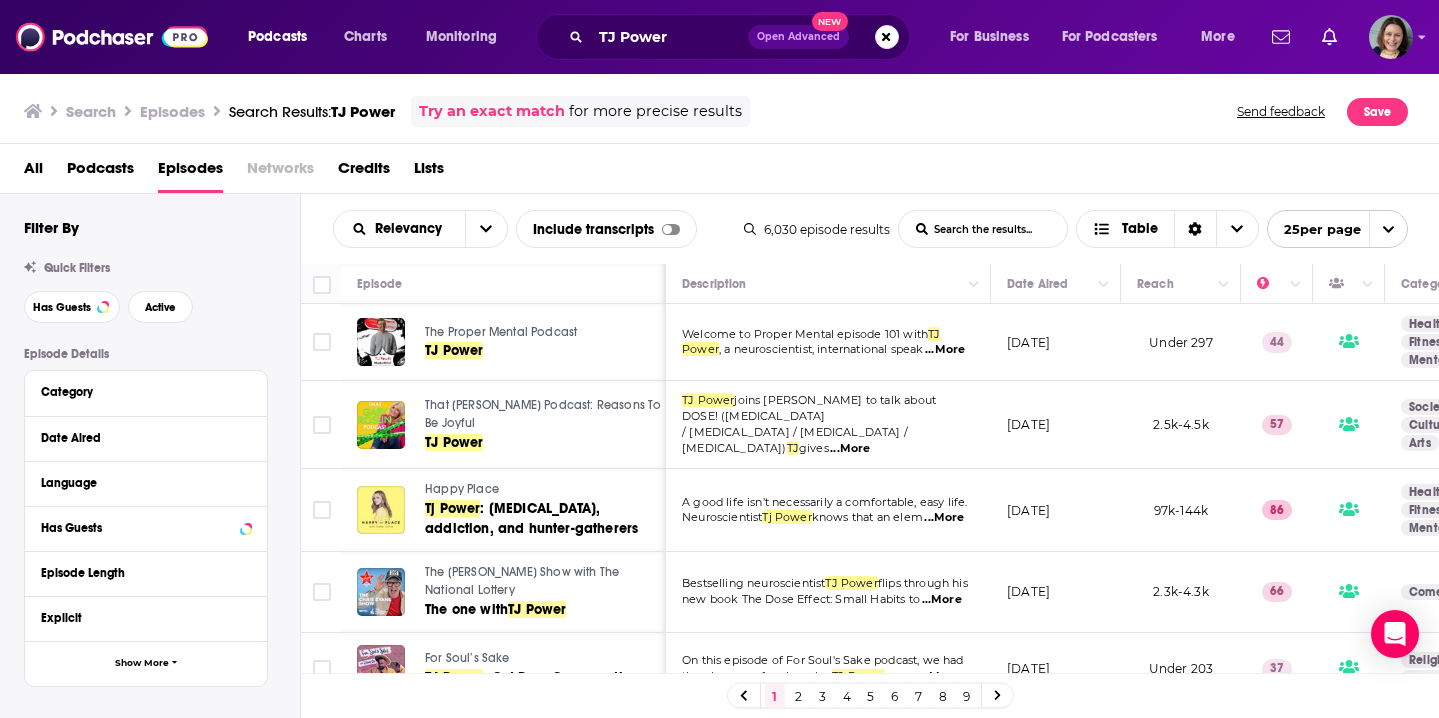 scroll, scrollTop: 0, scrollLeft: 0, axis: both 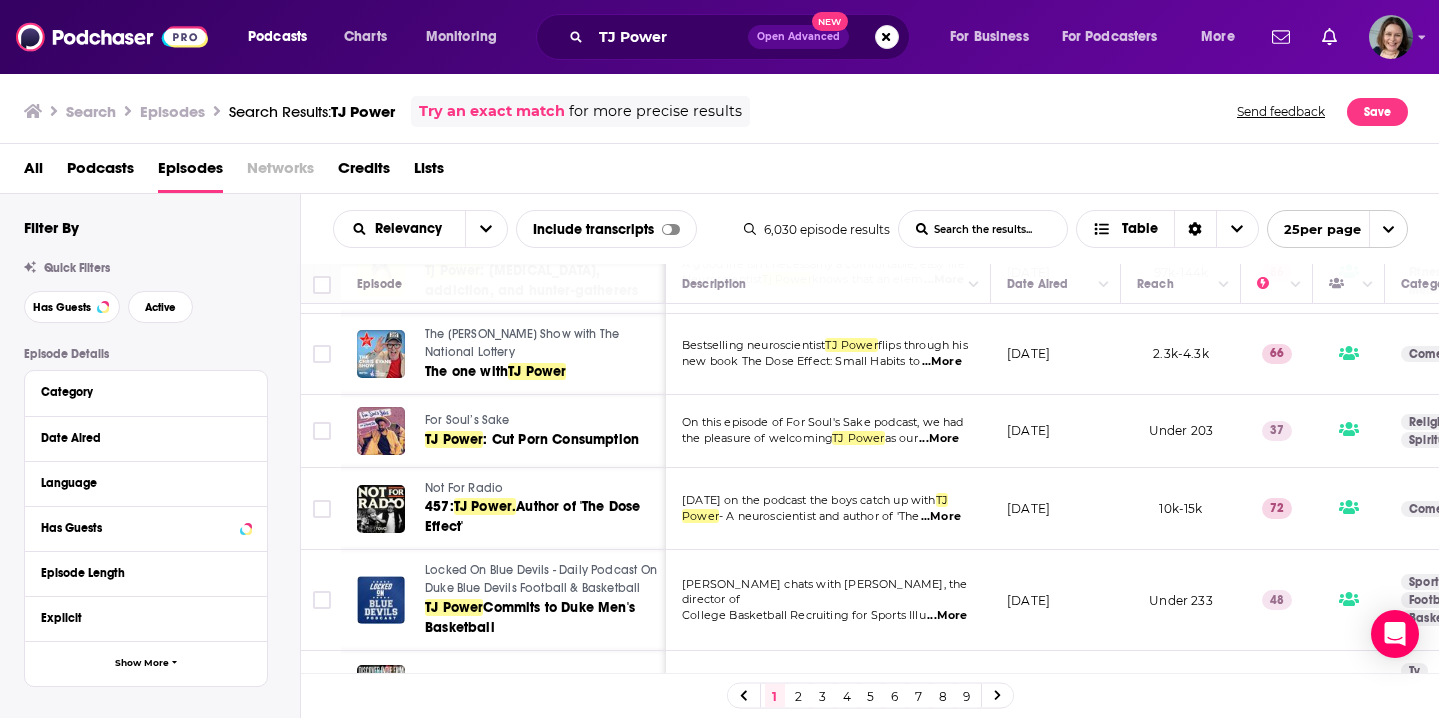 click on "February 13, 2025" at bounding box center (1056, 509) 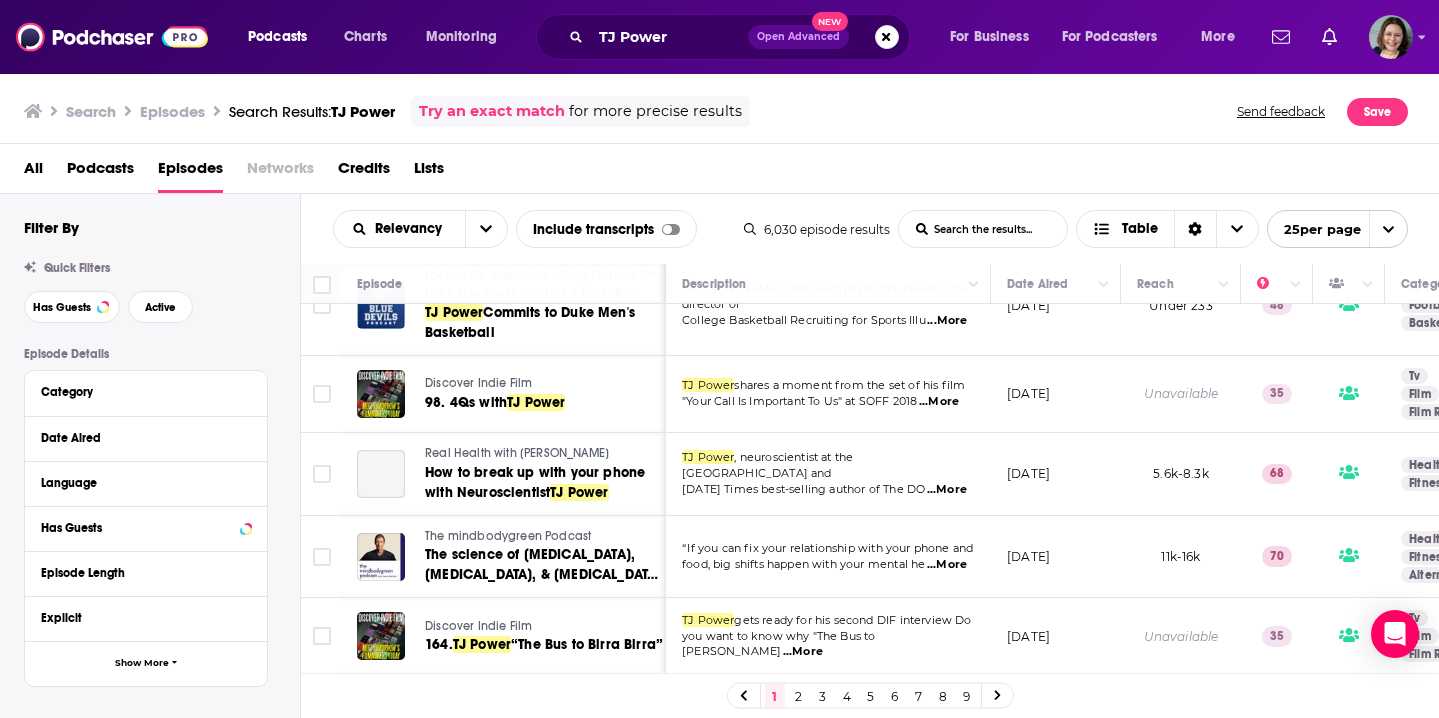 scroll, scrollTop: 534, scrollLeft: 0, axis: vertical 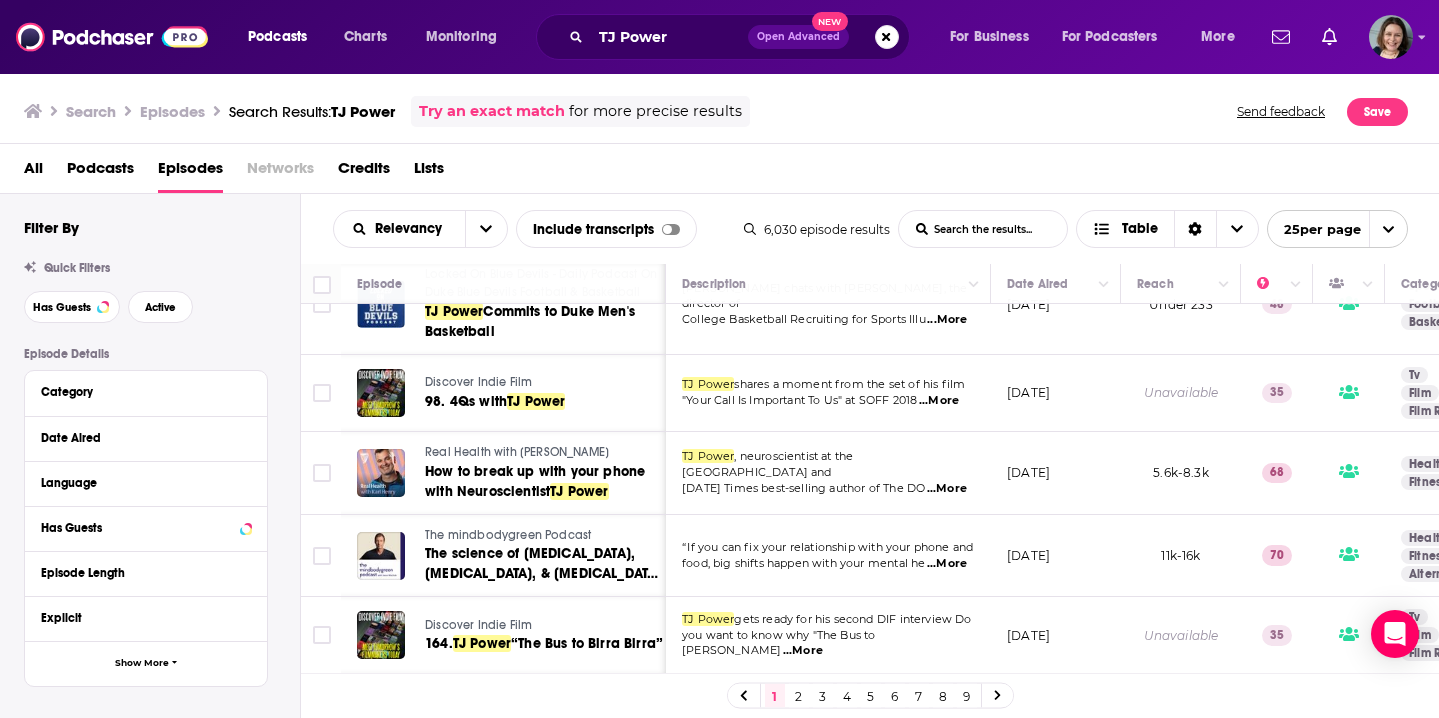 click on "April 27, 2025" at bounding box center (1056, 556) 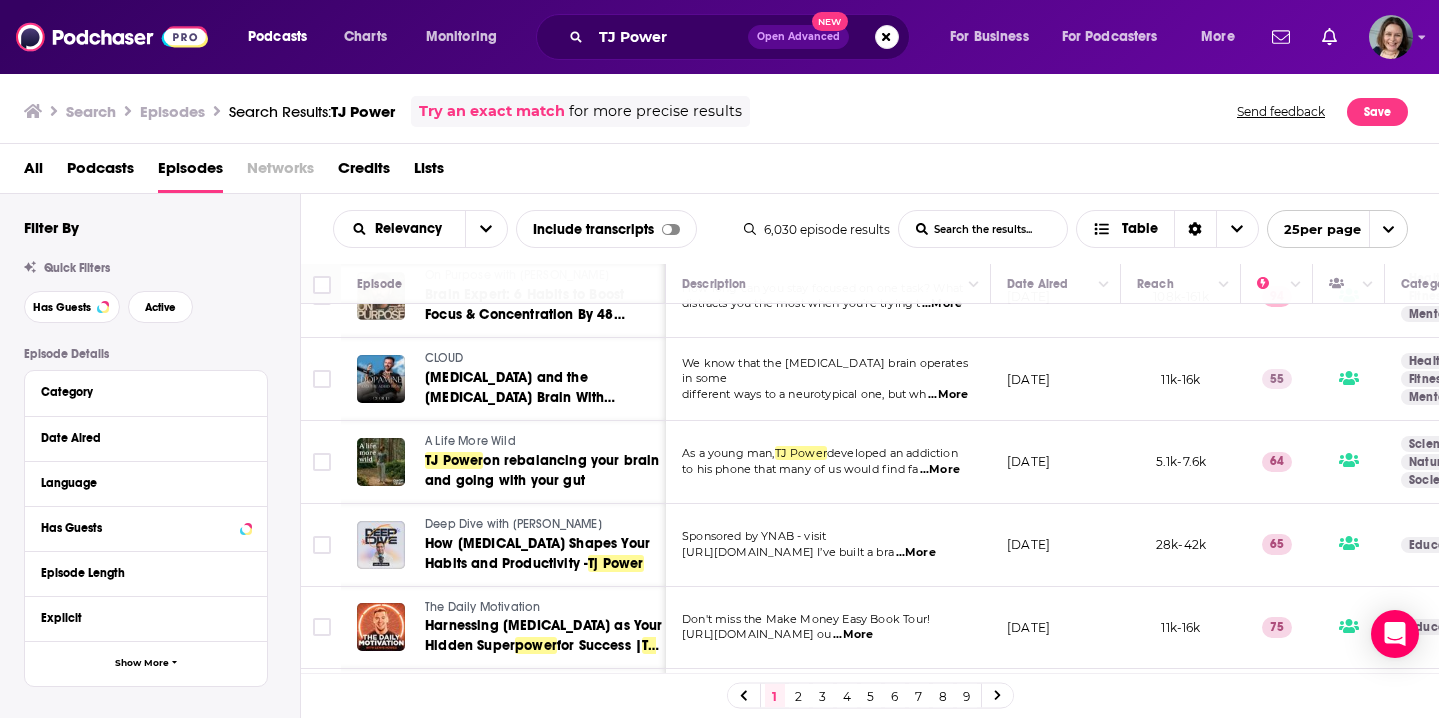scroll, scrollTop: 1041, scrollLeft: 0, axis: vertical 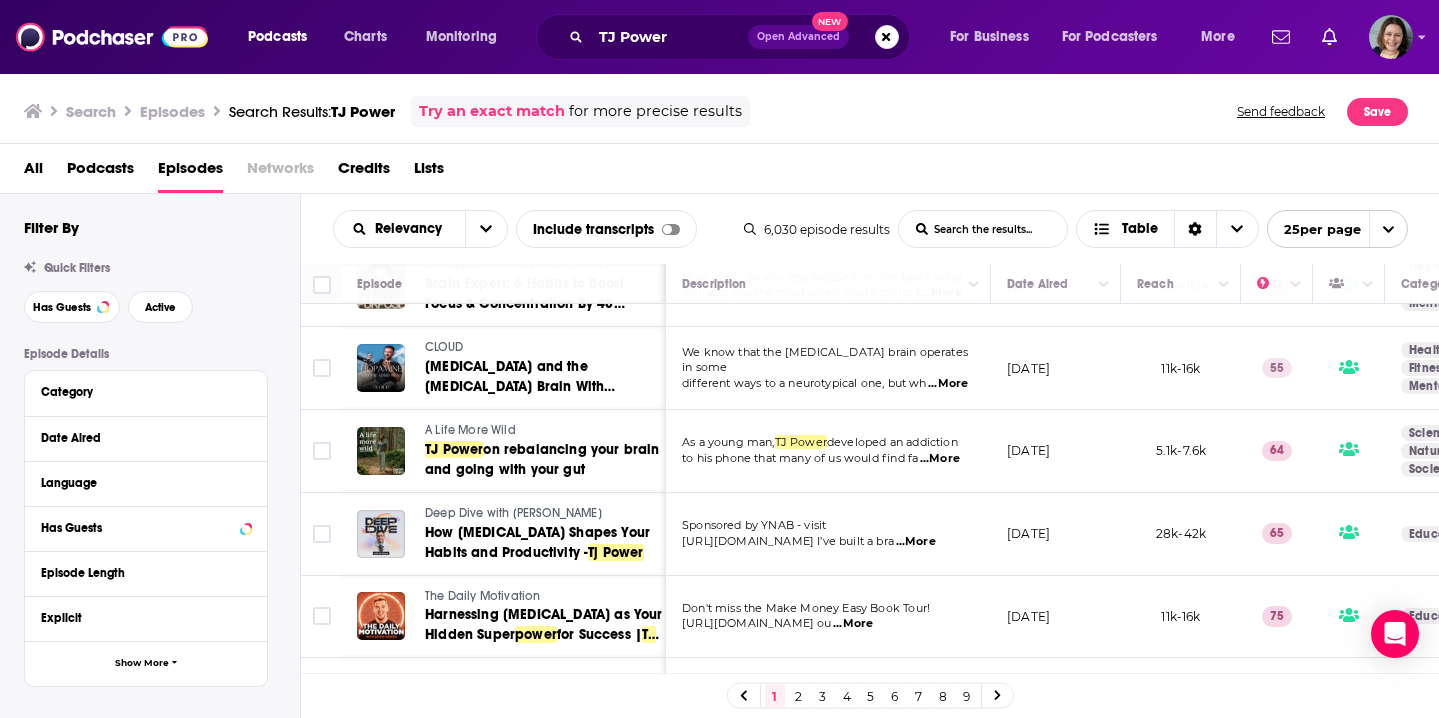 click on "September 27, 2024" at bounding box center (1056, 534) 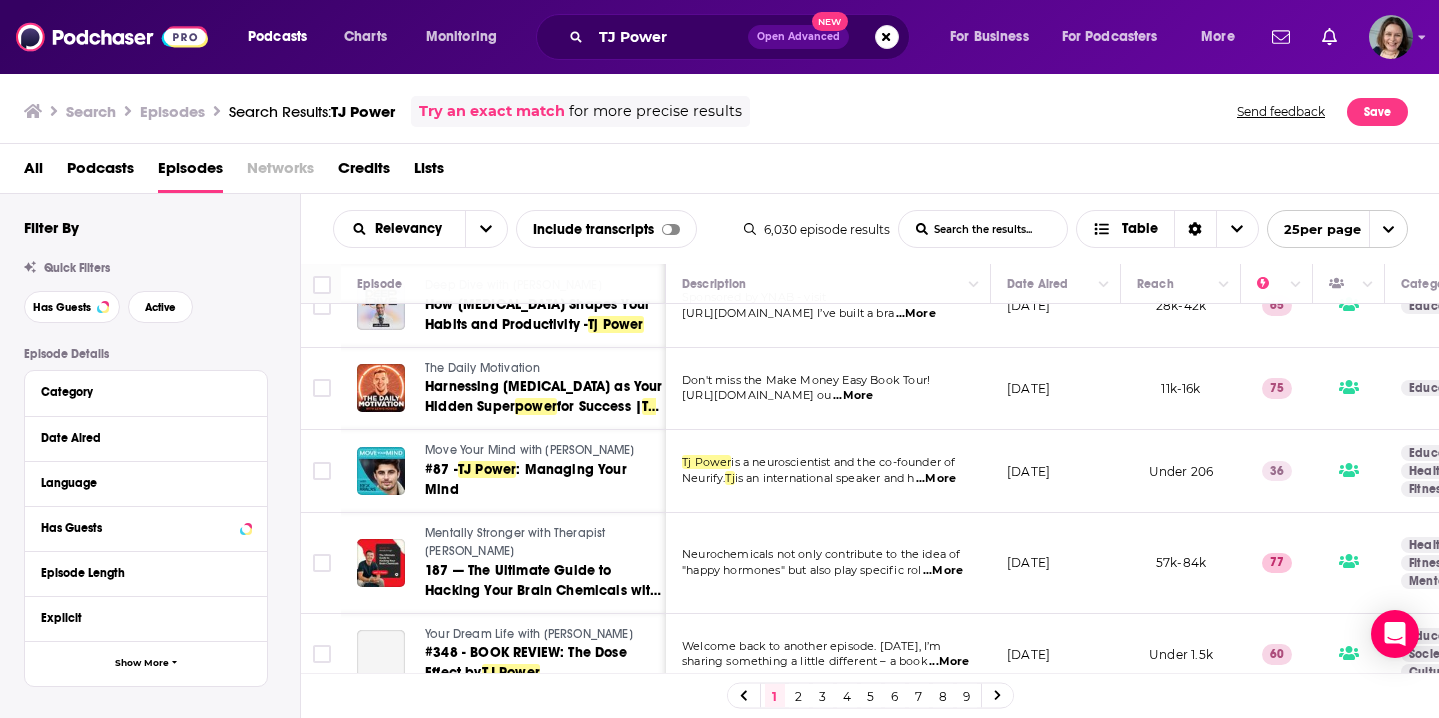 scroll, scrollTop: 1278, scrollLeft: 0, axis: vertical 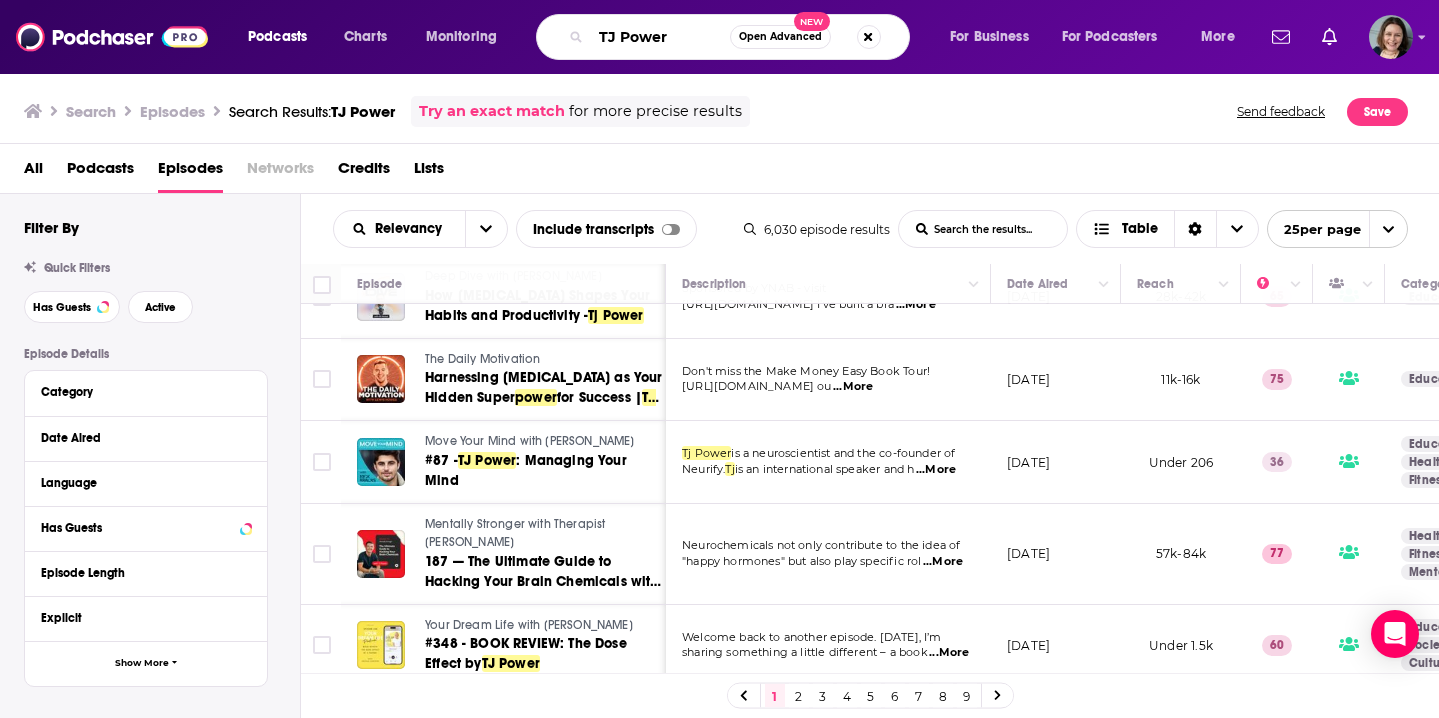 drag, startPoint x: 697, startPoint y: 44, endPoint x: 576, endPoint y: 42, distance: 121.016525 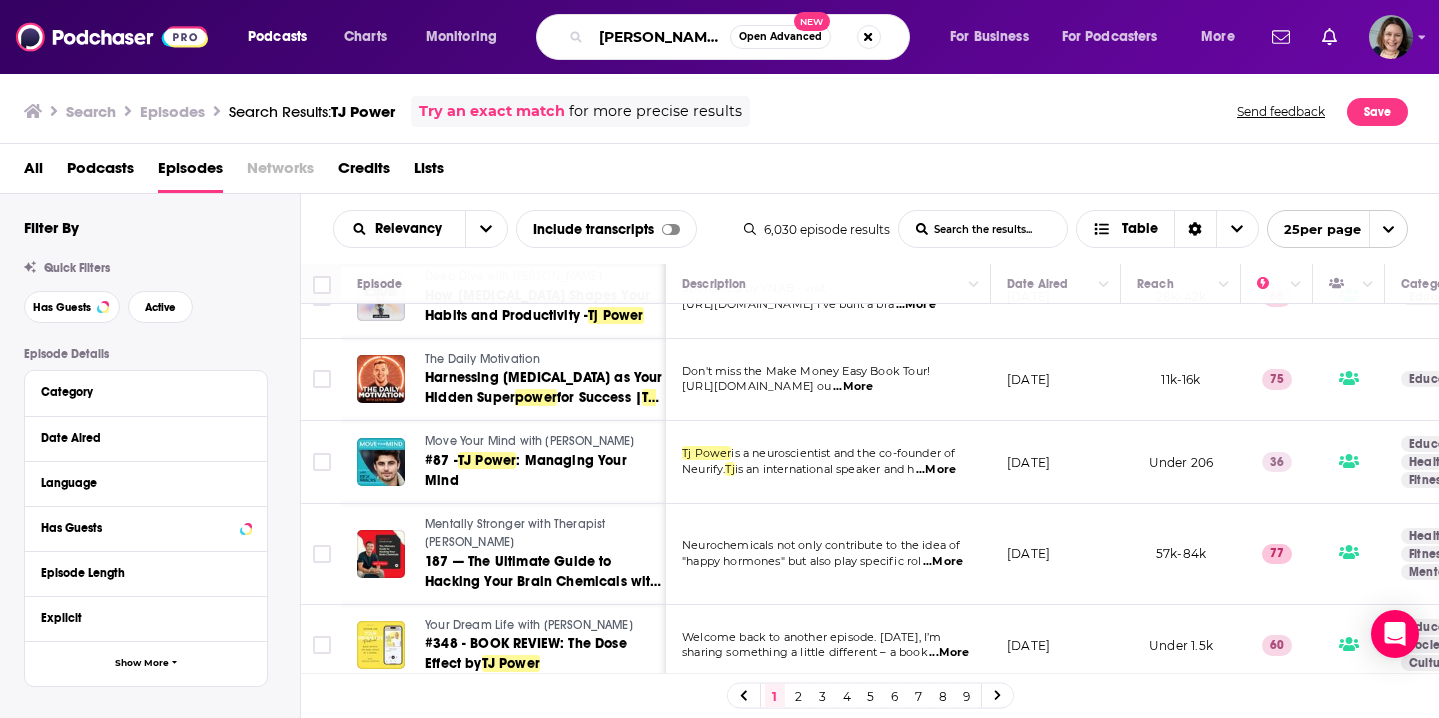 type on "Dr. Nima Rahmany" 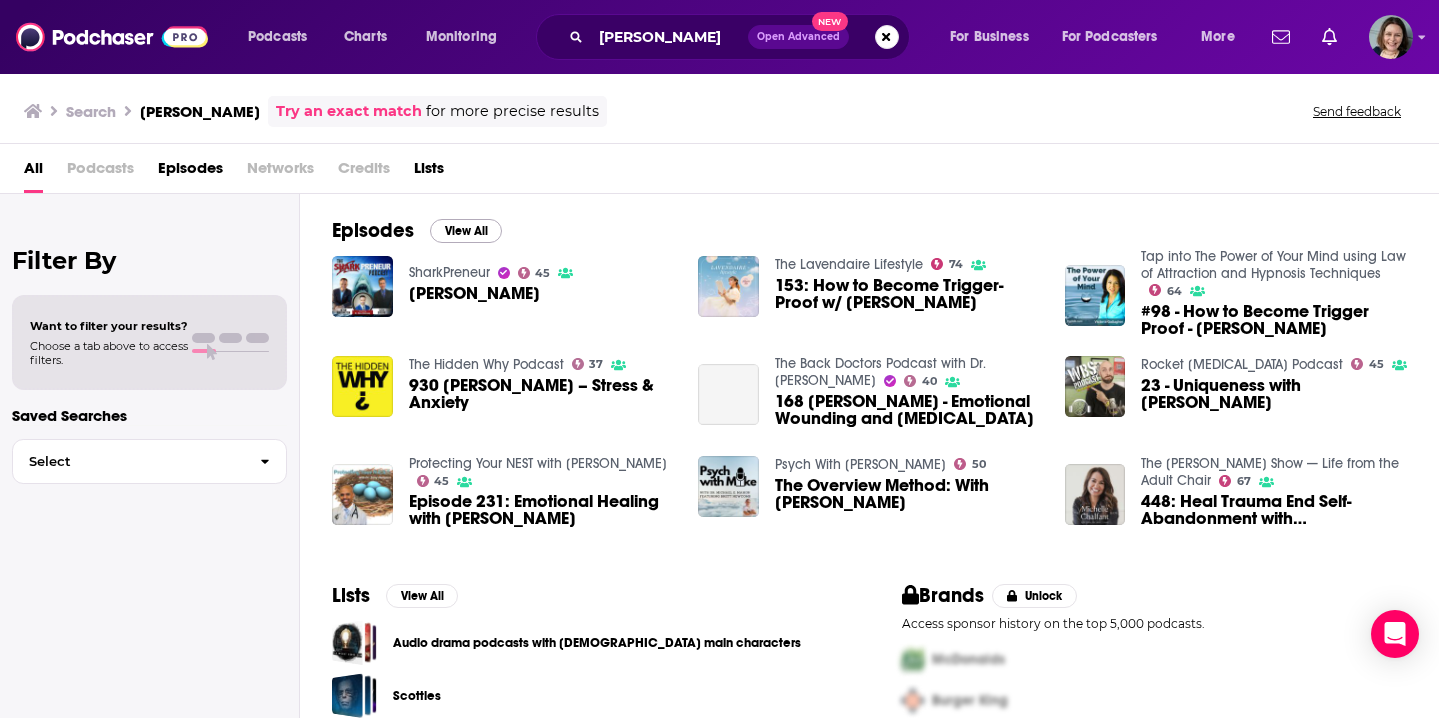 click on "View All" at bounding box center (466, 231) 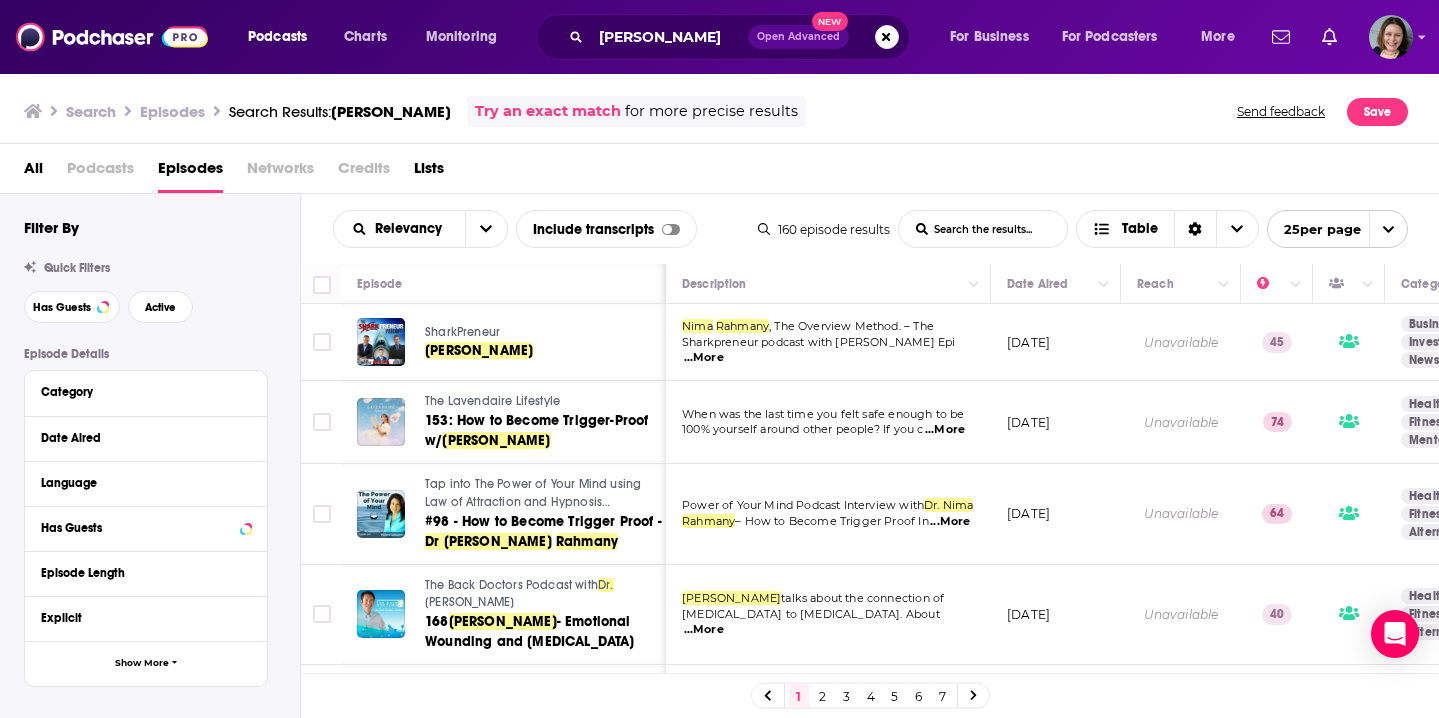 click on "May 17, 2020" at bounding box center [1056, 422] 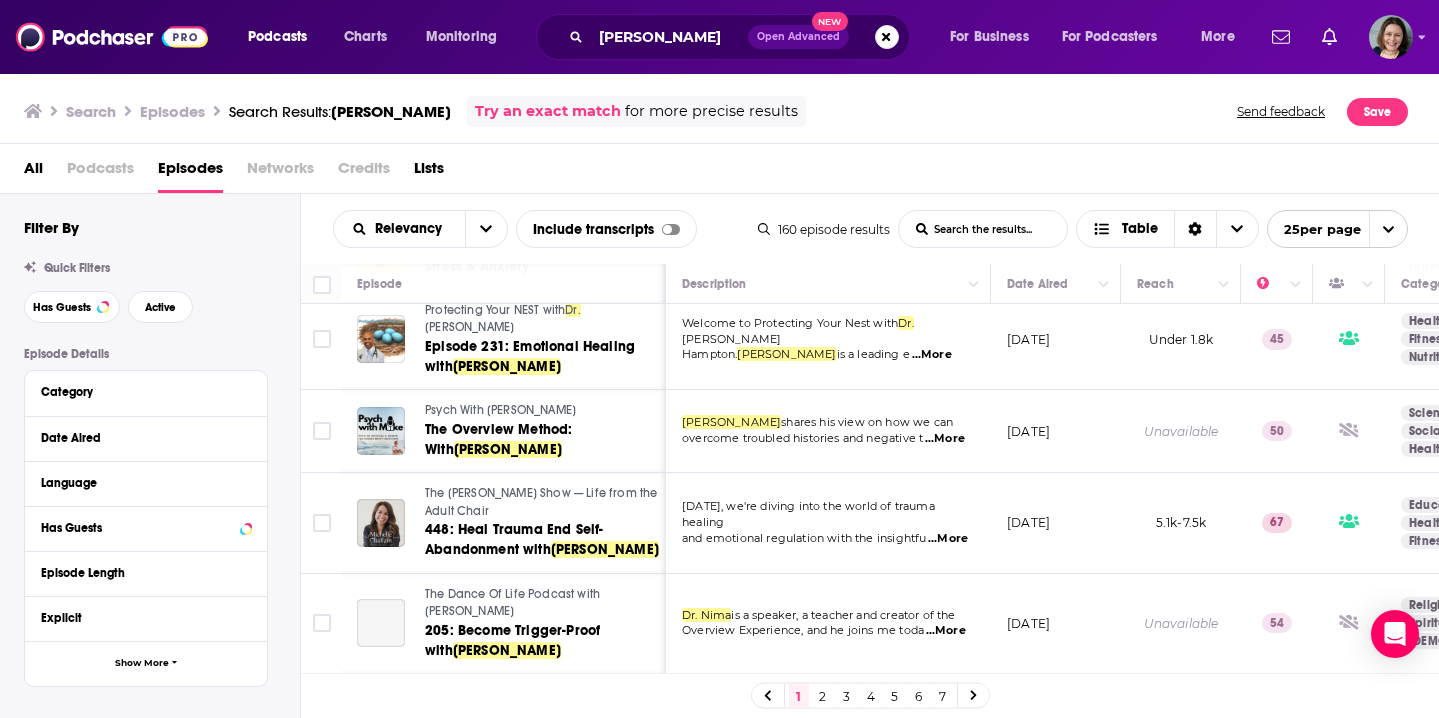 scroll, scrollTop: 551, scrollLeft: 0, axis: vertical 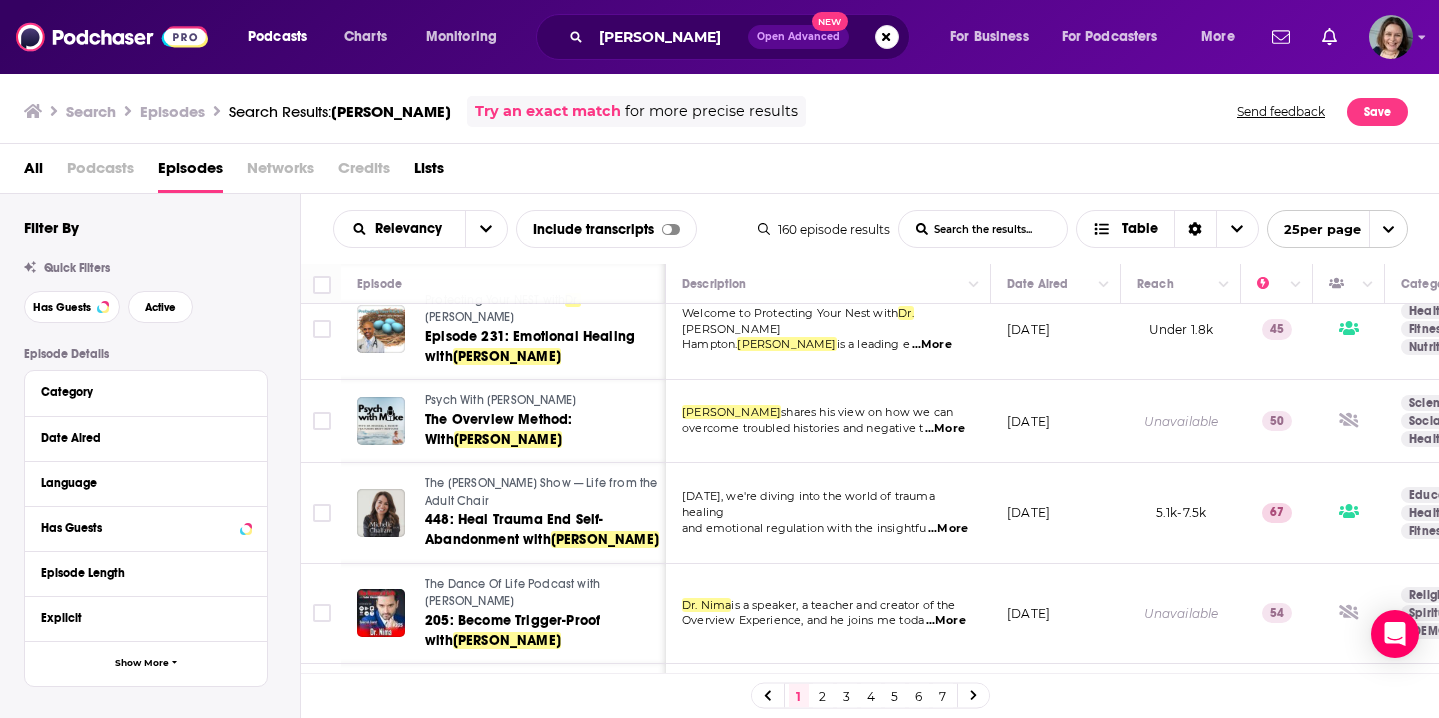 click on "Today, we're diving into the world of trauma healing and emotional regulation with the insightfu  ...More" at bounding box center (828, 513) 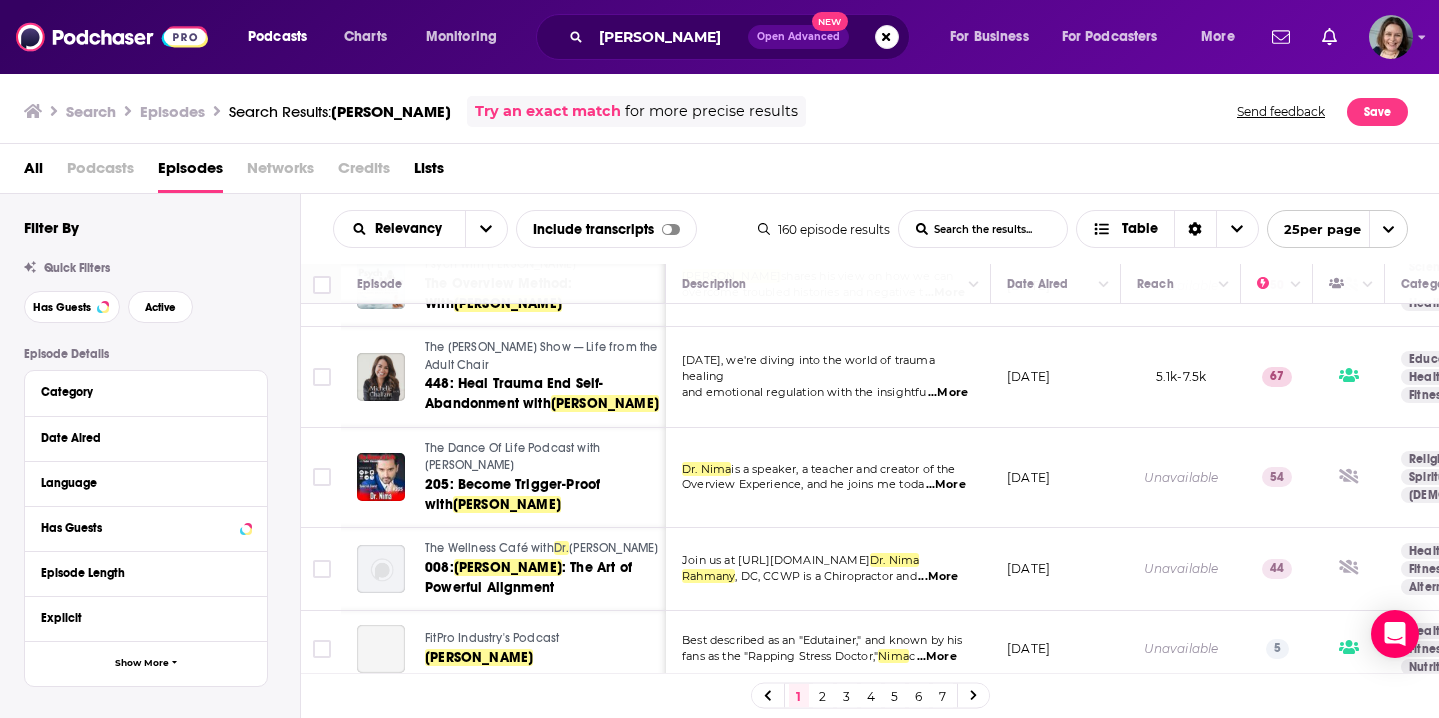 scroll, scrollTop: 702, scrollLeft: 0, axis: vertical 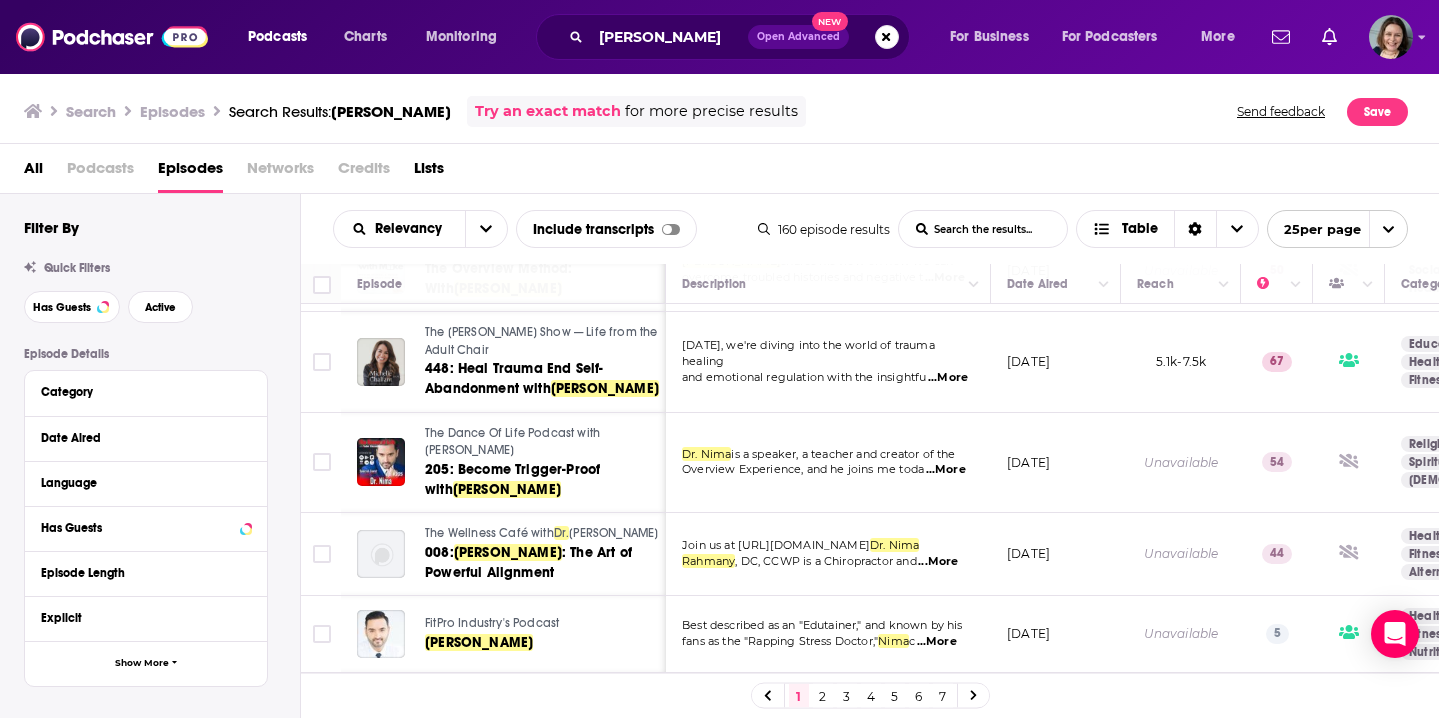click on "August 28, 2020" at bounding box center (1056, 463) 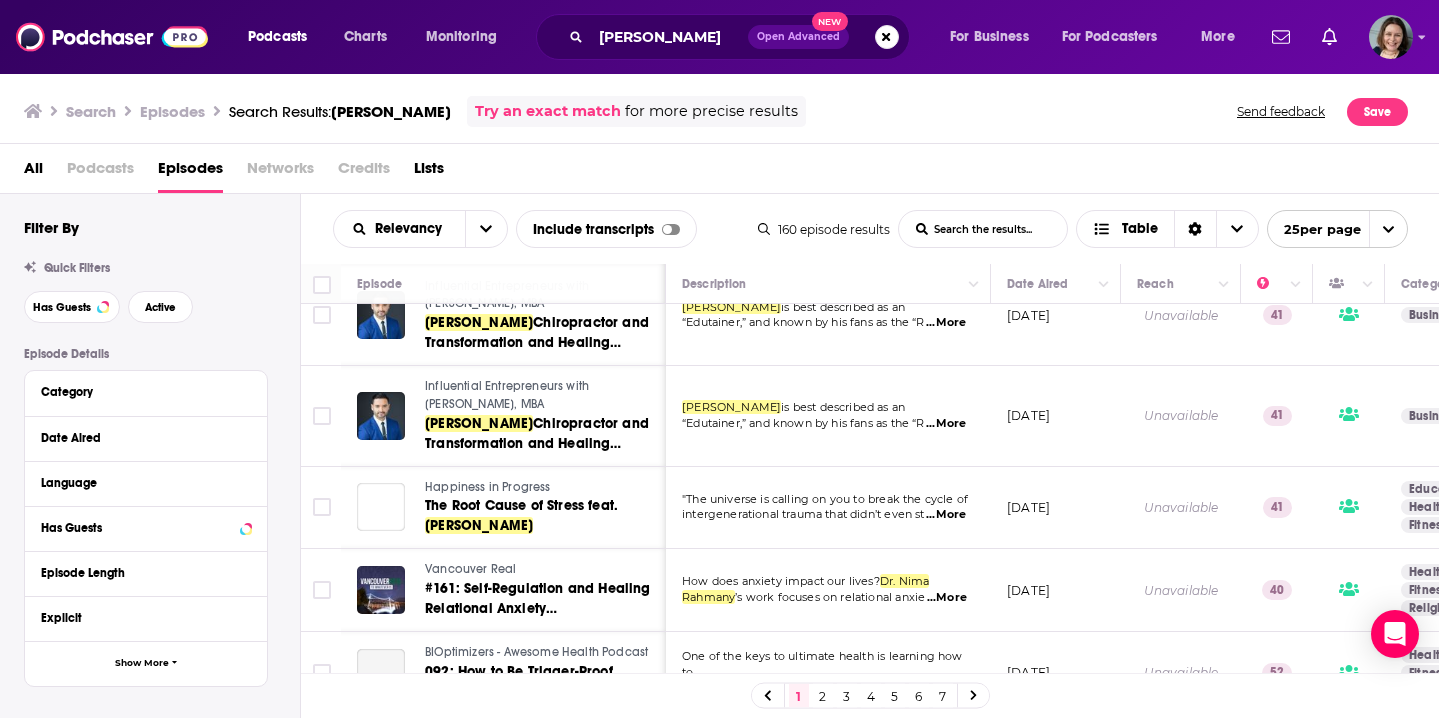 scroll, scrollTop: 1200, scrollLeft: 0, axis: vertical 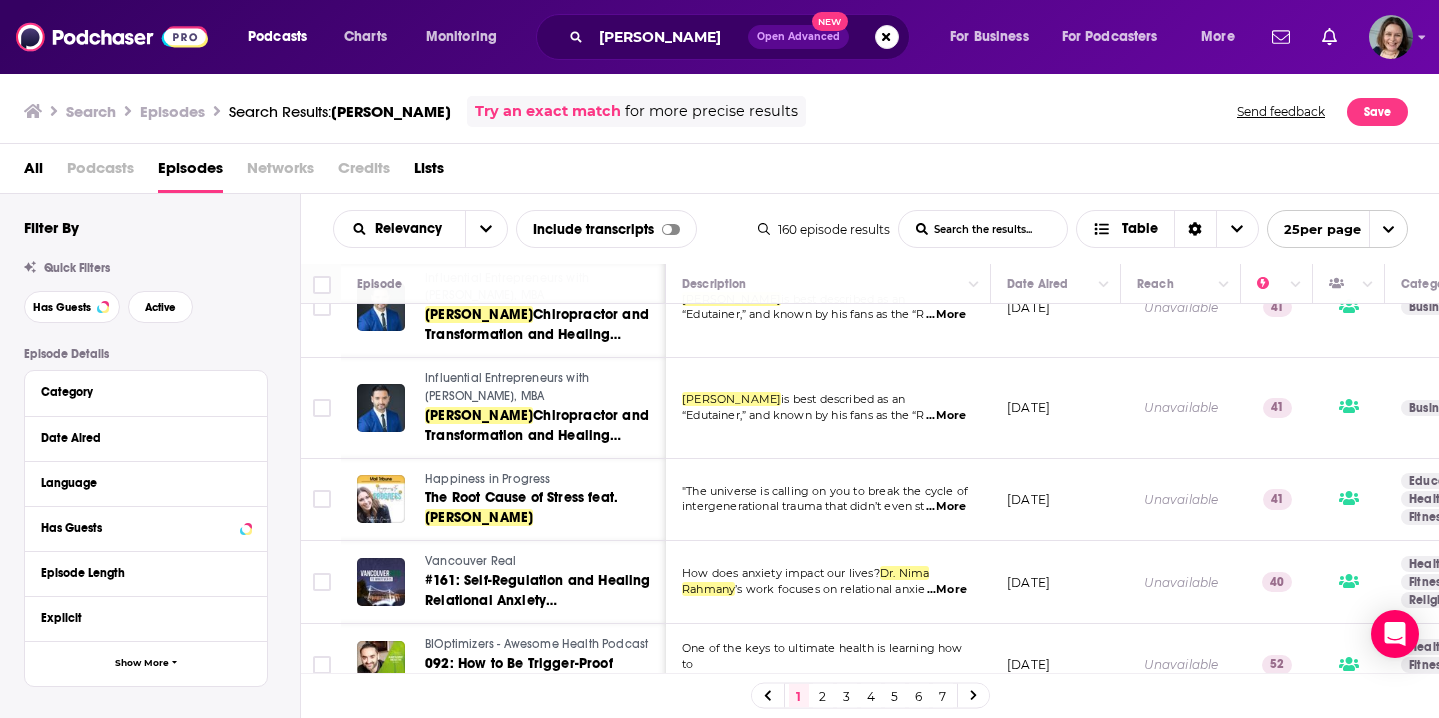 click on "February 5, 2021" at bounding box center [1056, 500] 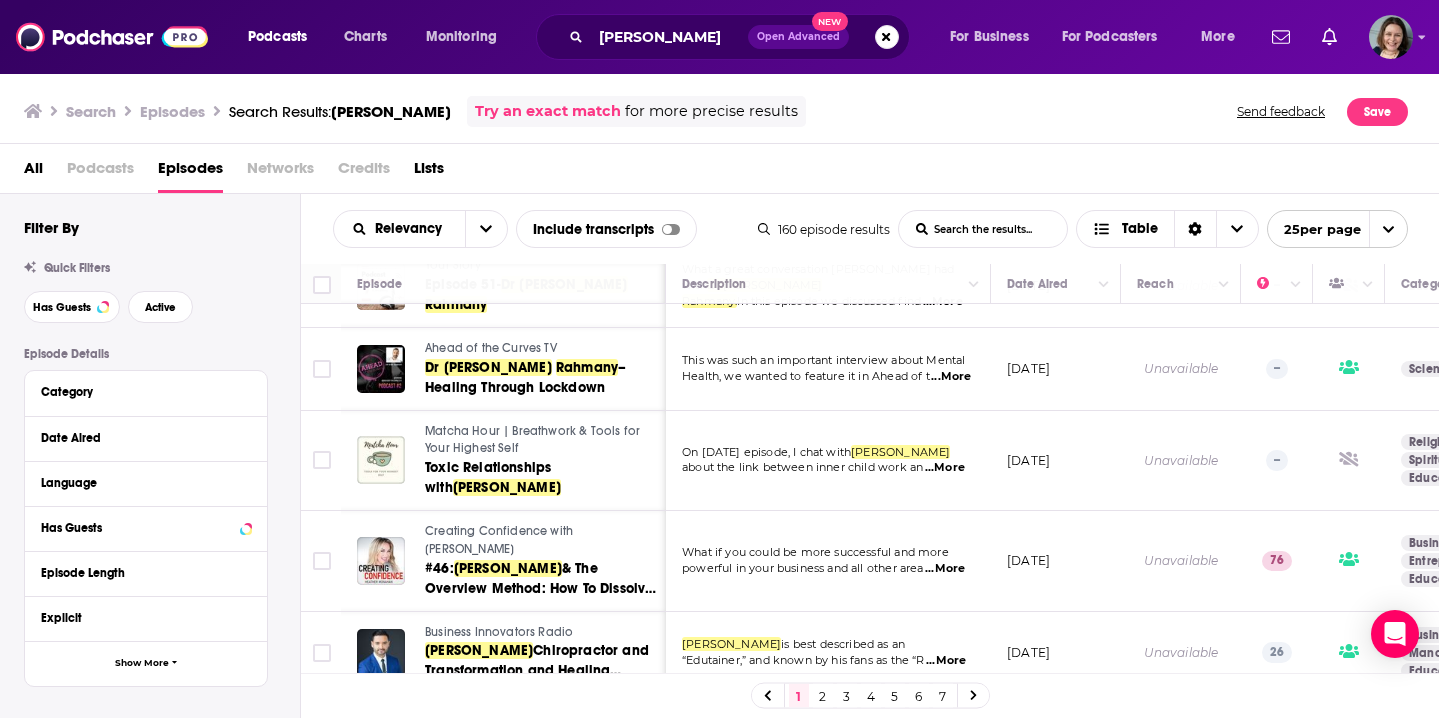 scroll, scrollTop: 1843, scrollLeft: 0, axis: vertical 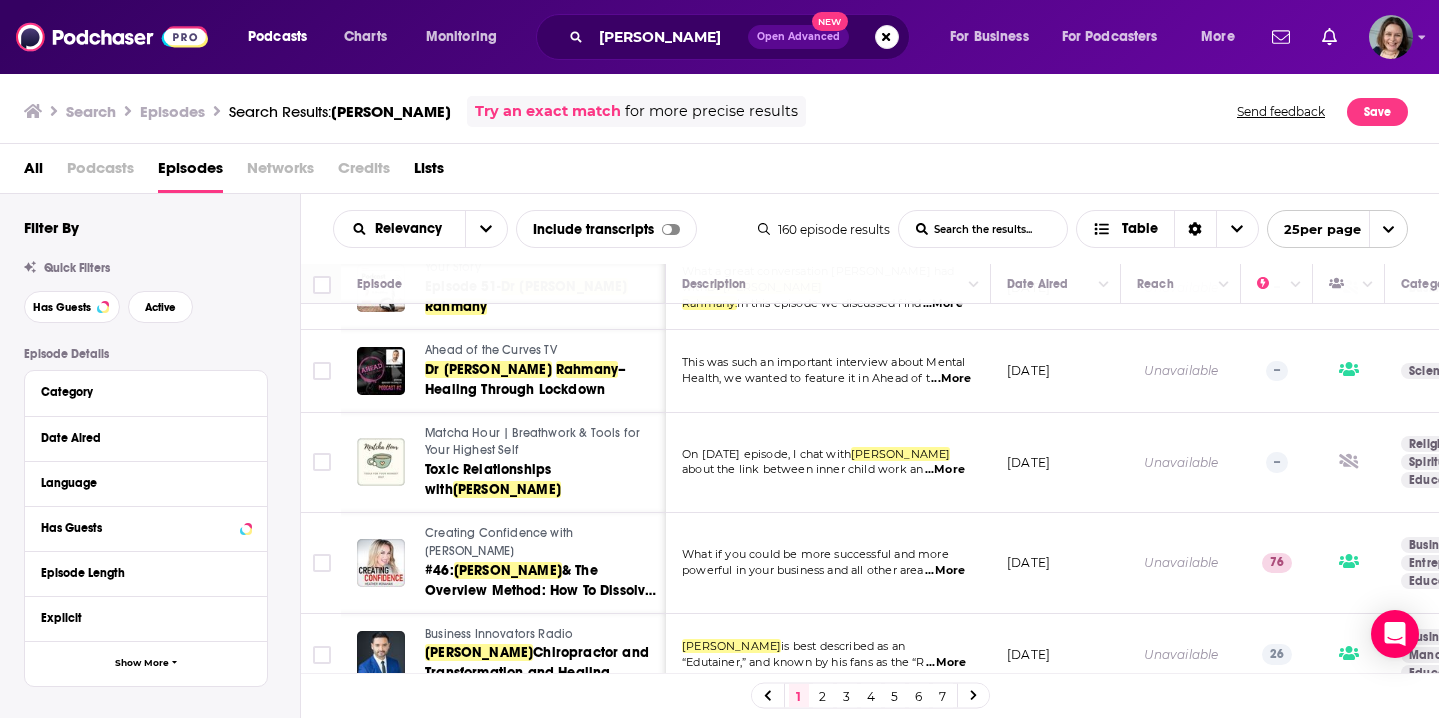 click on "2" at bounding box center (823, 696) 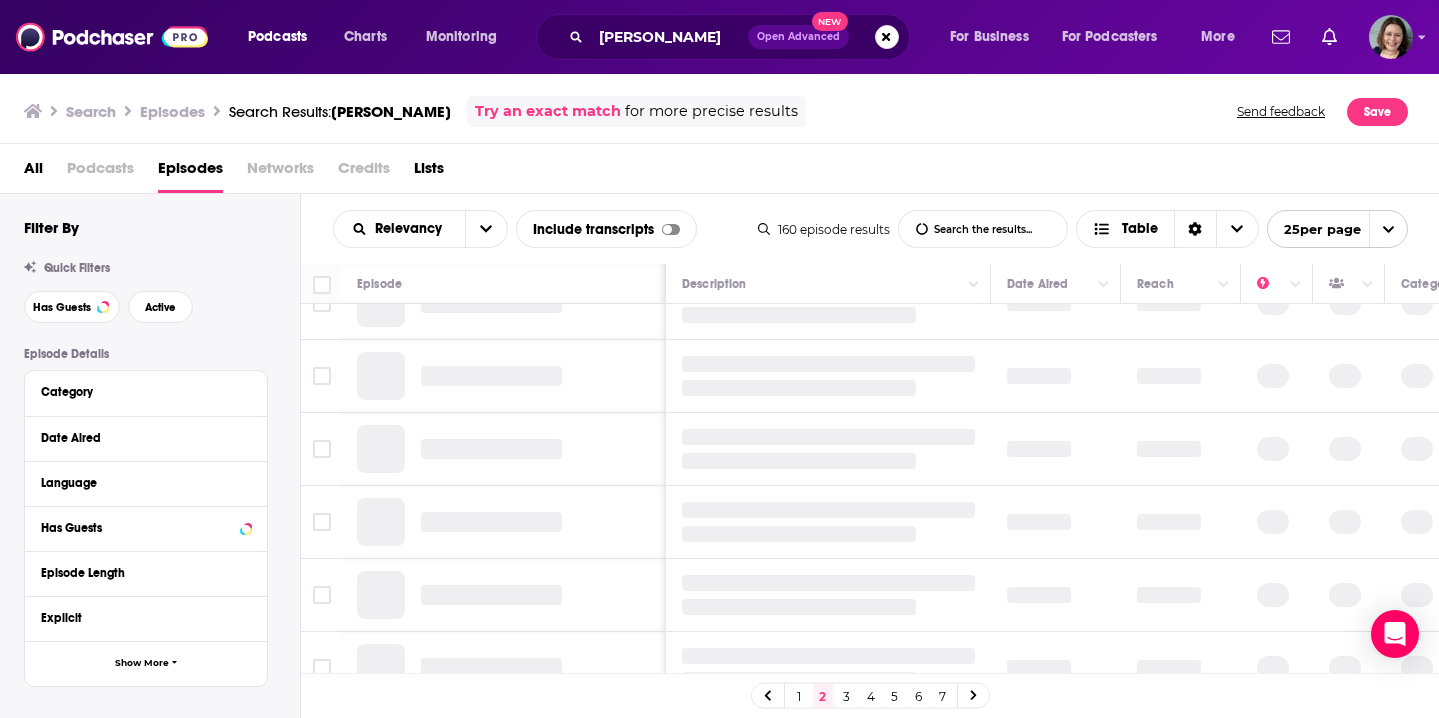 scroll, scrollTop: 0, scrollLeft: 0, axis: both 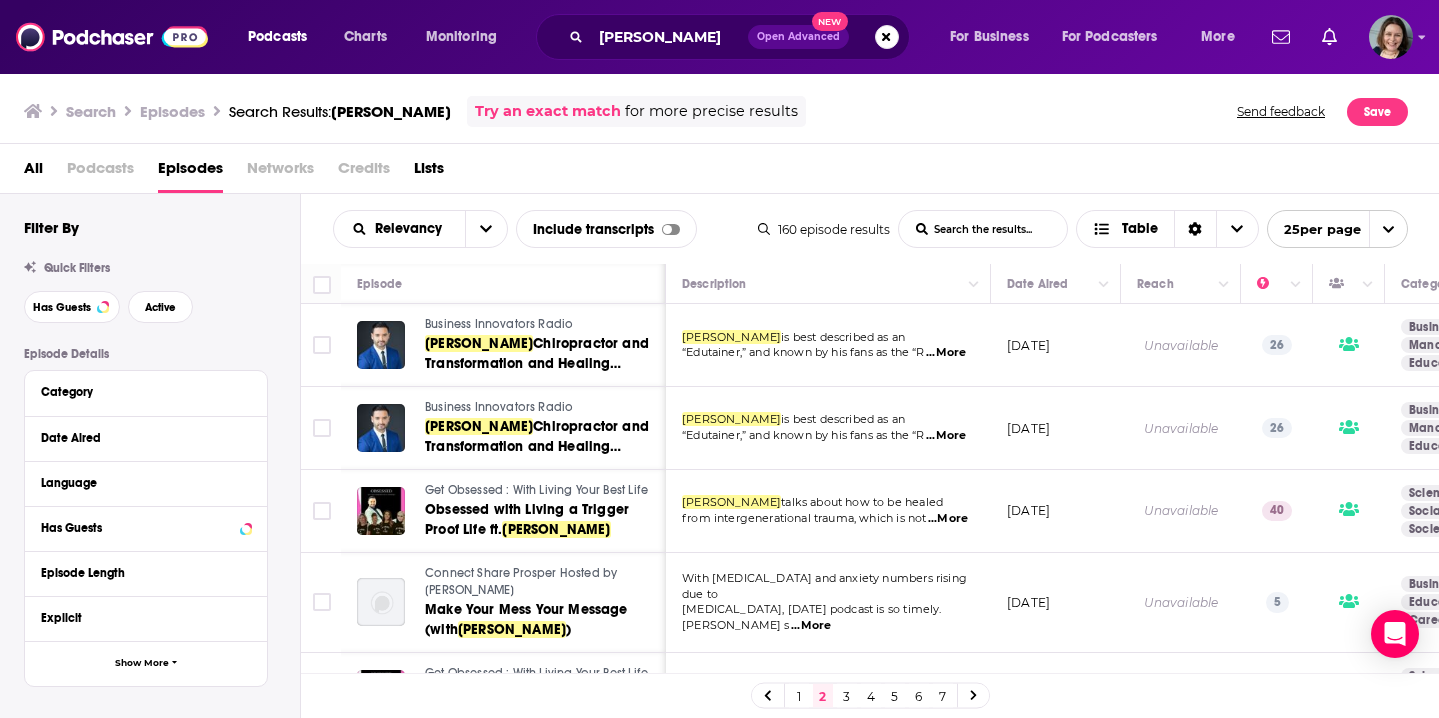 click on "Unavailable" at bounding box center (1181, 345) 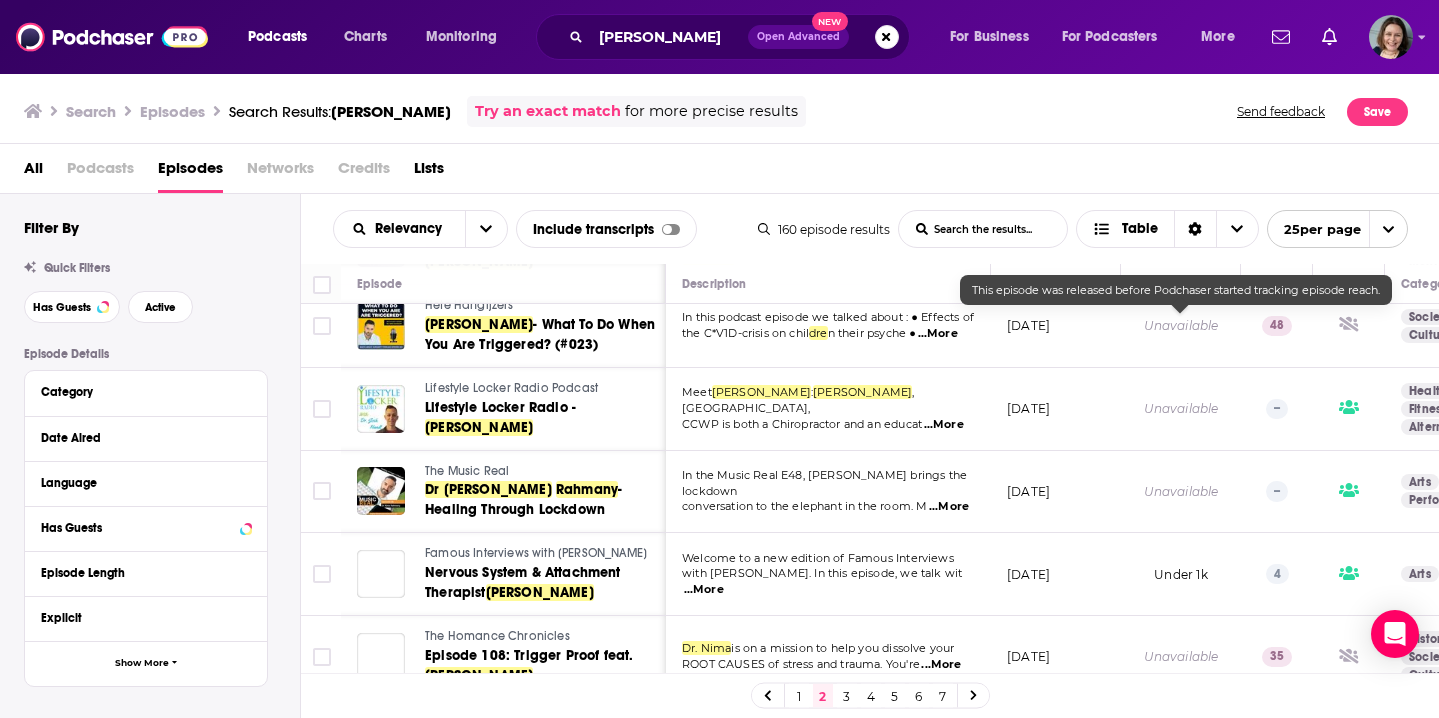 scroll, scrollTop: 792, scrollLeft: 0, axis: vertical 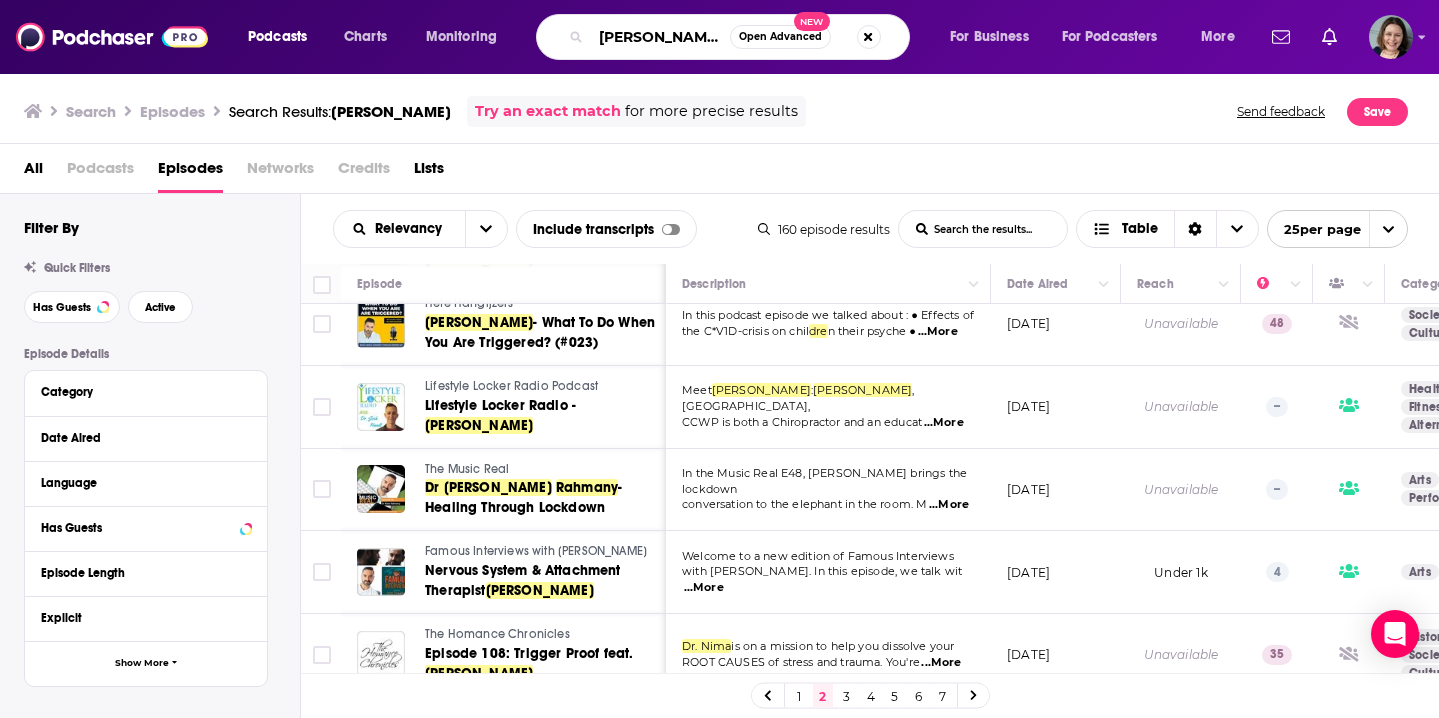 drag, startPoint x: 738, startPoint y: 35, endPoint x: 585, endPoint y: 34, distance: 153.00327 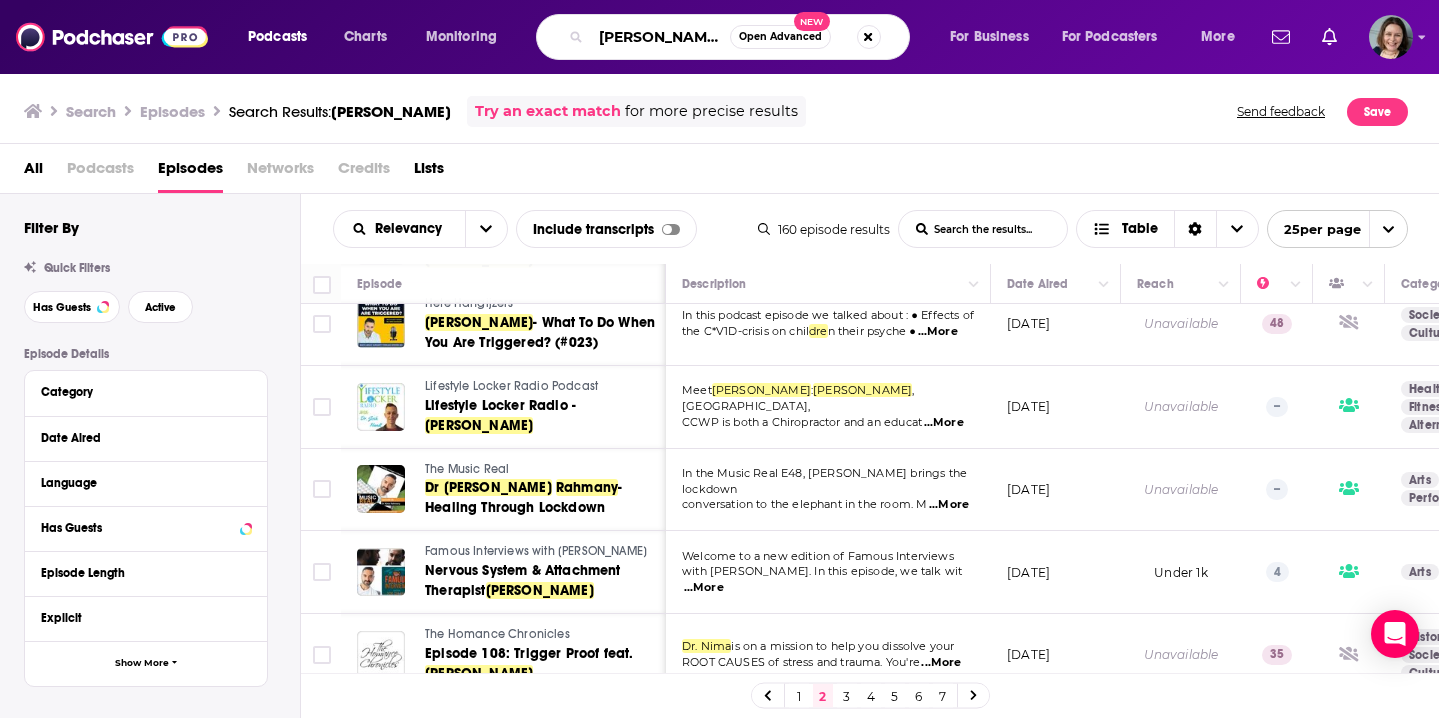 click on "Dr. Nima Rahmany Open Advanced New" at bounding box center (723, 37) 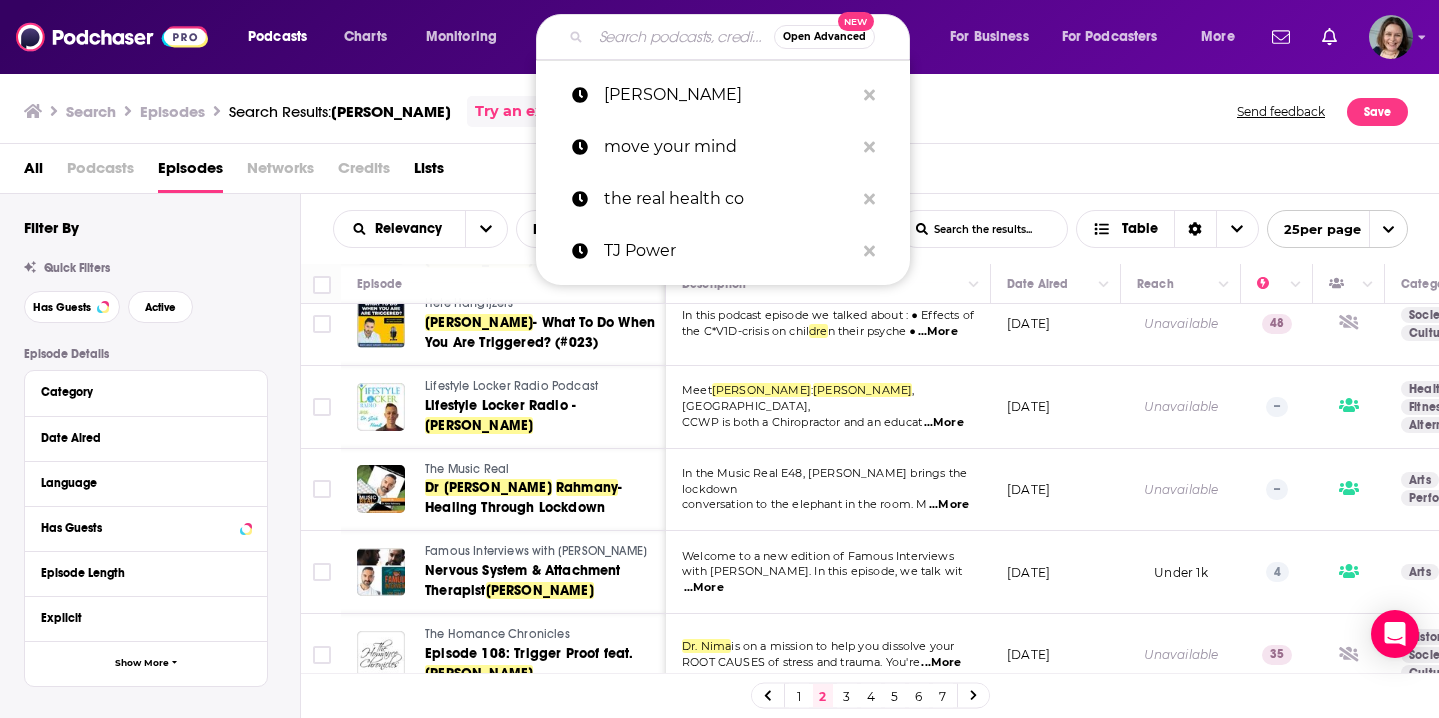 paste on "Jheri South" 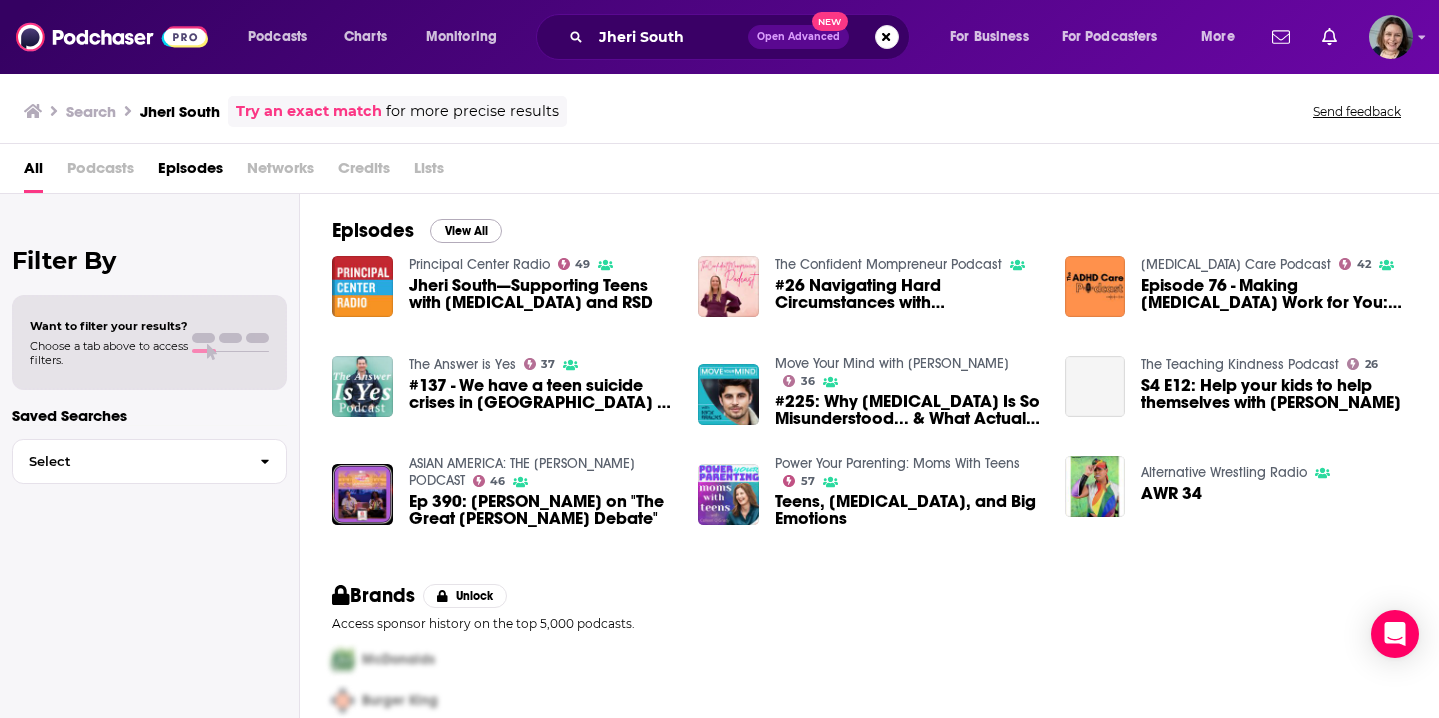 click on "View All" at bounding box center (466, 231) 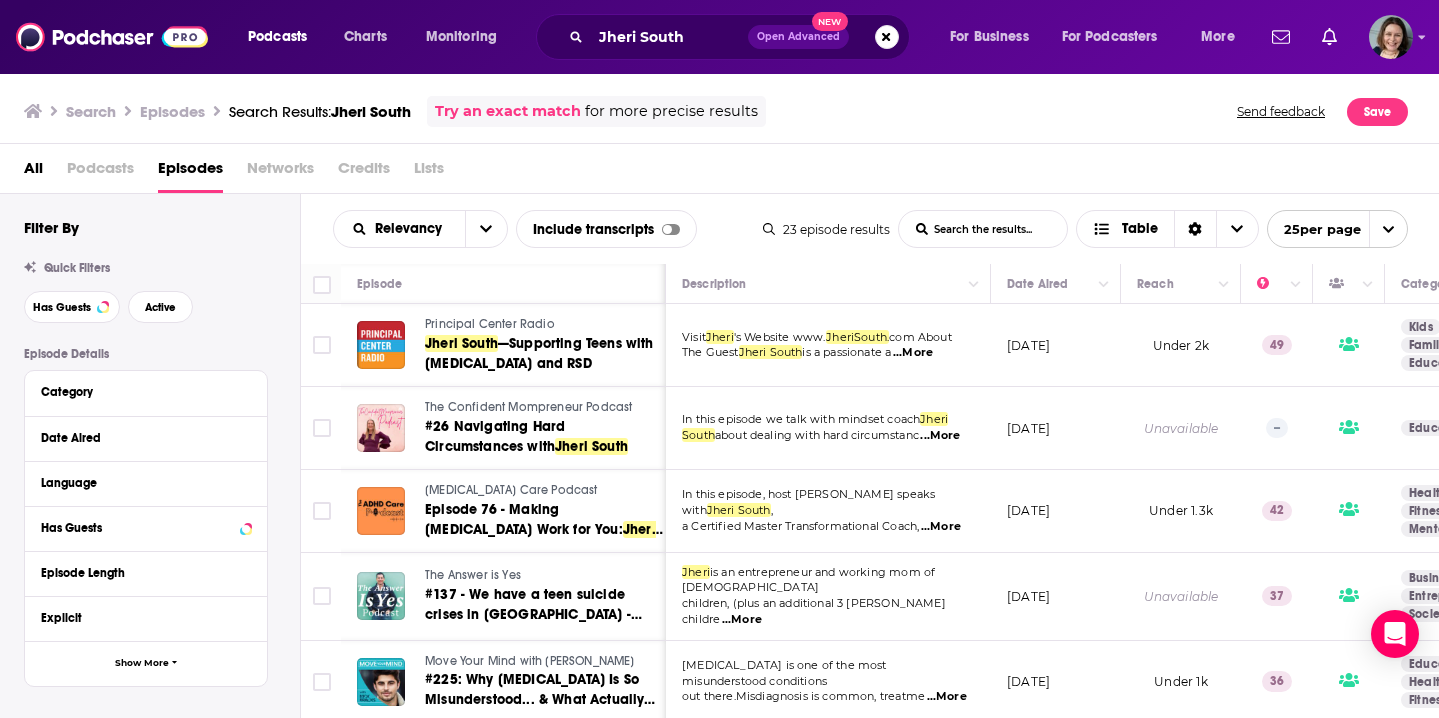 click on "November 18, 2021" at bounding box center [1056, 428] 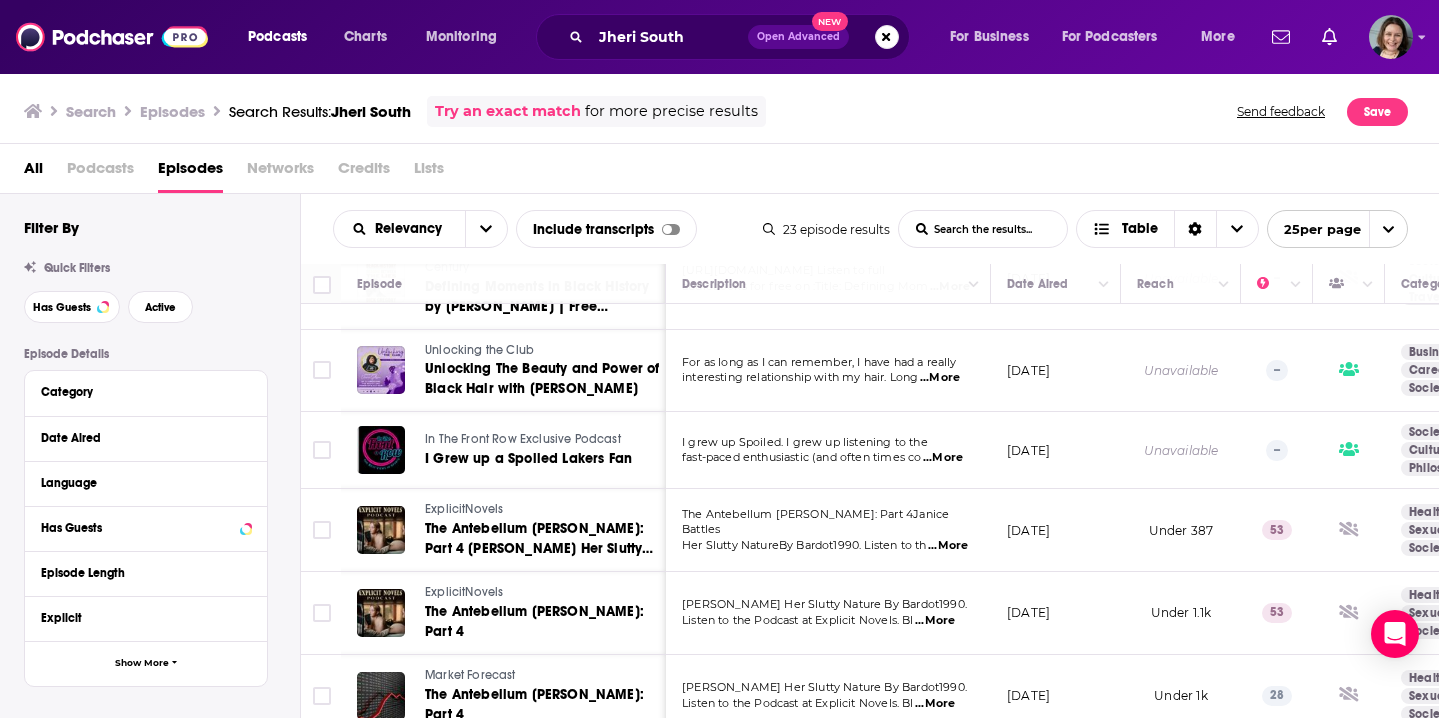 scroll, scrollTop: 1492, scrollLeft: 0, axis: vertical 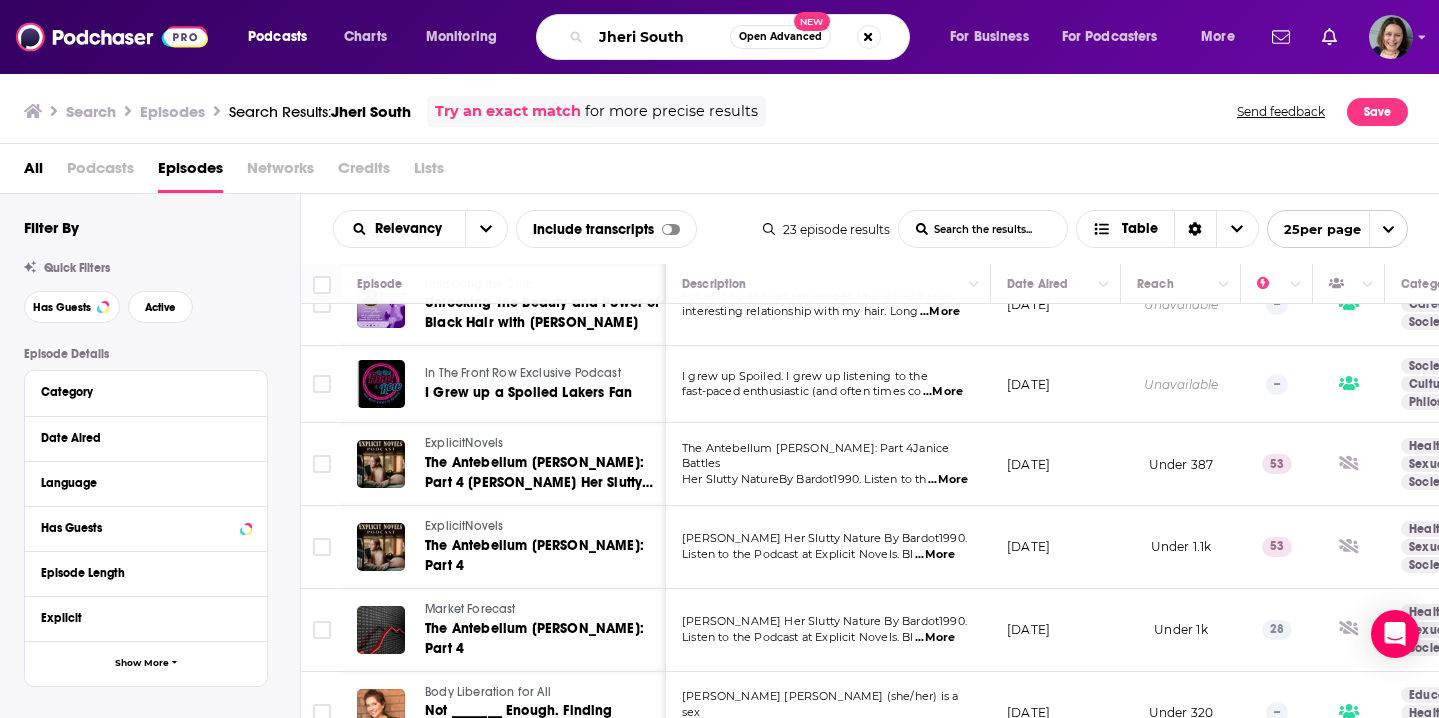 drag, startPoint x: 687, startPoint y: 39, endPoint x: 561, endPoint y: 35, distance: 126.06348 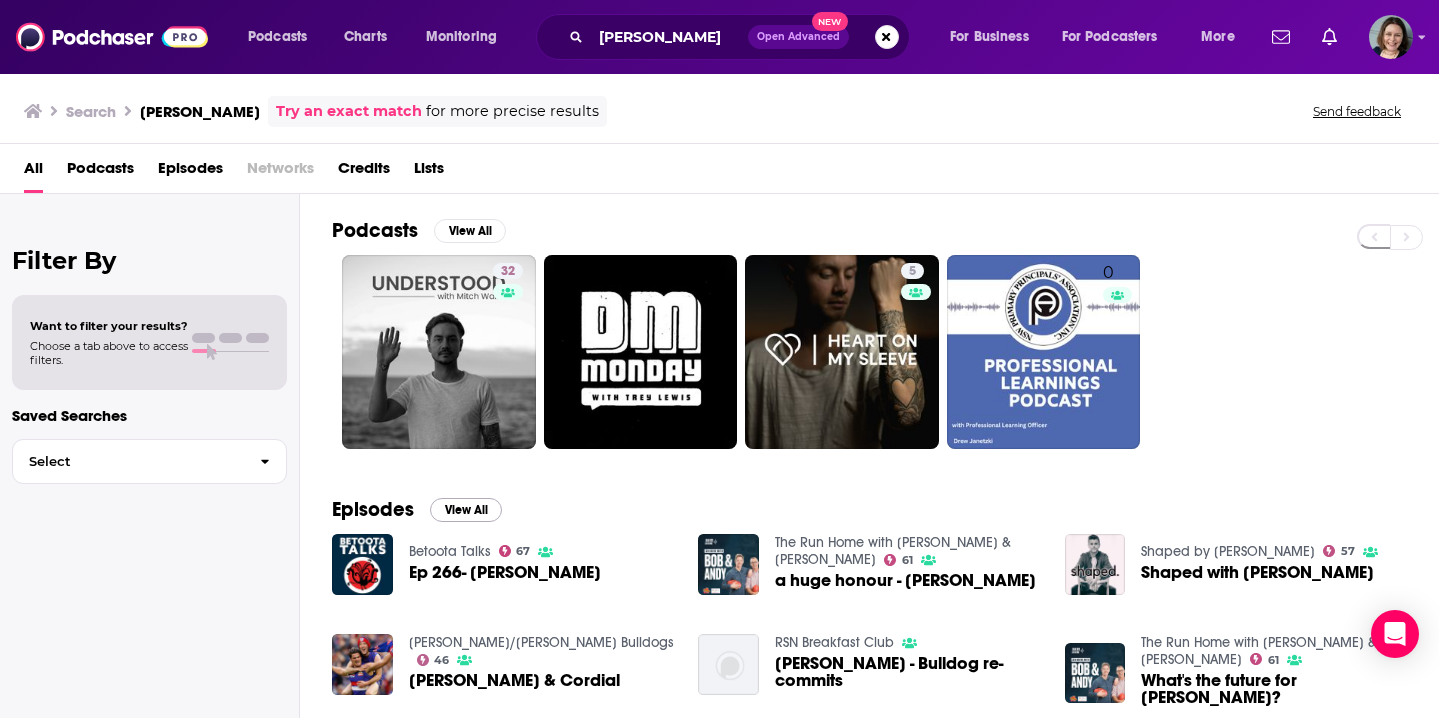click on "View All" at bounding box center [466, 510] 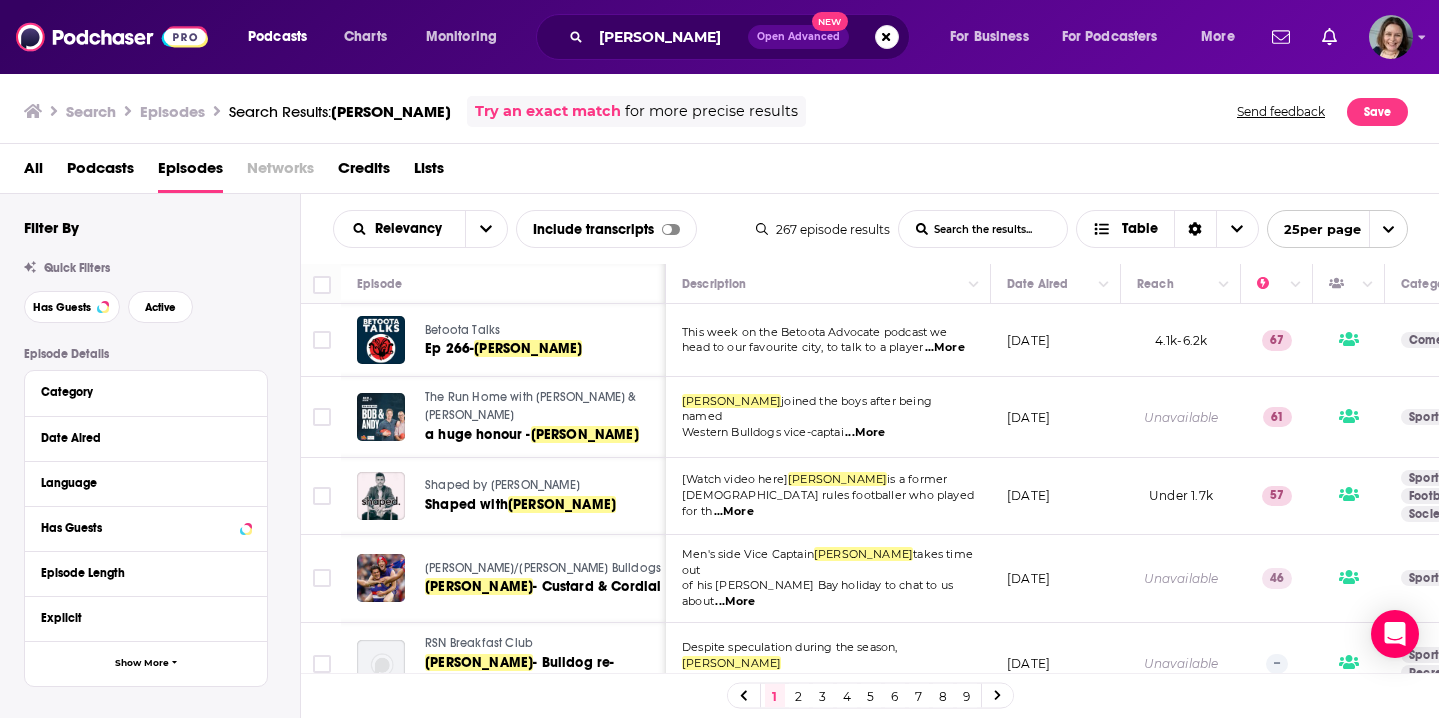click on "4.1k-6.2k" at bounding box center [1181, 340] 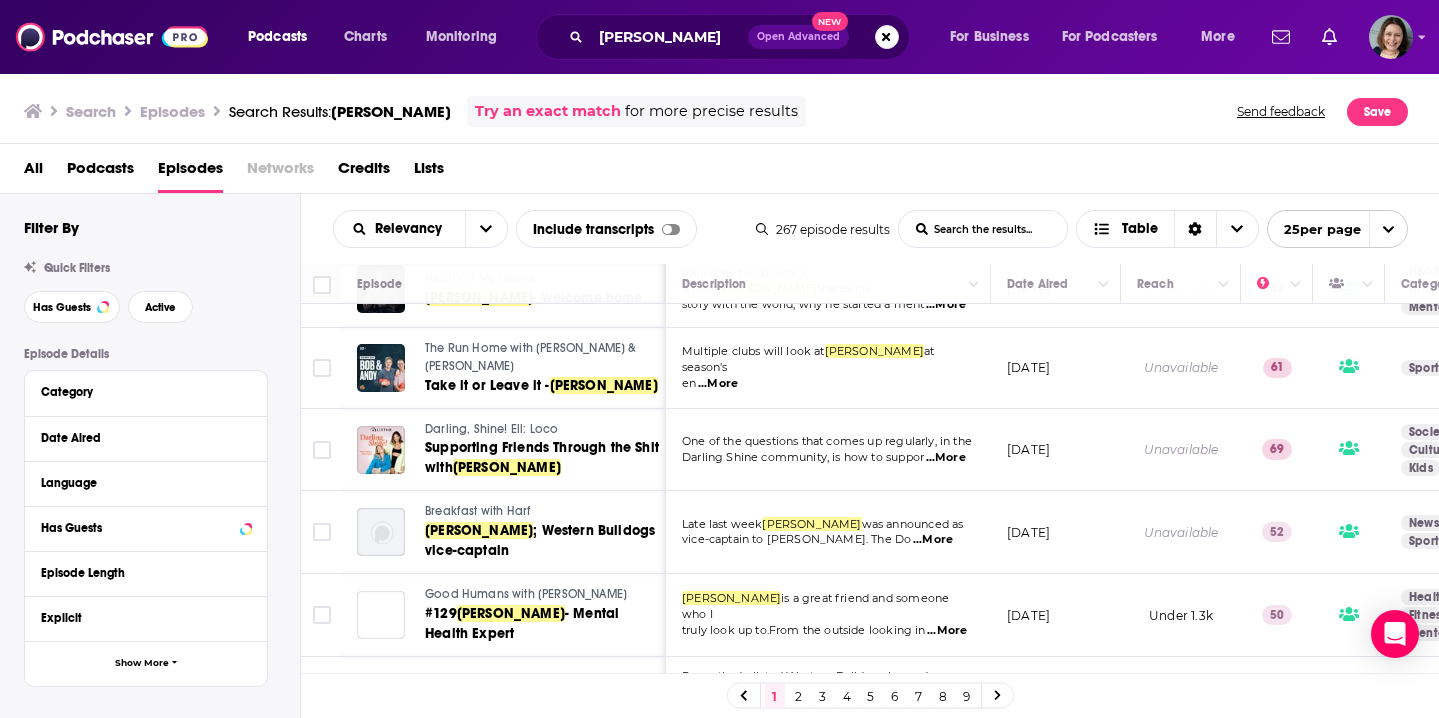 scroll, scrollTop: 644, scrollLeft: 0, axis: vertical 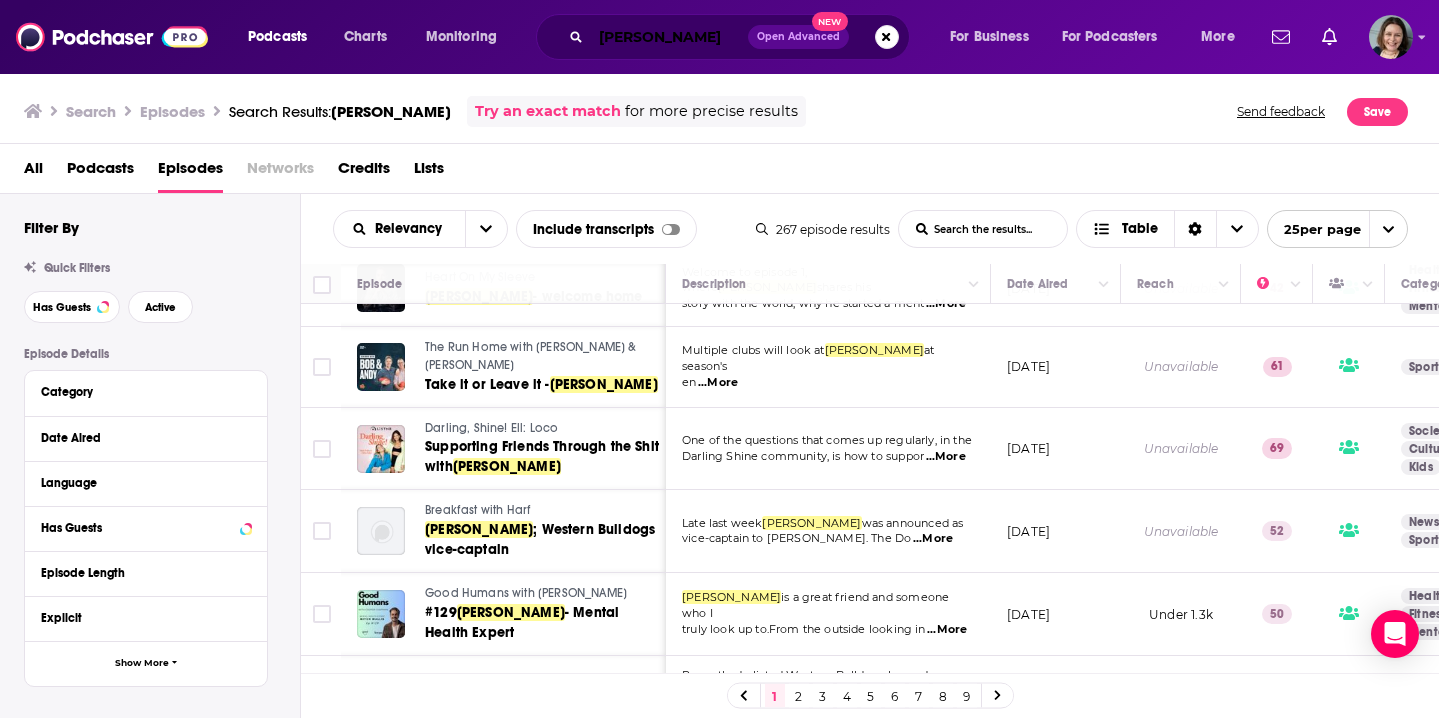 click on "Mitch Wallis" at bounding box center (669, 37) 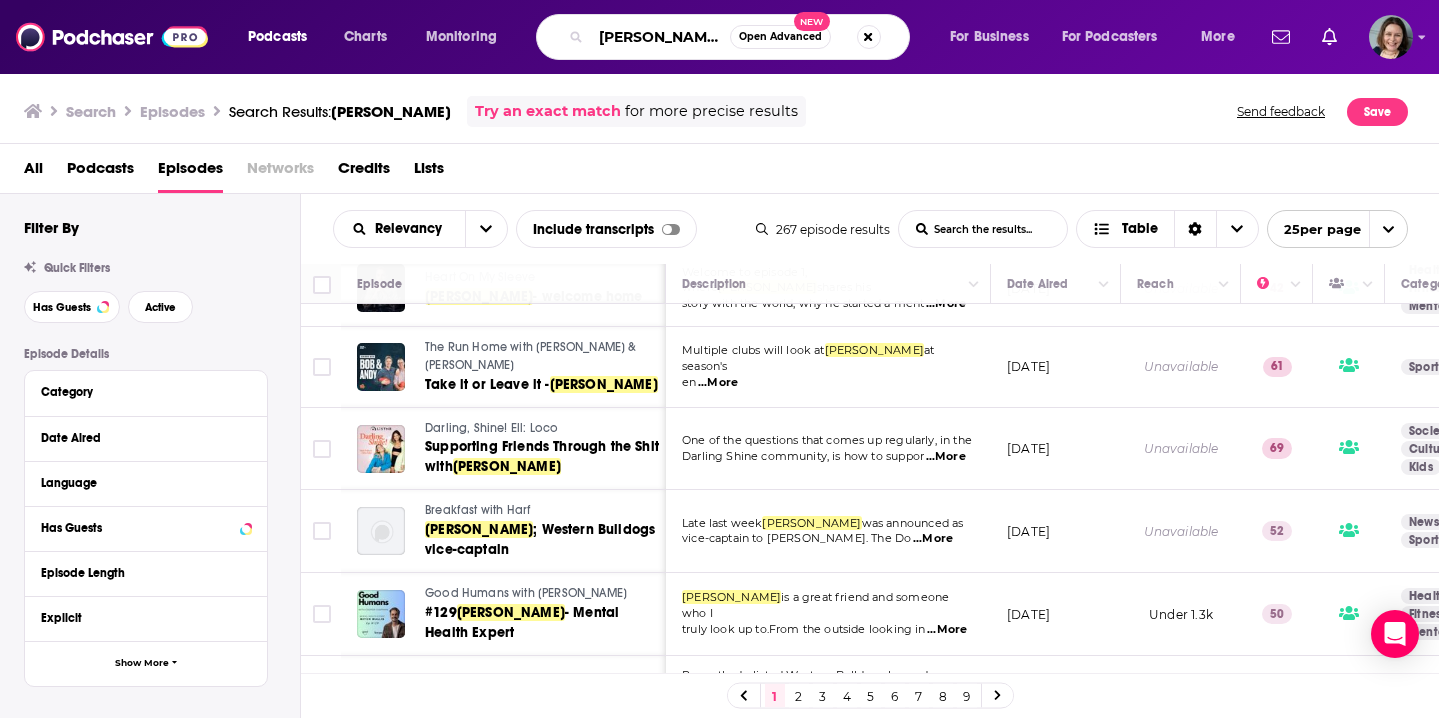 drag, startPoint x: 694, startPoint y: 42, endPoint x: 565, endPoint y: 43, distance: 129.00388 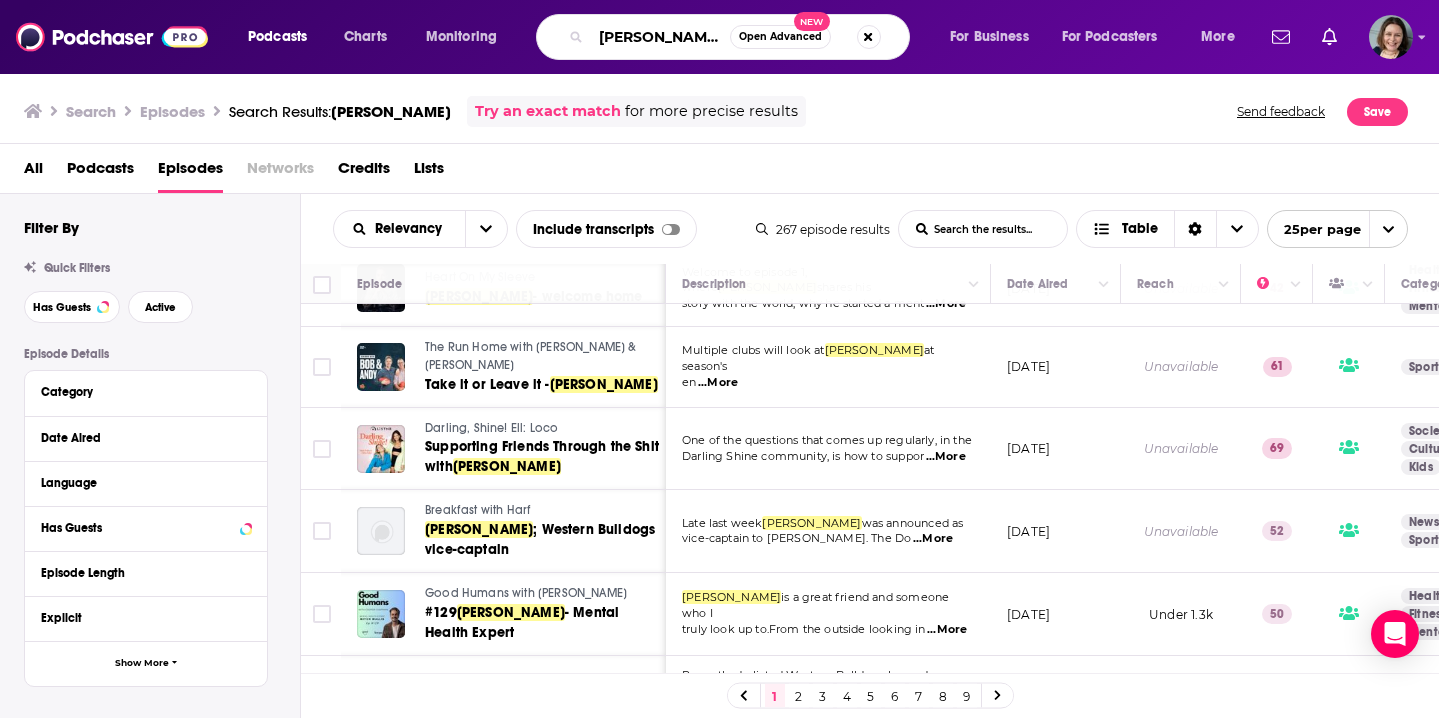 paste on "Chris Bellette" 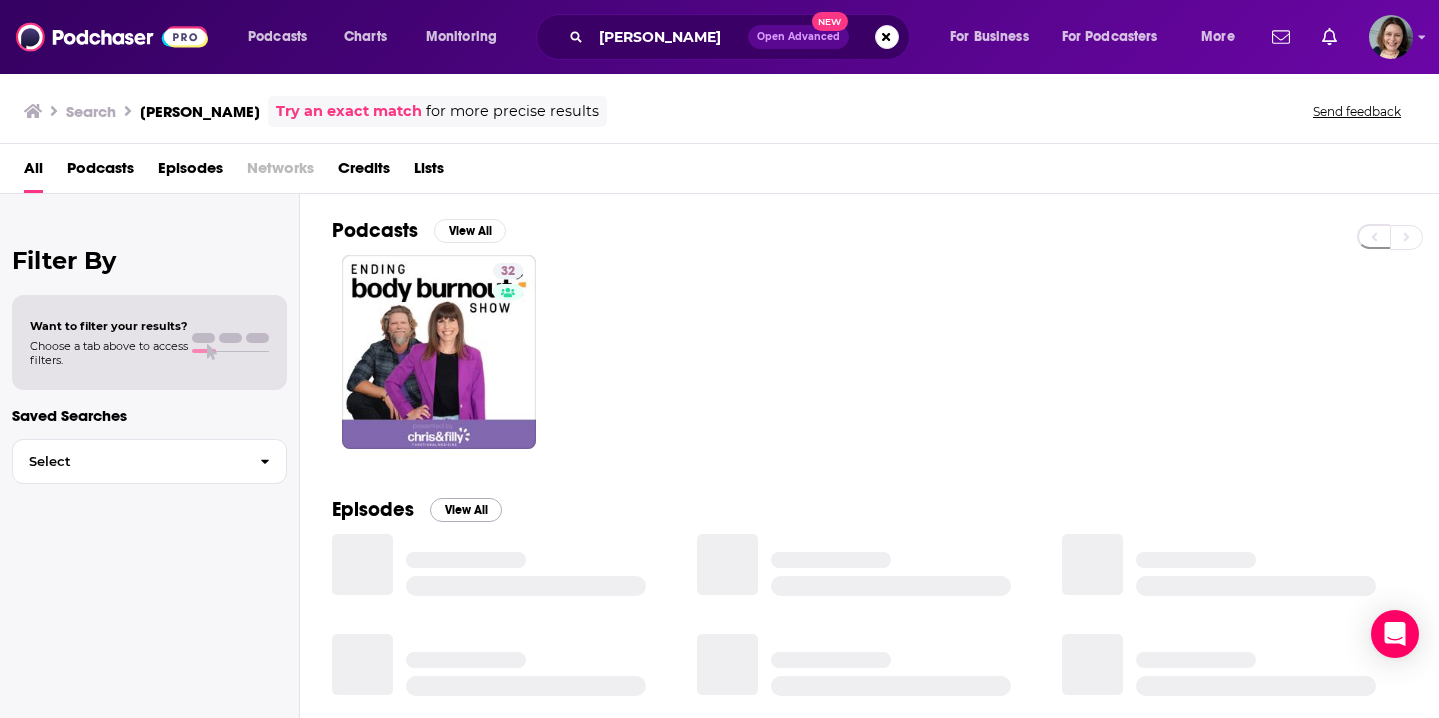 click on "View All" at bounding box center (466, 510) 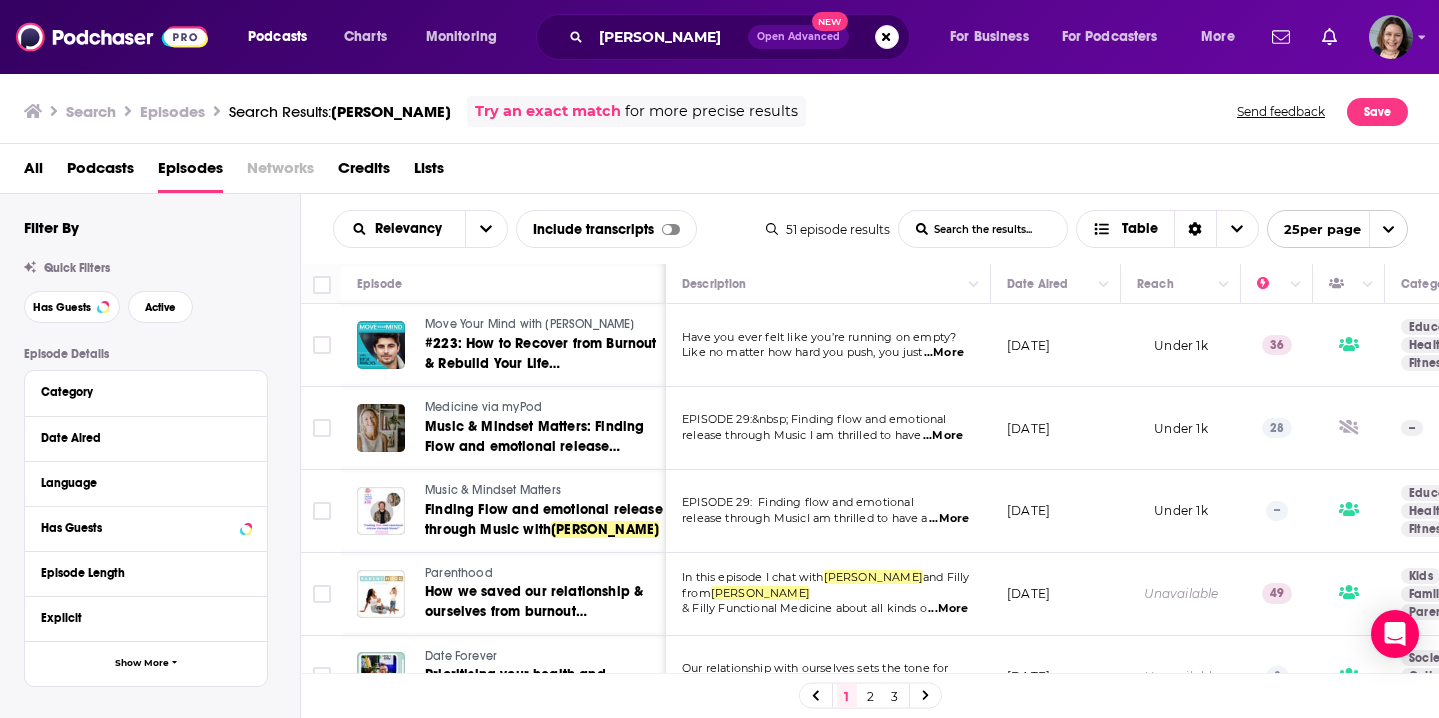 click on "May 12, 2024" at bounding box center [1056, 428] 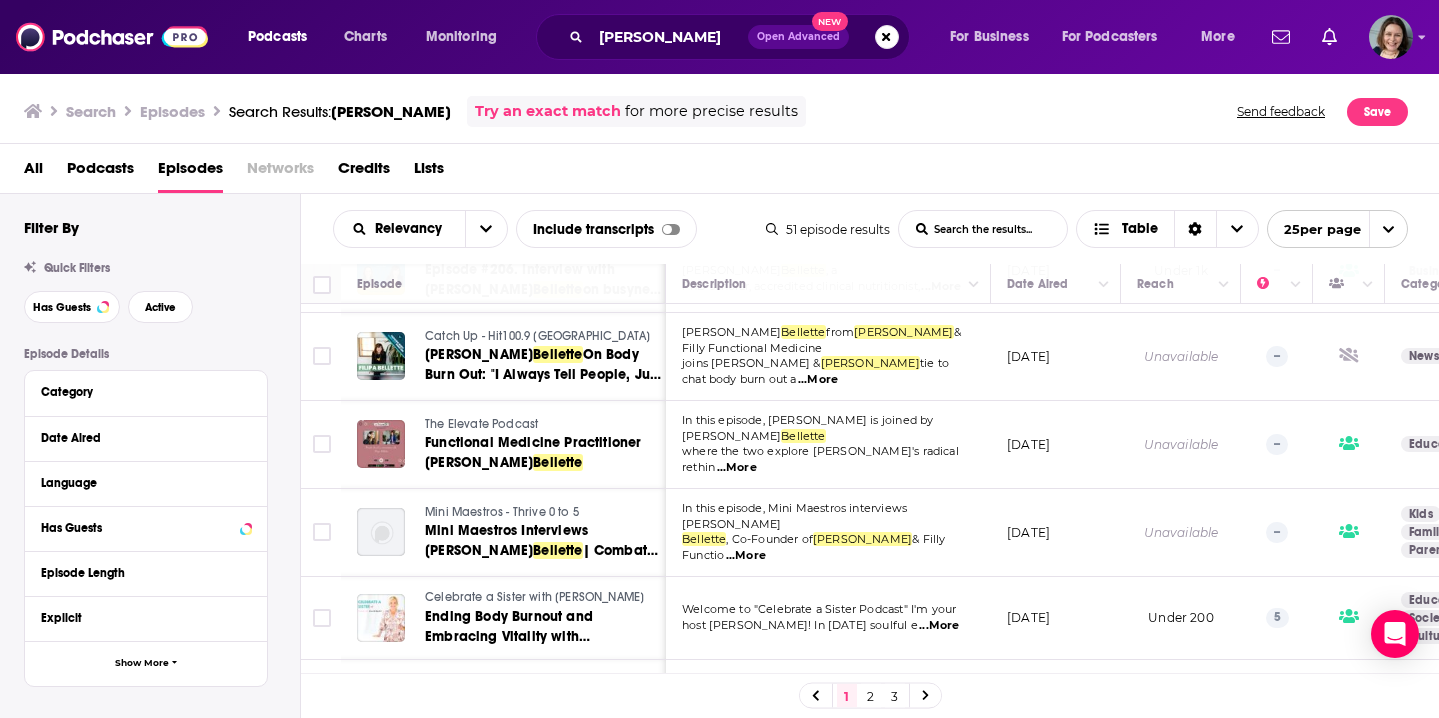scroll, scrollTop: 1709, scrollLeft: 0, axis: vertical 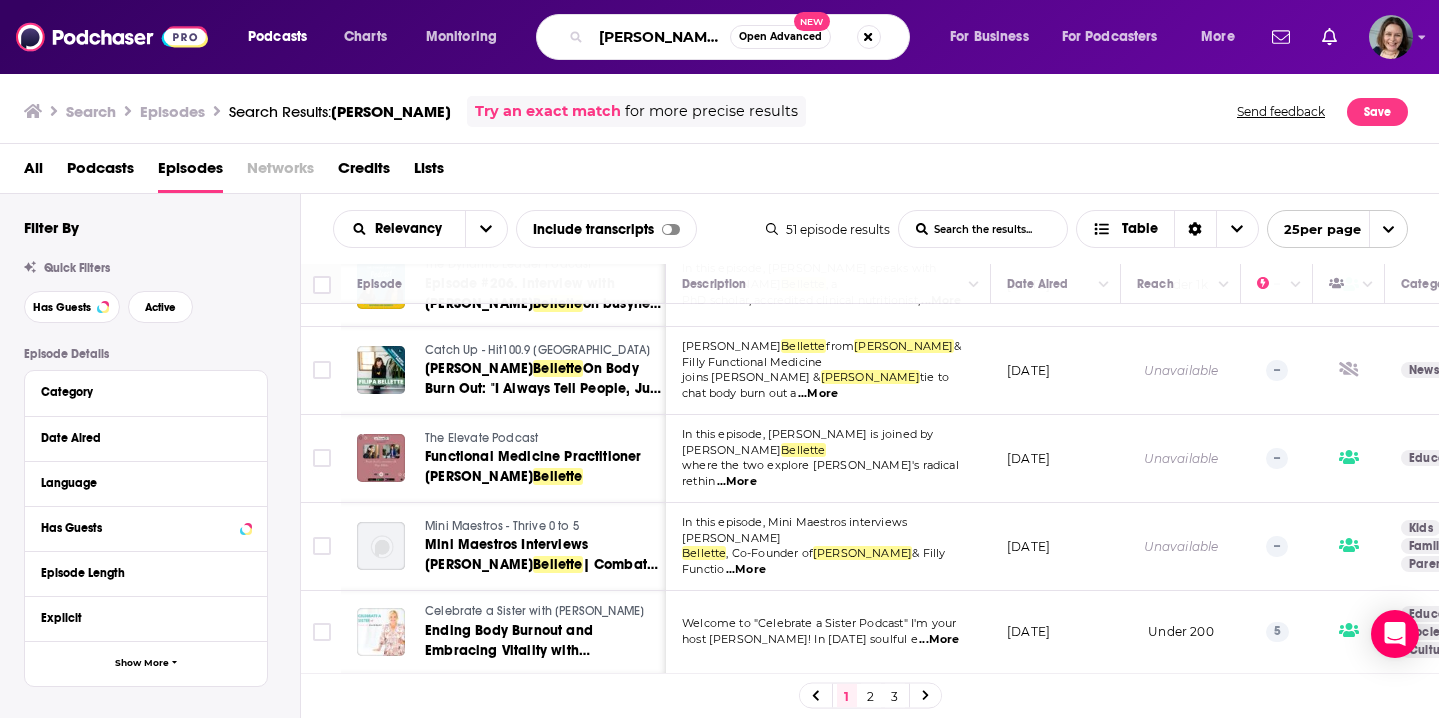 drag, startPoint x: 697, startPoint y: 34, endPoint x: 573, endPoint y: 31, distance: 124.036285 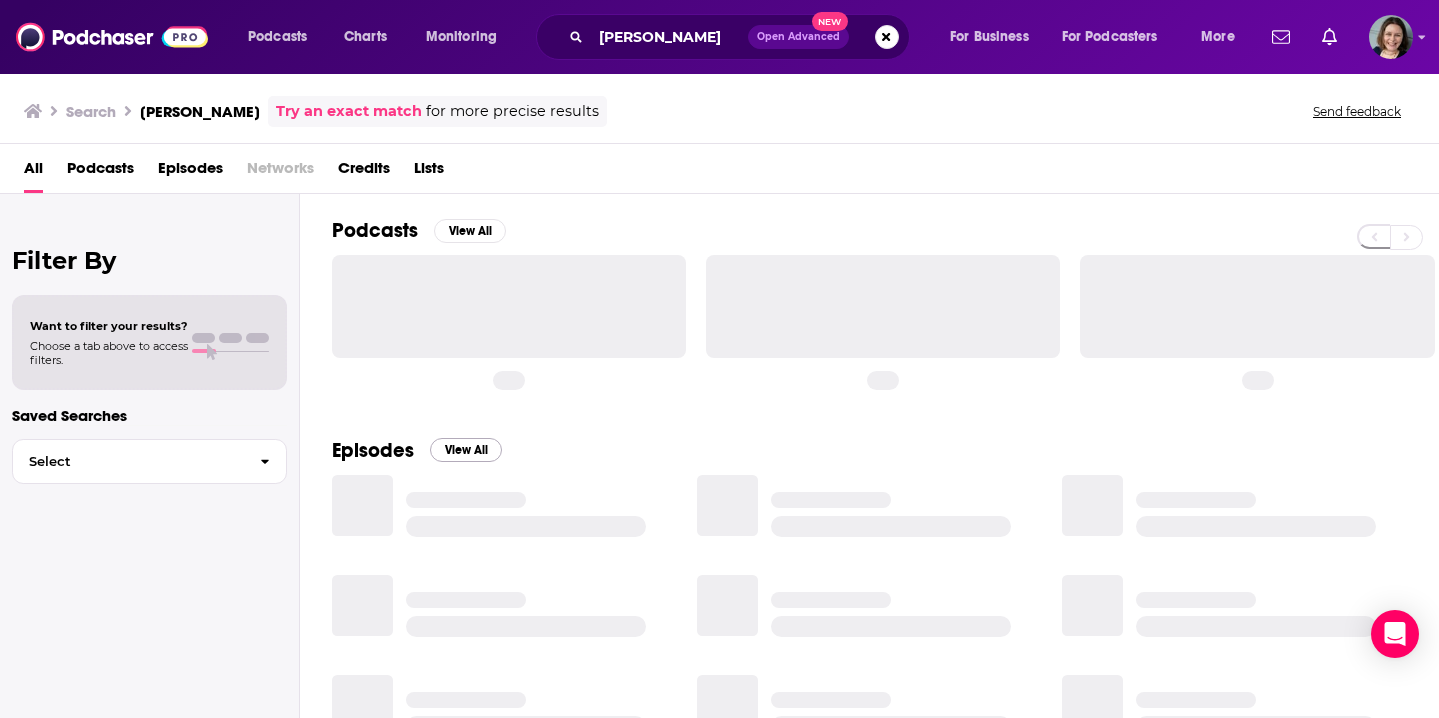 click on "View All" at bounding box center [466, 450] 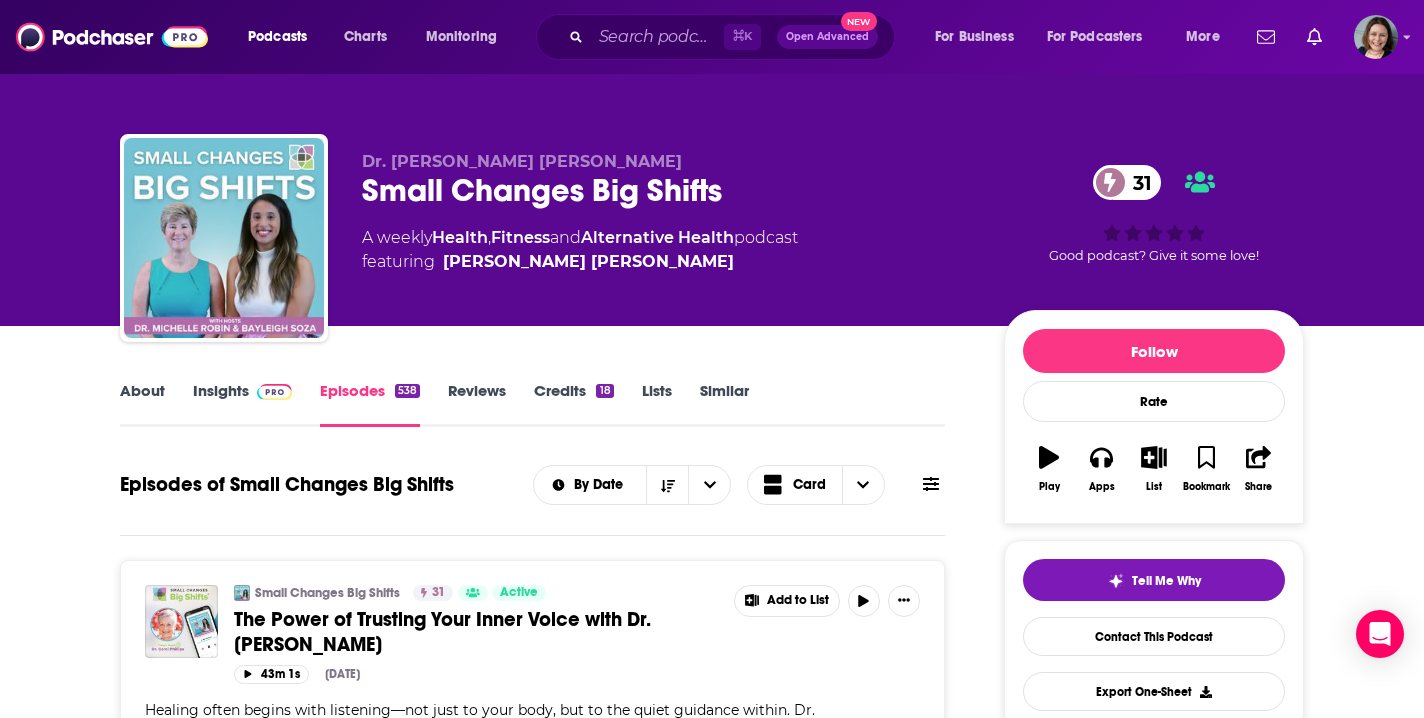 scroll, scrollTop: 0, scrollLeft: 0, axis: both 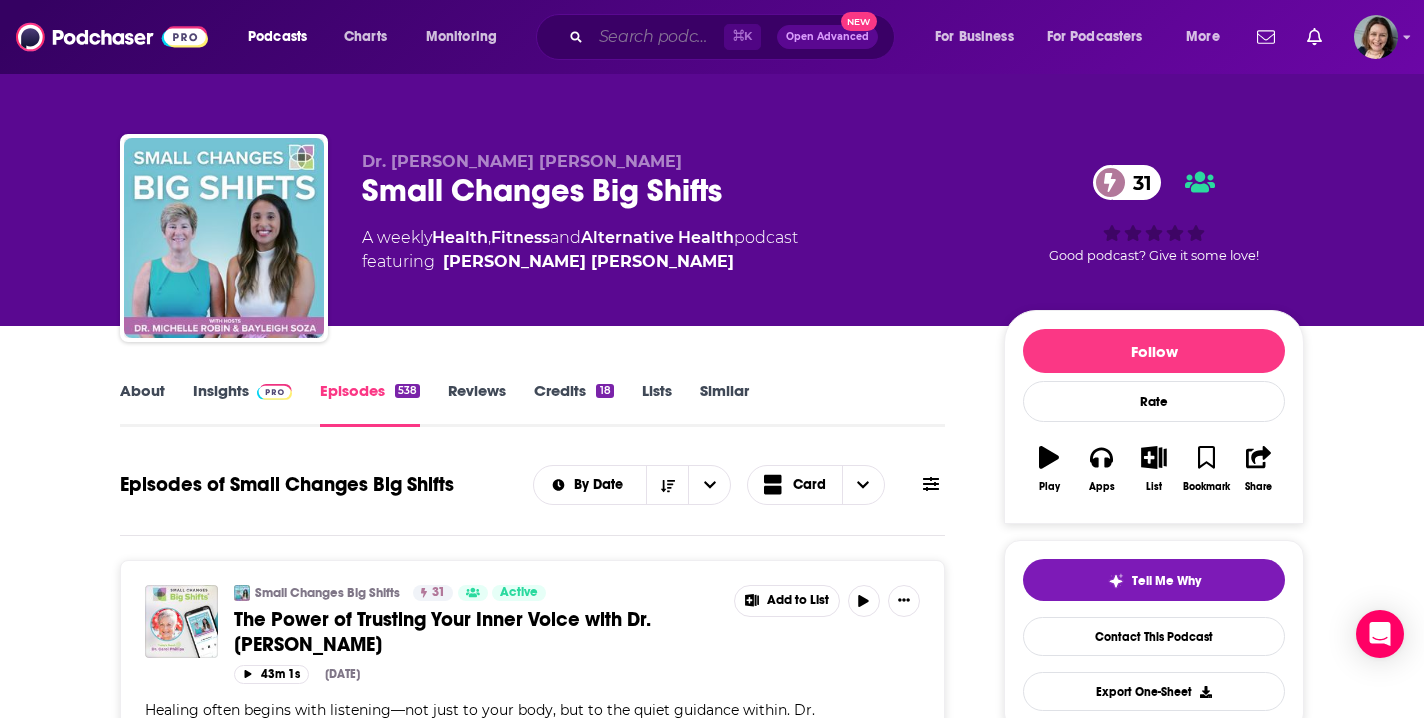 click at bounding box center [657, 37] 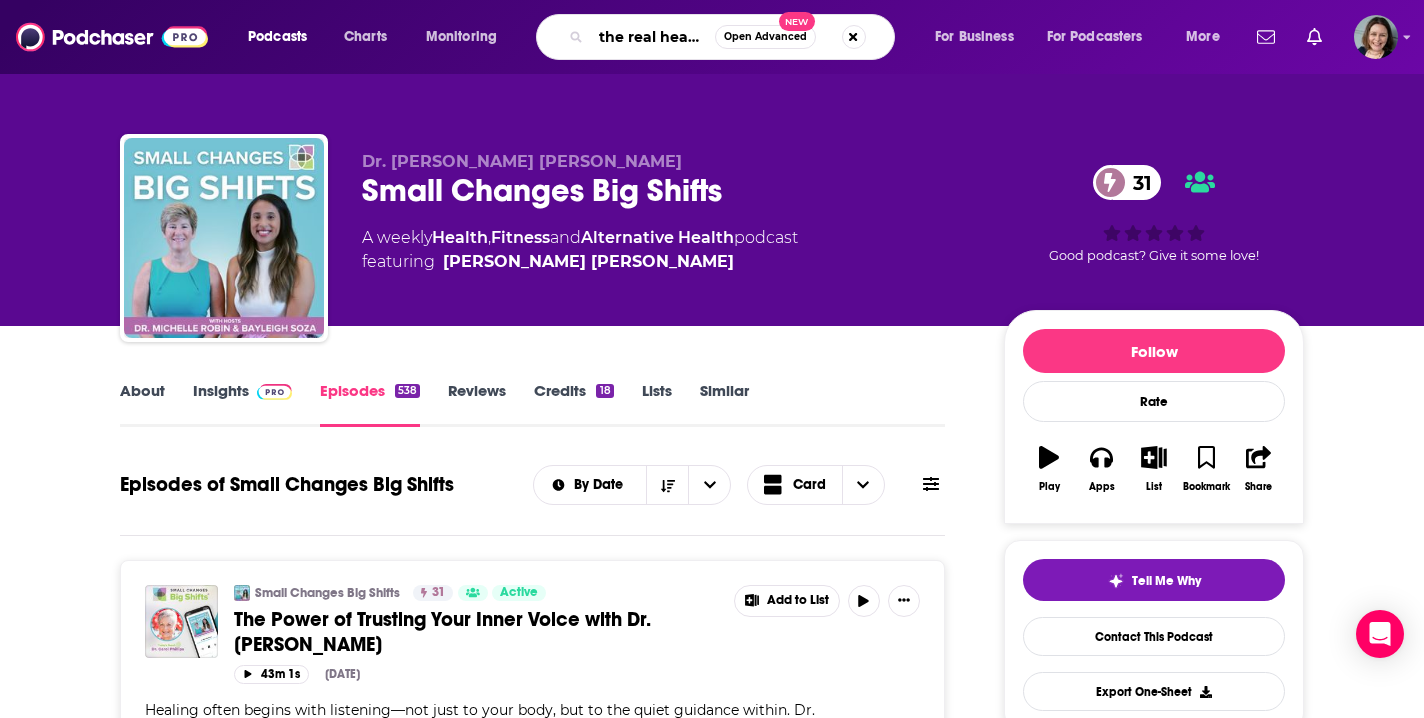 type on "the real health co" 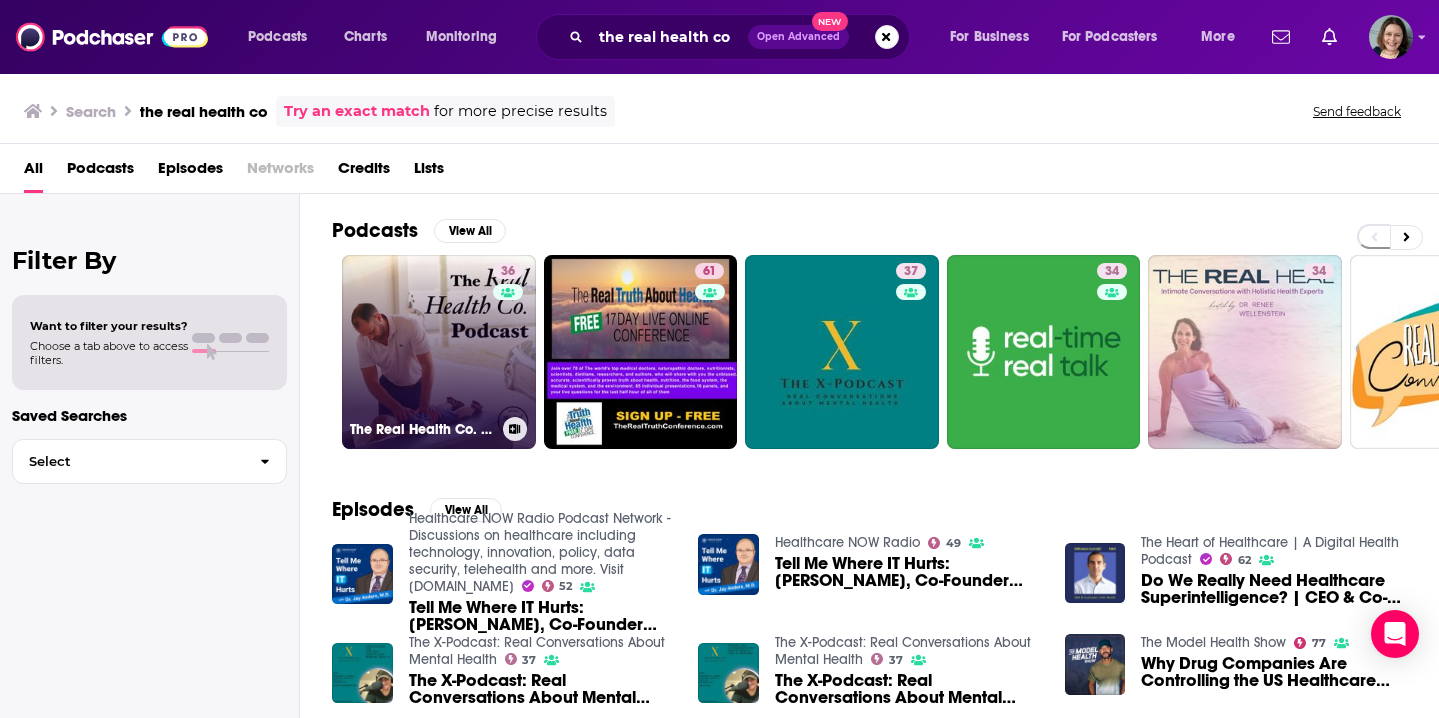 click on "36 The Real Health Co. Podcast" at bounding box center (439, 352) 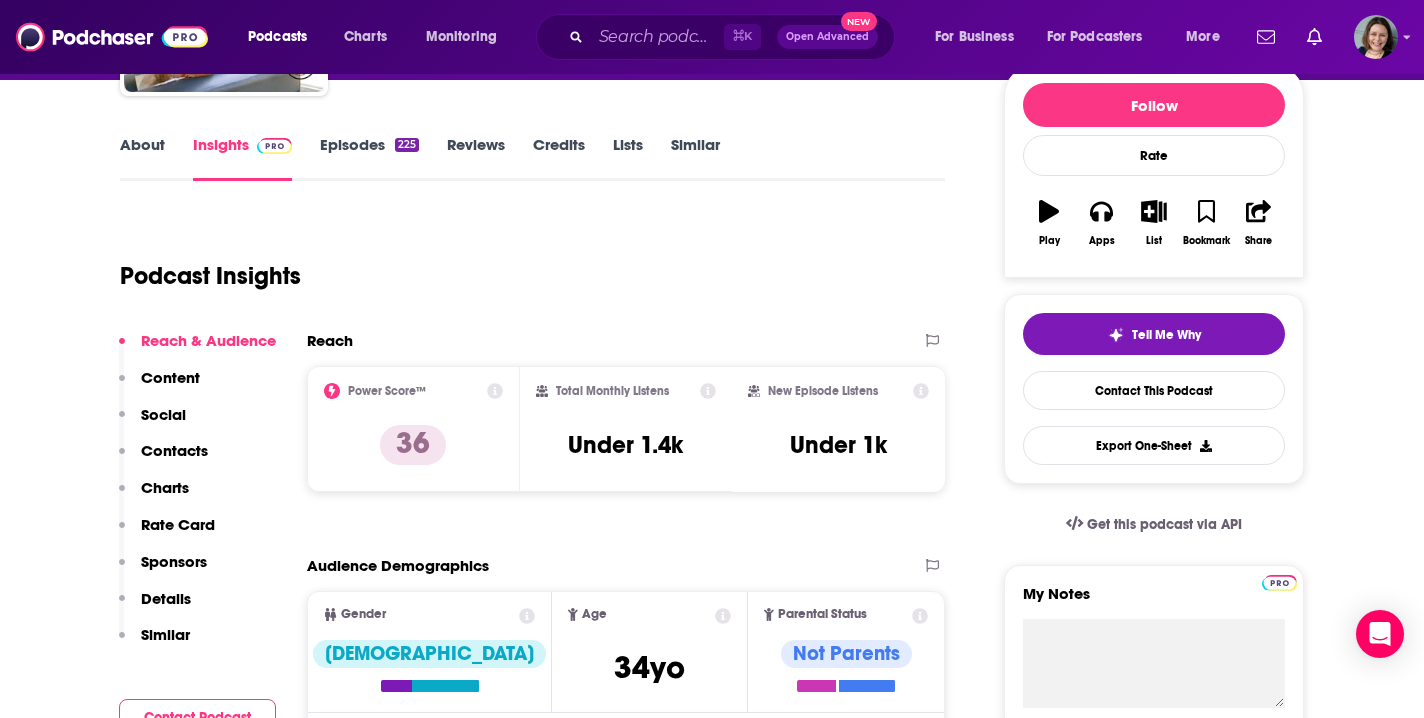 scroll, scrollTop: 0, scrollLeft: 0, axis: both 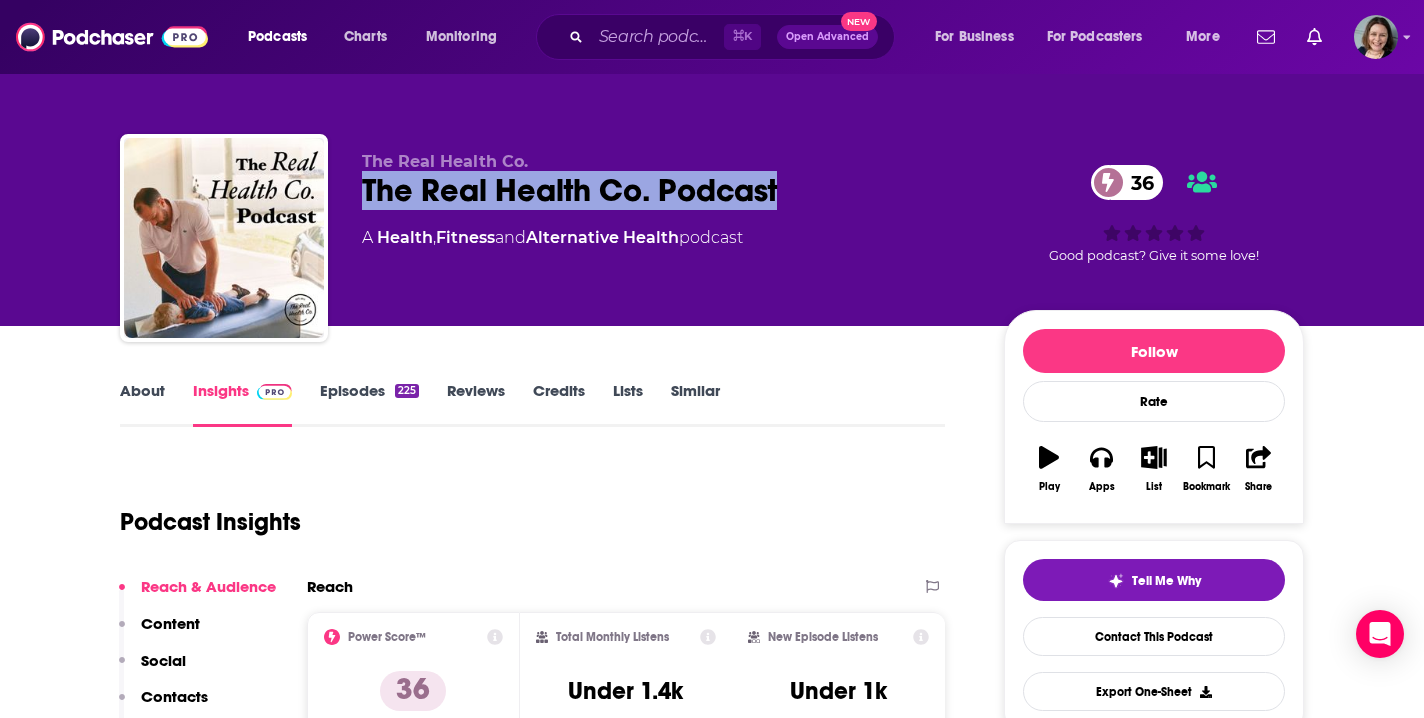 drag, startPoint x: 364, startPoint y: 188, endPoint x: 782, endPoint y: 186, distance: 418.0048 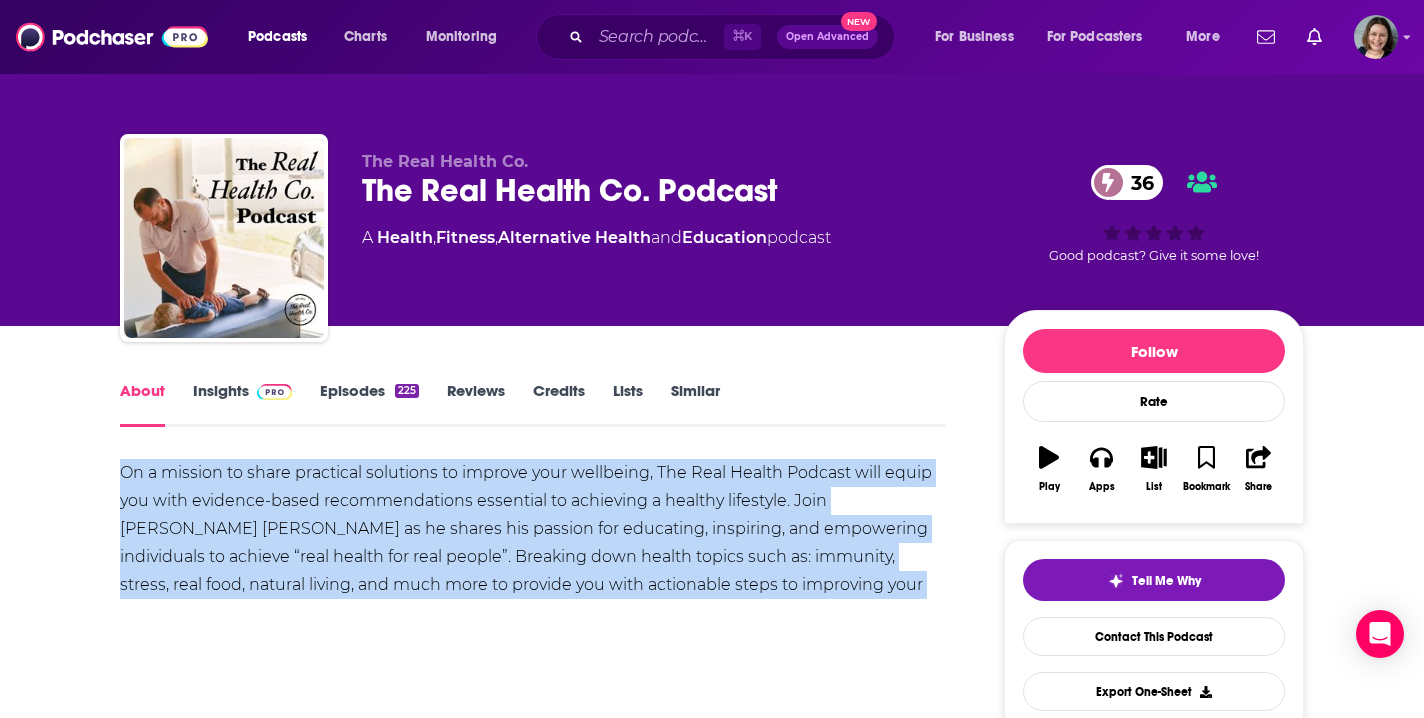 drag, startPoint x: 120, startPoint y: 471, endPoint x: 821, endPoint y: 579, distance: 709.27075 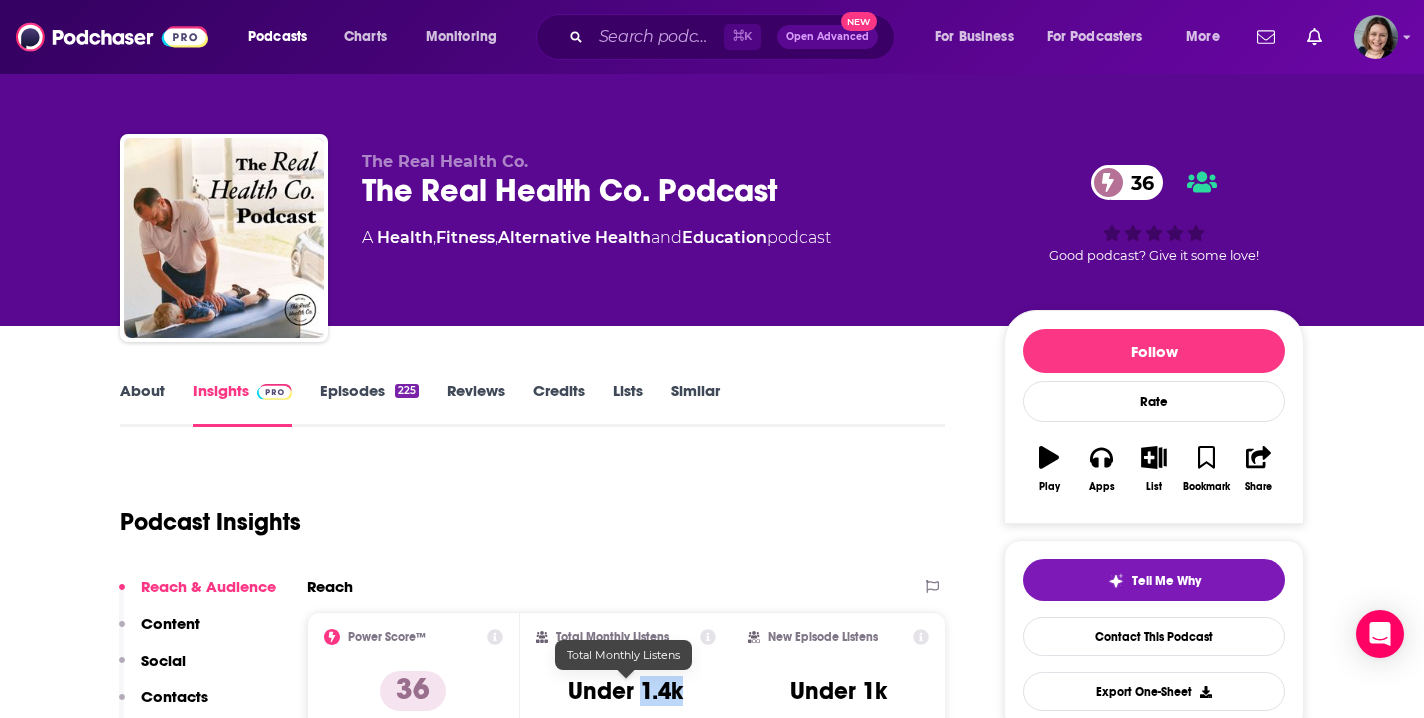 drag, startPoint x: 642, startPoint y: 687, endPoint x: 684, endPoint y: 686, distance: 42.0119 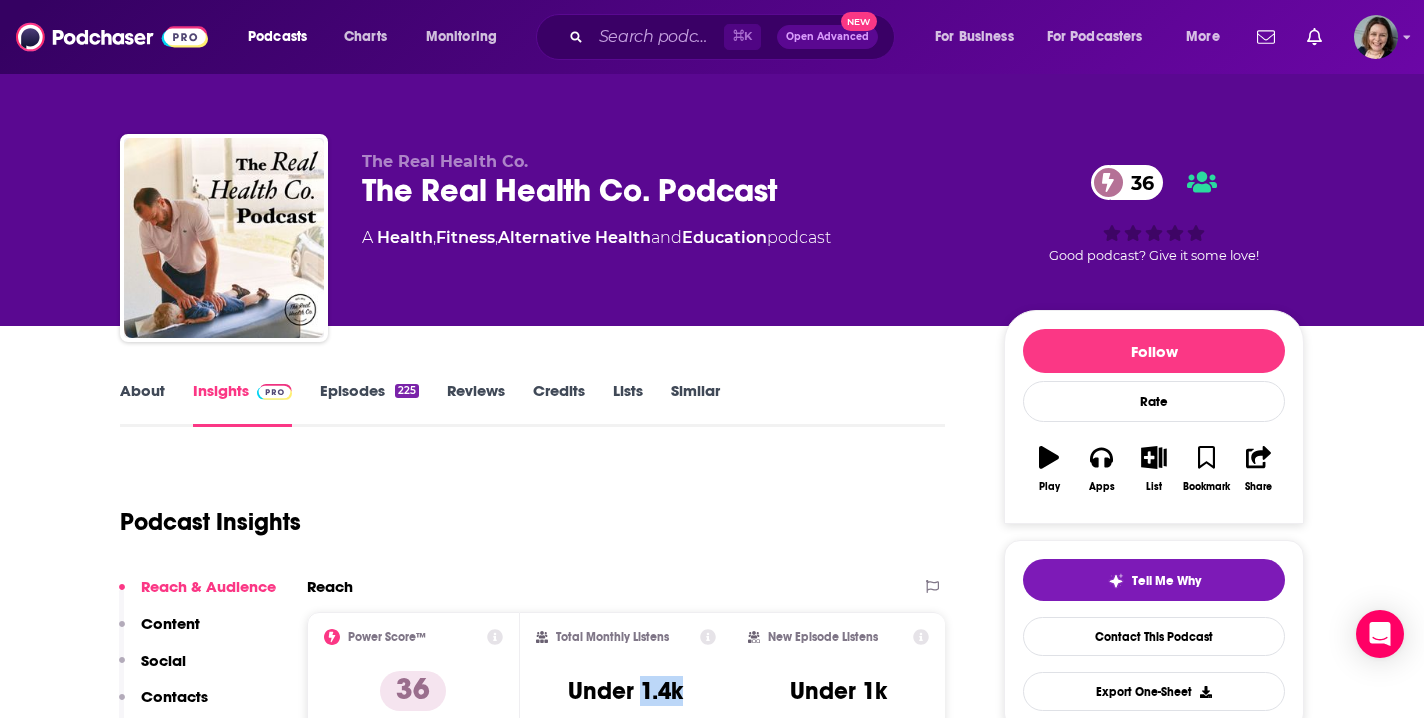 copy on "1.4k" 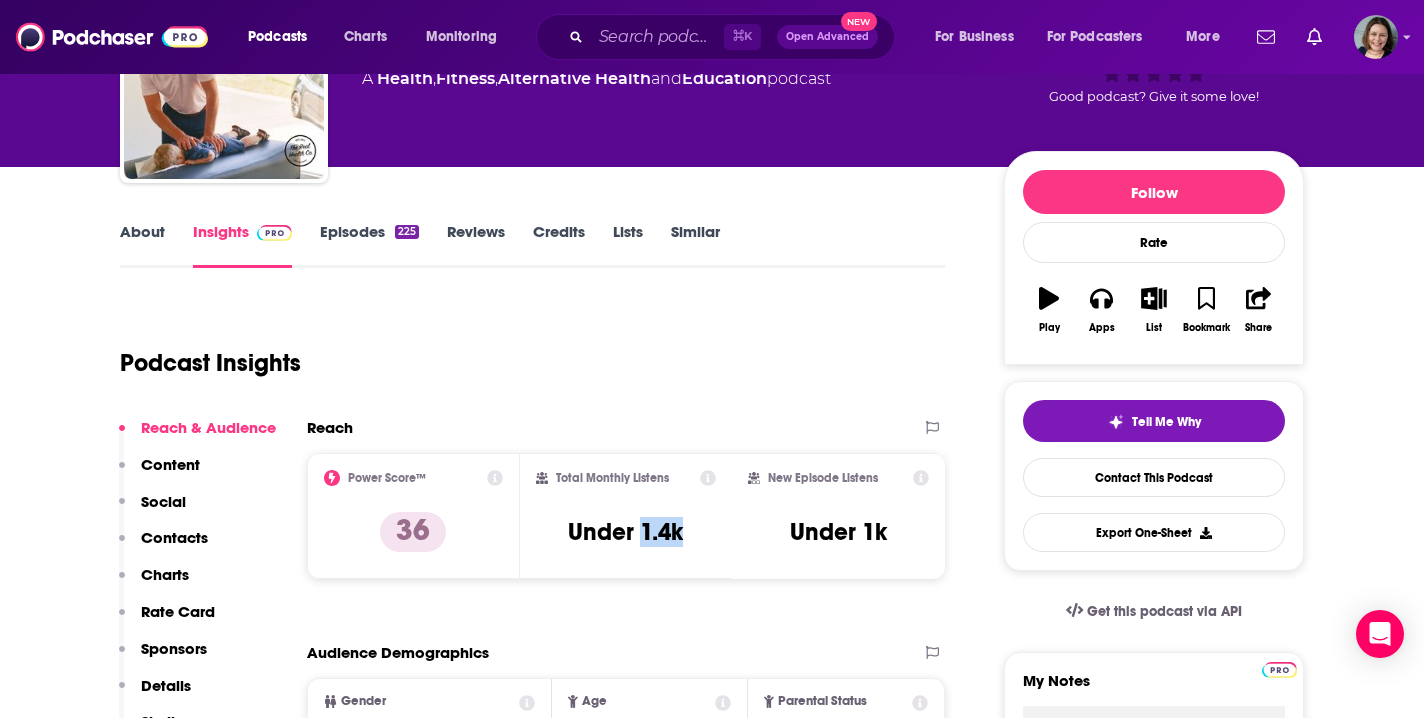 scroll, scrollTop: 0, scrollLeft: 0, axis: both 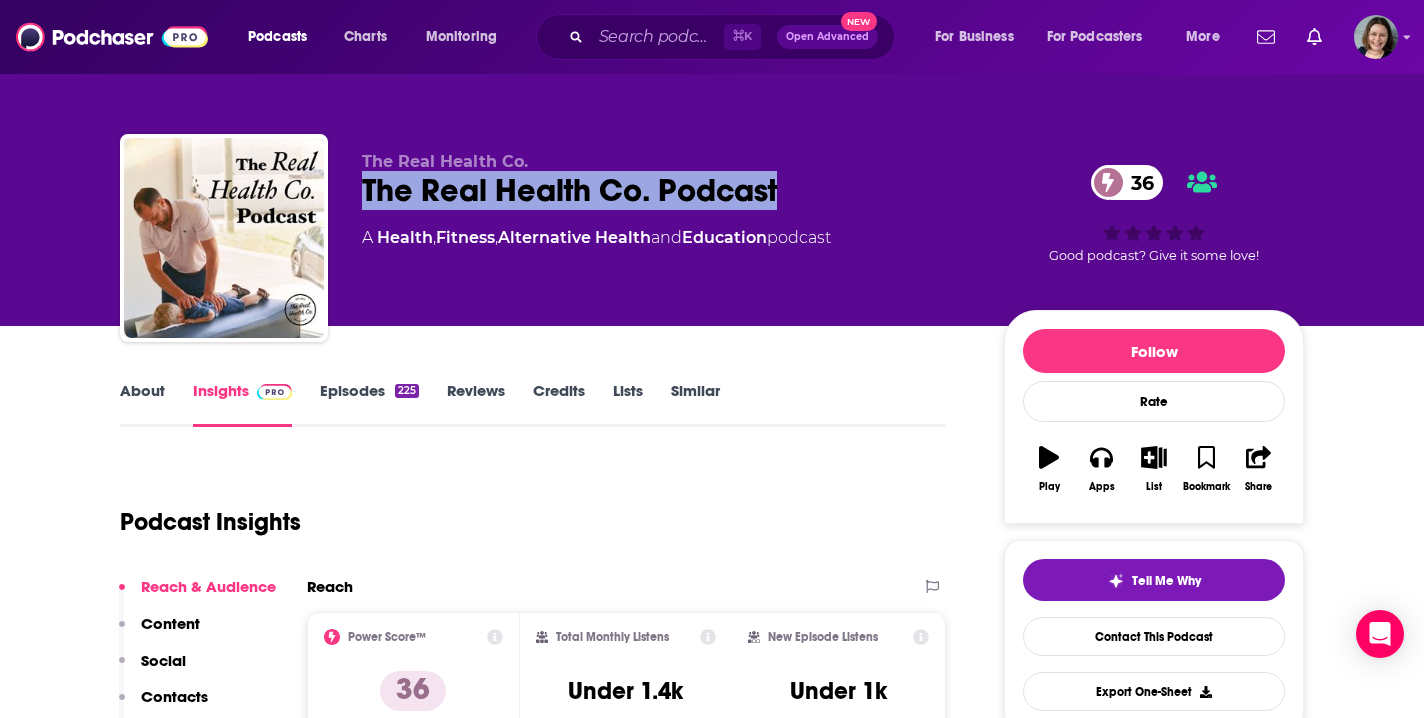 drag, startPoint x: 782, startPoint y: 185, endPoint x: 367, endPoint y: 190, distance: 415.03012 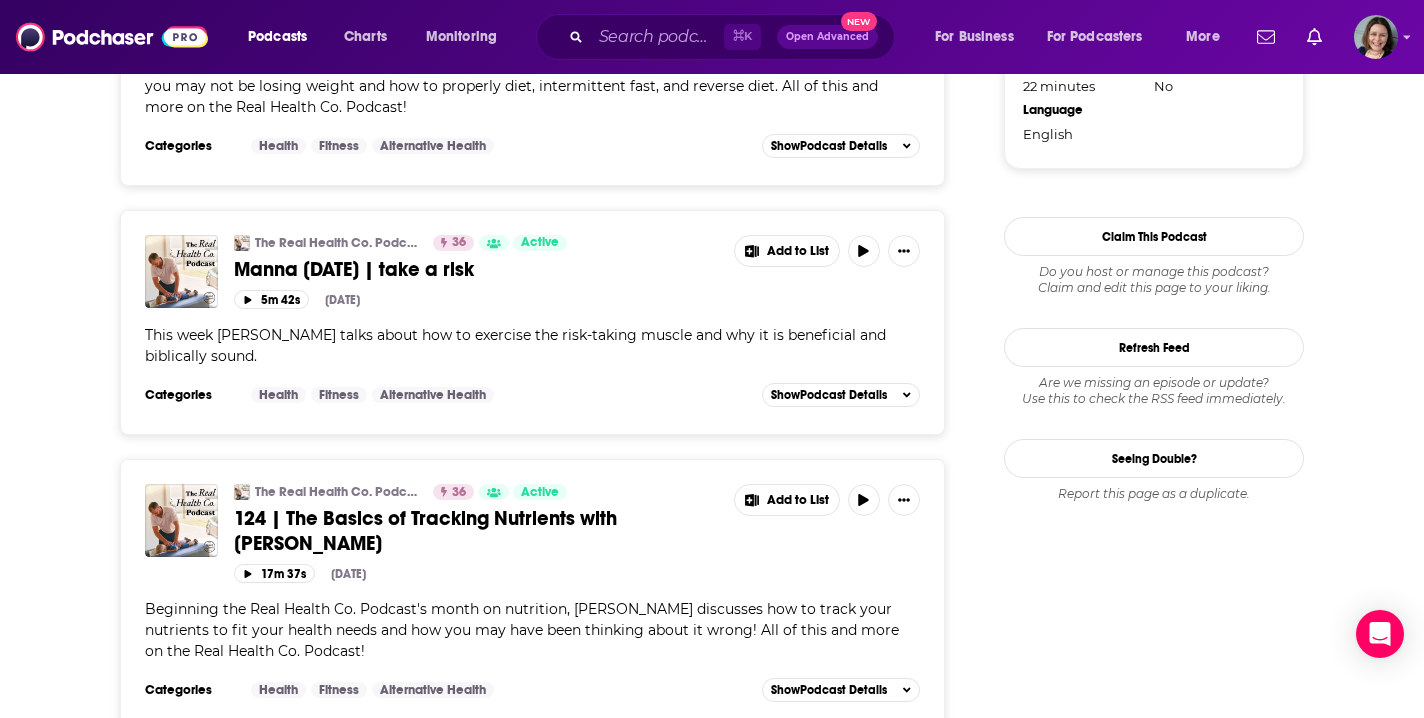 scroll, scrollTop: 2263, scrollLeft: 0, axis: vertical 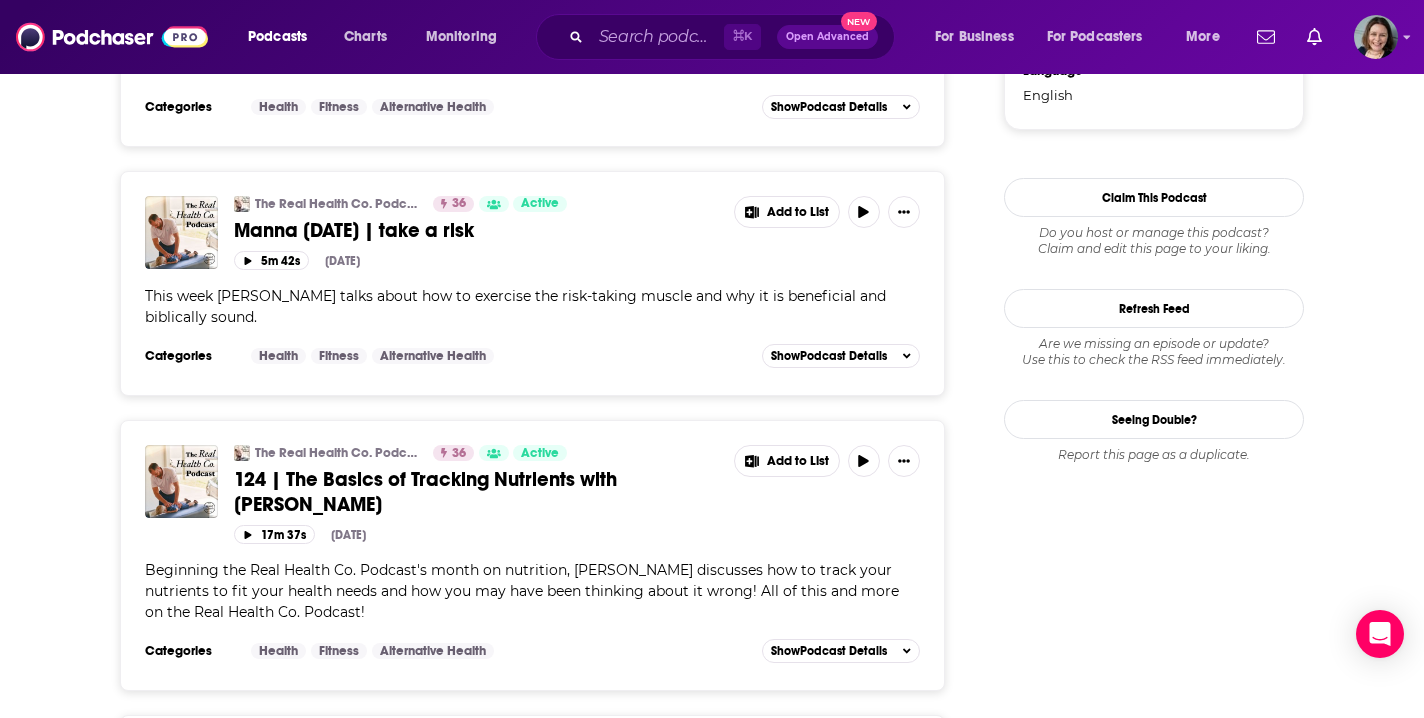click on "124 | The Basics of Tracking Nutrients with Dr. Reed Jarvis" at bounding box center [425, 492] 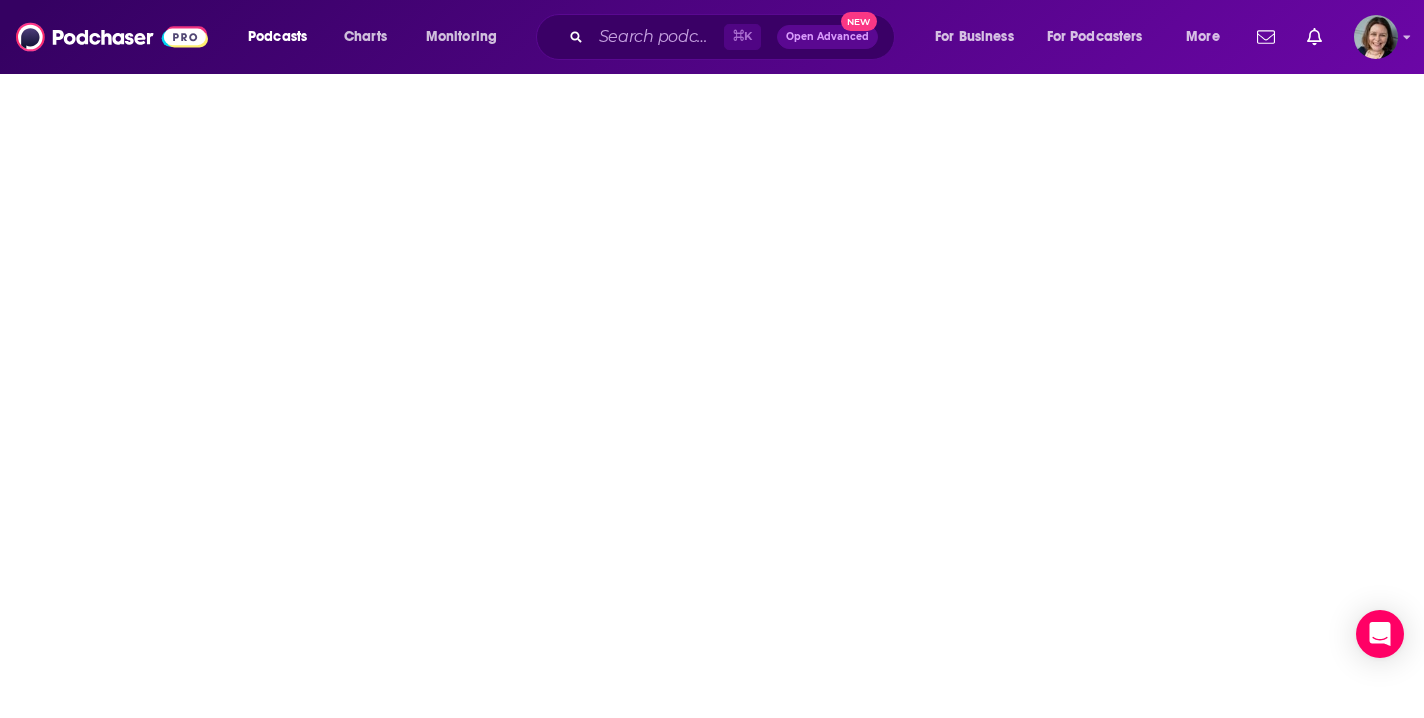 scroll, scrollTop: 0, scrollLeft: 0, axis: both 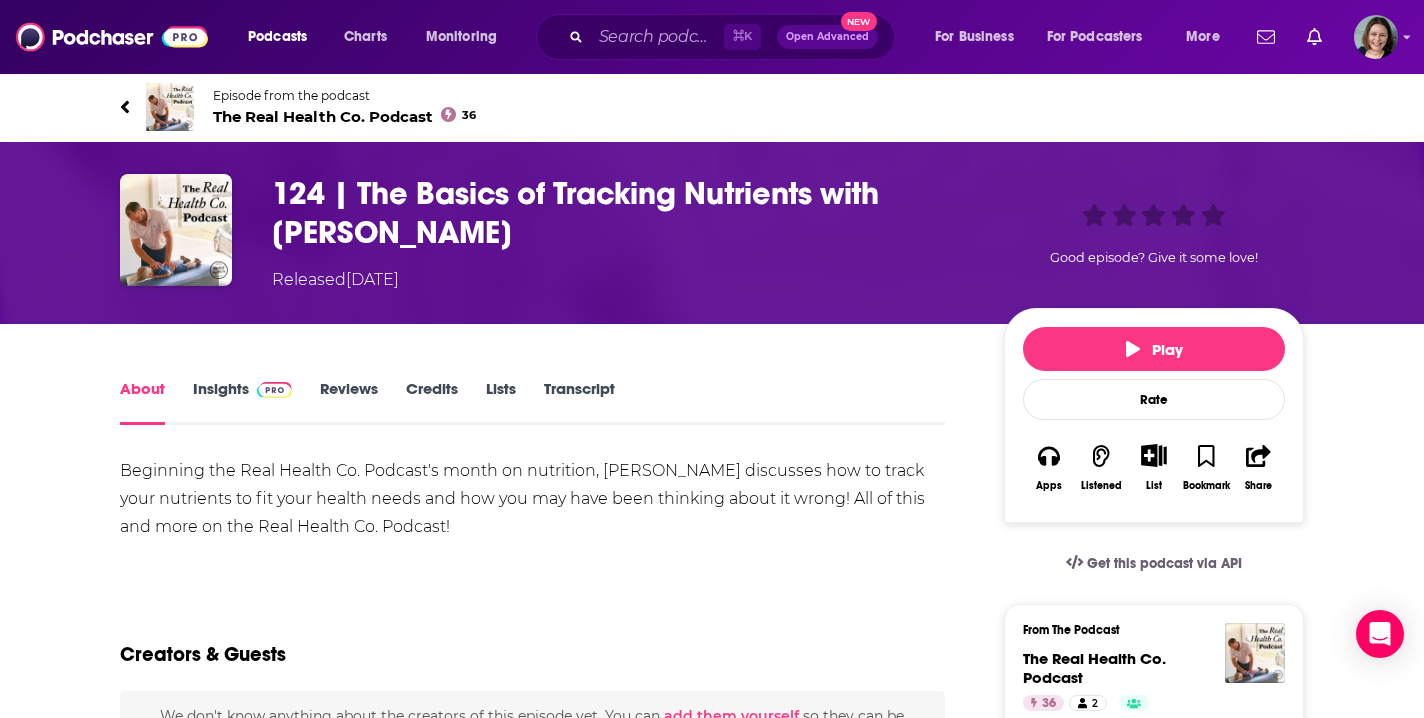 drag, startPoint x: 360, startPoint y: 192, endPoint x: 442, endPoint y: 228, distance: 89.55445 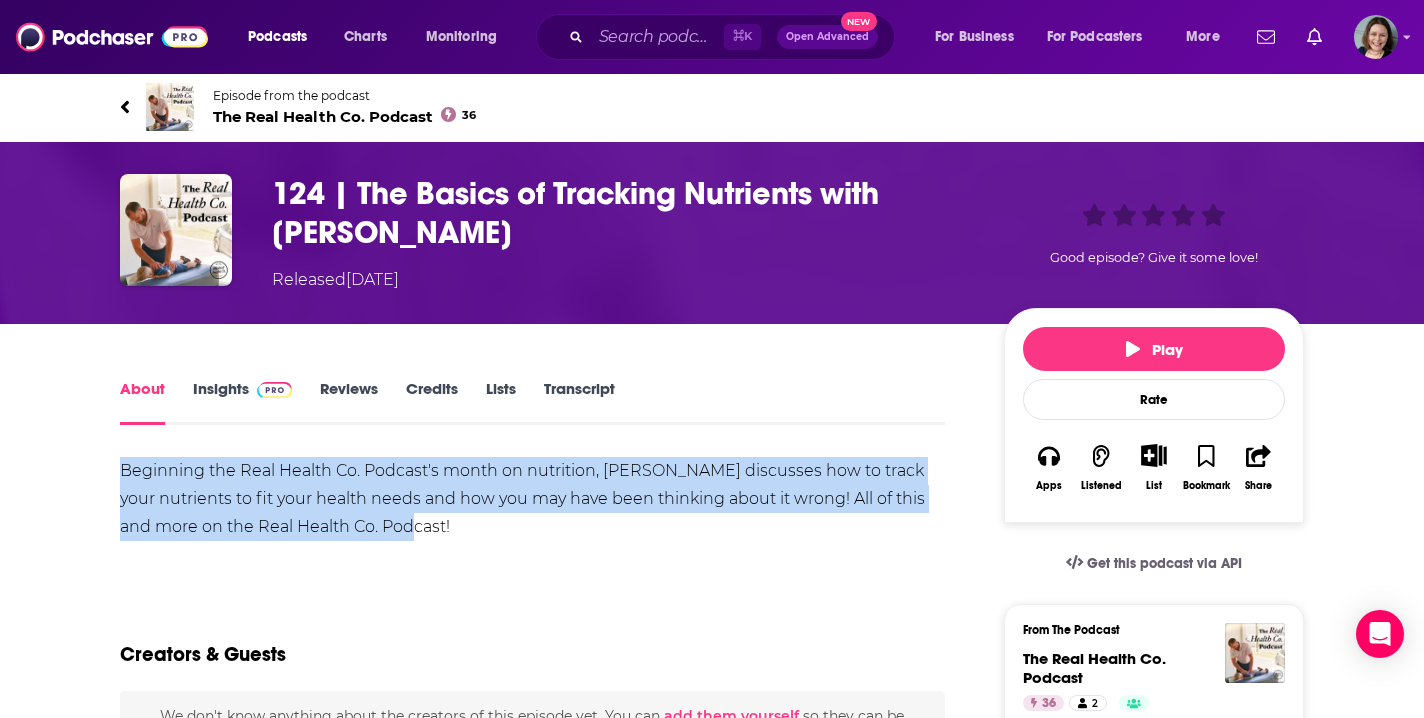 drag, startPoint x: 123, startPoint y: 468, endPoint x: 424, endPoint y: 530, distance: 307.31906 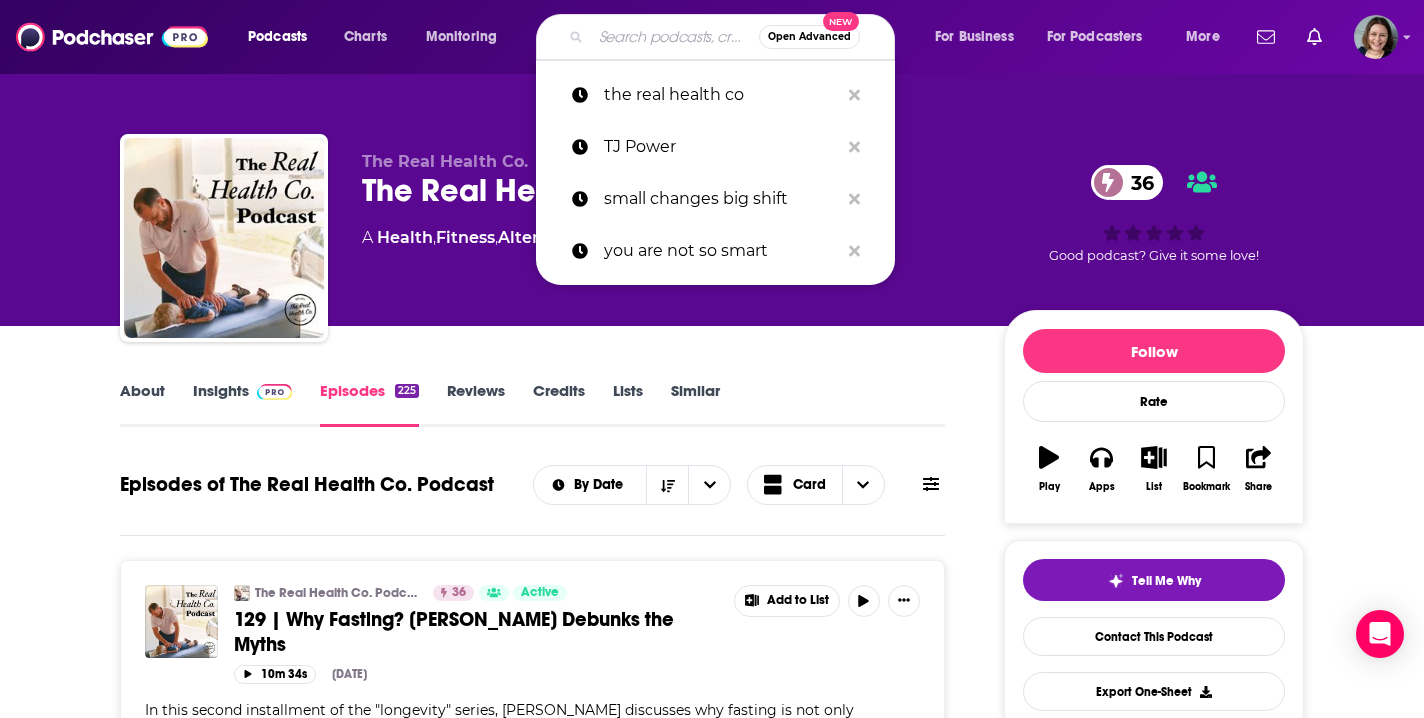 click at bounding box center [675, 37] 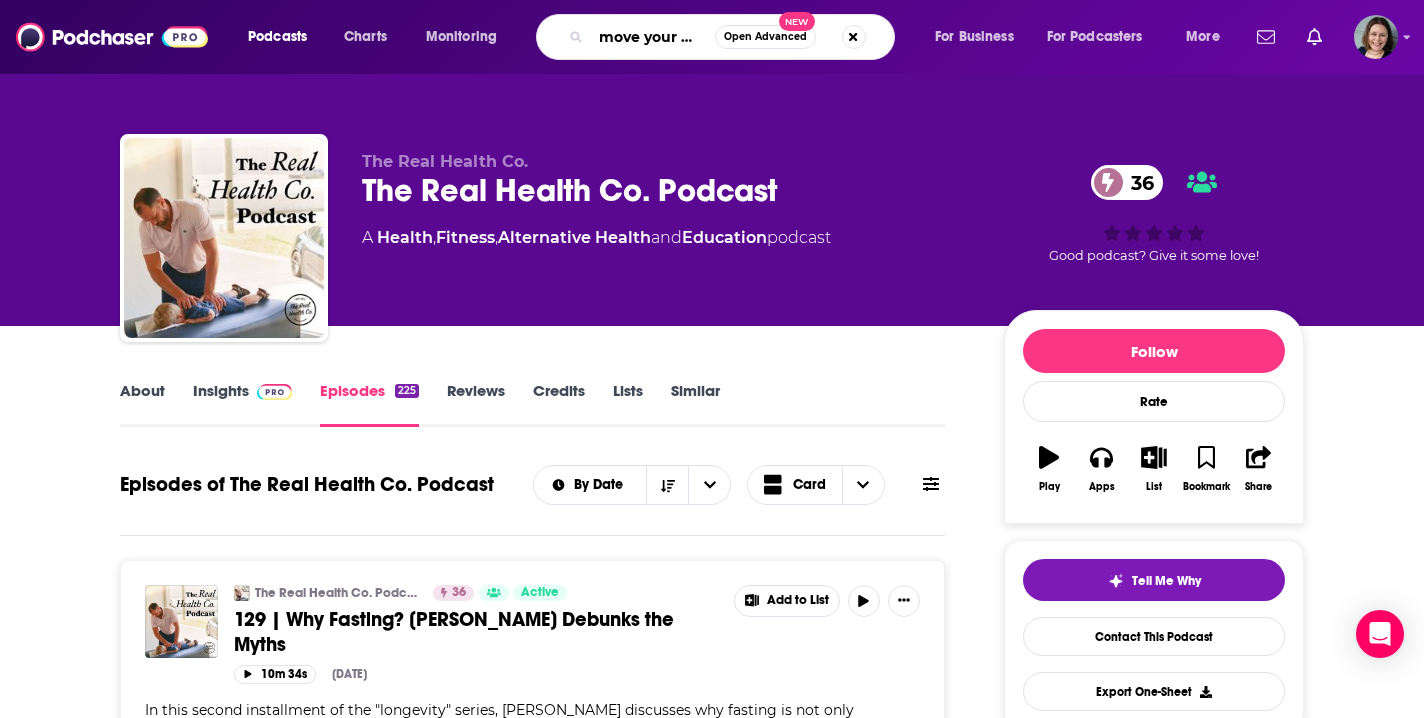 type on "move your mind" 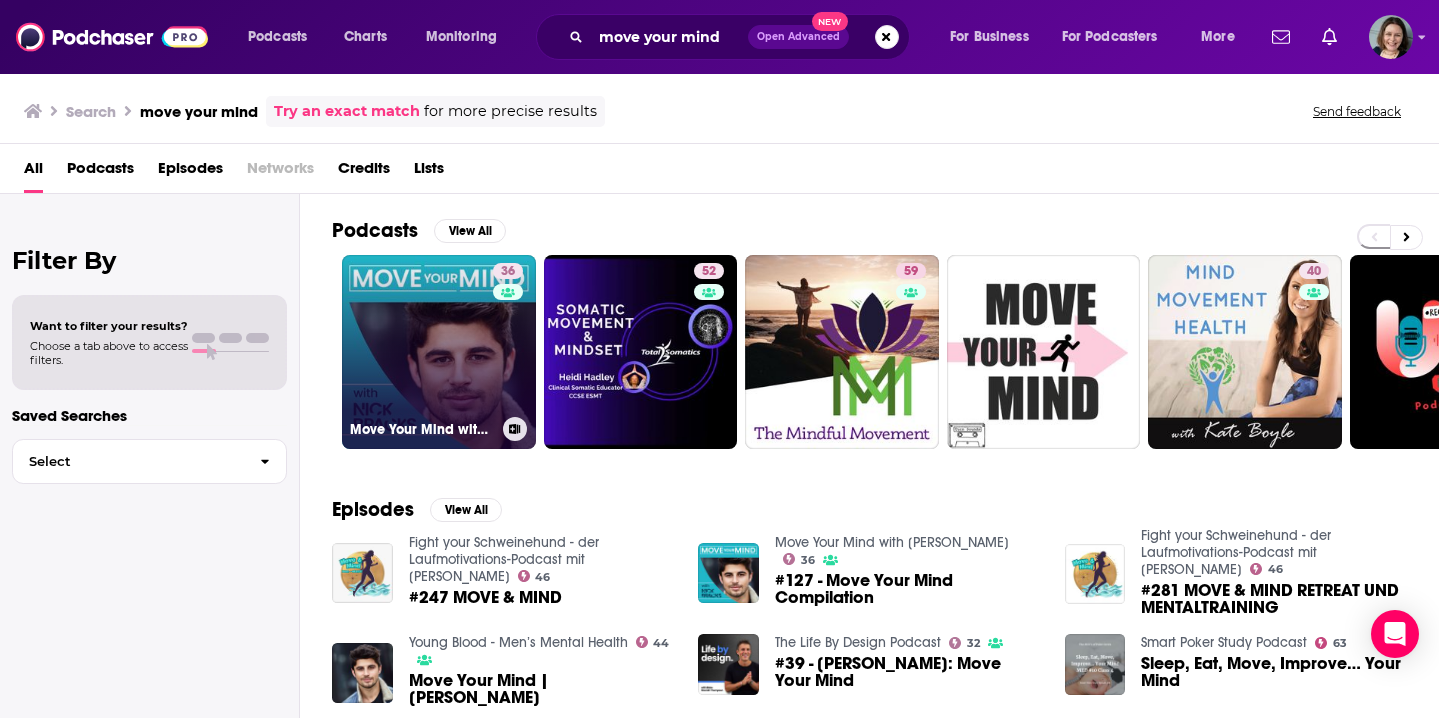 click on "36 Move Your Mind with Nick Bracks" at bounding box center [439, 352] 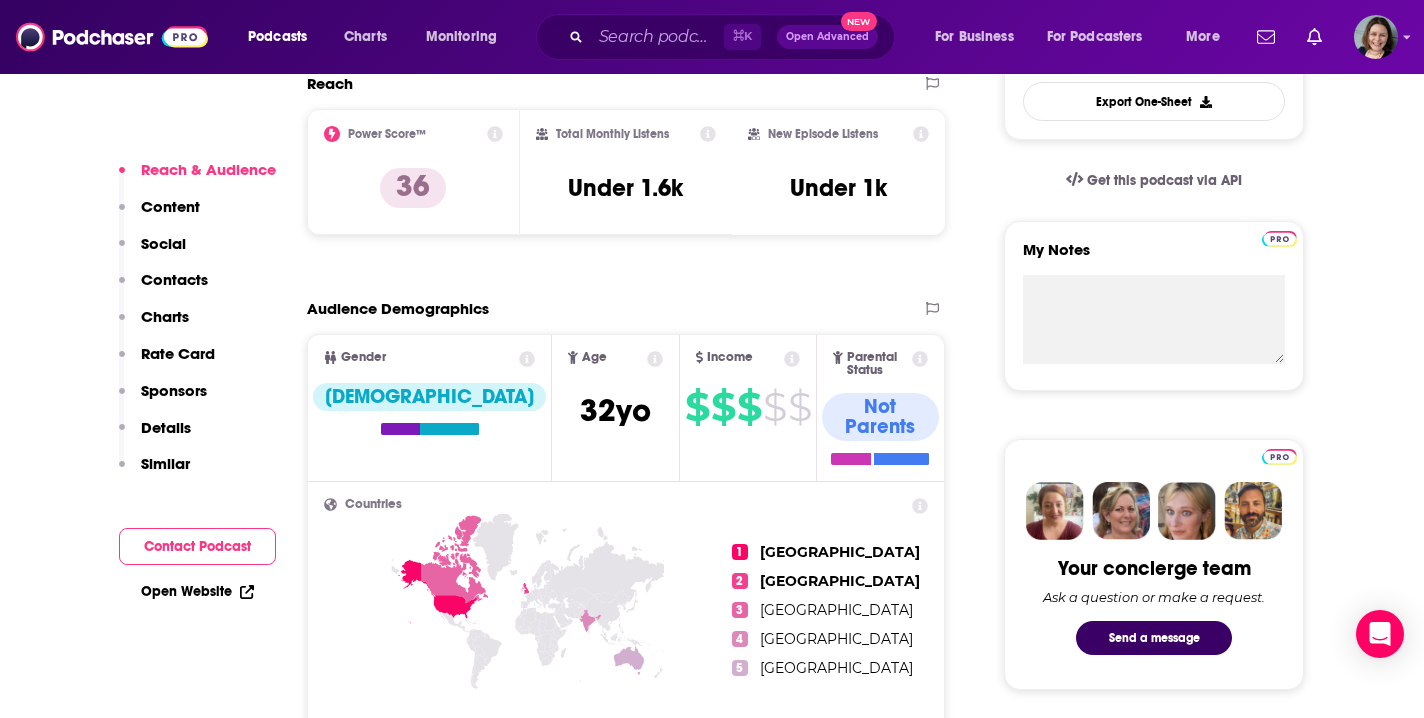 scroll, scrollTop: 678, scrollLeft: 0, axis: vertical 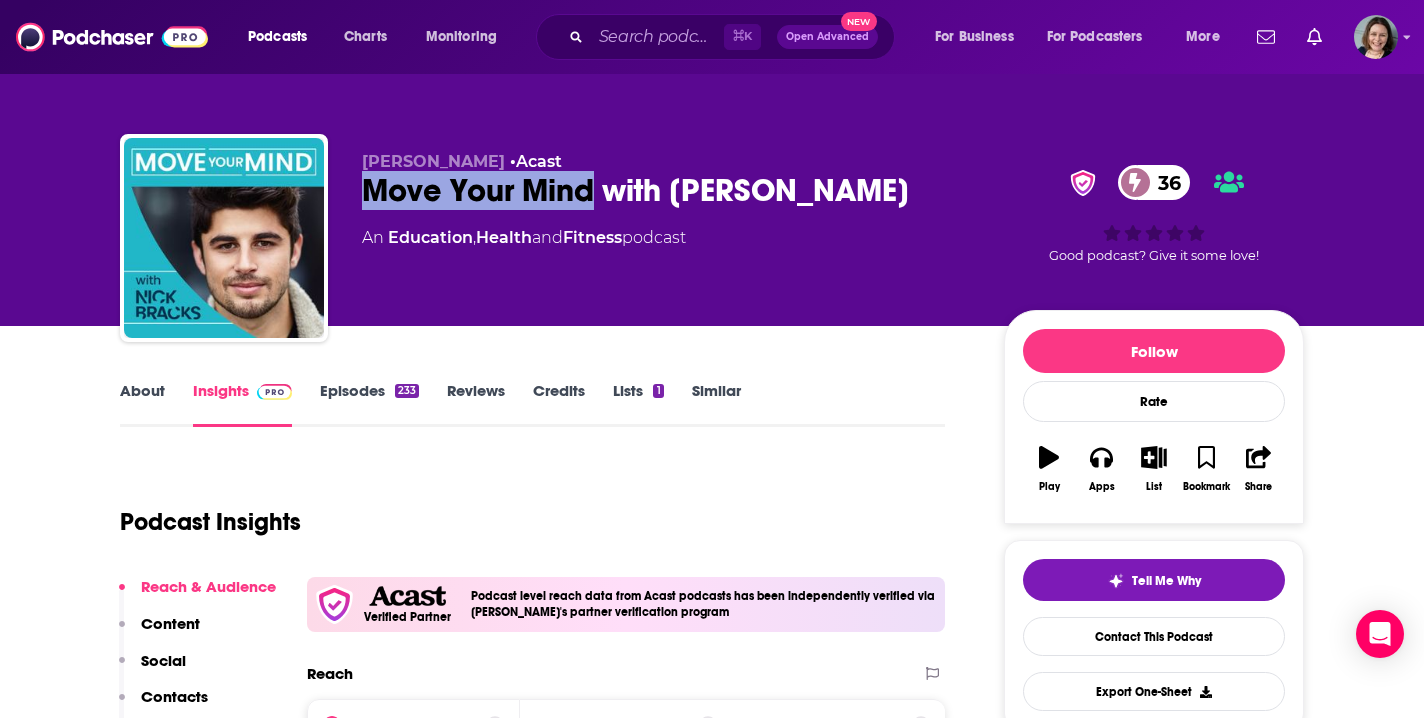 drag, startPoint x: 363, startPoint y: 190, endPoint x: 590, endPoint y: 194, distance: 227.03523 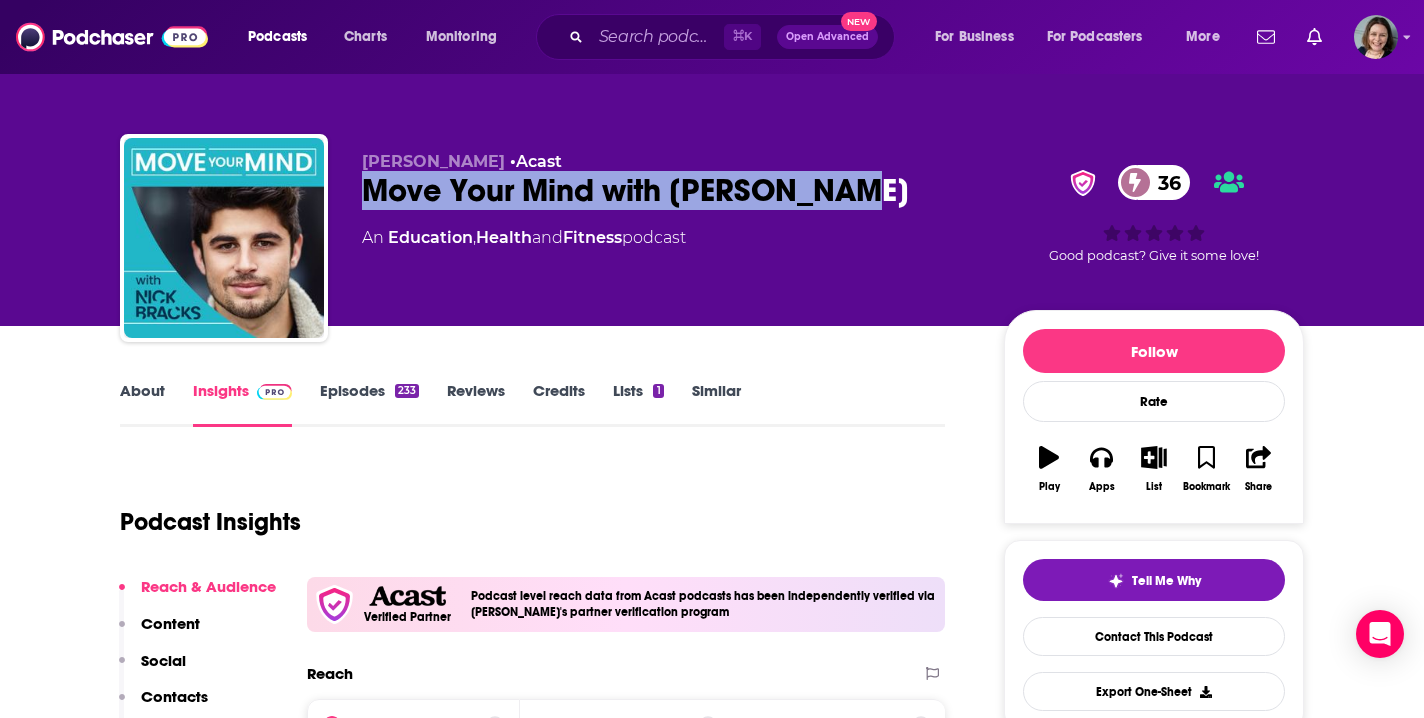 drag, startPoint x: 840, startPoint y: 194, endPoint x: 365, endPoint y: 191, distance: 475.00946 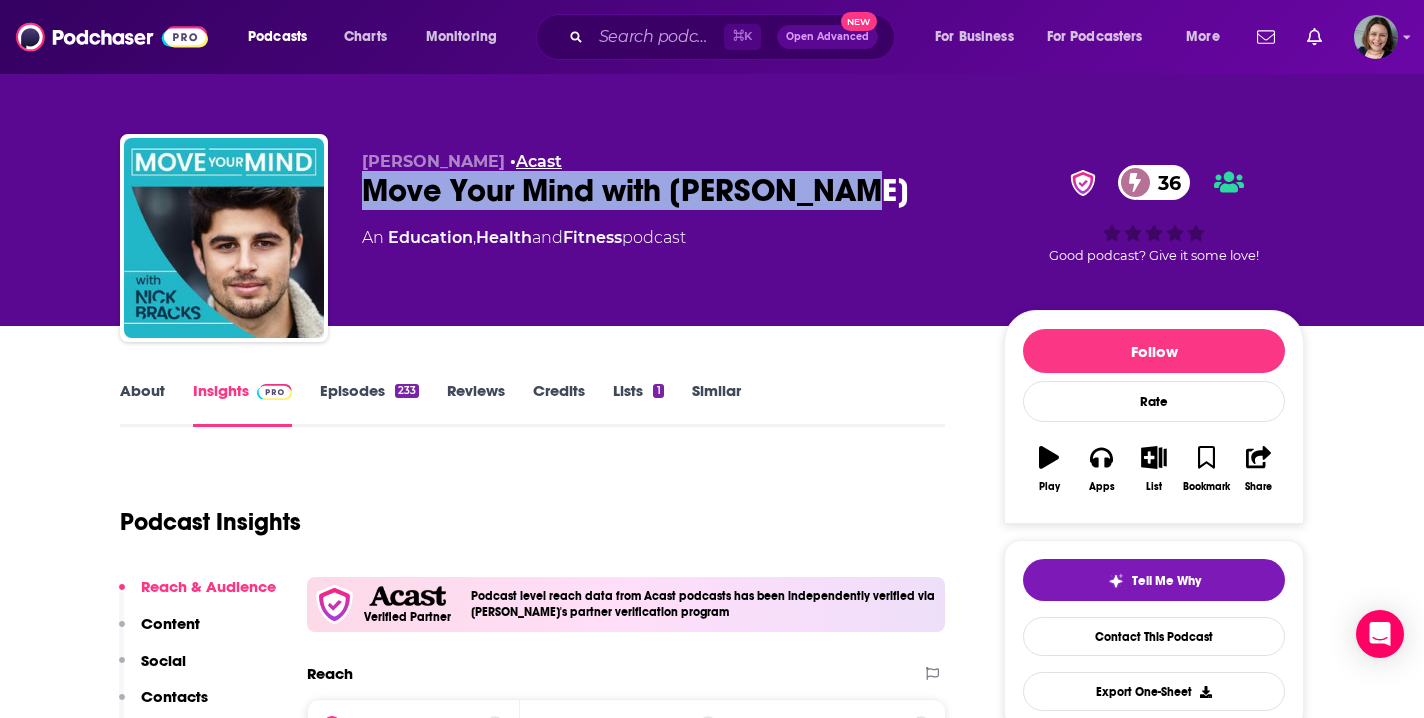 copy on "Move Your Mind with Nick Bracks" 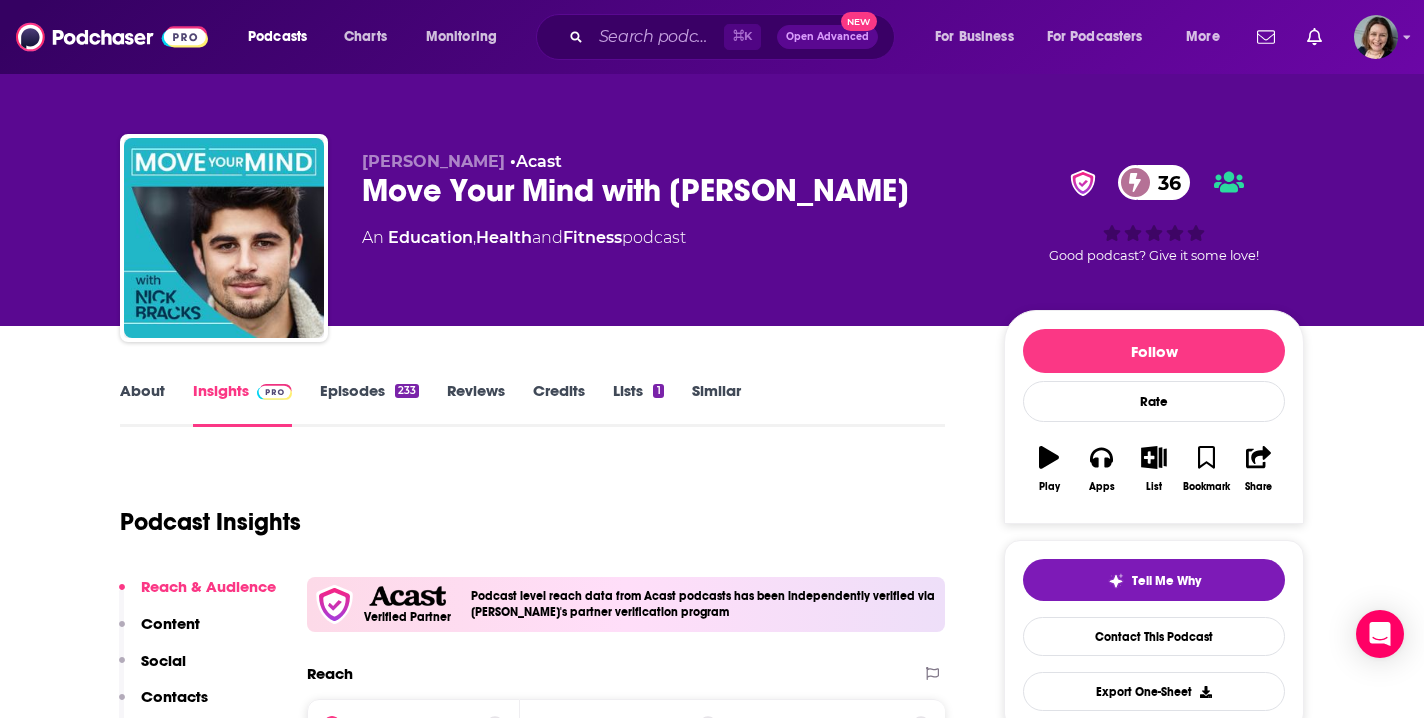 click on "About Insights Episodes 233 Reviews Credits Lists 1 Similar" at bounding box center [532, 402] 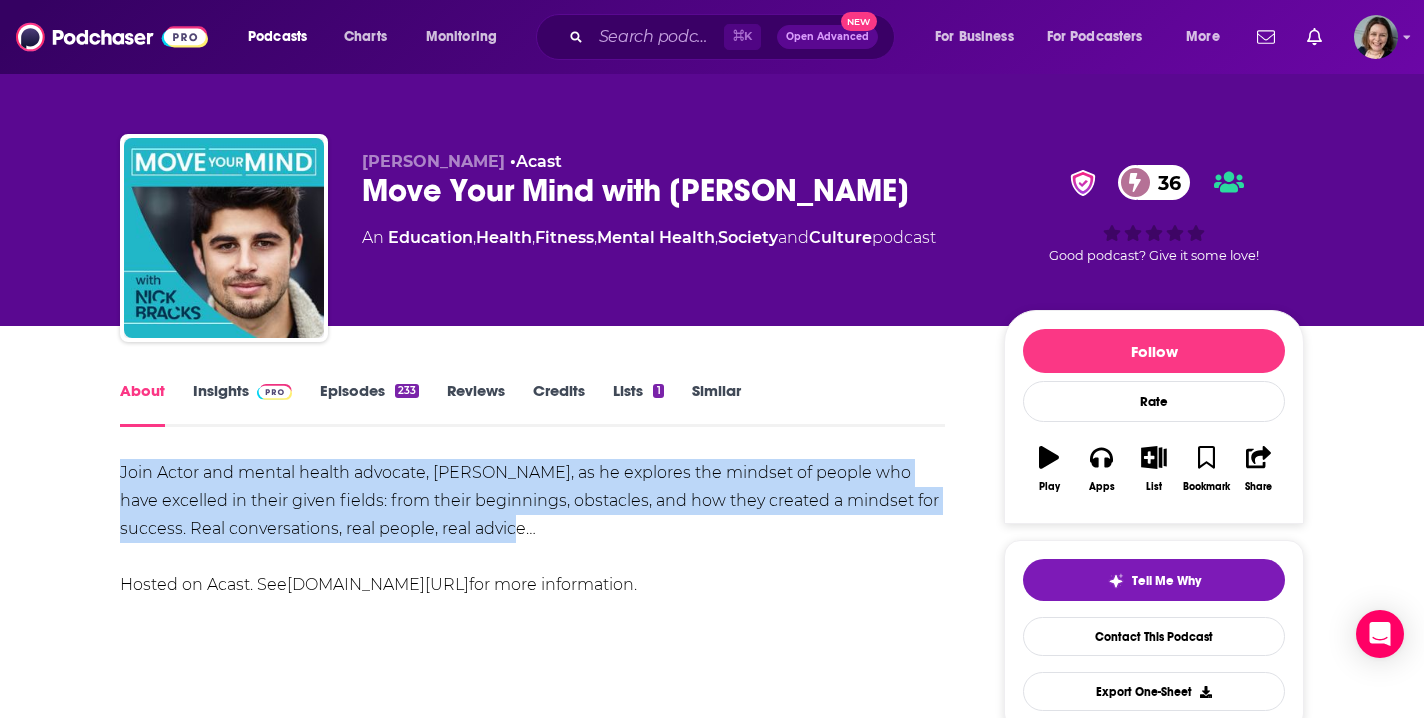 drag, startPoint x: 121, startPoint y: 472, endPoint x: 550, endPoint y: 523, distance: 432.02084 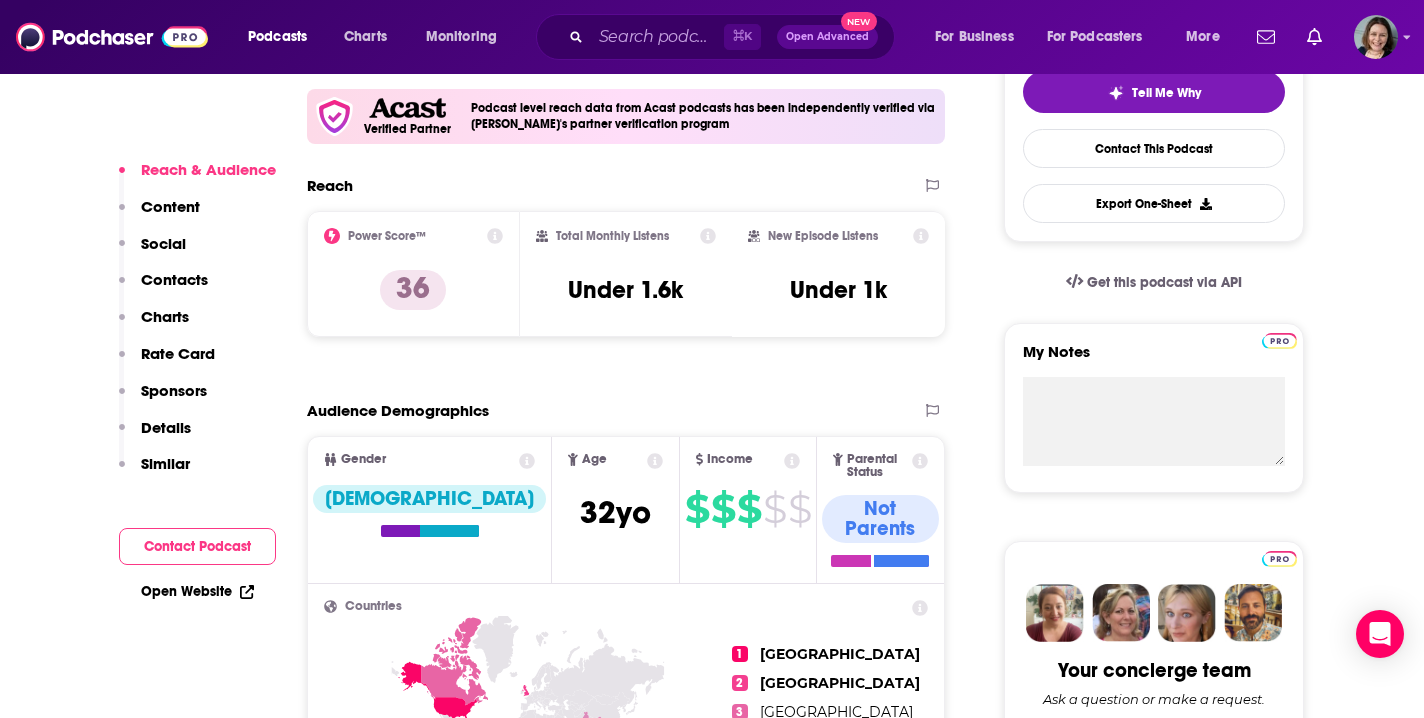 scroll, scrollTop: 518, scrollLeft: 0, axis: vertical 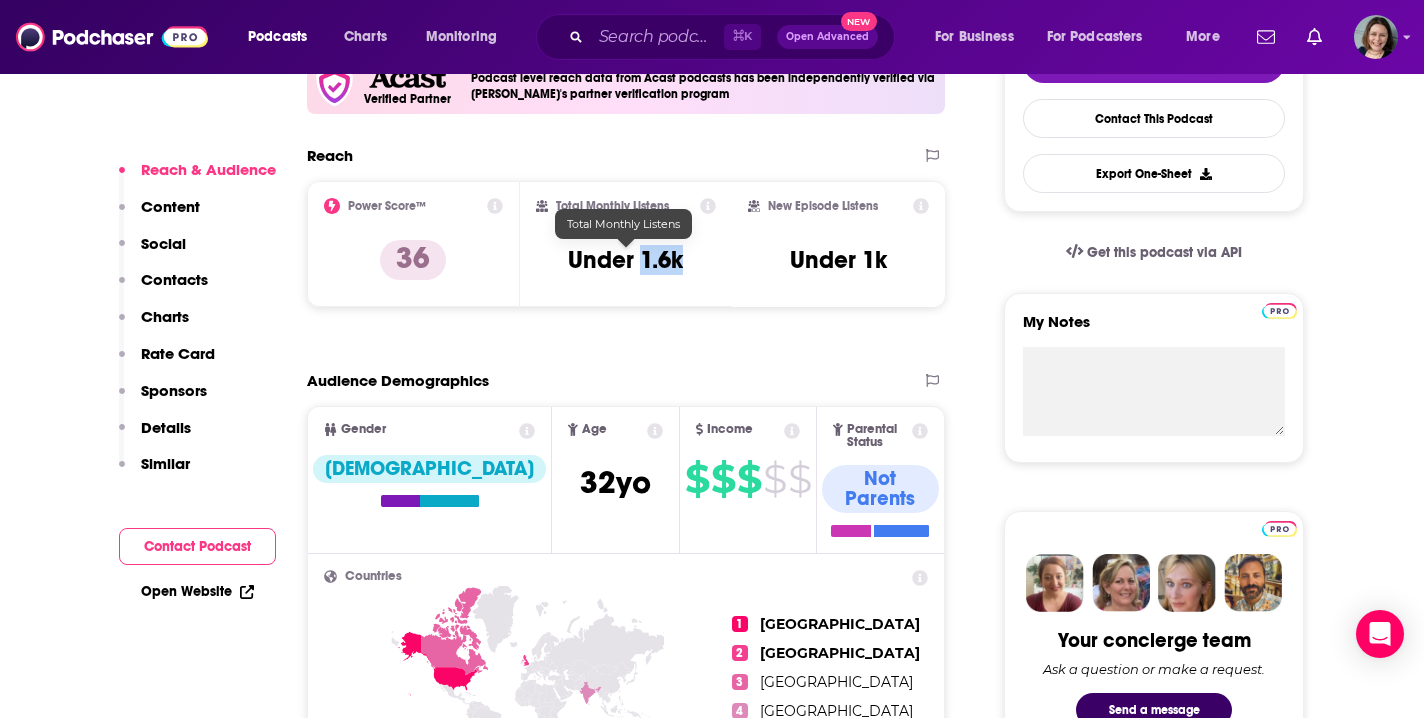 drag, startPoint x: 639, startPoint y: 263, endPoint x: 691, endPoint y: 264, distance: 52.009613 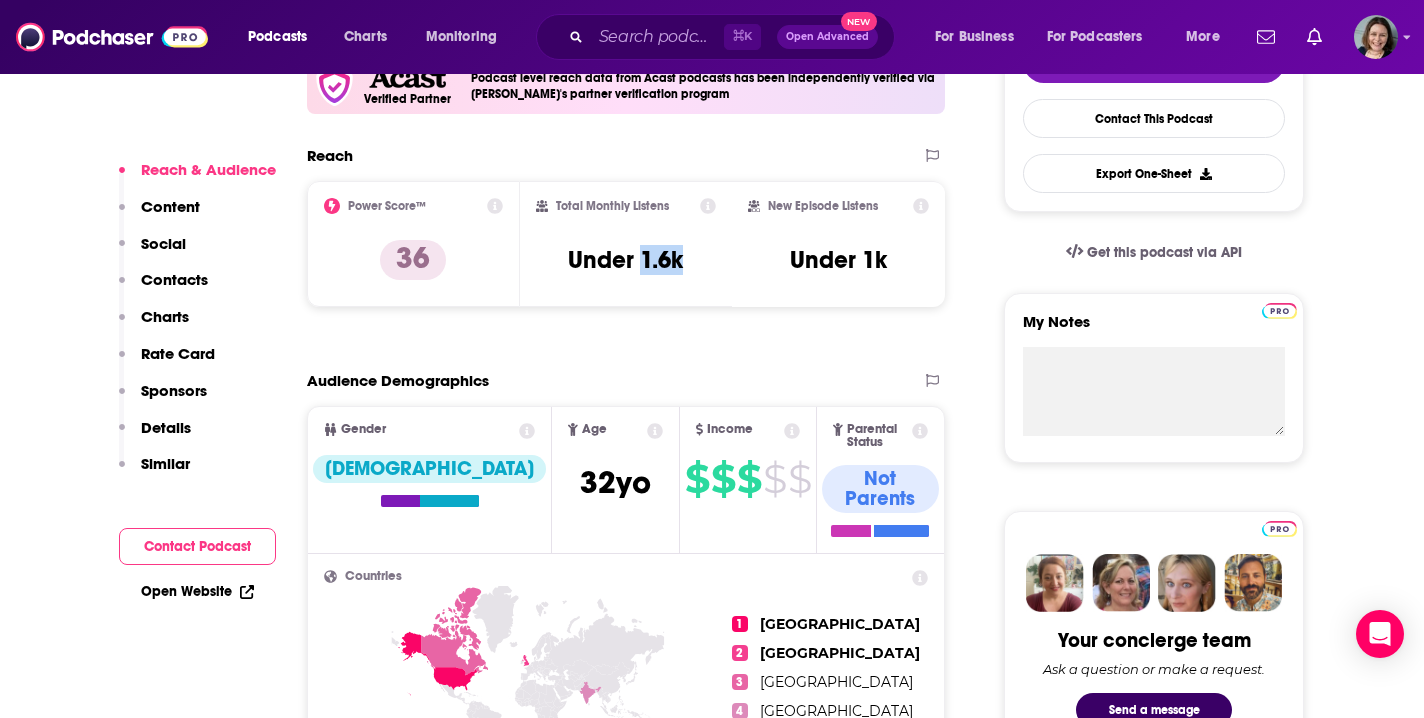 copy on "1.6k" 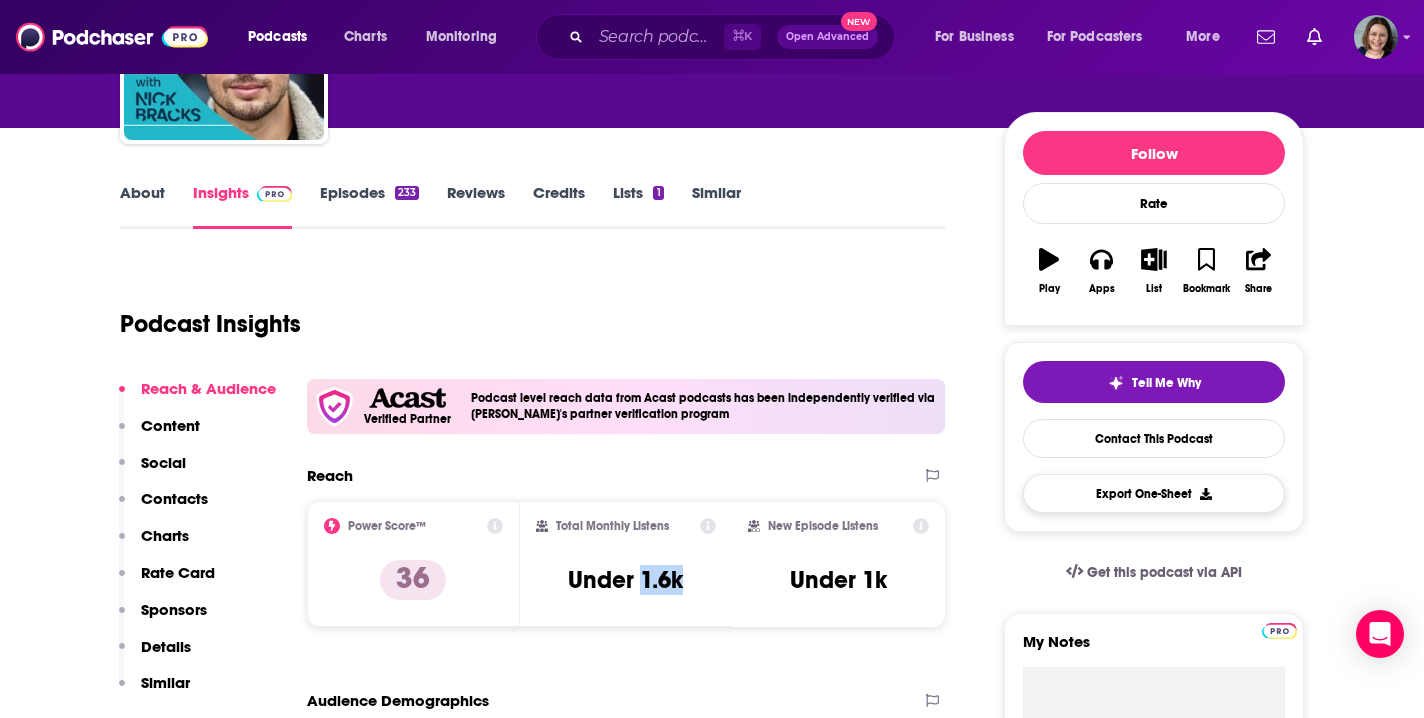 scroll, scrollTop: 0, scrollLeft: 0, axis: both 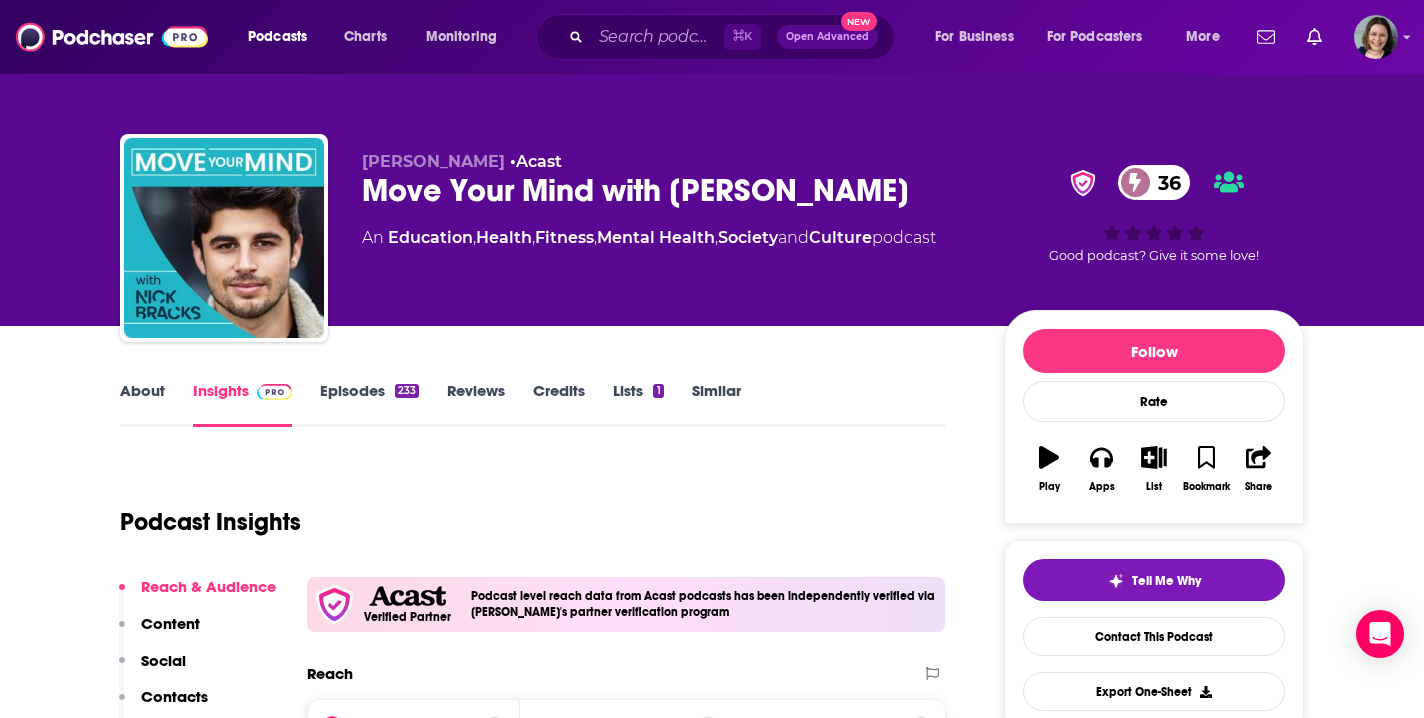 click on "Episodes 233" at bounding box center [369, 404] 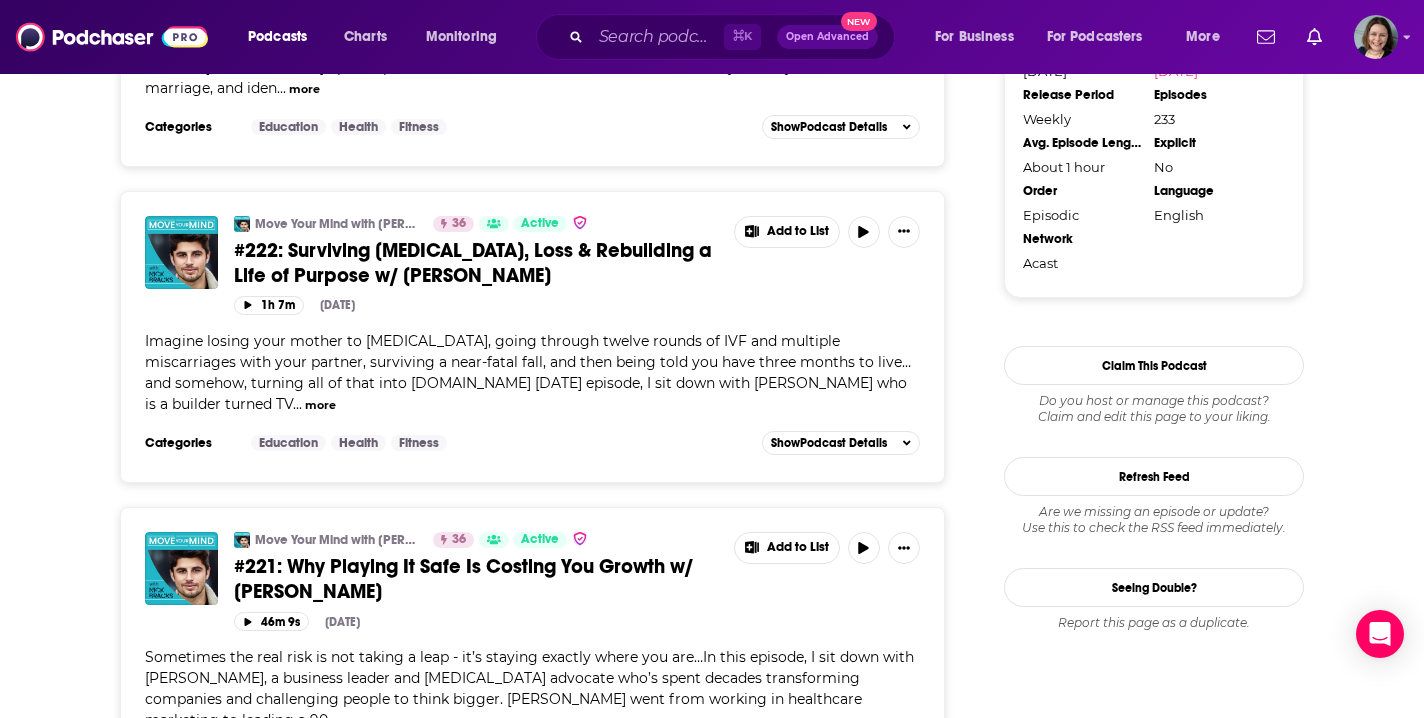 scroll, scrollTop: 1985, scrollLeft: 0, axis: vertical 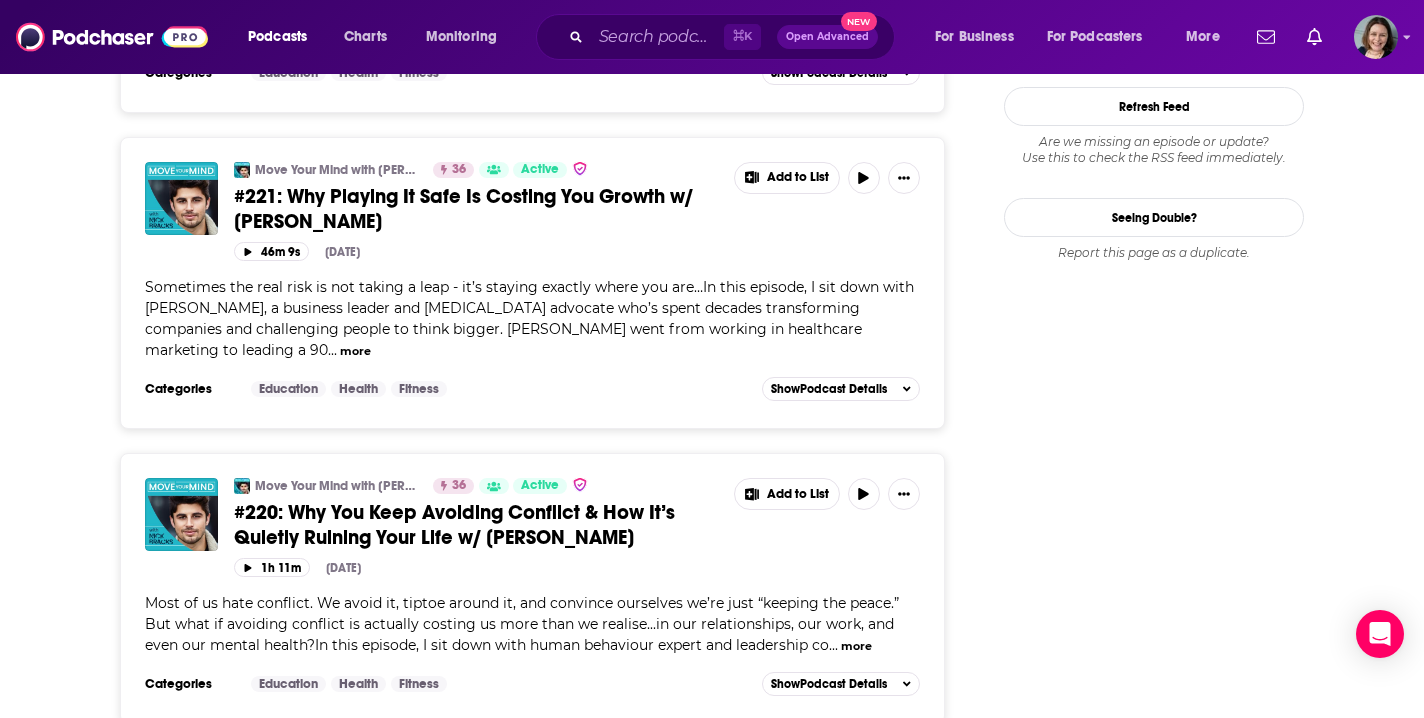 click on "#220: Why You Keep Avoiding Conflict & How It’s Quietly Ruining Your Life w/ Sacha Koffman" at bounding box center (454, 525) 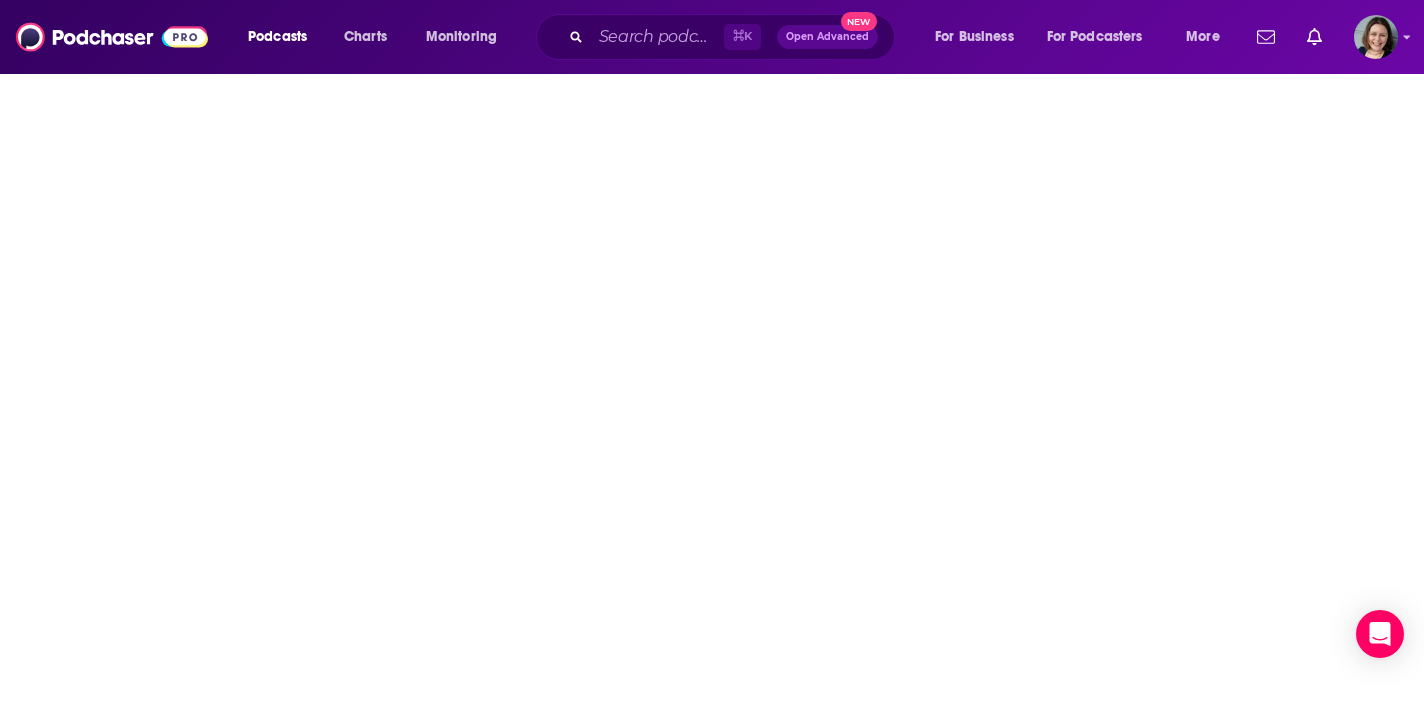 scroll, scrollTop: 0, scrollLeft: 0, axis: both 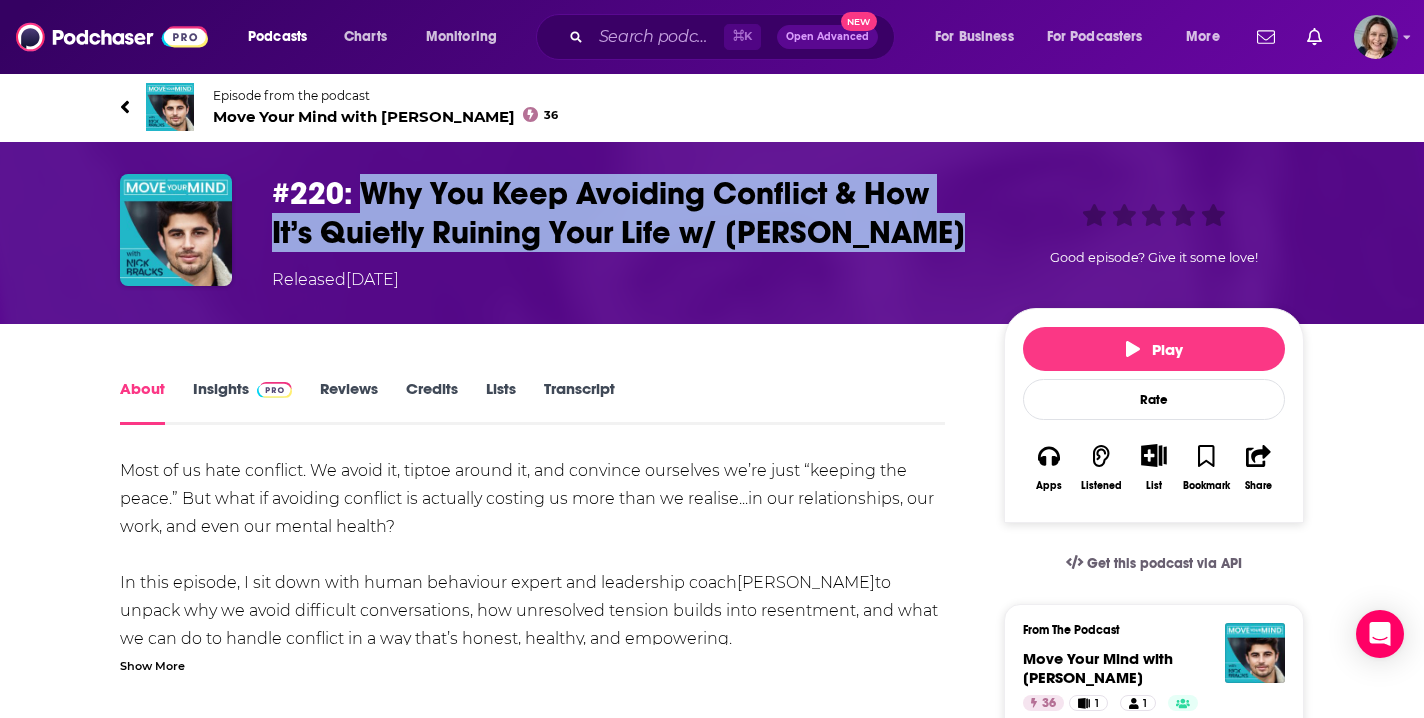 drag, startPoint x: 360, startPoint y: 191, endPoint x: 951, endPoint y: 231, distance: 592.3521 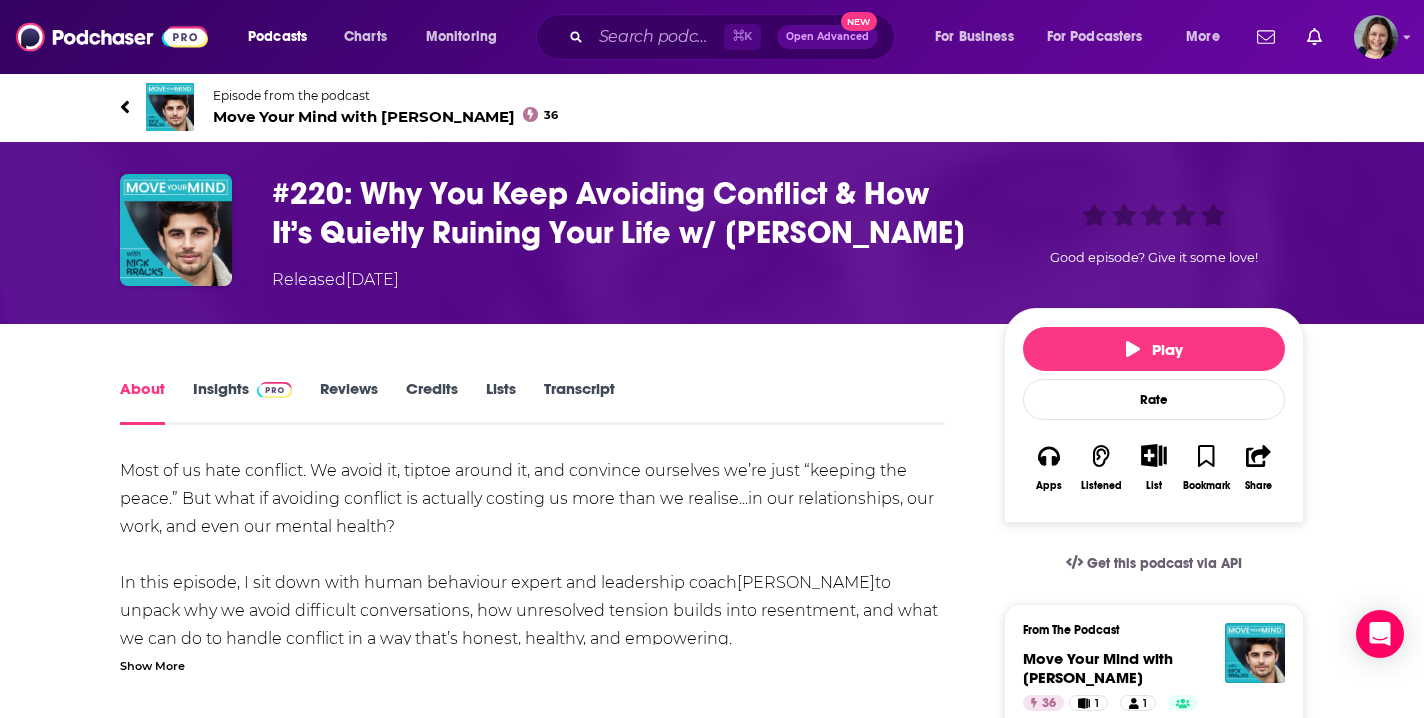 click on "Show More" at bounding box center (152, 664) 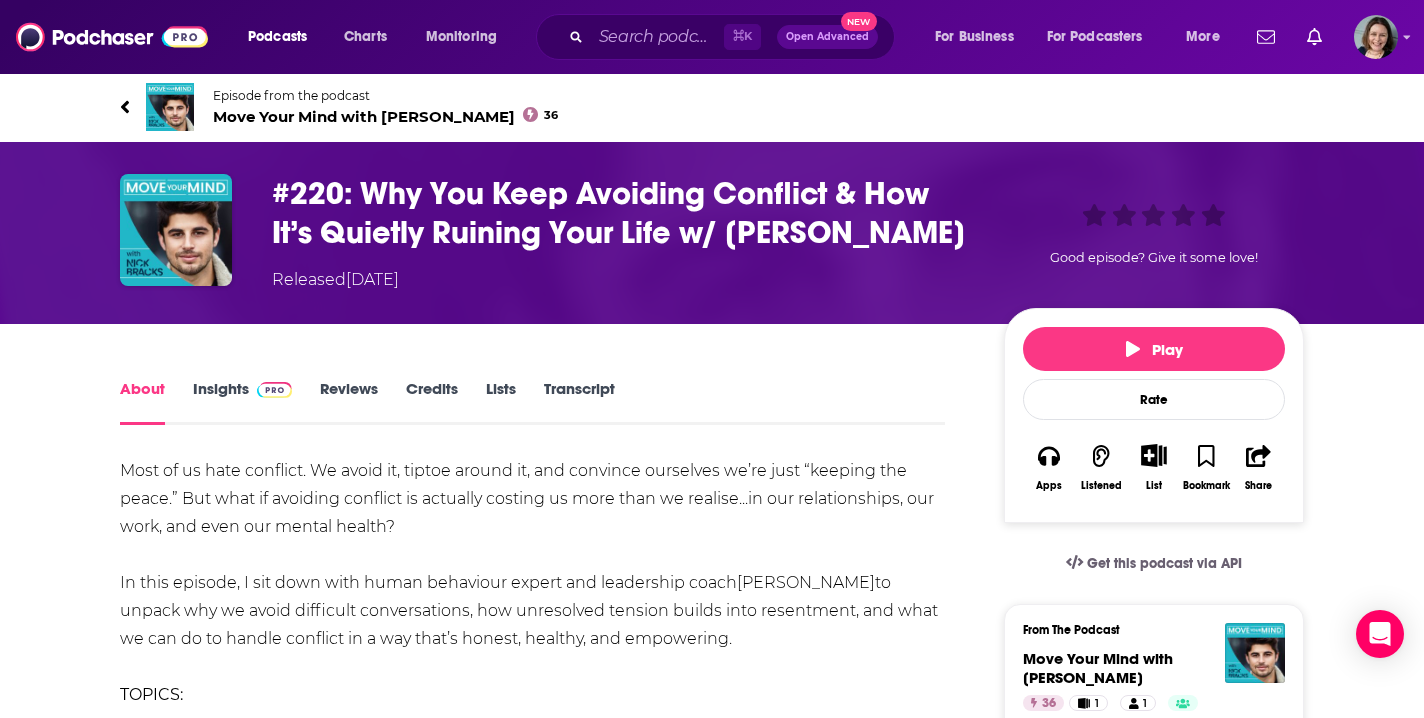 drag, startPoint x: 118, startPoint y: 468, endPoint x: 748, endPoint y: 643, distance: 653.85394 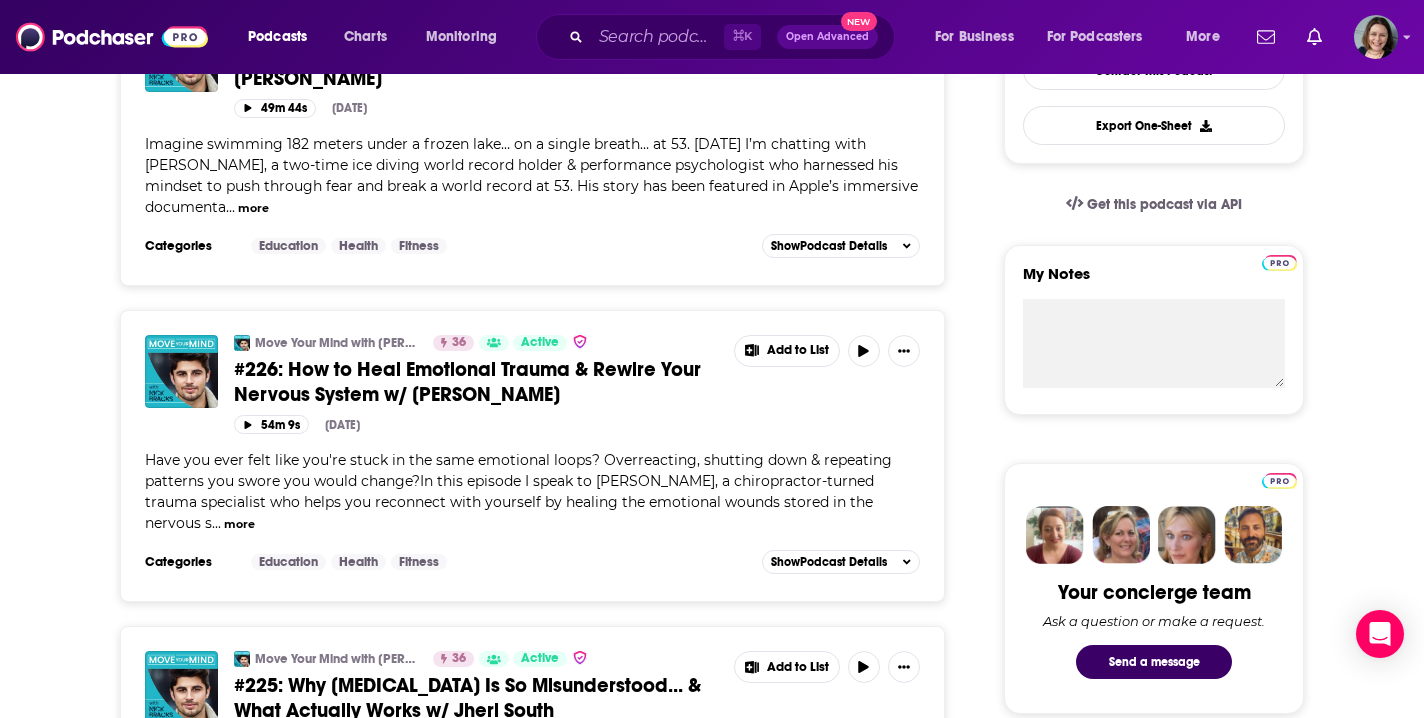 scroll, scrollTop: 577, scrollLeft: 0, axis: vertical 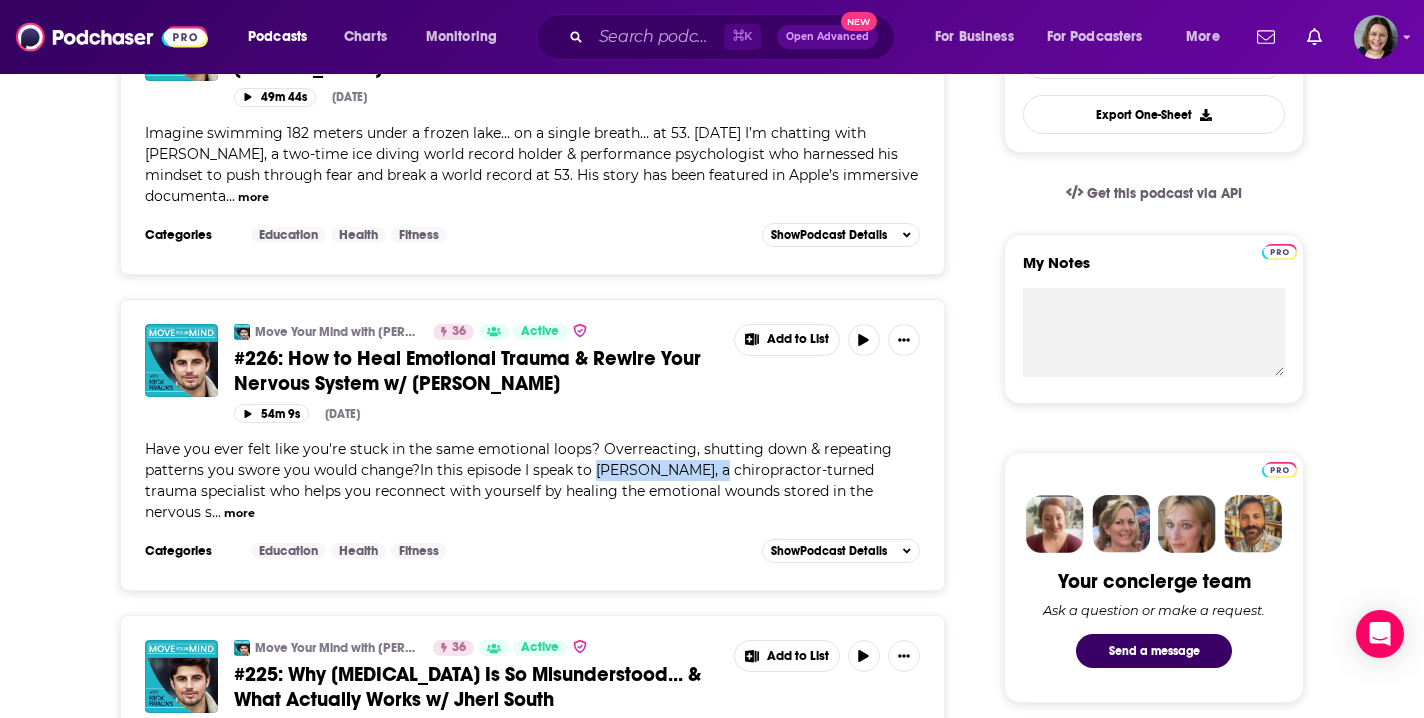 drag, startPoint x: 596, startPoint y: 470, endPoint x: 725, endPoint y: 475, distance: 129.09686 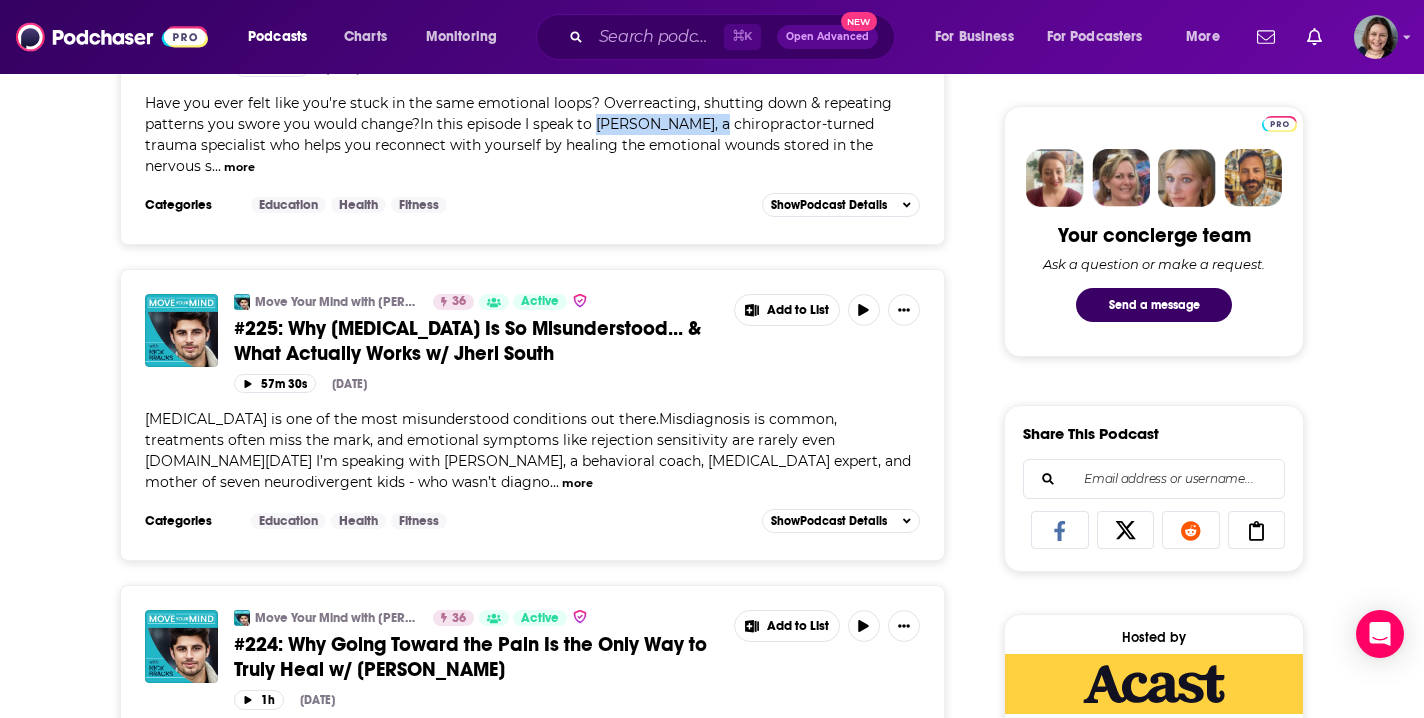 scroll, scrollTop: 935, scrollLeft: 0, axis: vertical 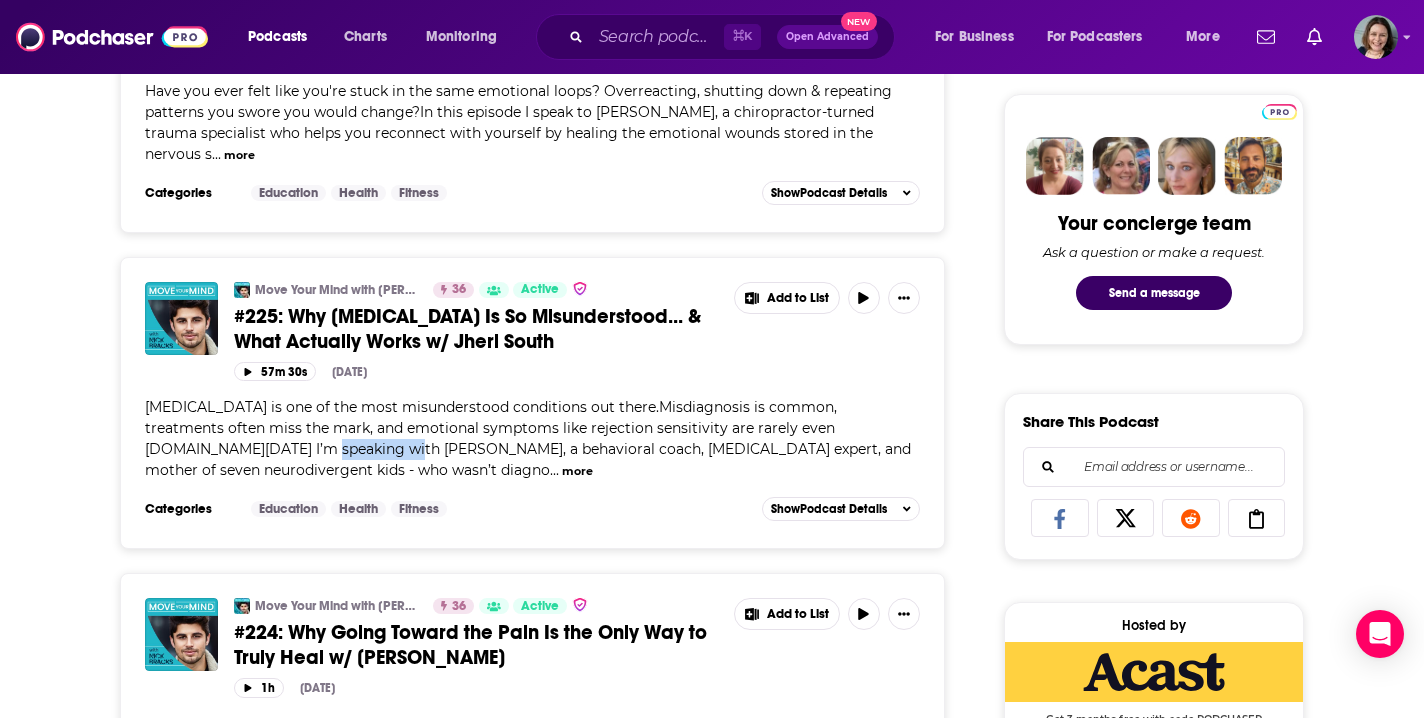 drag, startPoint x: 180, startPoint y: 453, endPoint x: 256, endPoint y: 455, distance: 76.02631 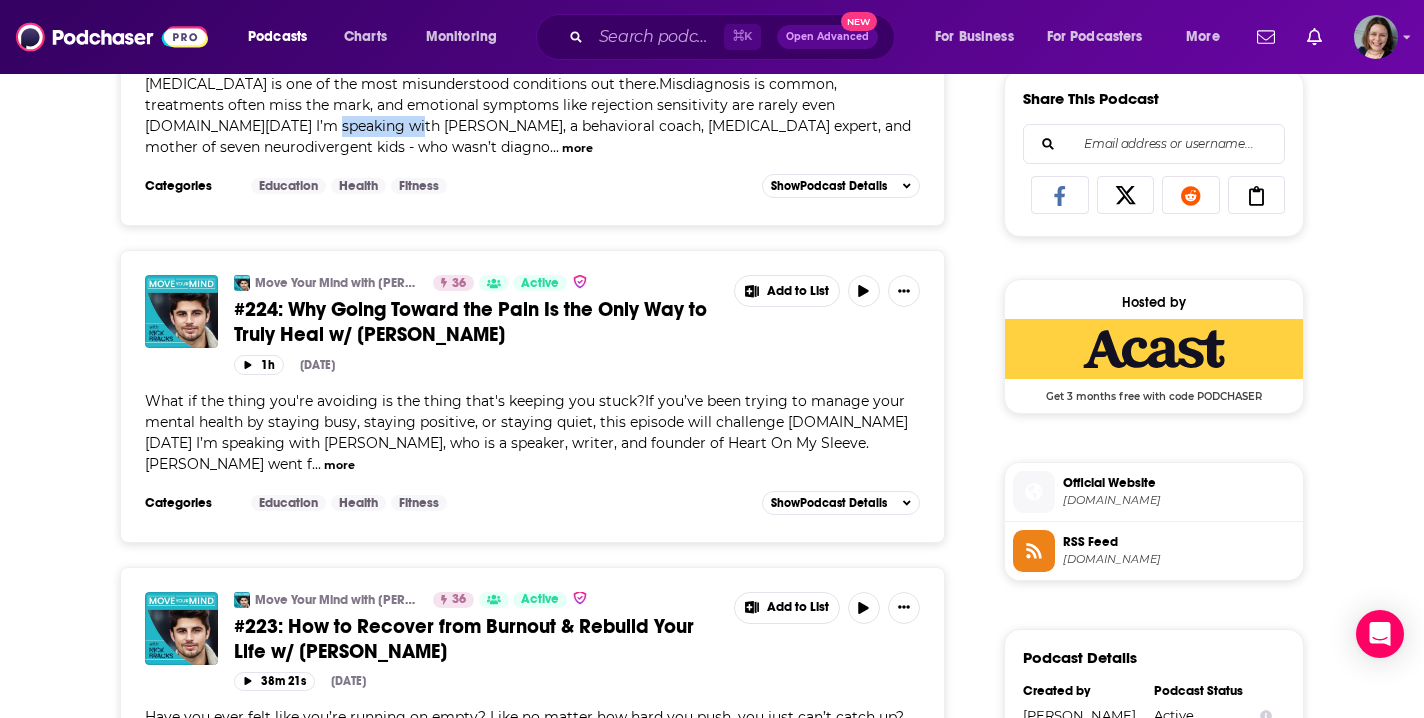 scroll, scrollTop: 1270, scrollLeft: 0, axis: vertical 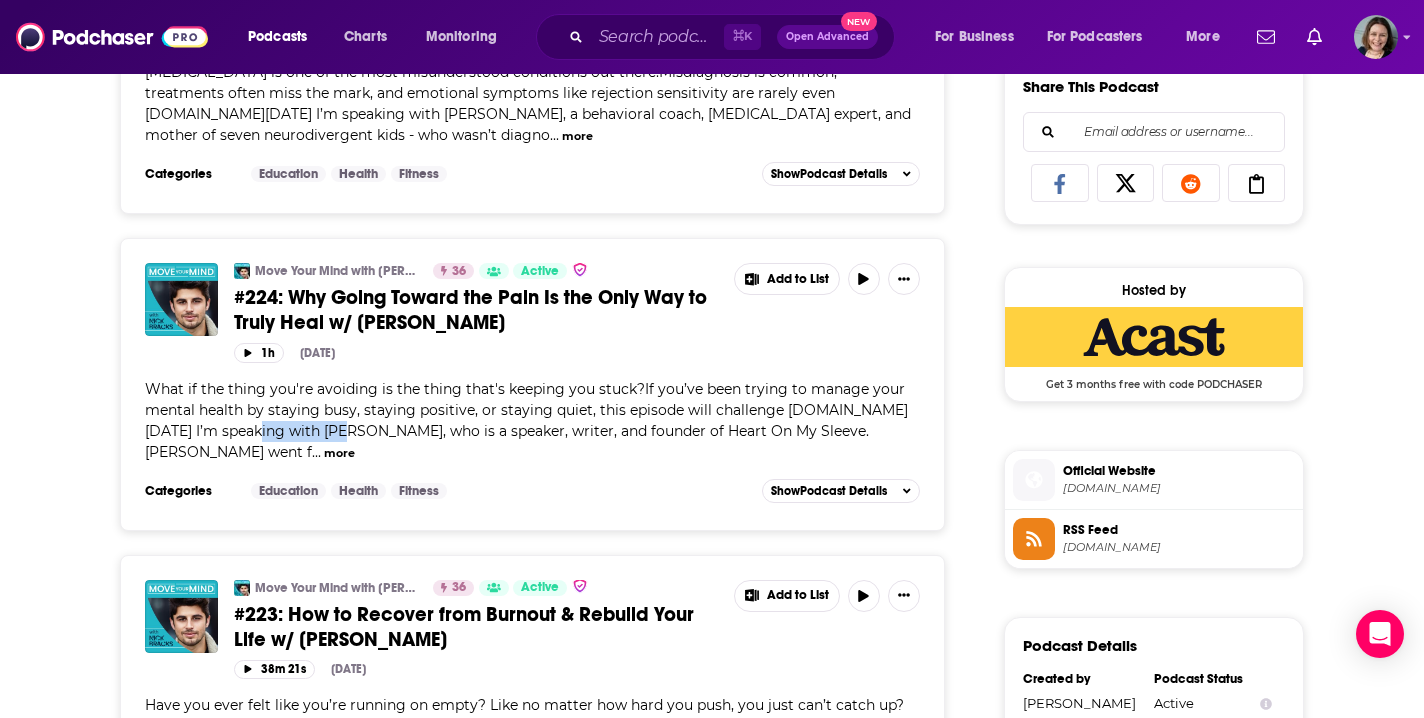 drag, startPoint x: 252, startPoint y: 432, endPoint x: 331, endPoint y: 436, distance: 79.101204 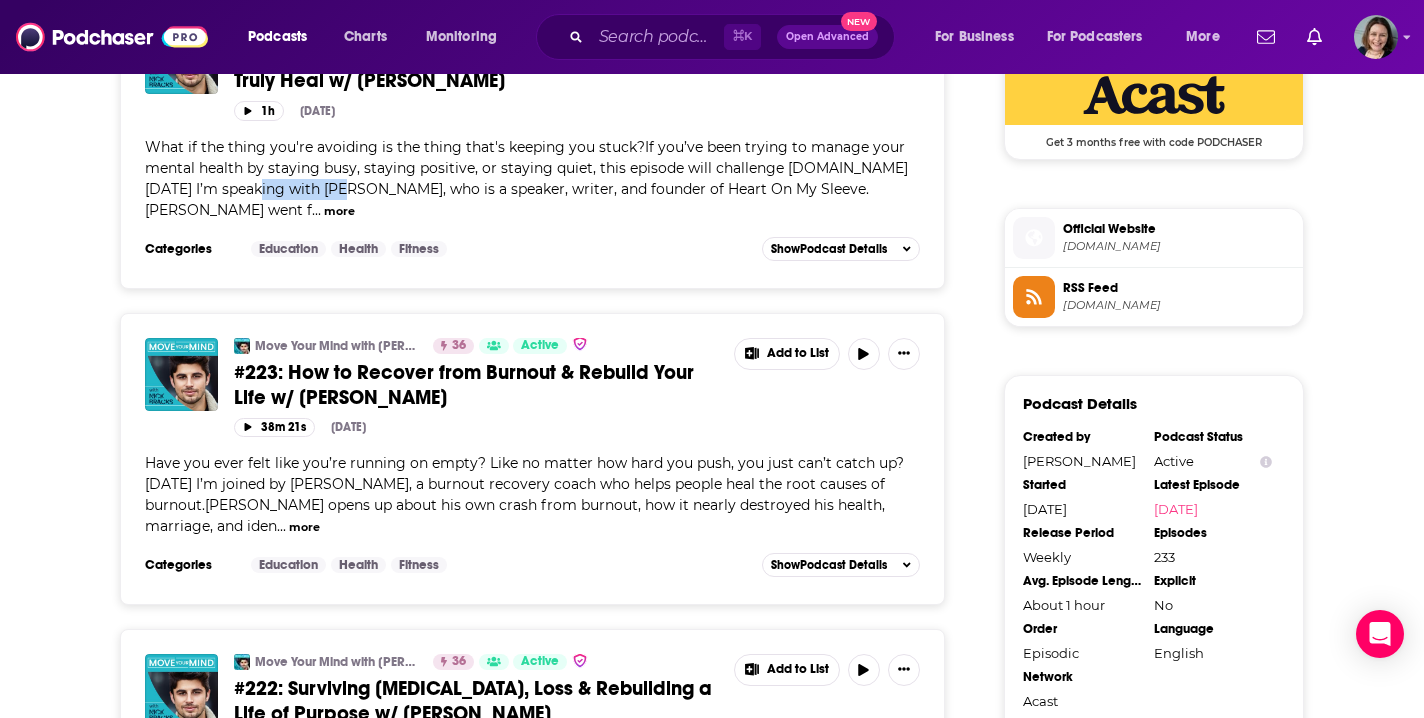 scroll, scrollTop: 1547, scrollLeft: 0, axis: vertical 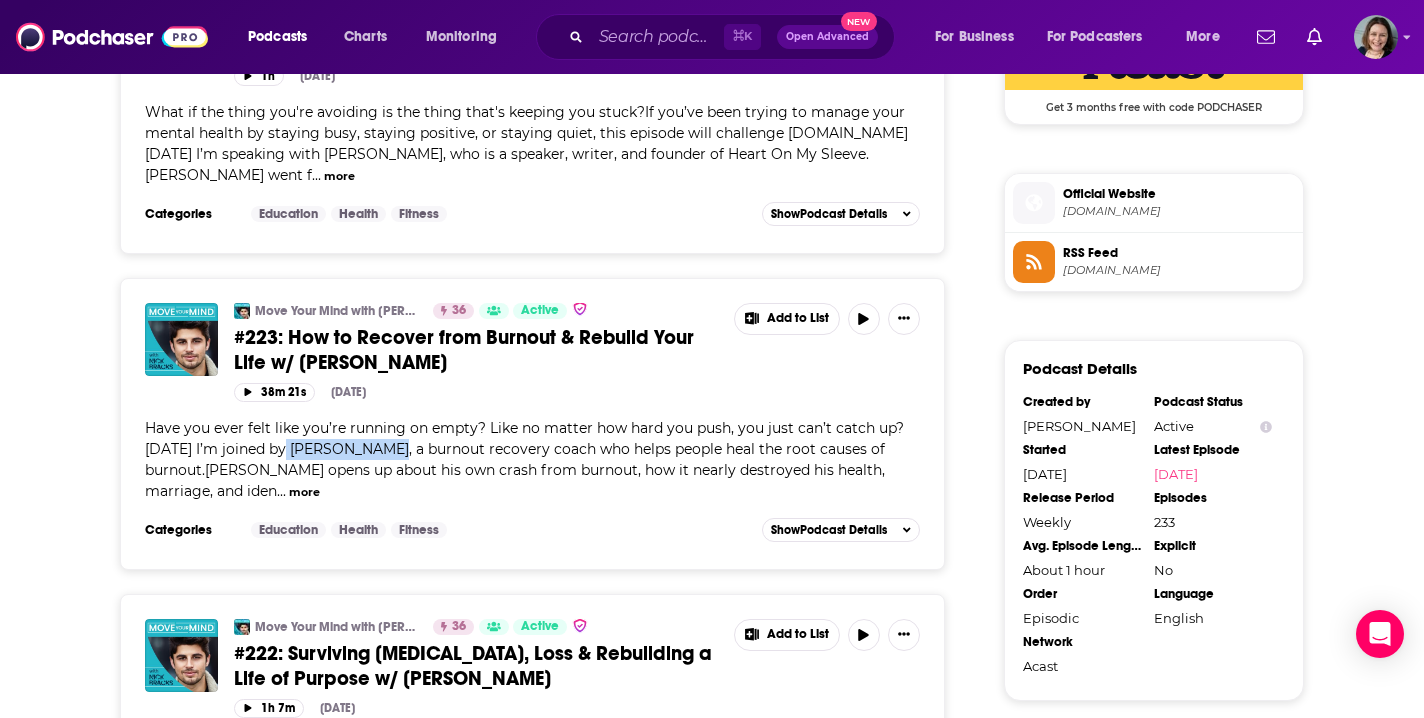 drag, startPoint x: 284, startPoint y: 429, endPoint x: 375, endPoint y: 433, distance: 91.08787 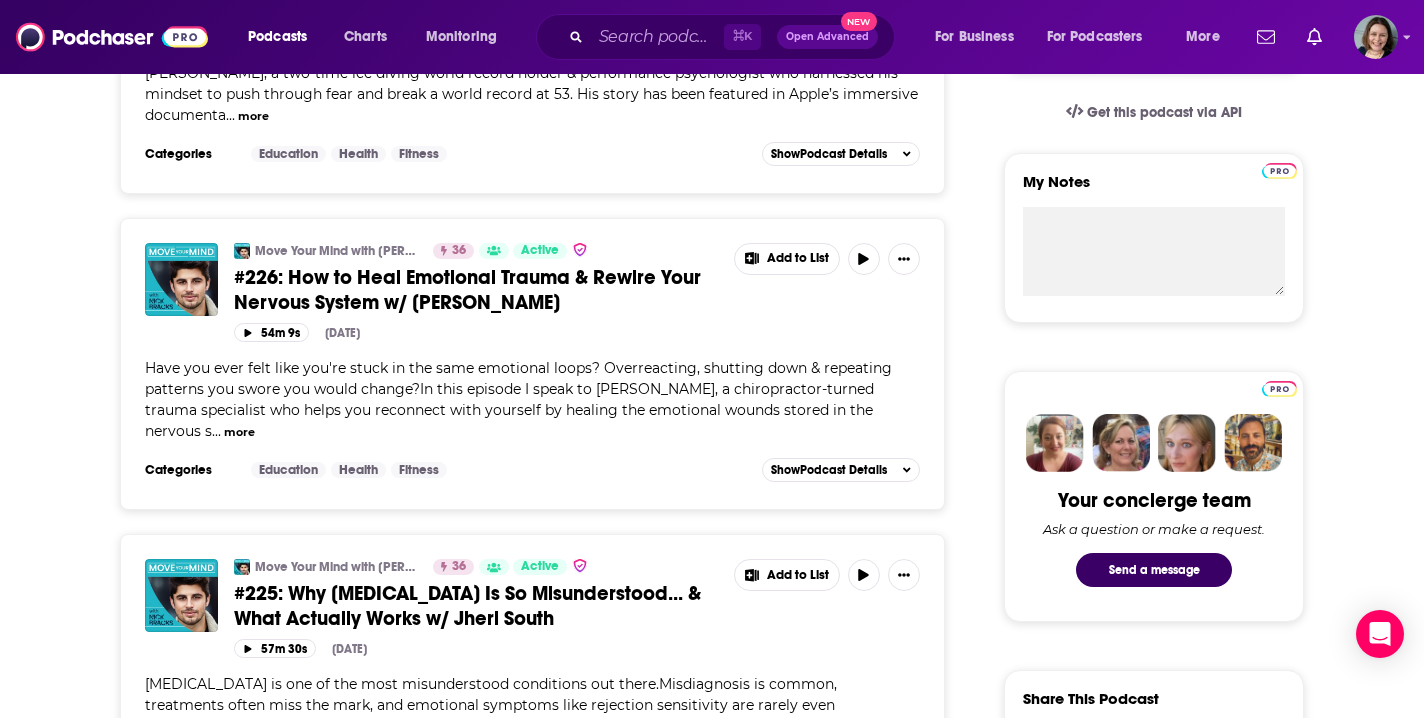 scroll, scrollTop: 566, scrollLeft: 0, axis: vertical 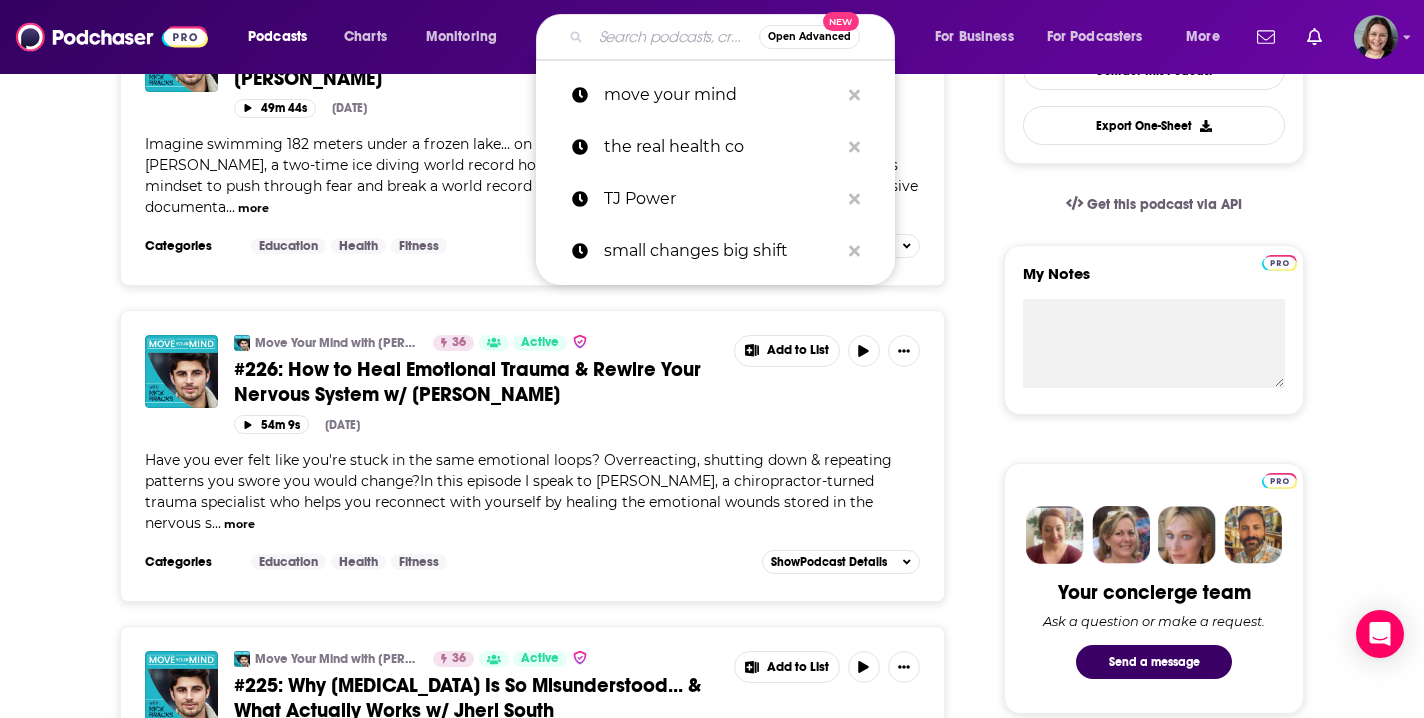 click at bounding box center [675, 37] 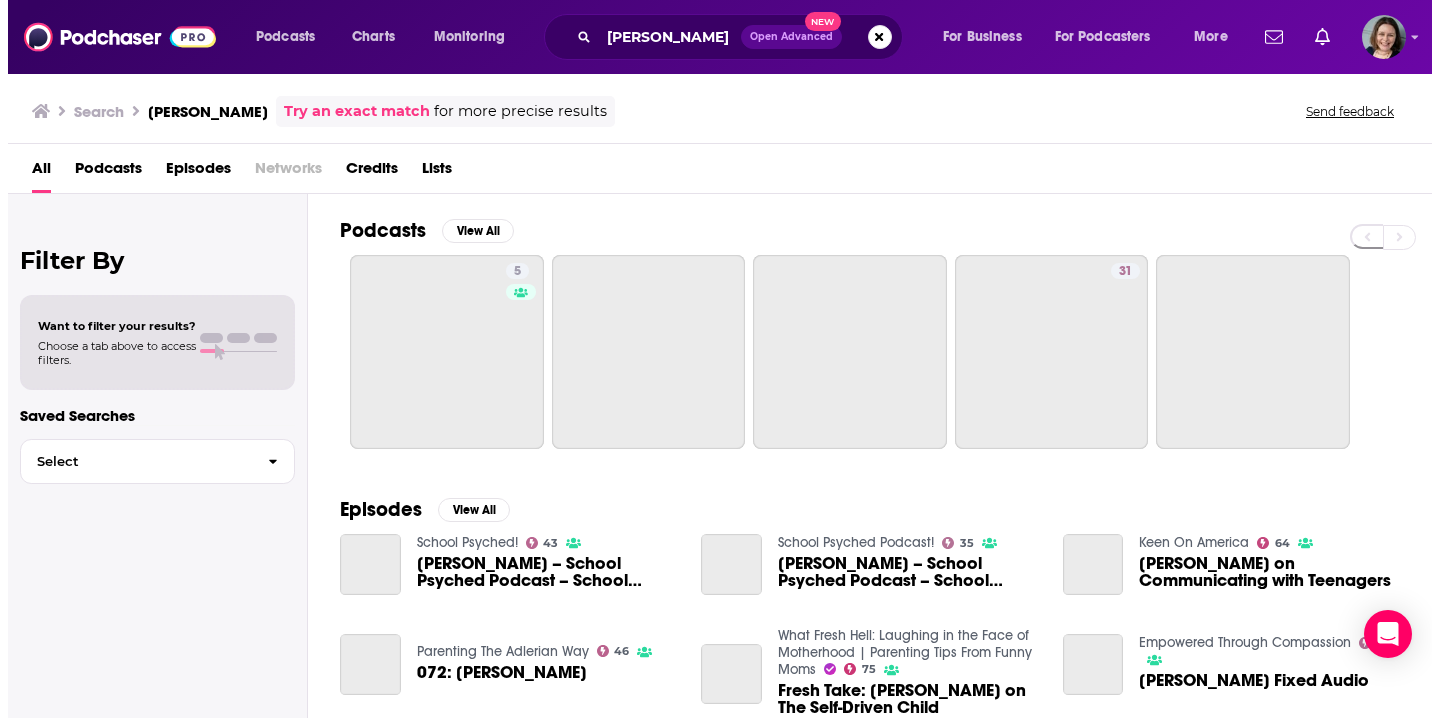 scroll, scrollTop: 0, scrollLeft: 0, axis: both 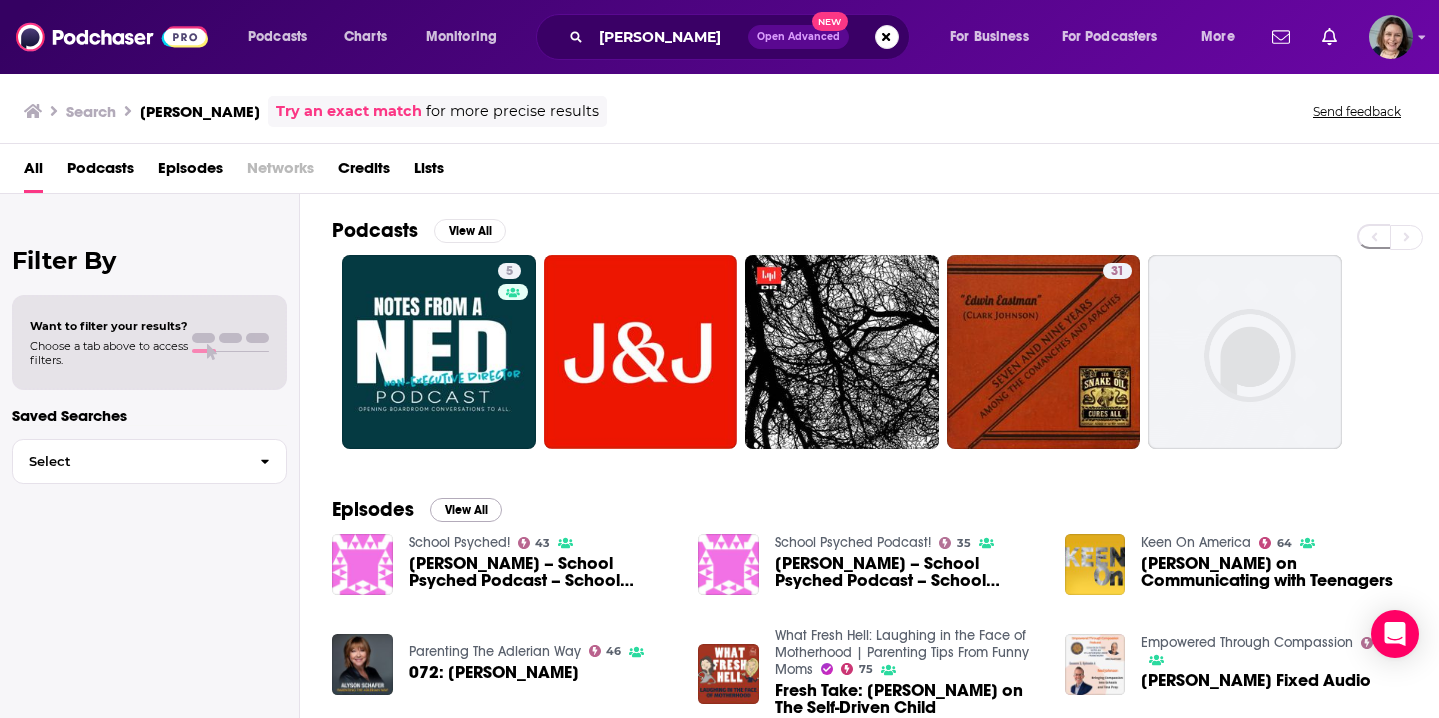 click on "View All" at bounding box center (466, 510) 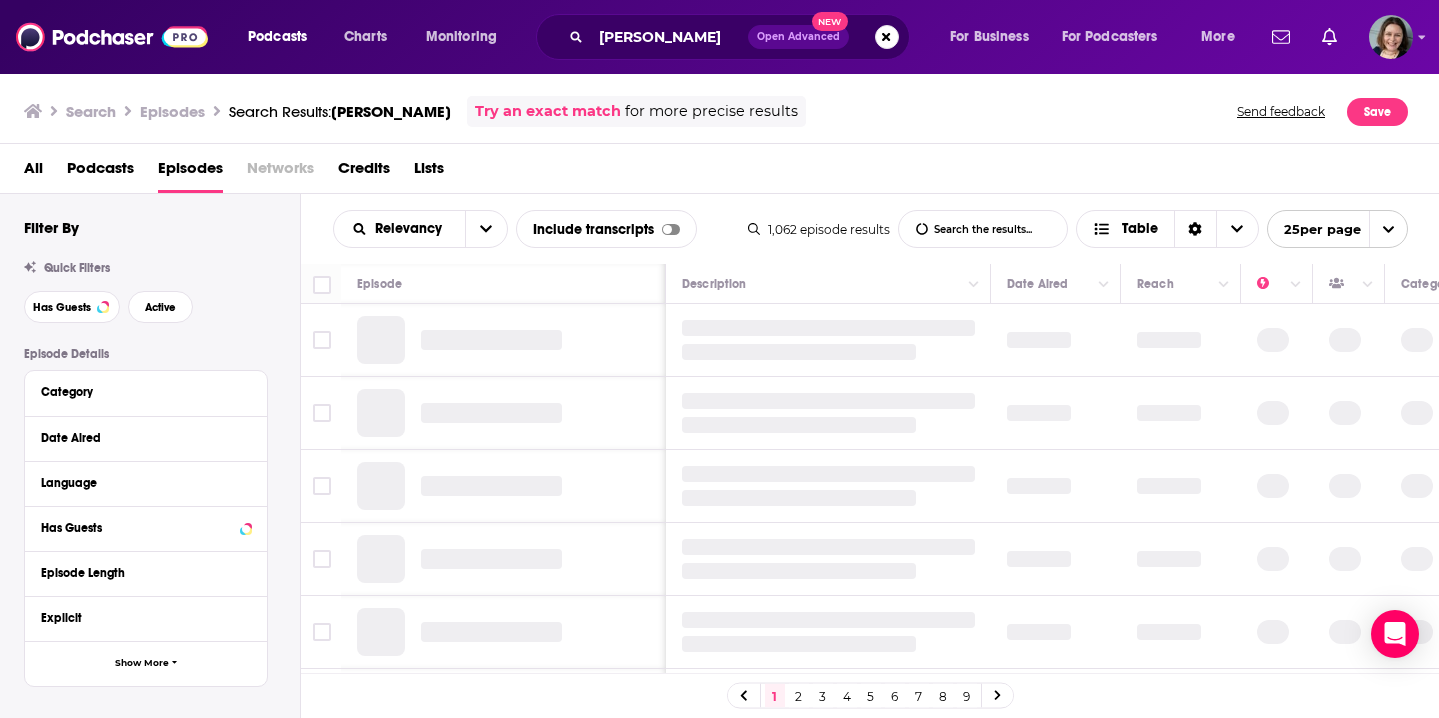 click at bounding box center [1181, 413] 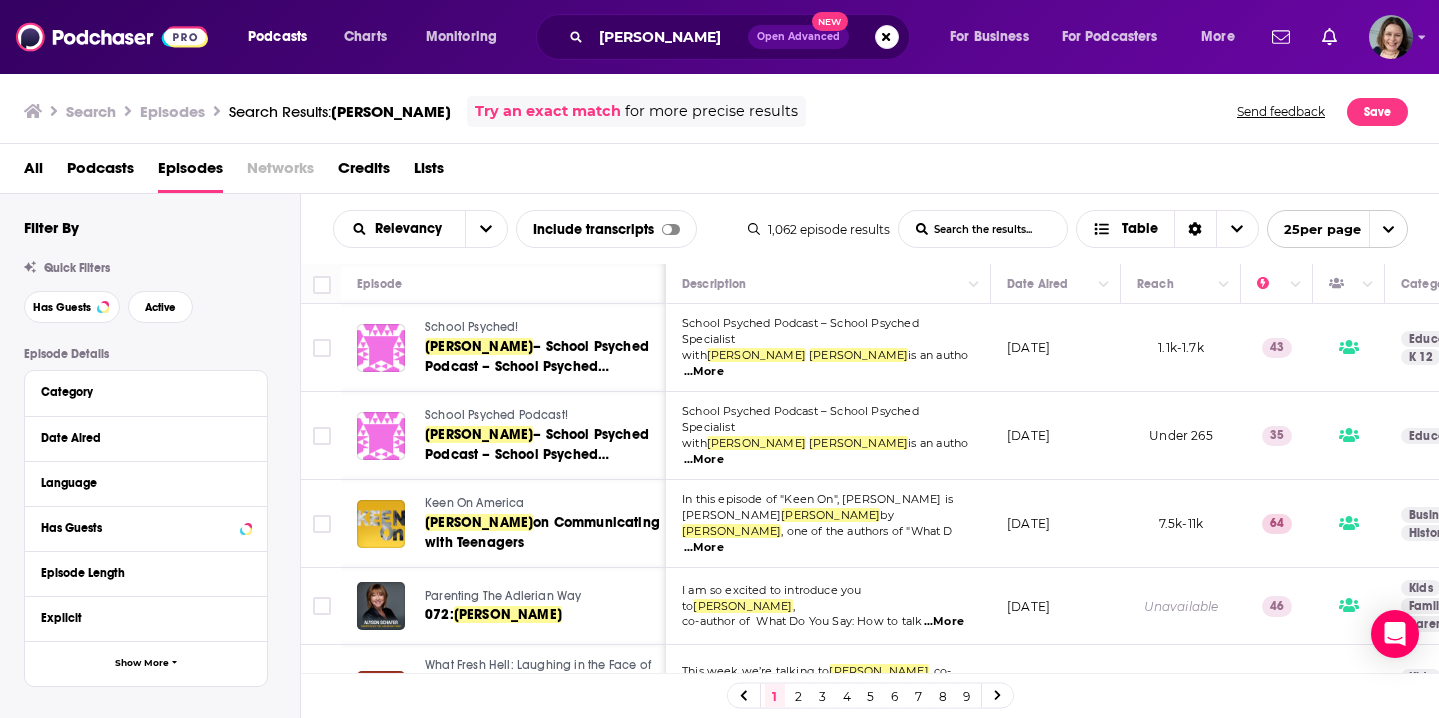 click on "7.5k-11k" at bounding box center [1181, 524] 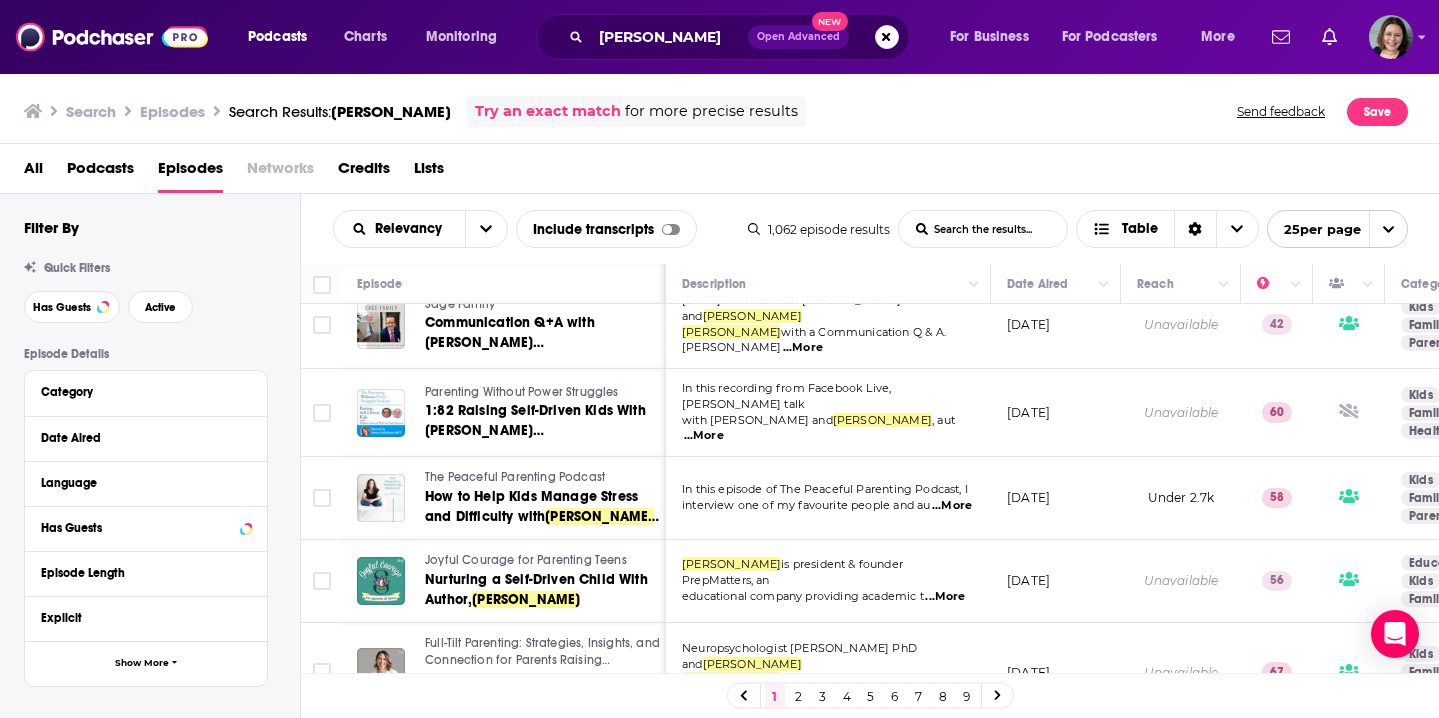 scroll, scrollTop: 1762, scrollLeft: 0, axis: vertical 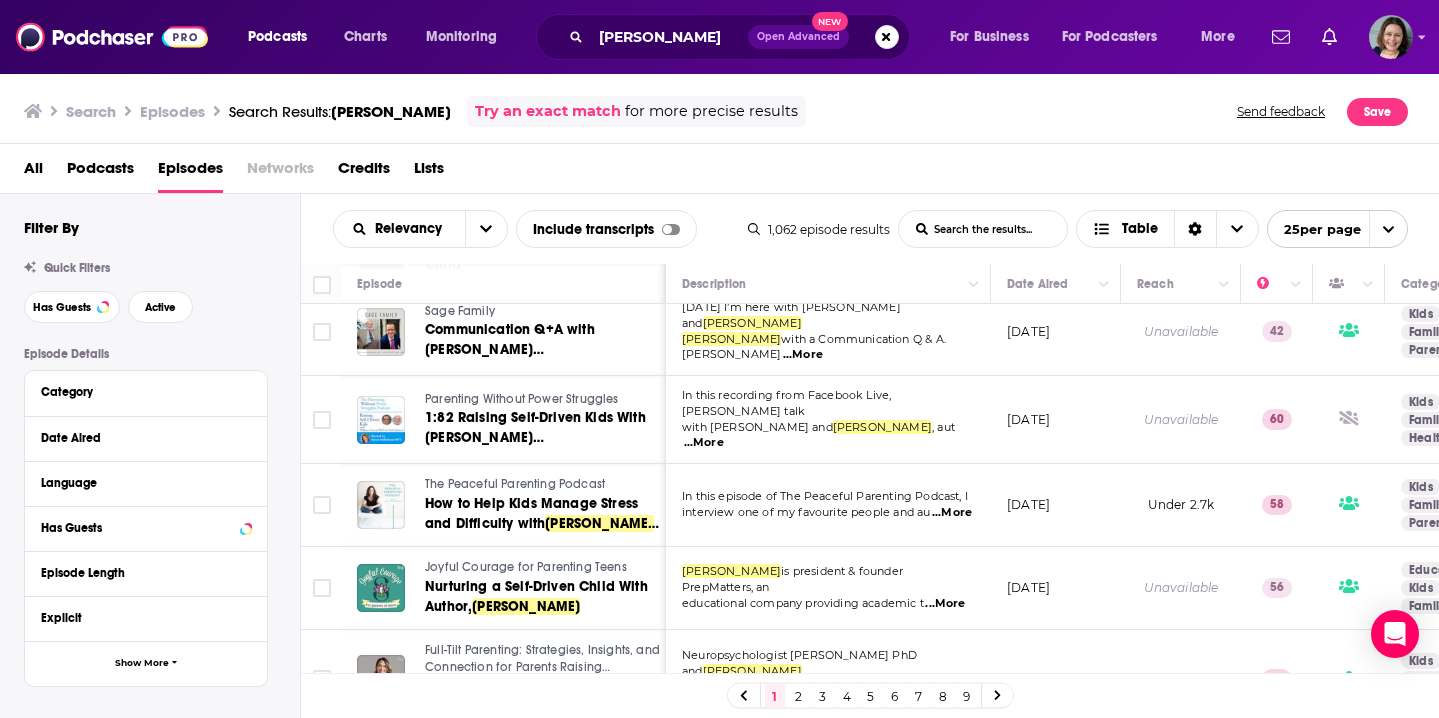 click on "2" at bounding box center (799, 696) 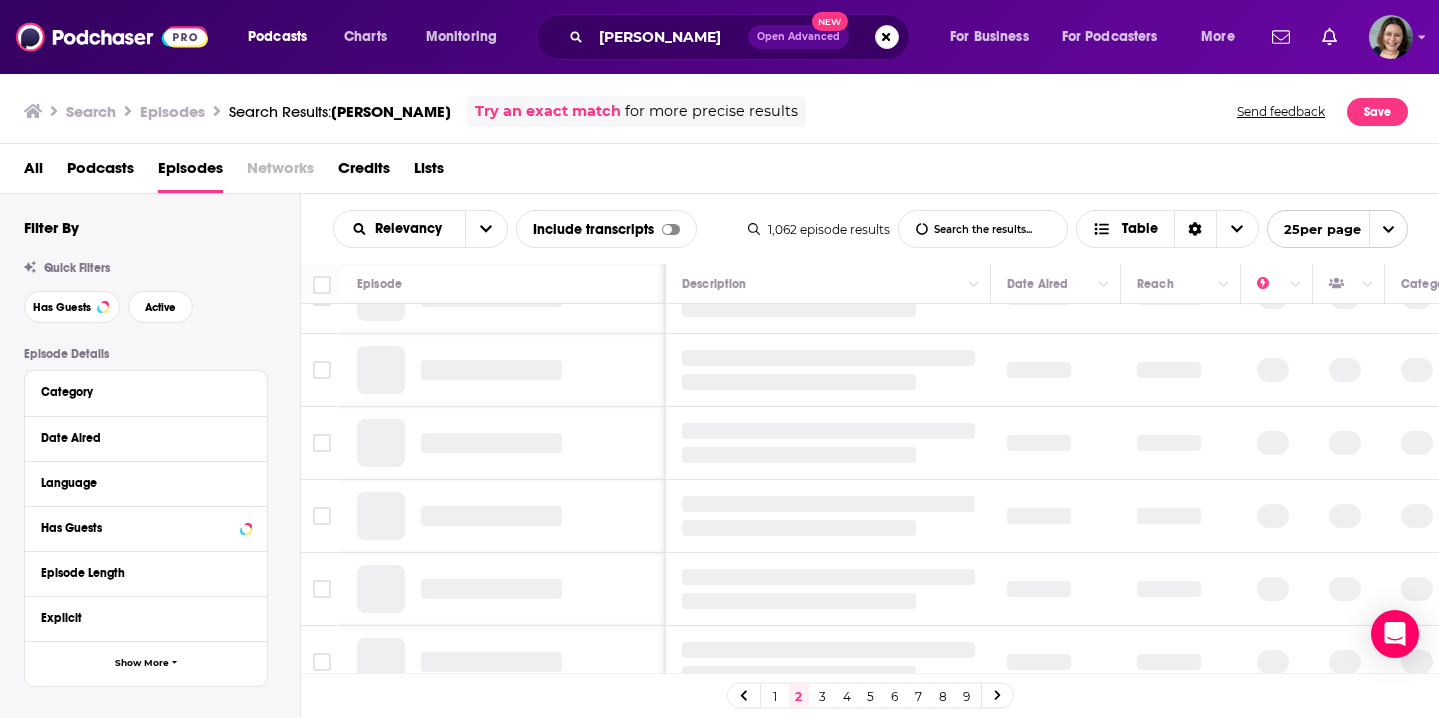 scroll, scrollTop: 0, scrollLeft: 0, axis: both 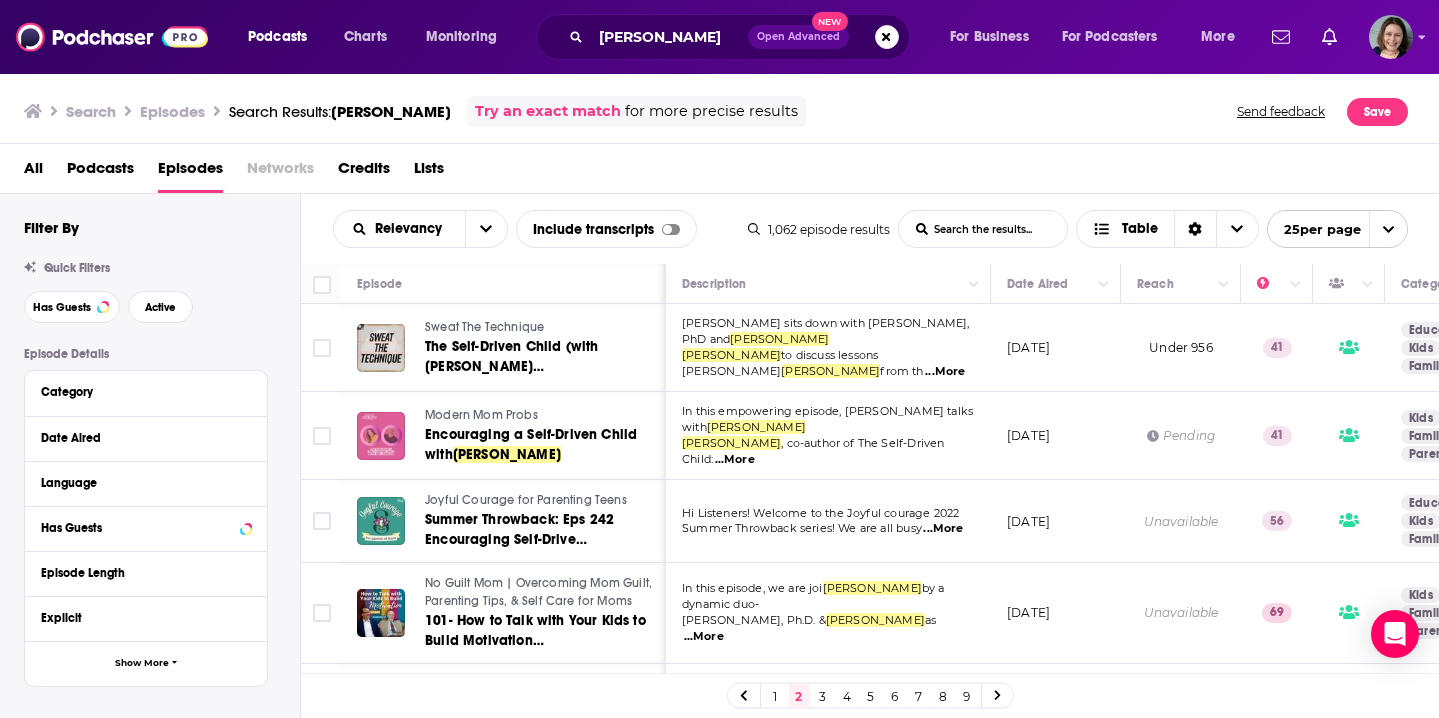 click on "Pending" at bounding box center [1181, 436] 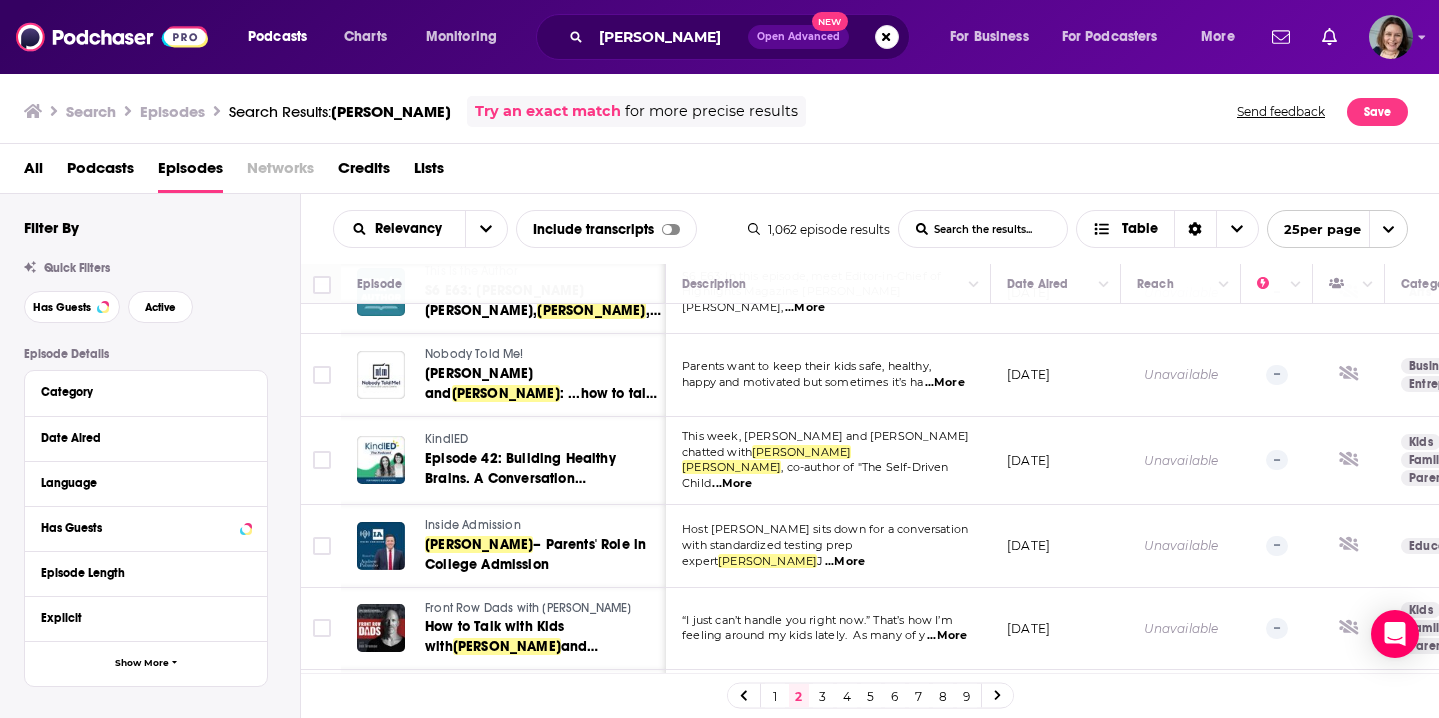 scroll, scrollTop: 1420, scrollLeft: 0, axis: vertical 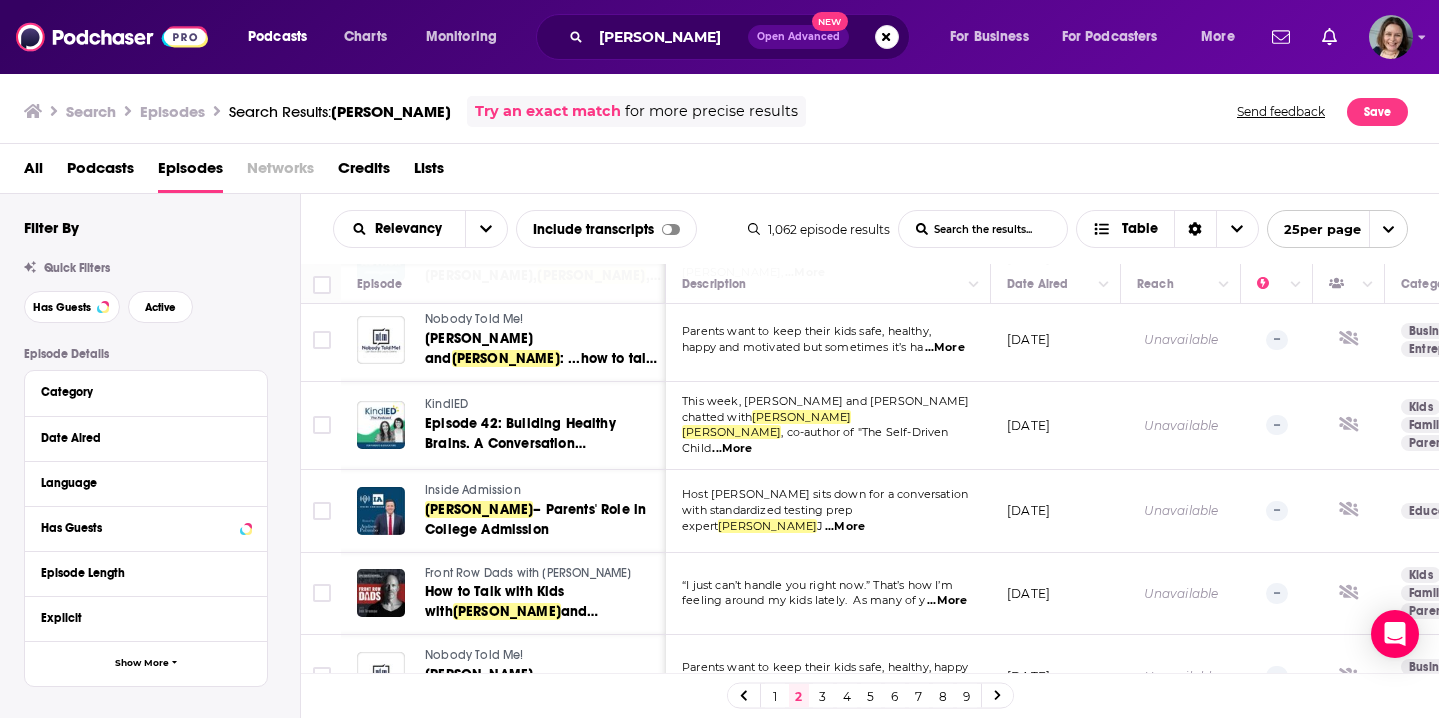 click on "February 14, 2022" at bounding box center [1056, 511] 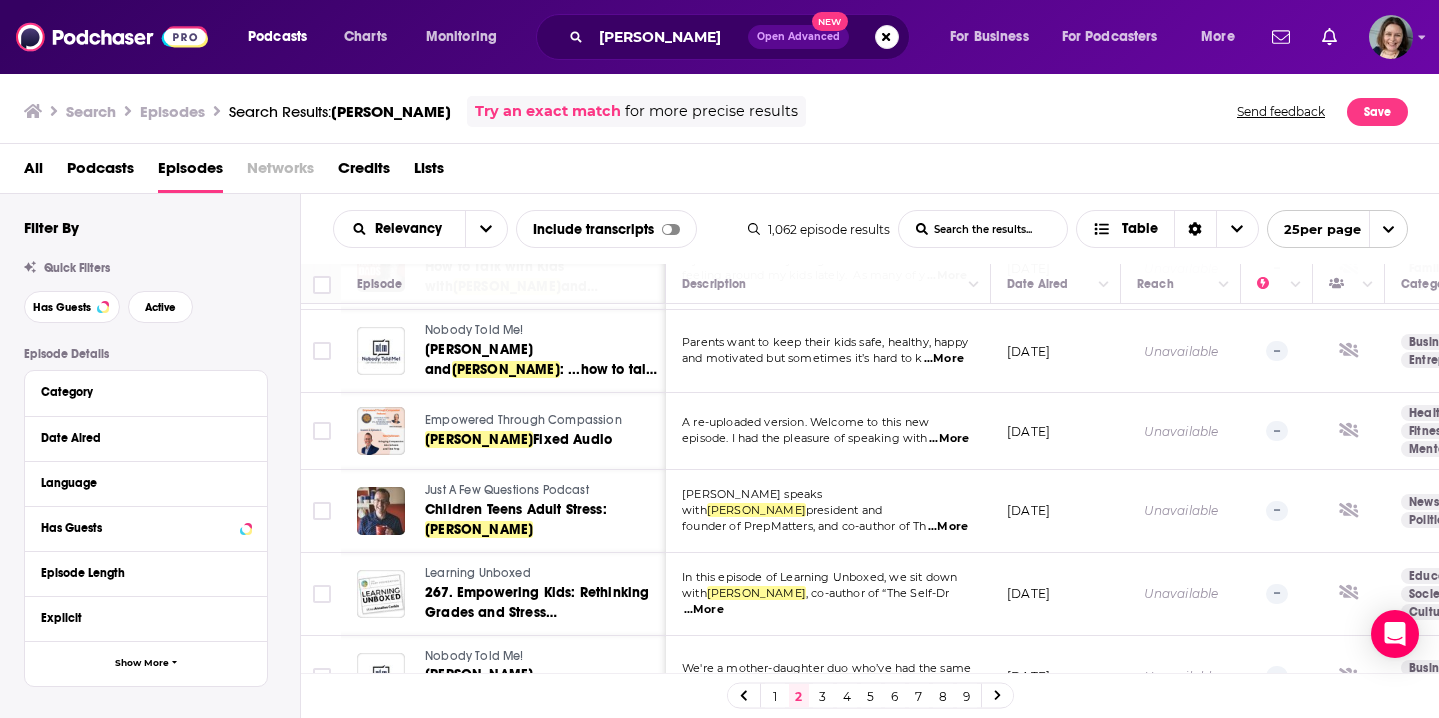 scroll, scrollTop: 1743, scrollLeft: 0, axis: vertical 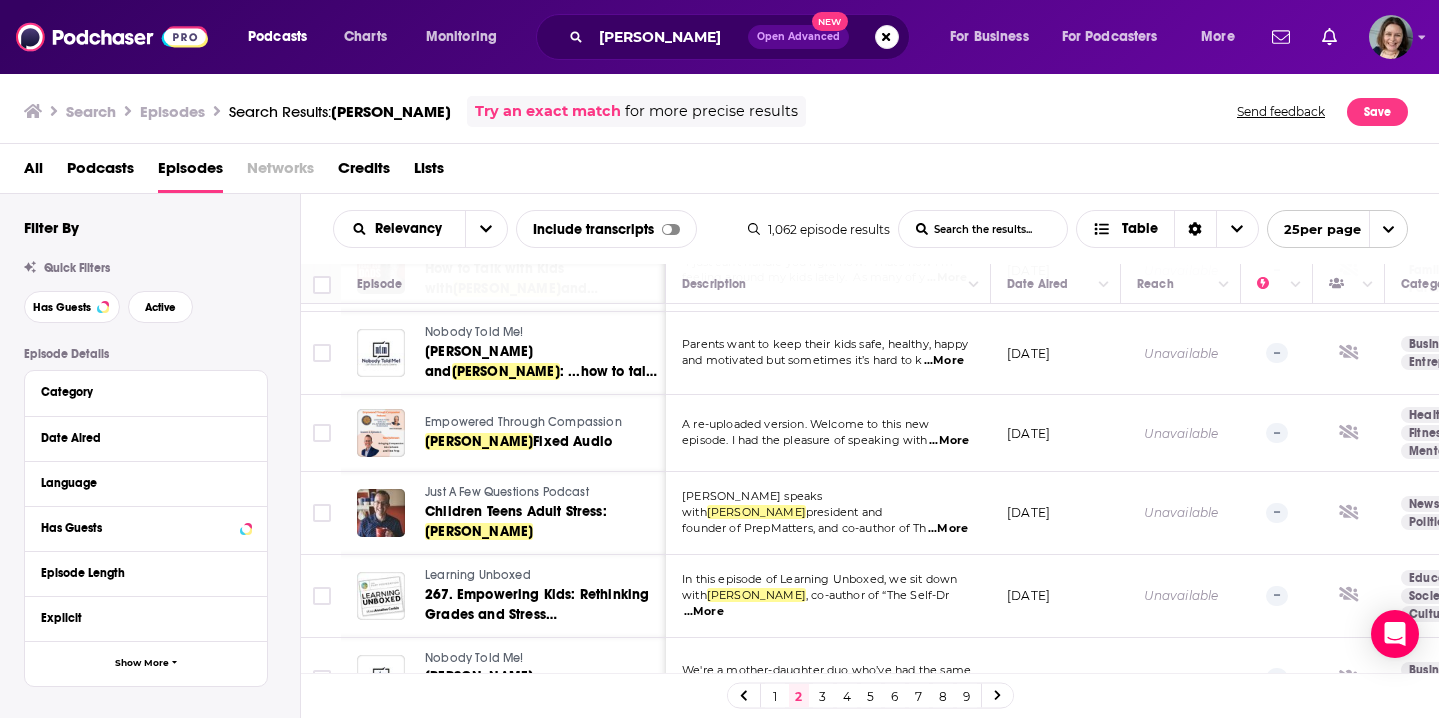 click on "3" at bounding box center (823, 696) 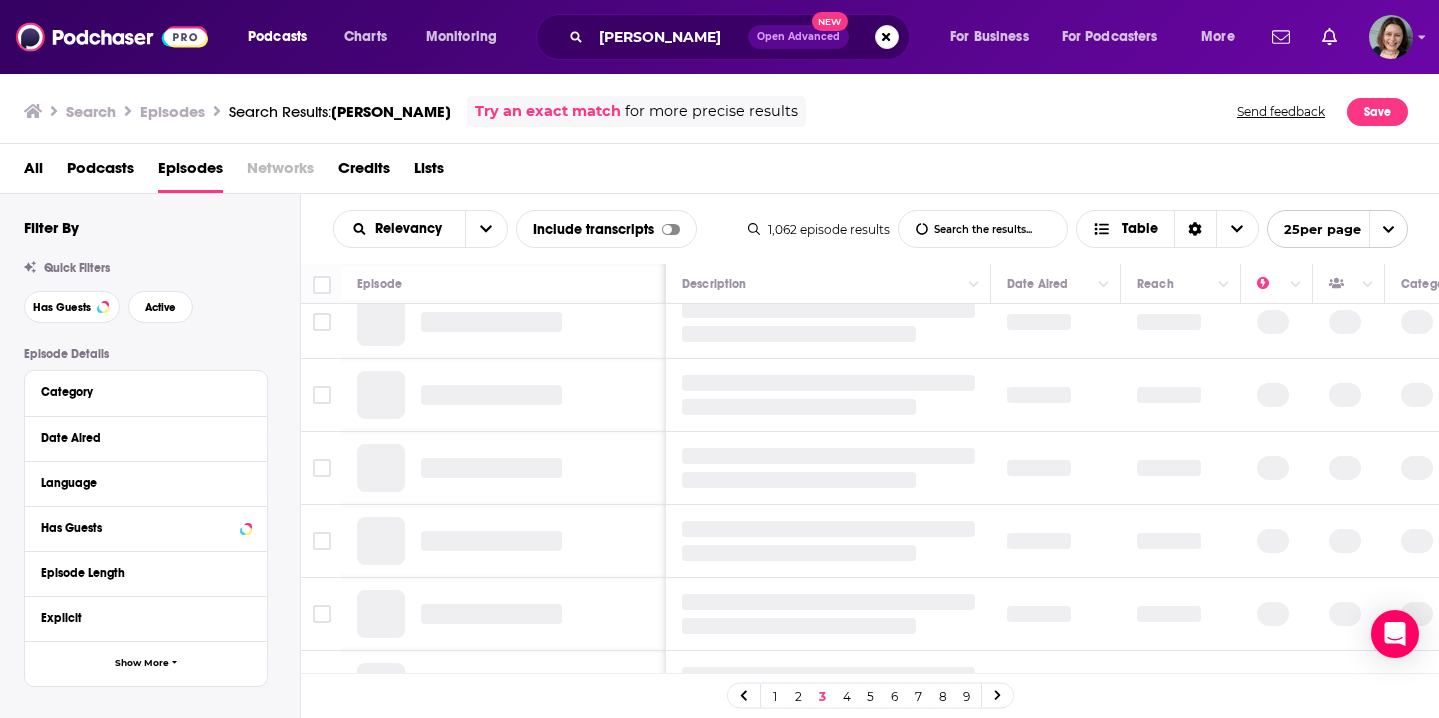 scroll, scrollTop: 0, scrollLeft: 0, axis: both 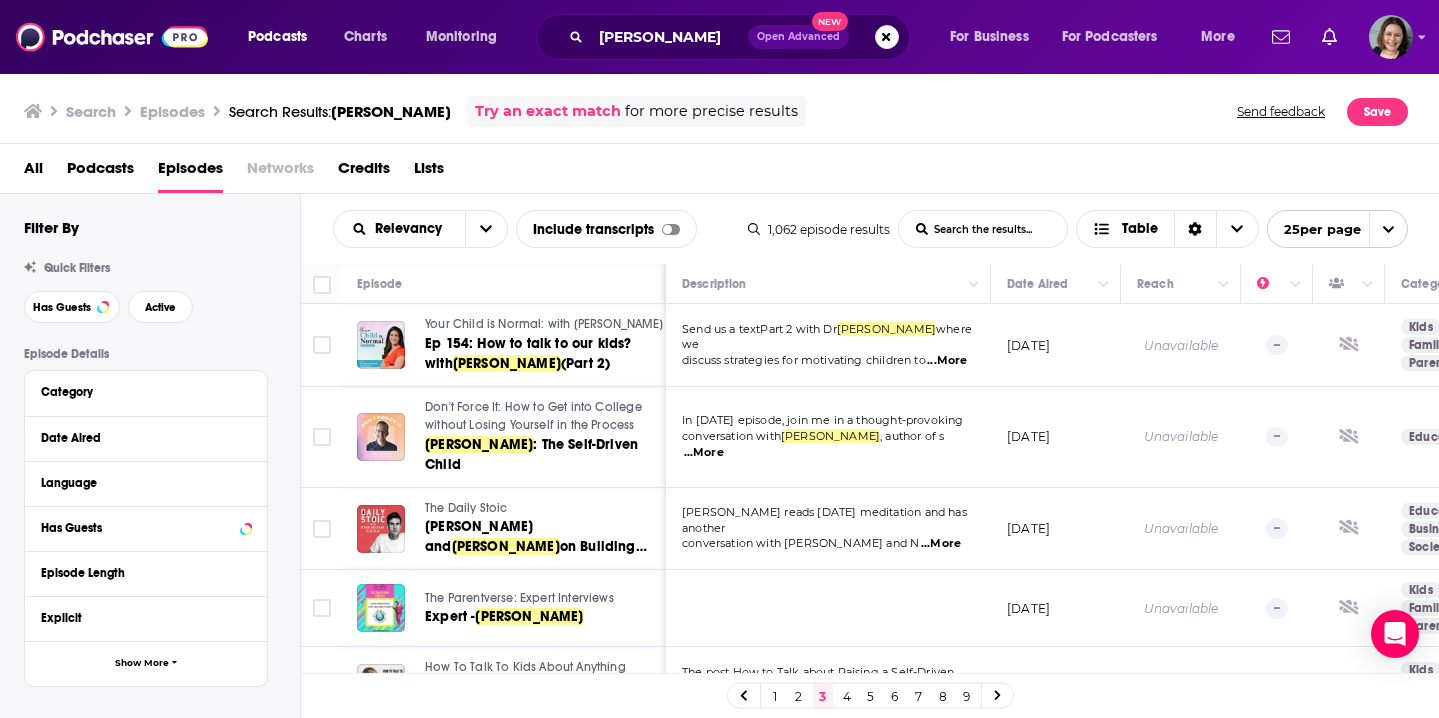 click on "February 22, 2024" at bounding box center (1056, 437) 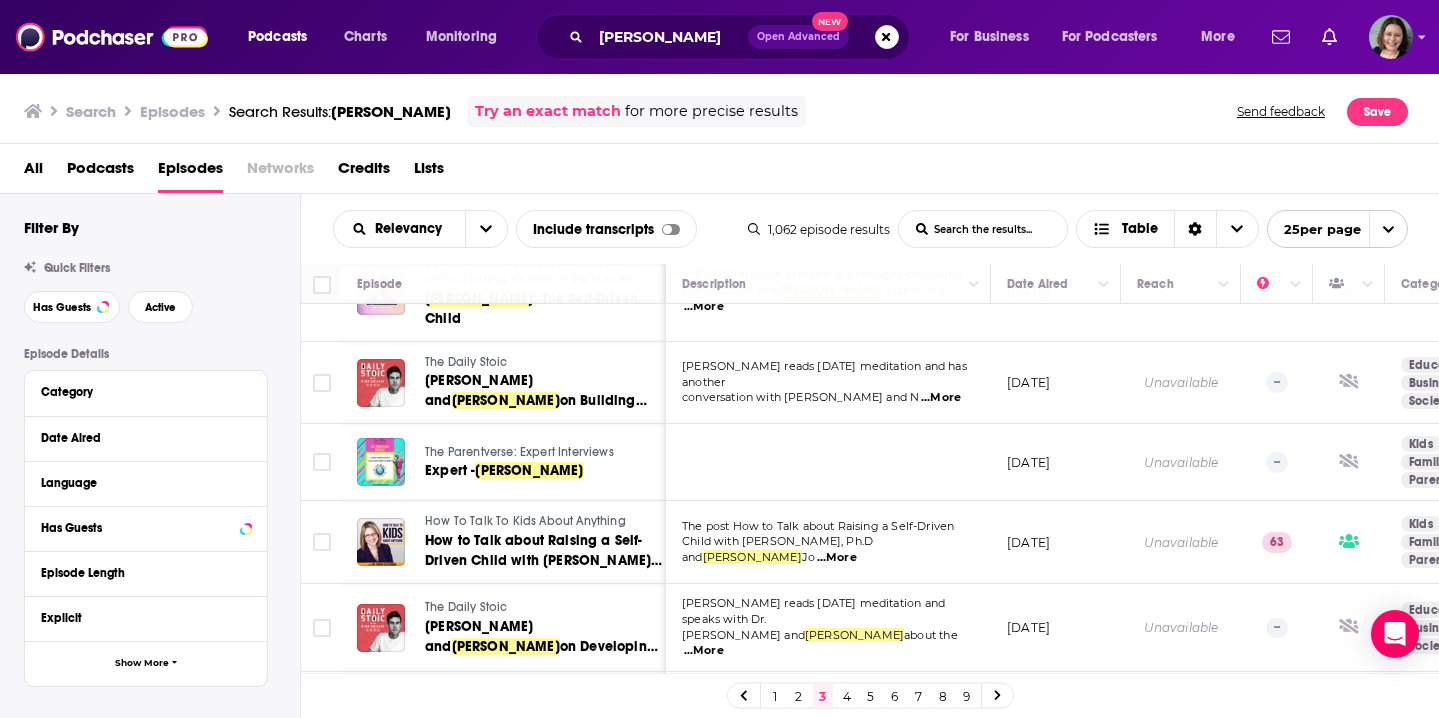 scroll, scrollTop: 162, scrollLeft: 0, axis: vertical 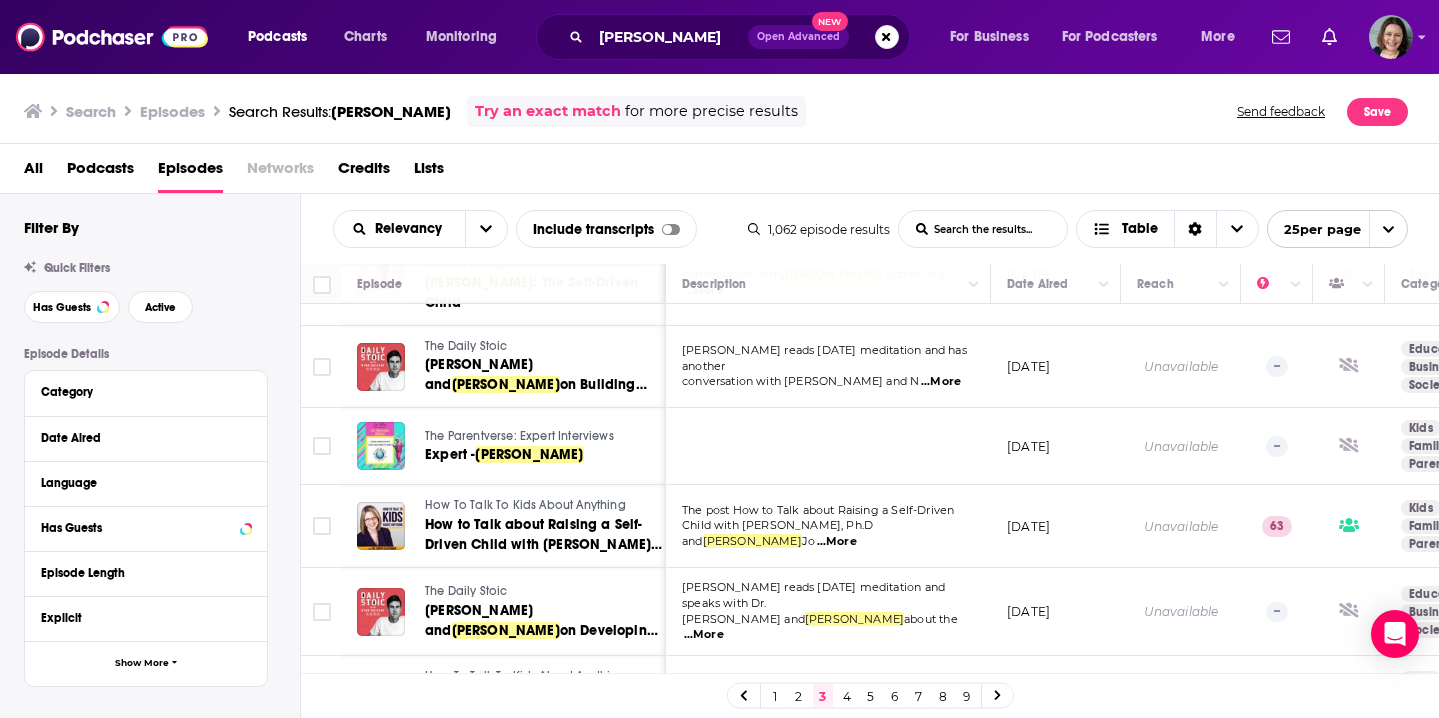click on "November 30, 2021" at bounding box center (1056, 446) 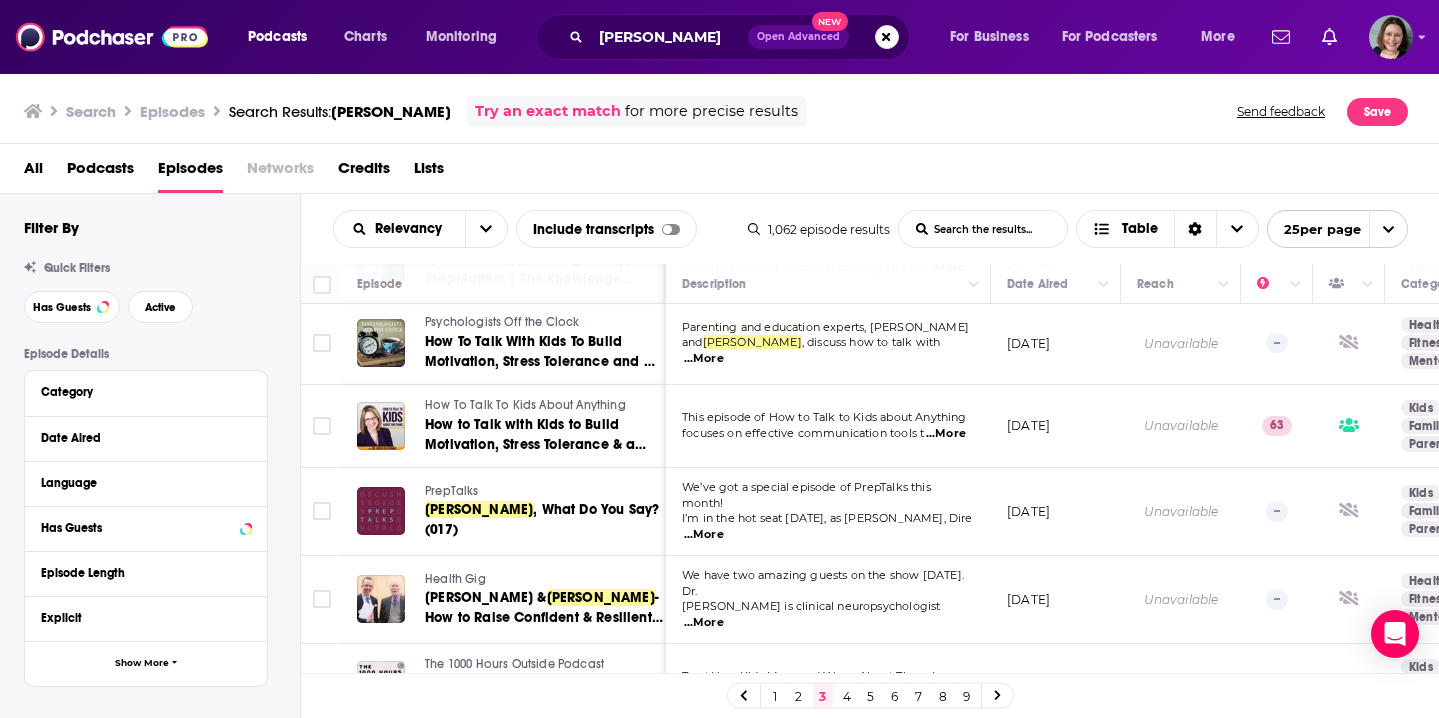 scroll, scrollTop: 1747, scrollLeft: 0, axis: vertical 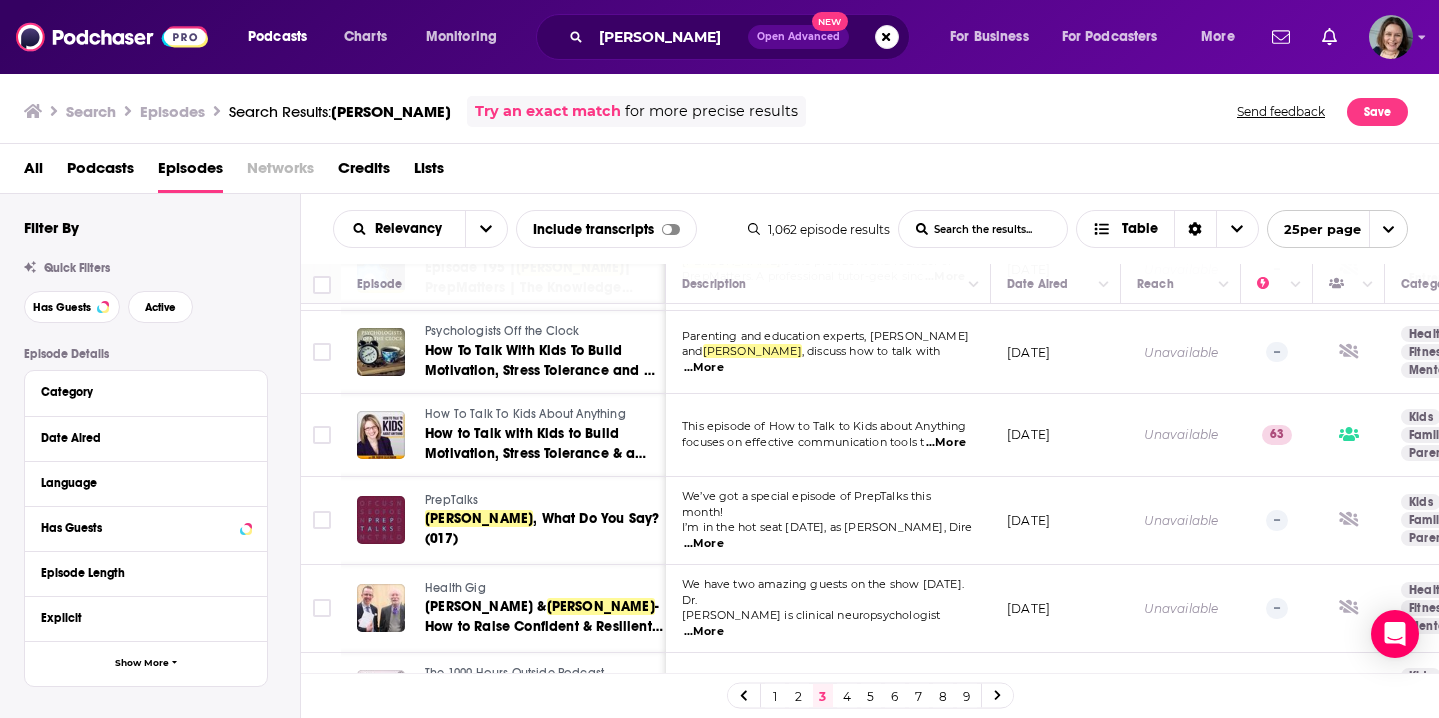 click on "4" at bounding box center [847, 696] 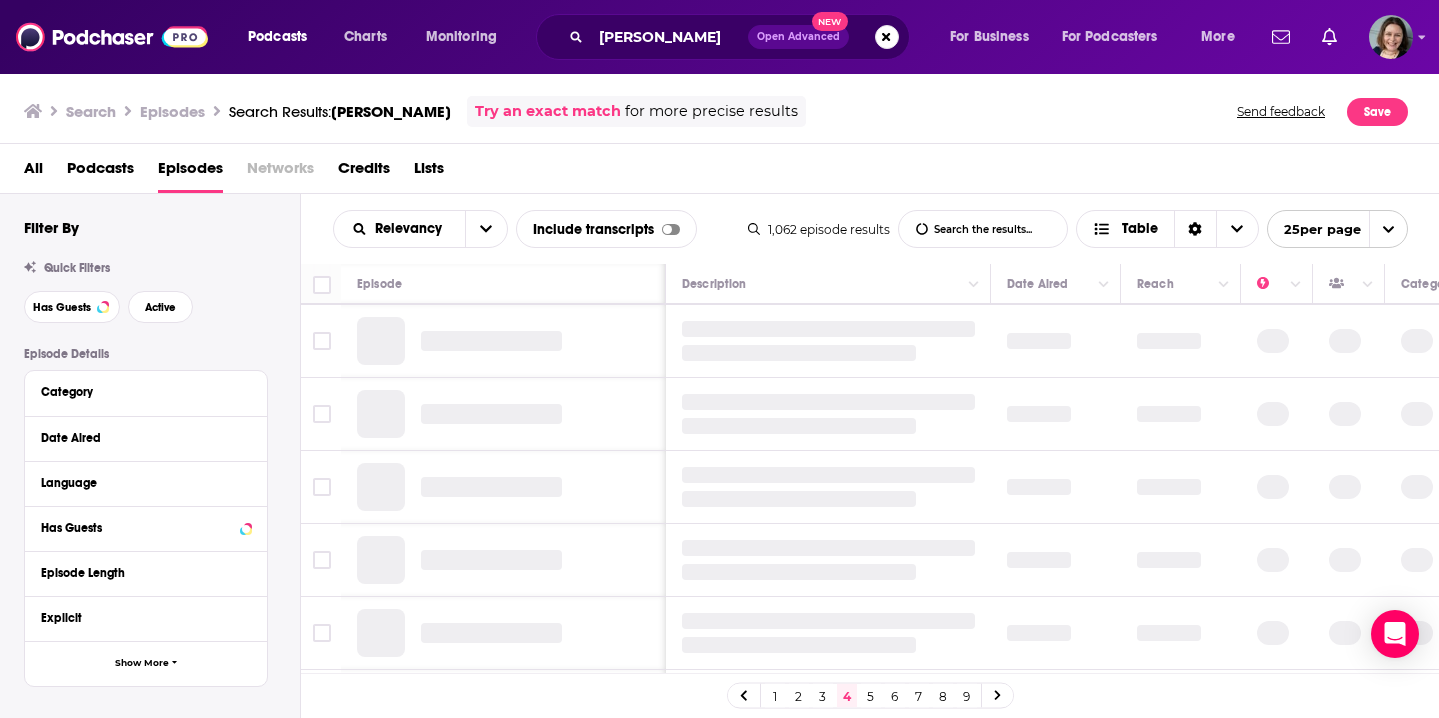 scroll, scrollTop: 0, scrollLeft: 0, axis: both 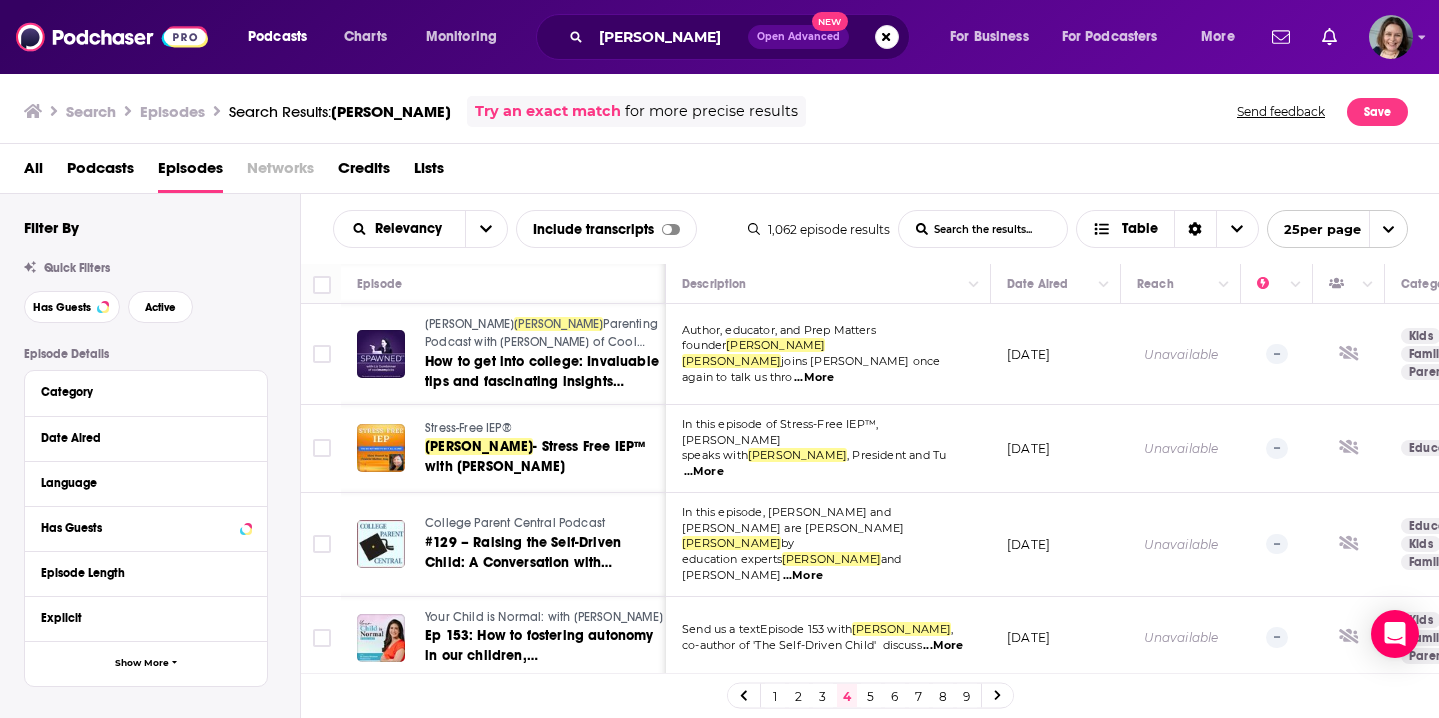 click on "March 10, 2023" at bounding box center [1056, 449] 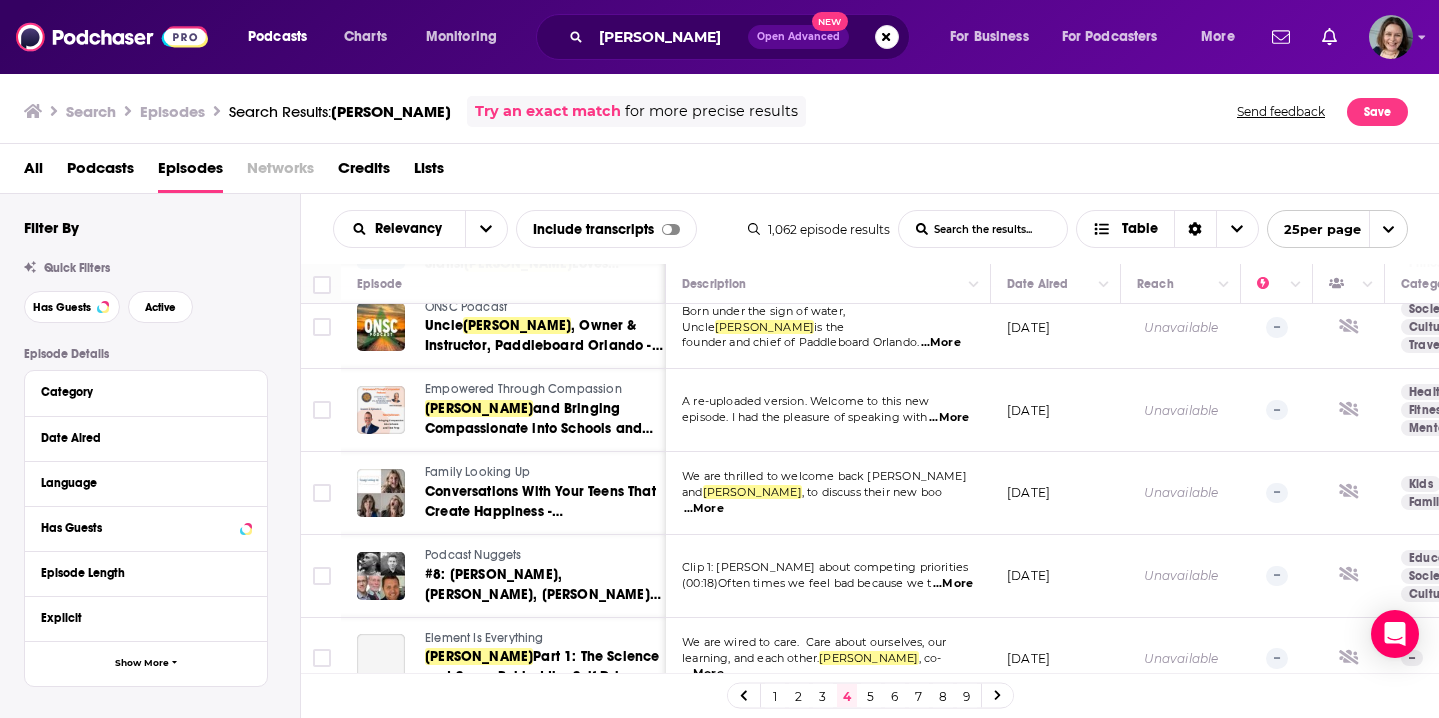 scroll, scrollTop: 825, scrollLeft: 0, axis: vertical 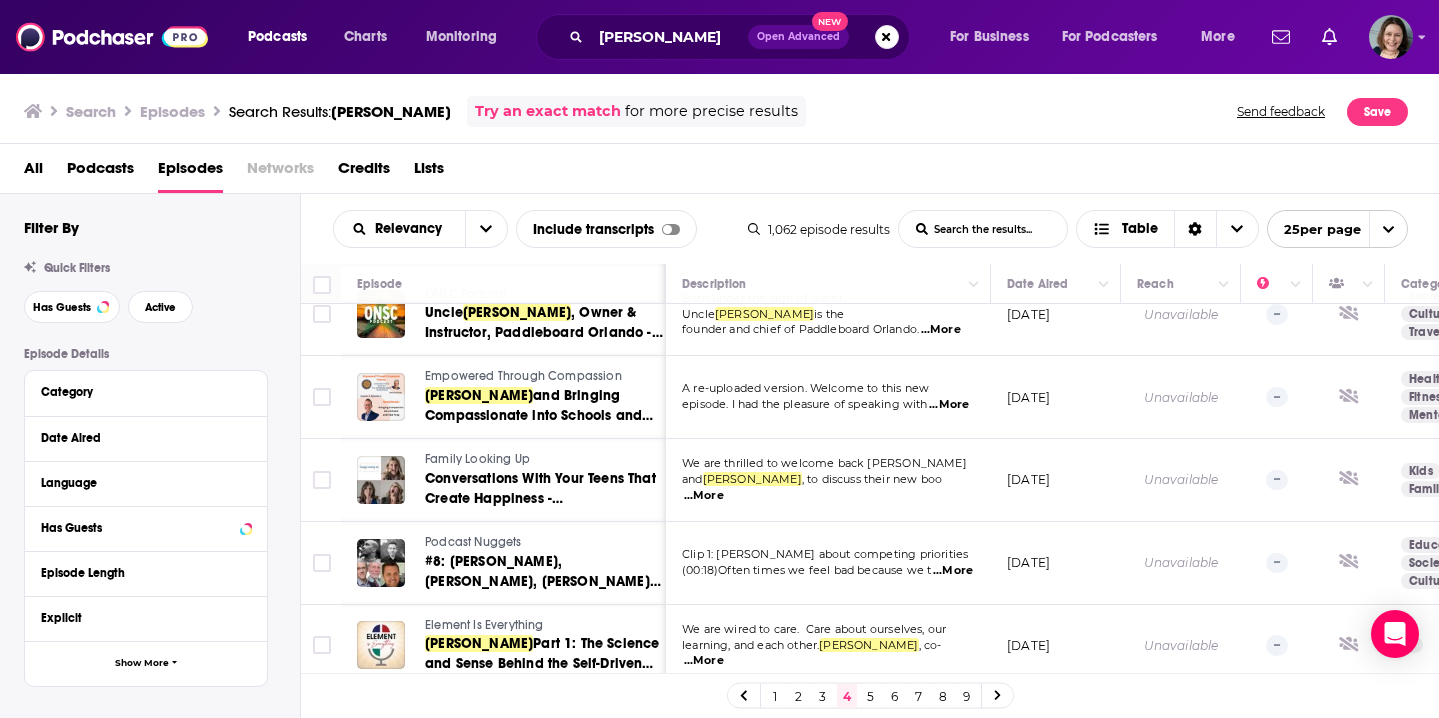 click on "May 26, 2020" at bounding box center [1056, 563] 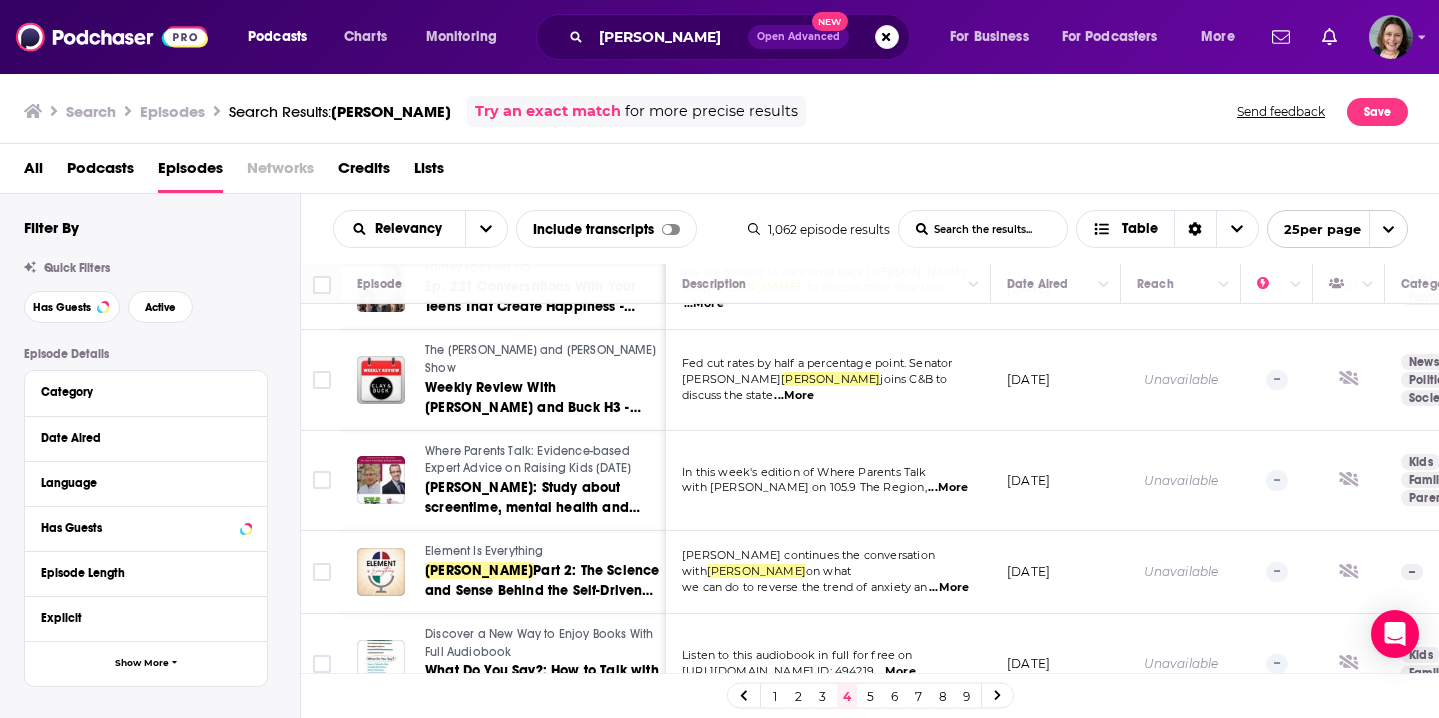 scroll, scrollTop: 1789, scrollLeft: 0, axis: vertical 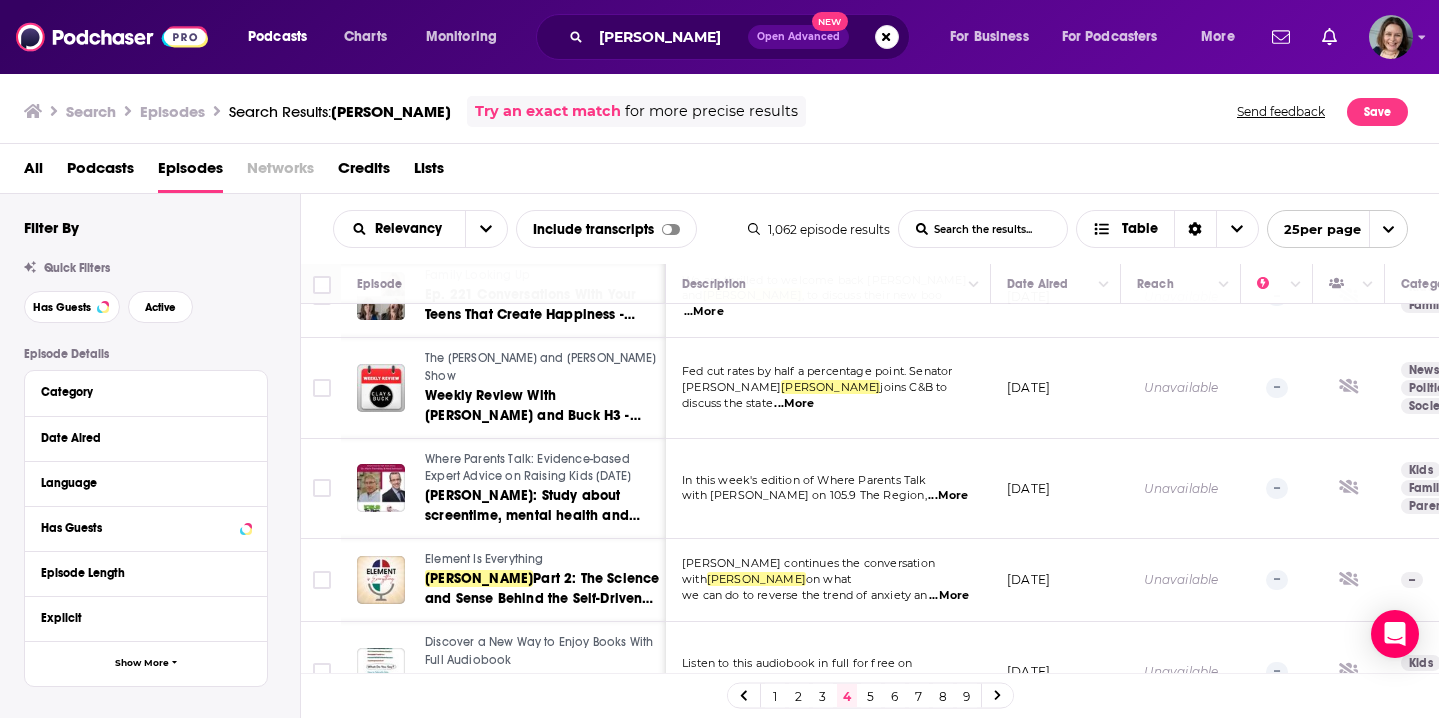 click on "August 28, 2021" at bounding box center (1056, 489) 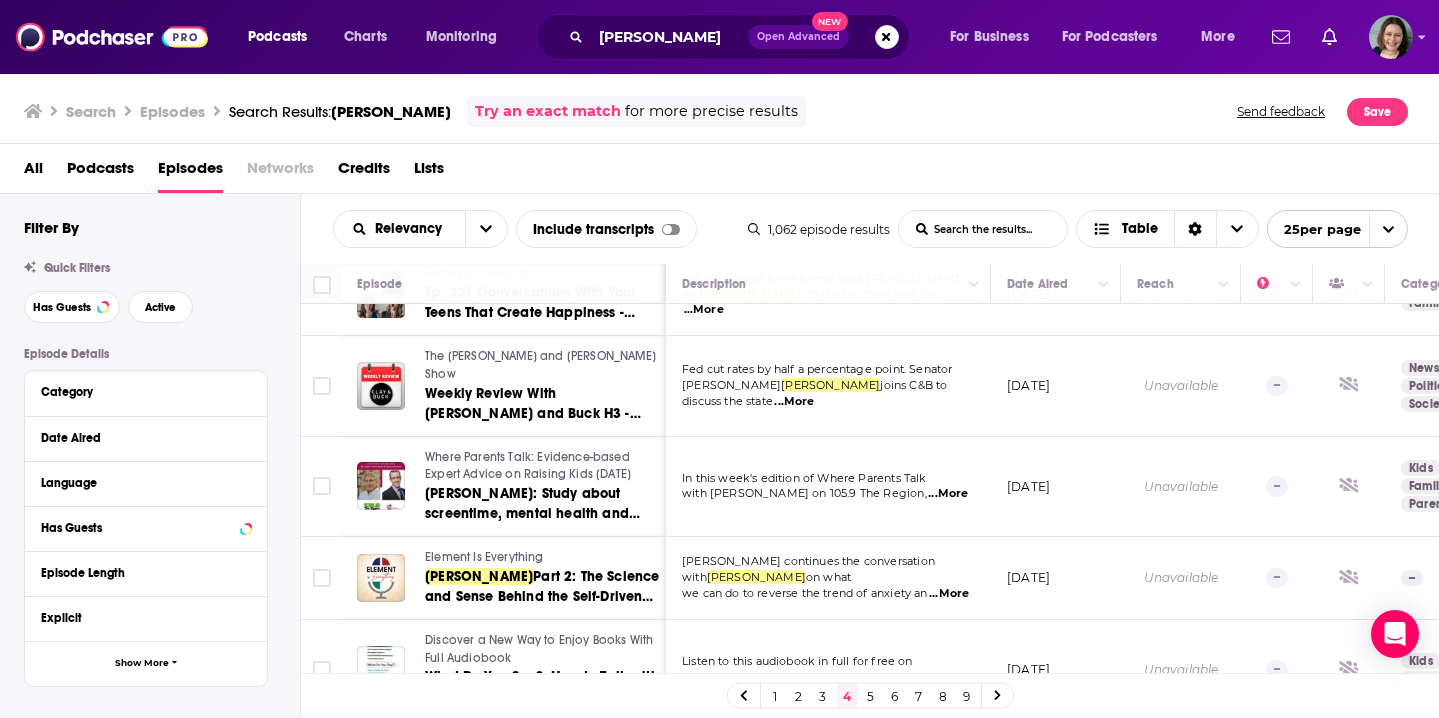 scroll, scrollTop: 1789, scrollLeft: 0, axis: vertical 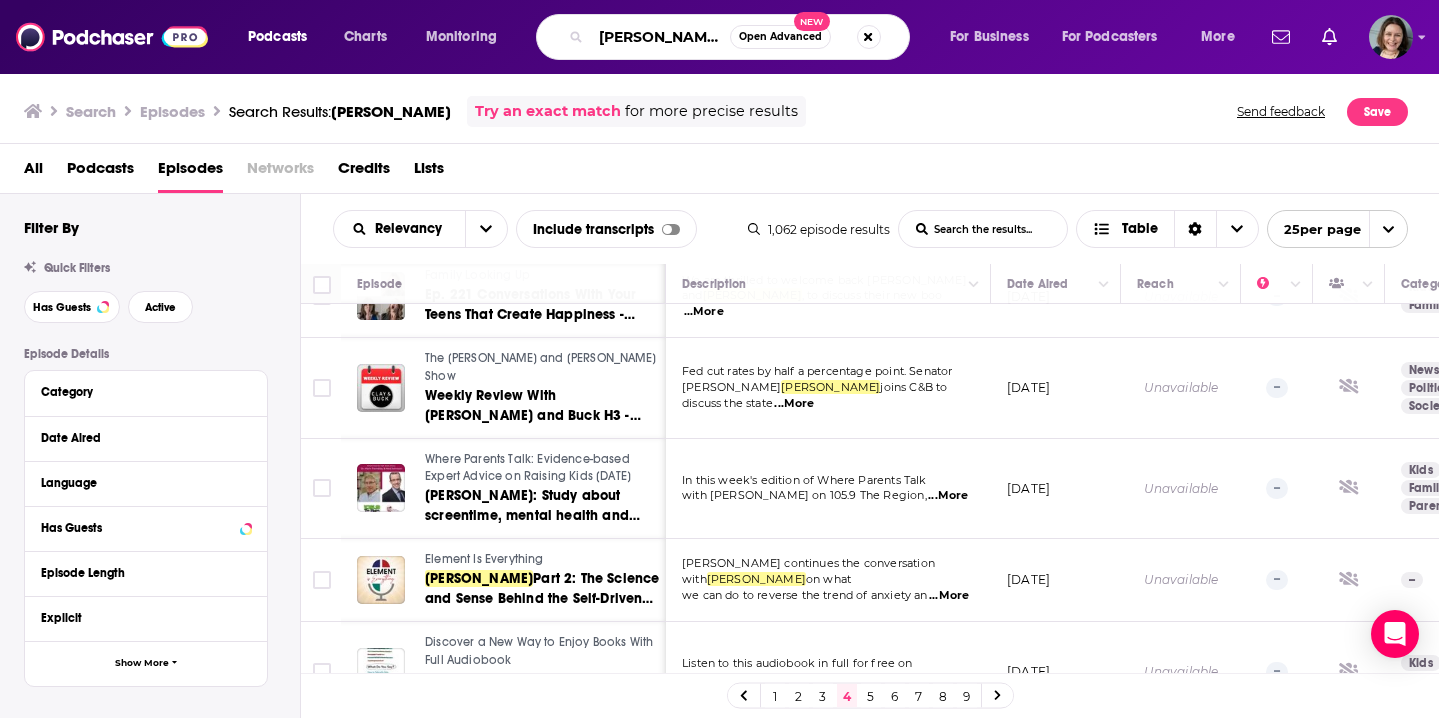 click on "[PERSON_NAME]" at bounding box center [660, 37] 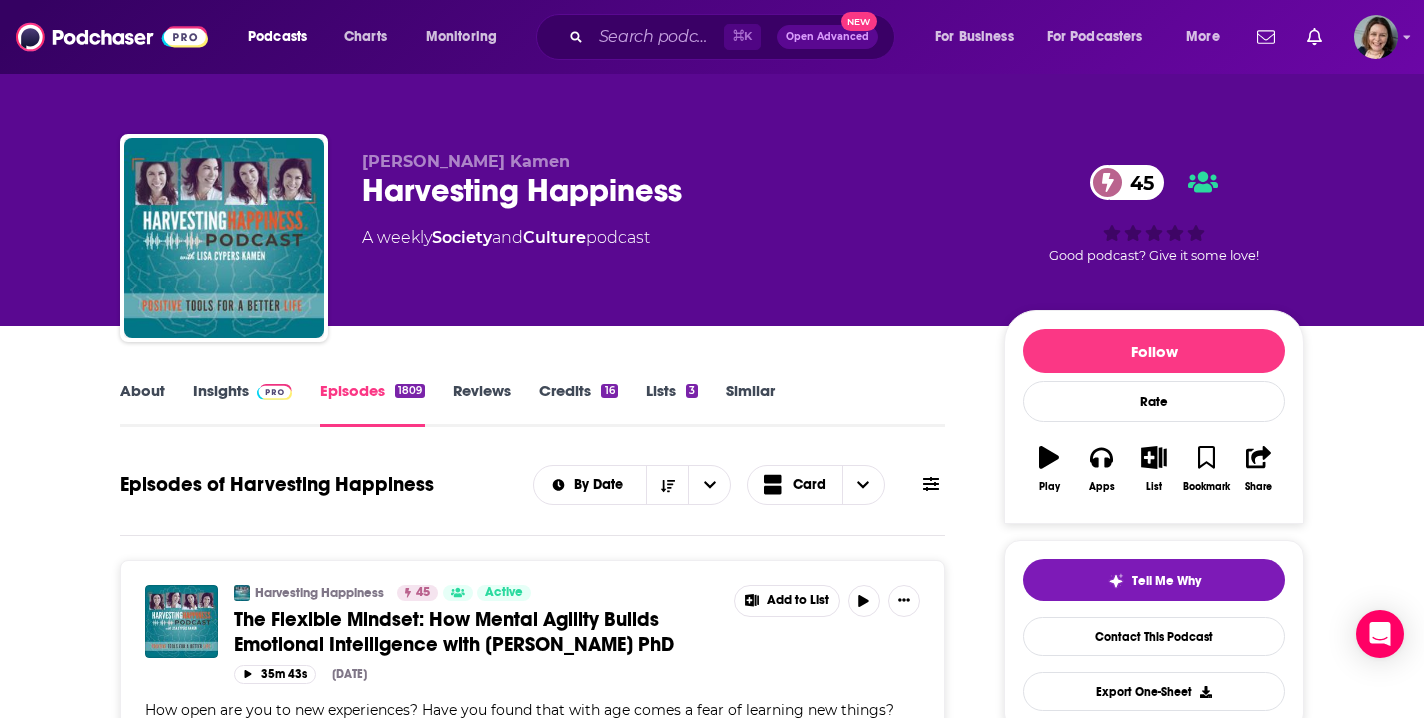 scroll, scrollTop: 5113, scrollLeft: 0, axis: vertical 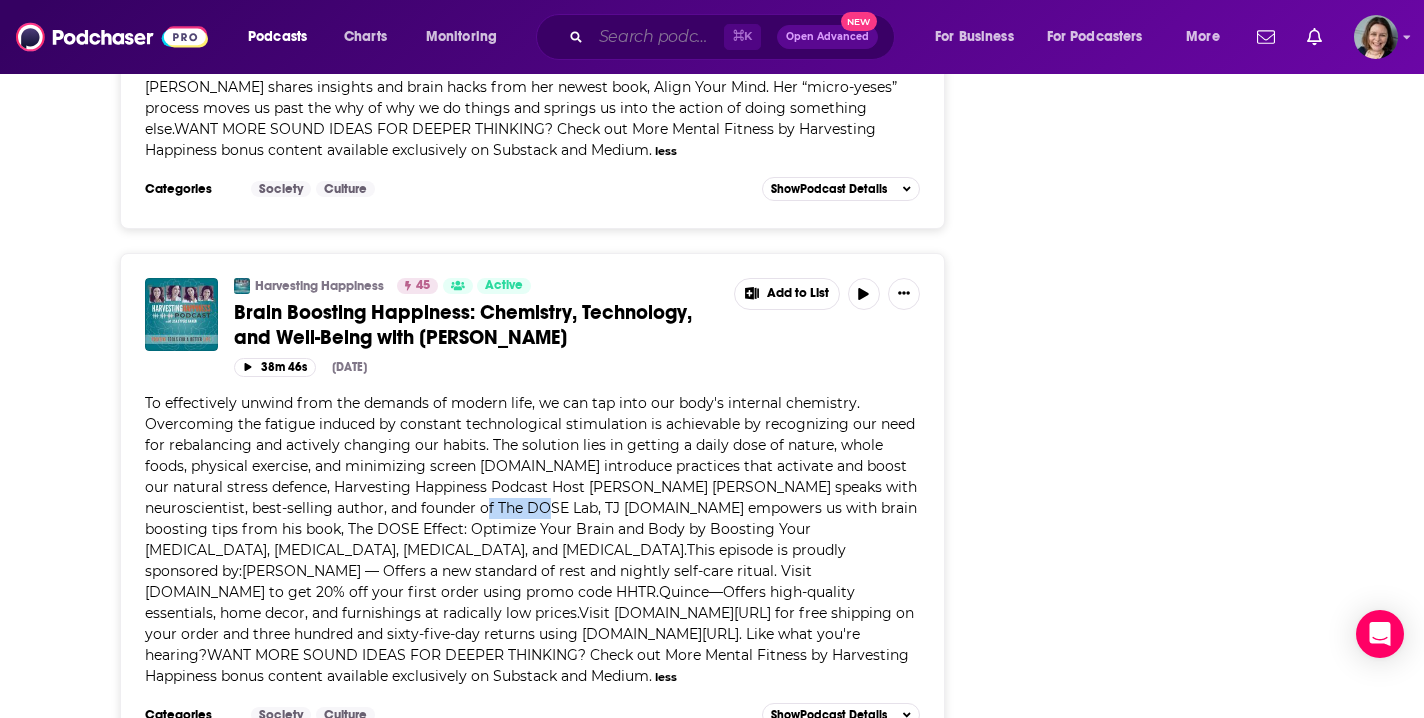 click at bounding box center [657, 37] 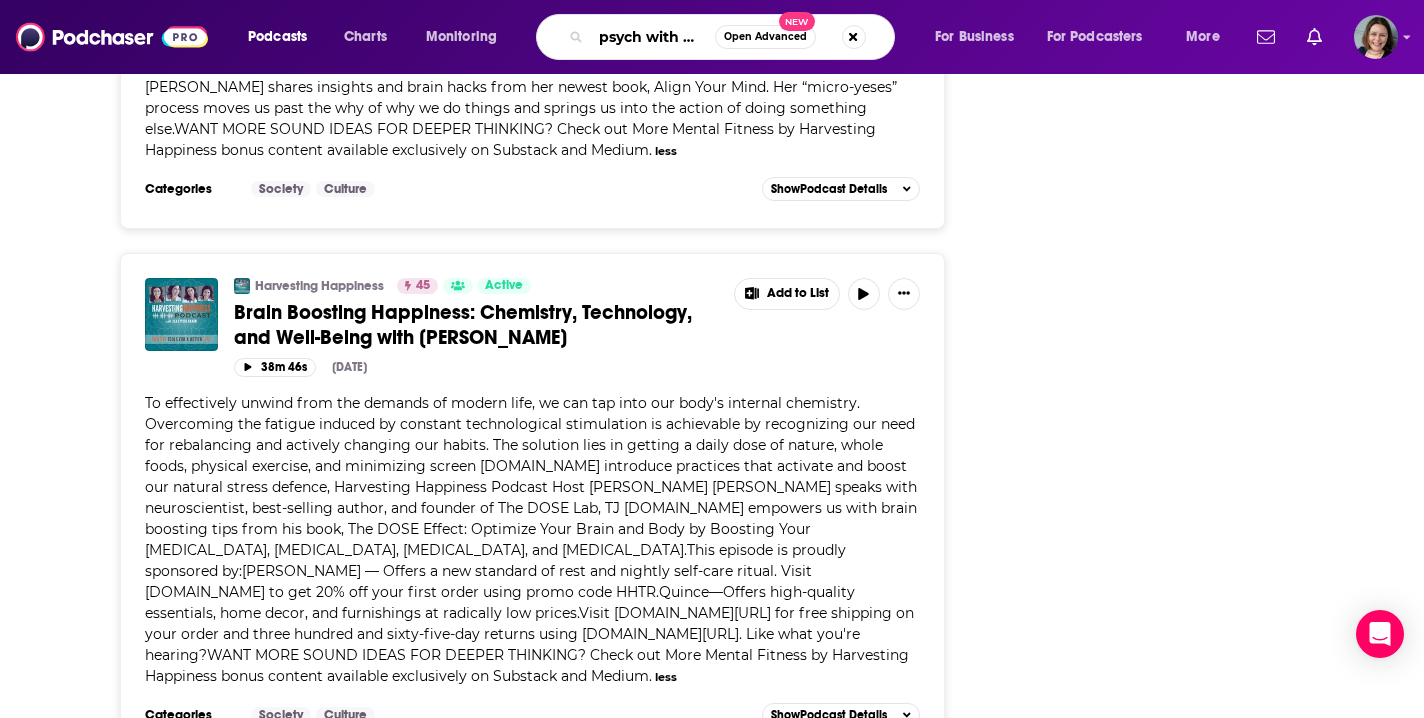 type on "psych with [PERSON_NAME]" 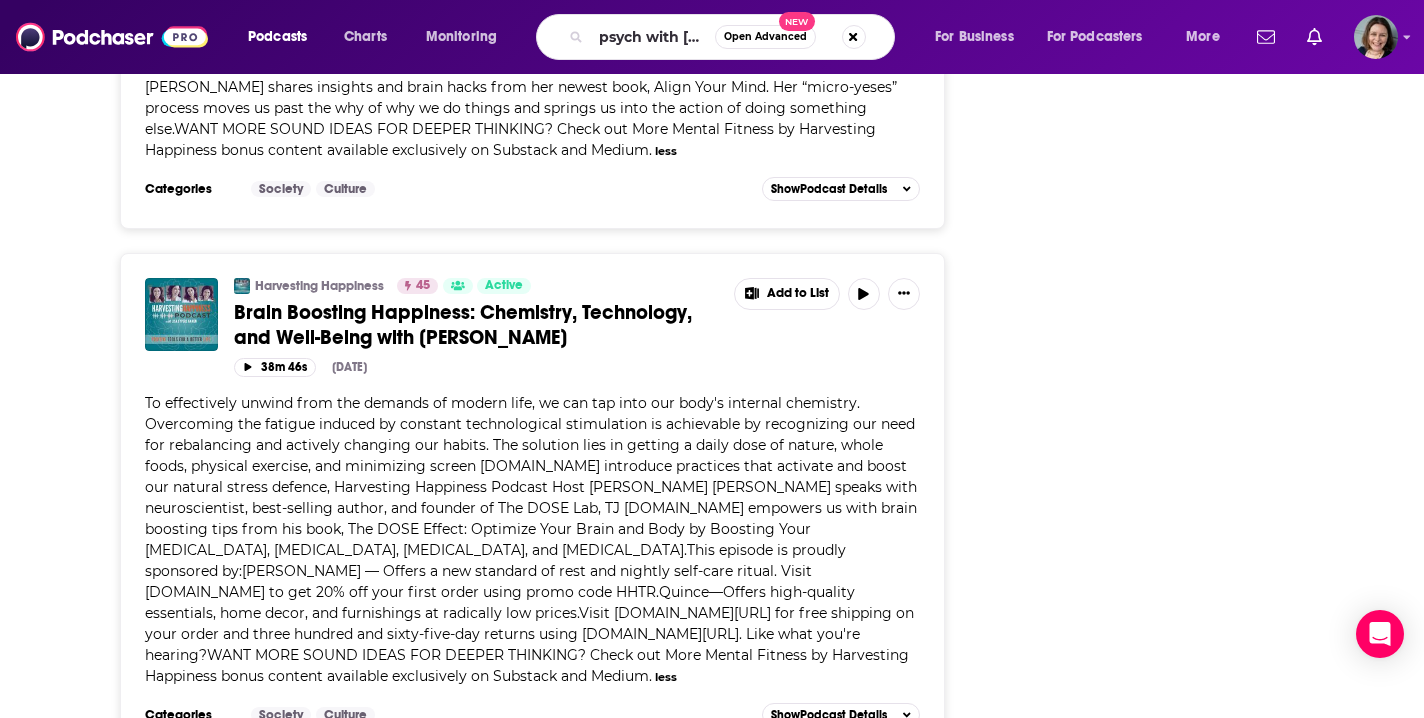 scroll, scrollTop: 0, scrollLeft: 0, axis: both 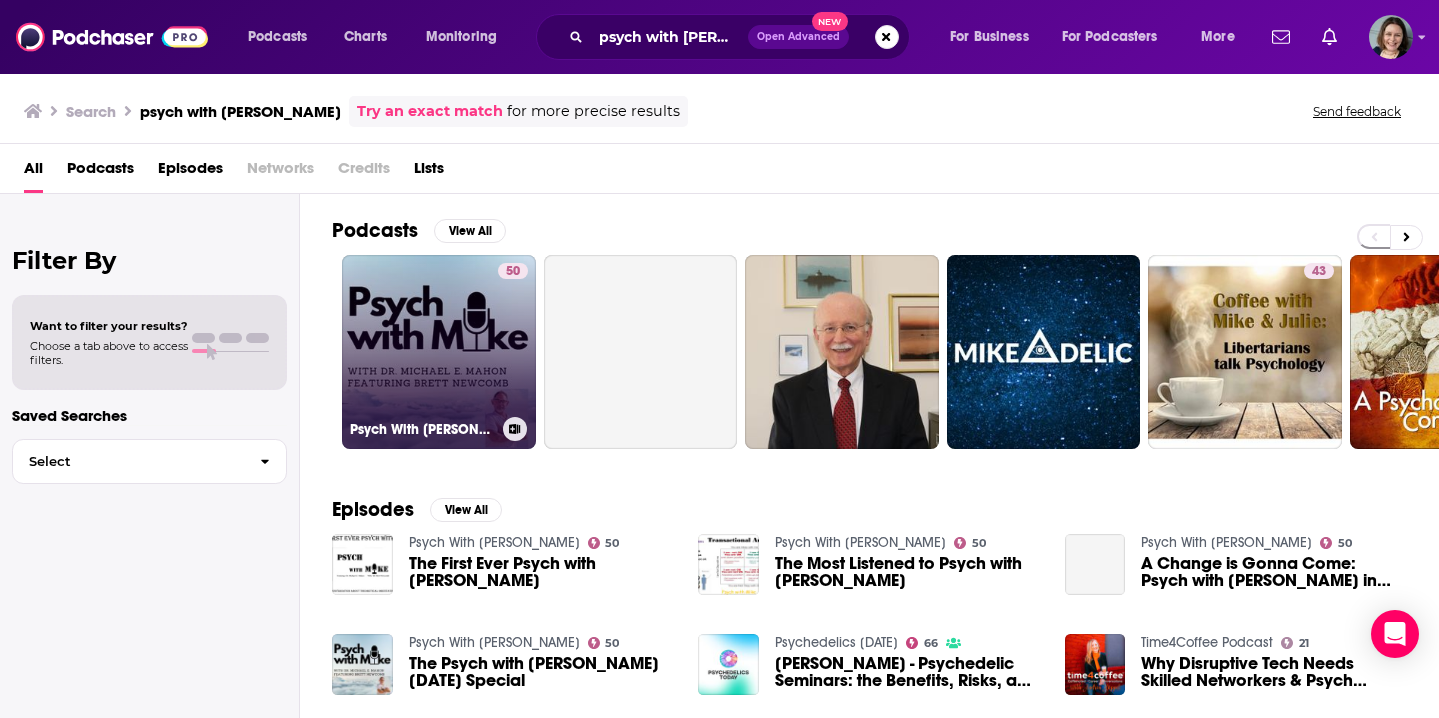 click on "50 Psych With [PERSON_NAME]" at bounding box center (439, 352) 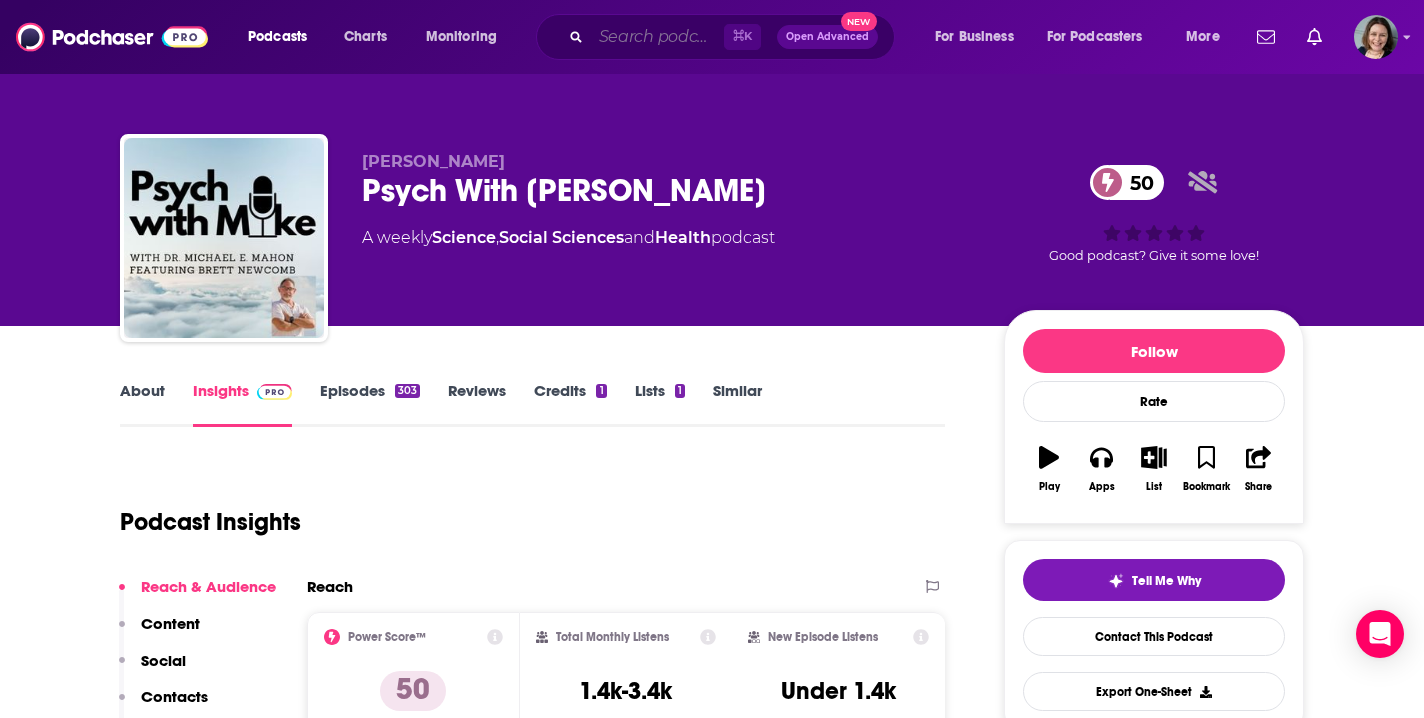 click at bounding box center [657, 37] 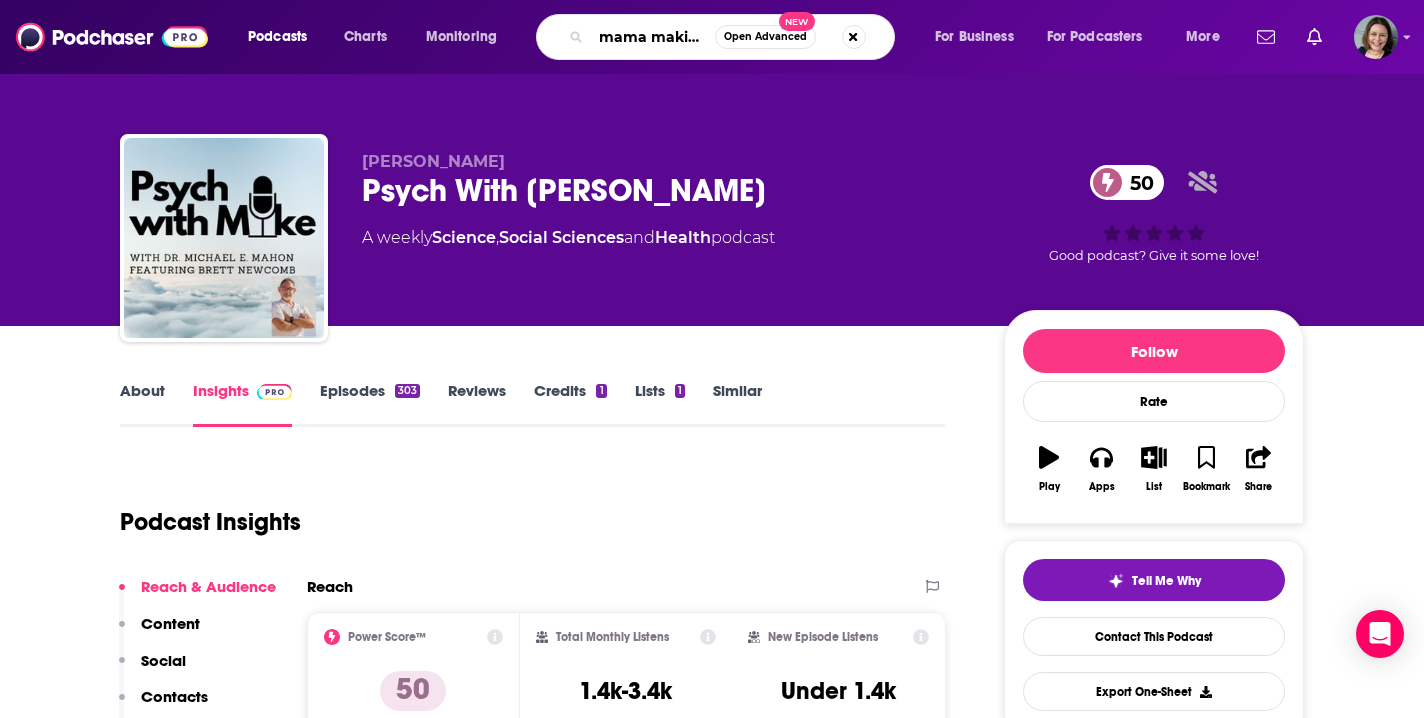 type on "mama making podcast" 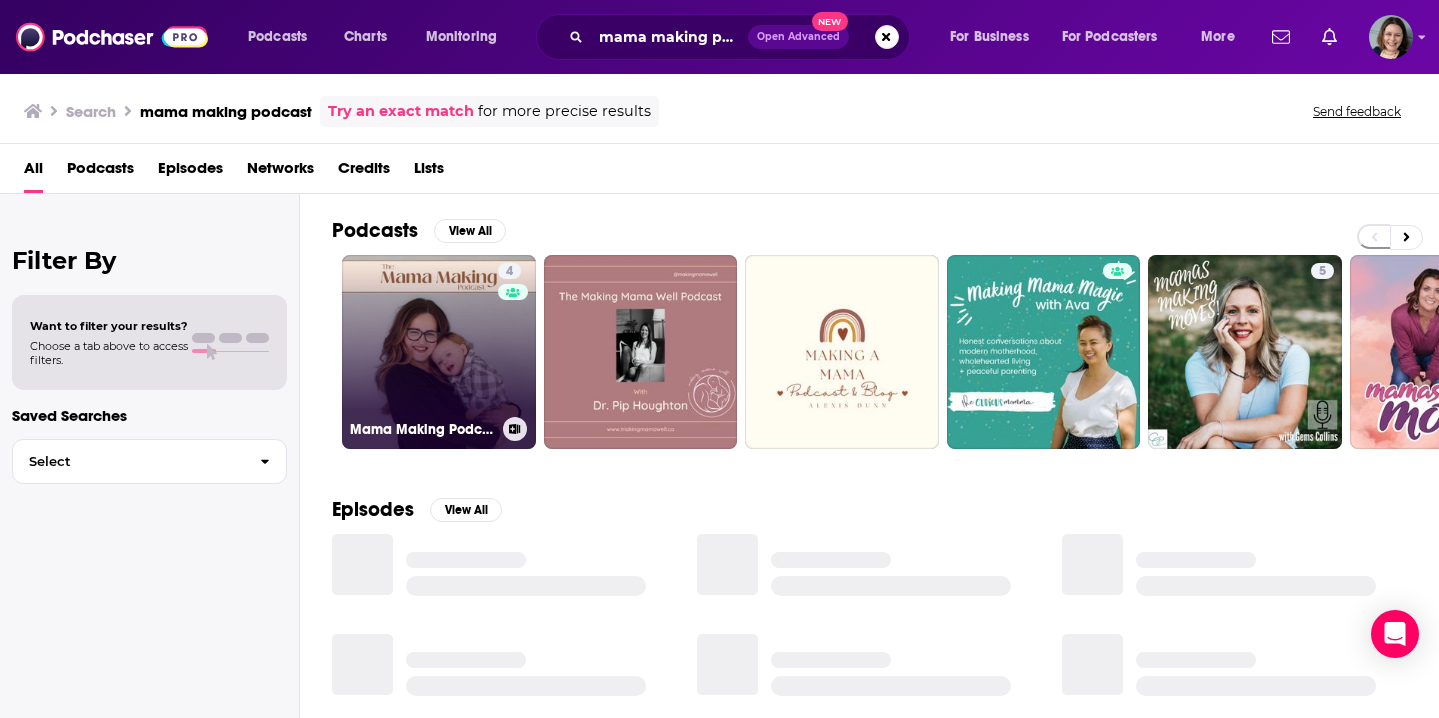 click on "4 Mama Making Podcast" at bounding box center [439, 352] 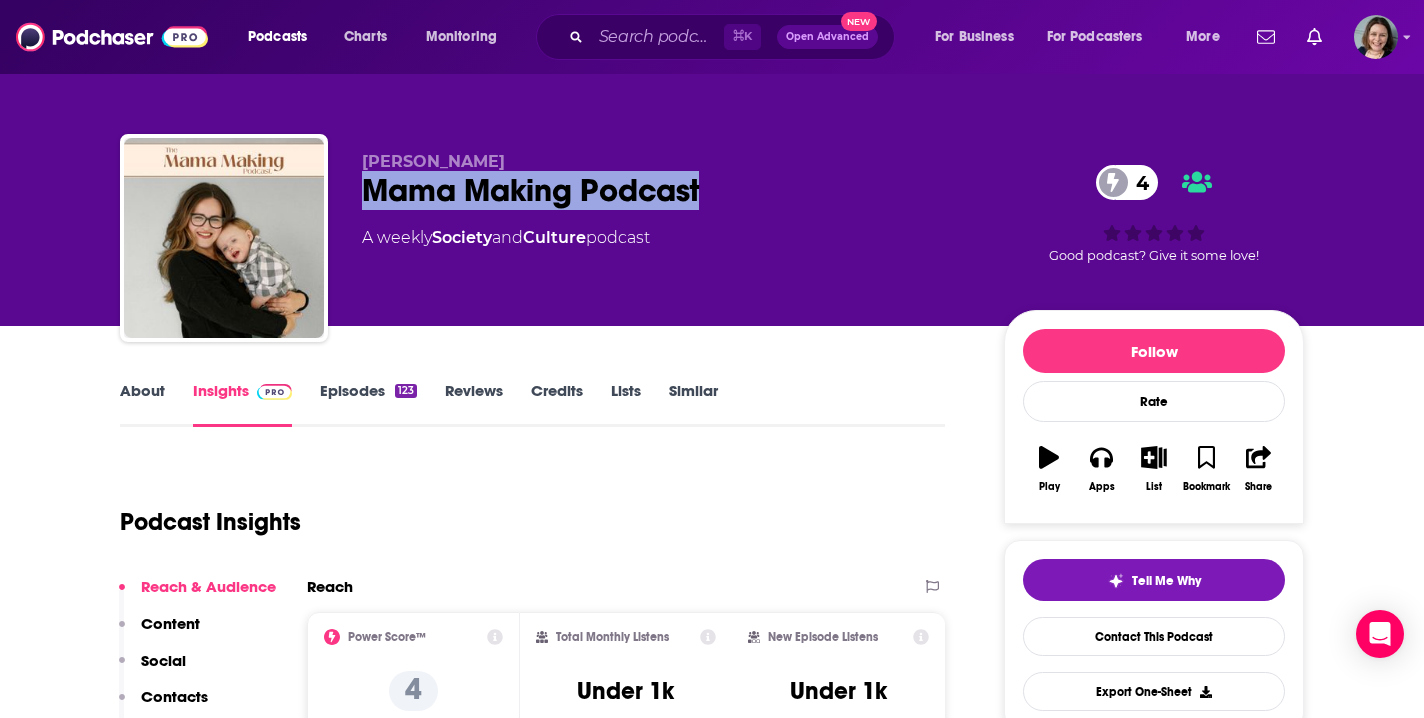 drag, startPoint x: 363, startPoint y: 189, endPoint x: 701, endPoint y: 194, distance: 338.037 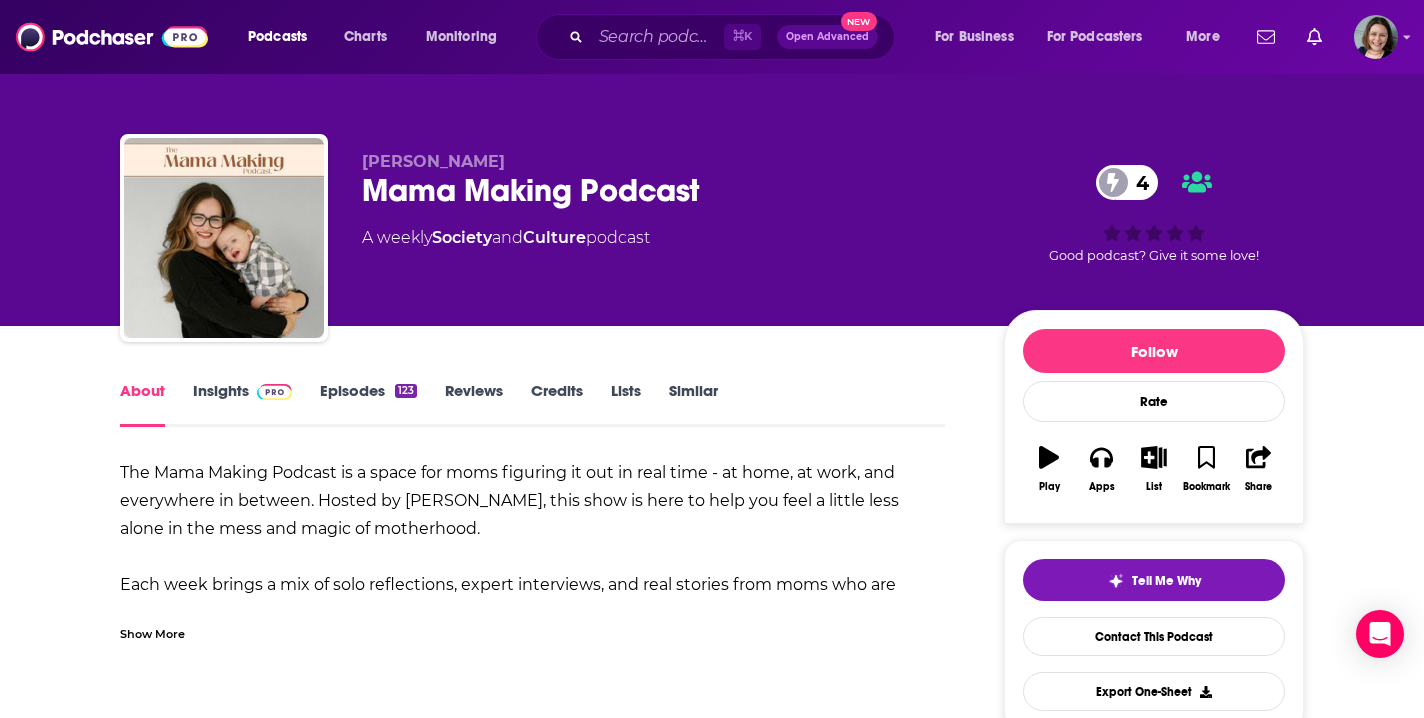 click on "Show More" at bounding box center (152, 632) 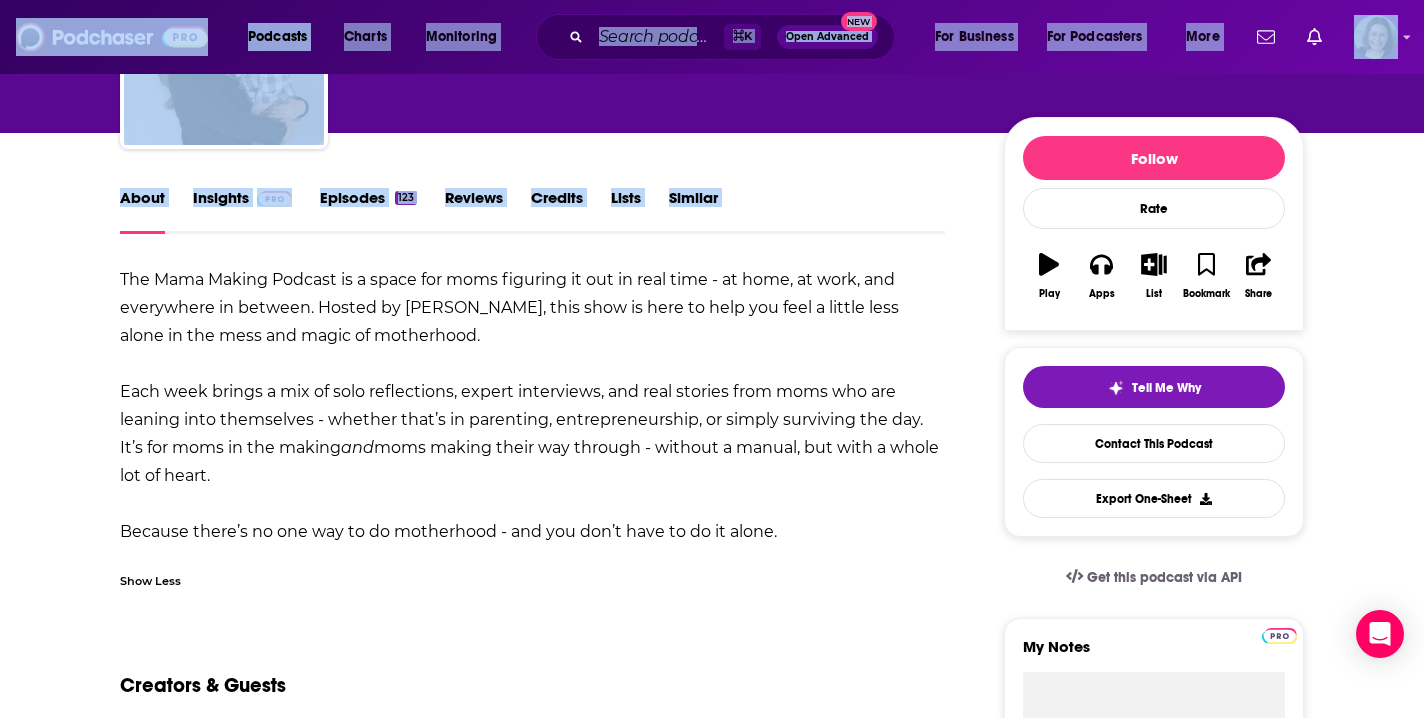 scroll, scrollTop: 323, scrollLeft: 0, axis: vertical 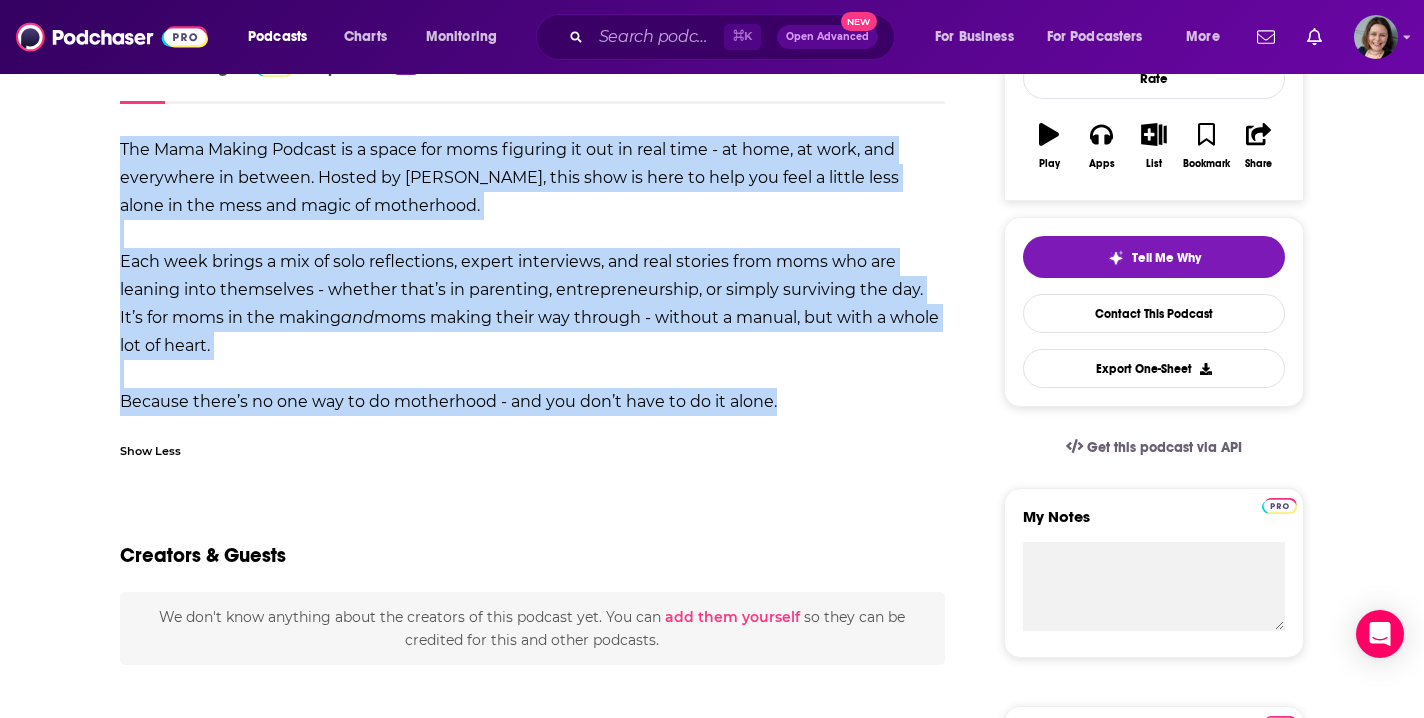 drag, startPoint x: 121, startPoint y: 474, endPoint x: 817, endPoint y: 393, distance: 700.6975 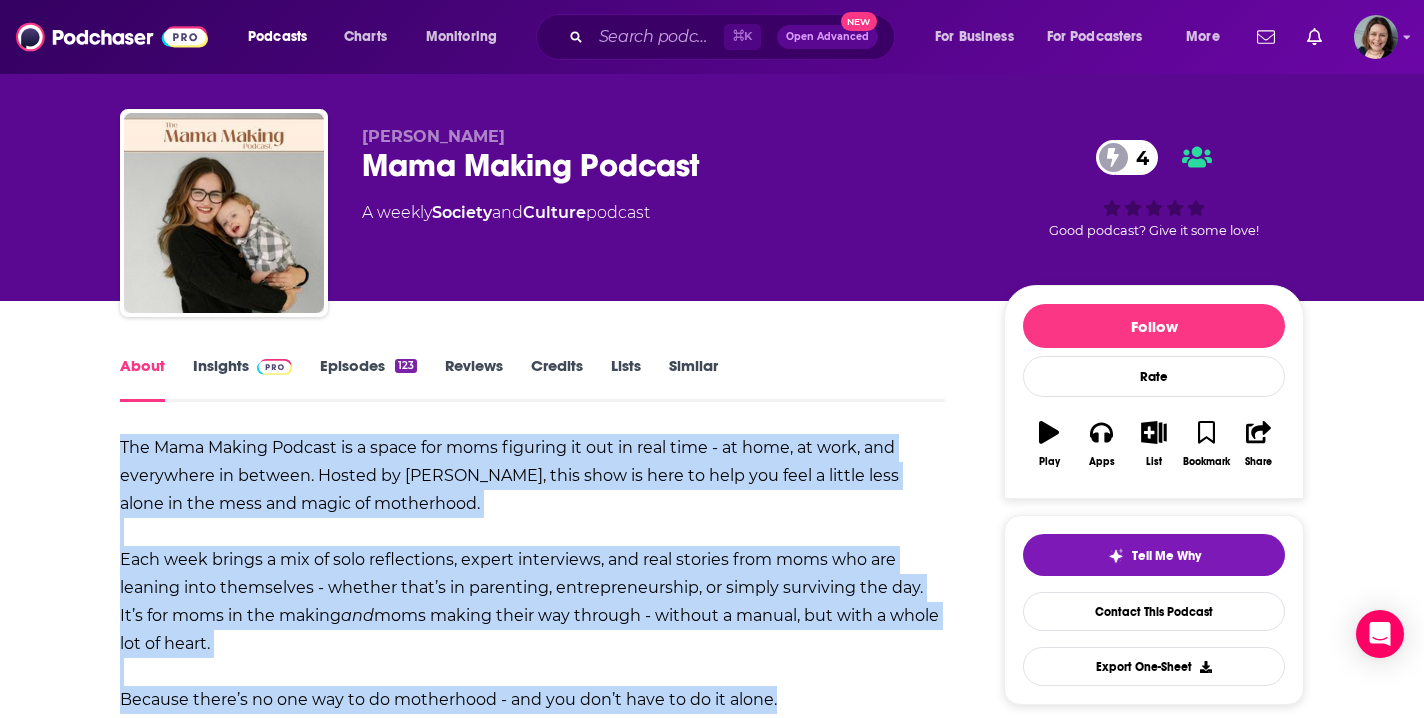 scroll, scrollTop: 0, scrollLeft: 0, axis: both 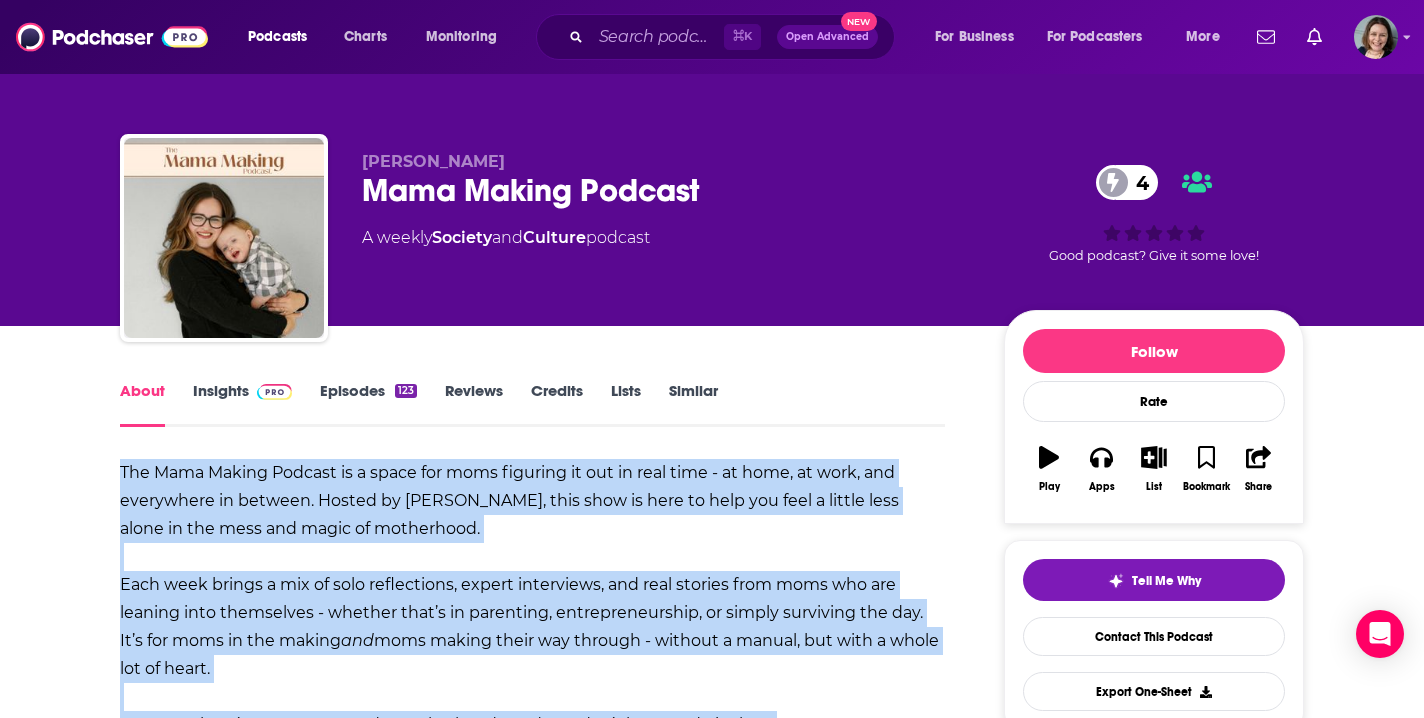 click on "Insights" at bounding box center (242, 404) 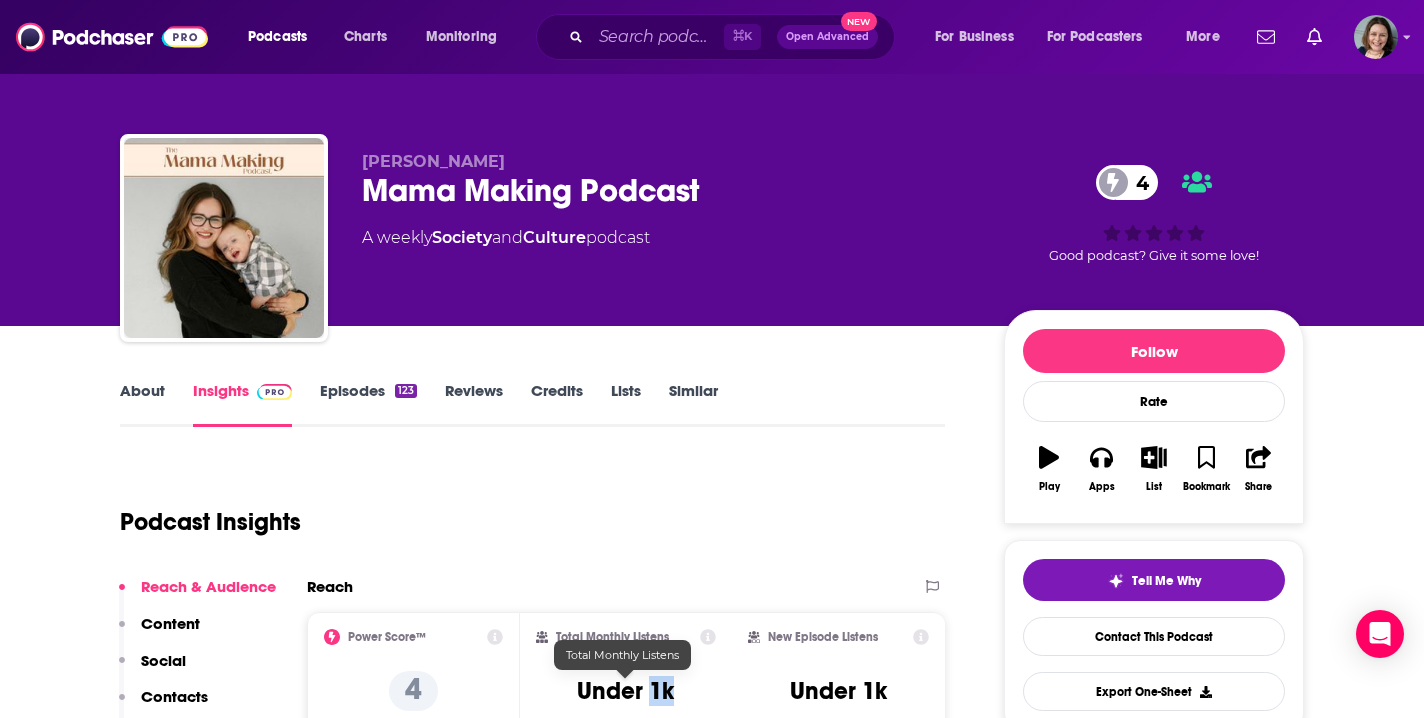 drag, startPoint x: 648, startPoint y: 691, endPoint x: 687, endPoint y: 691, distance: 39 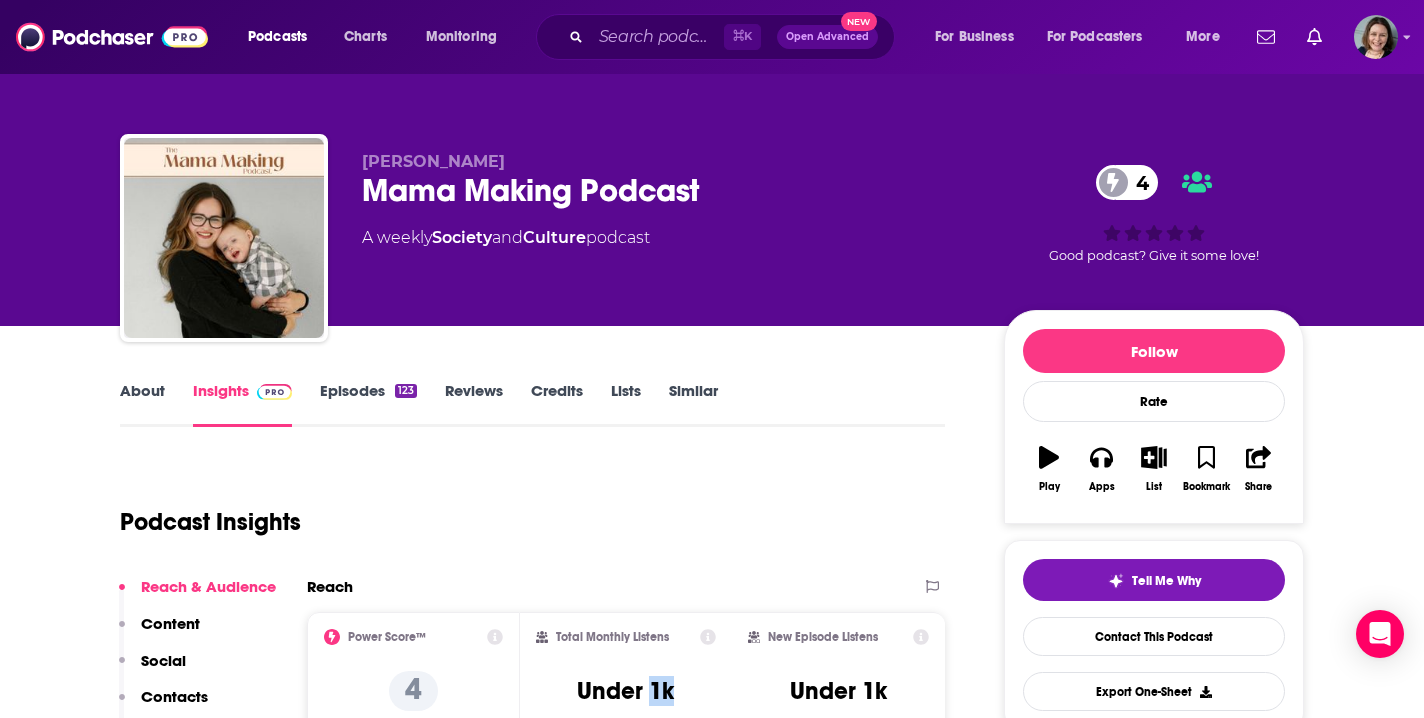 copy on "1k" 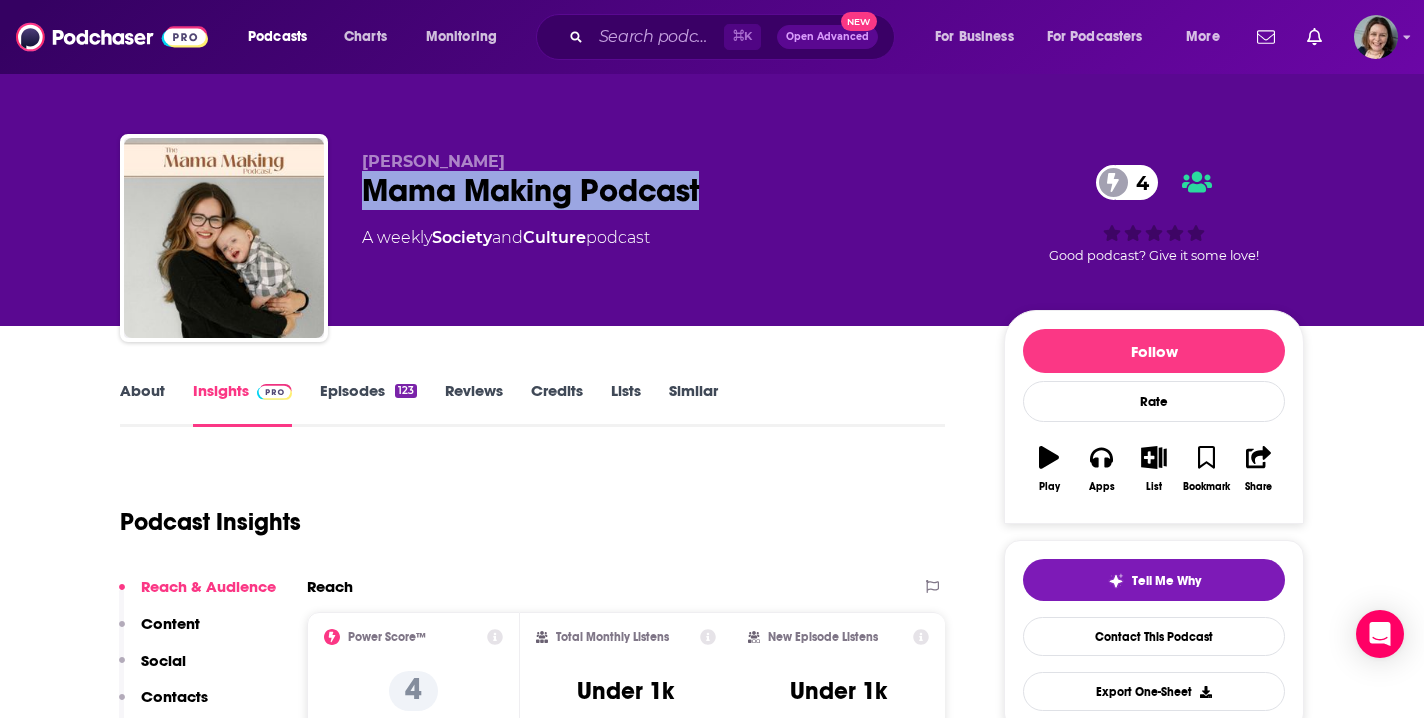 drag, startPoint x: 703, startPoint y: 192, endPoint x: 367, endPoint y: 195, distance: 336.0134 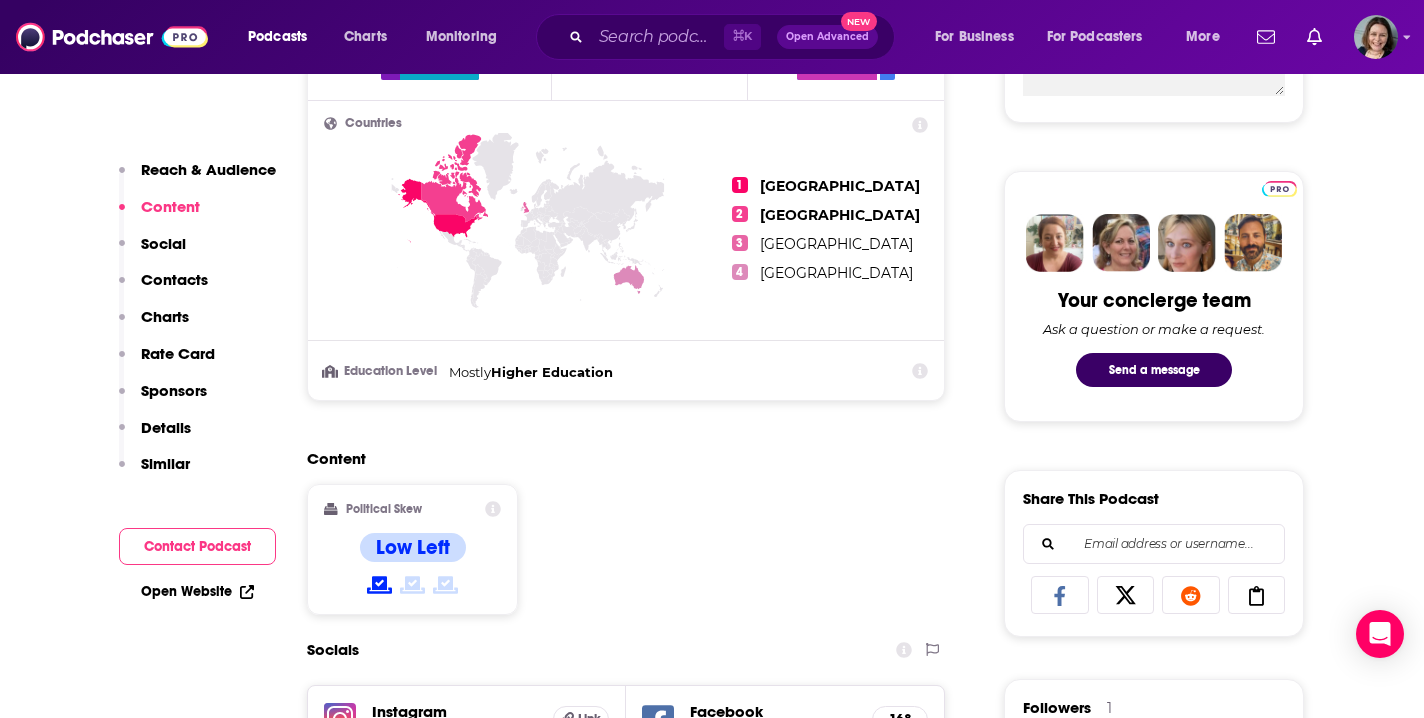 scroll, scrollTop: 0, scrollLeft: 0, axis: both 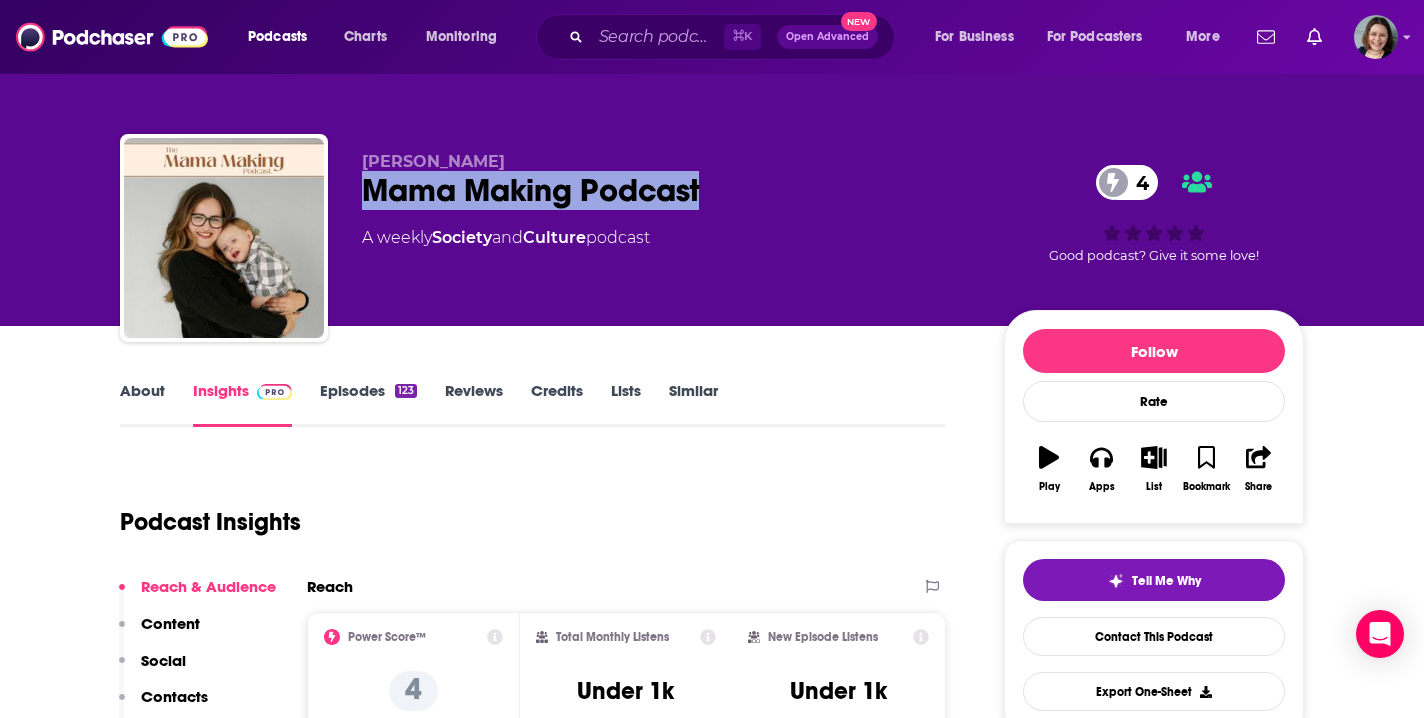 click on "Episodes 123" at bounding box center (368, 404) 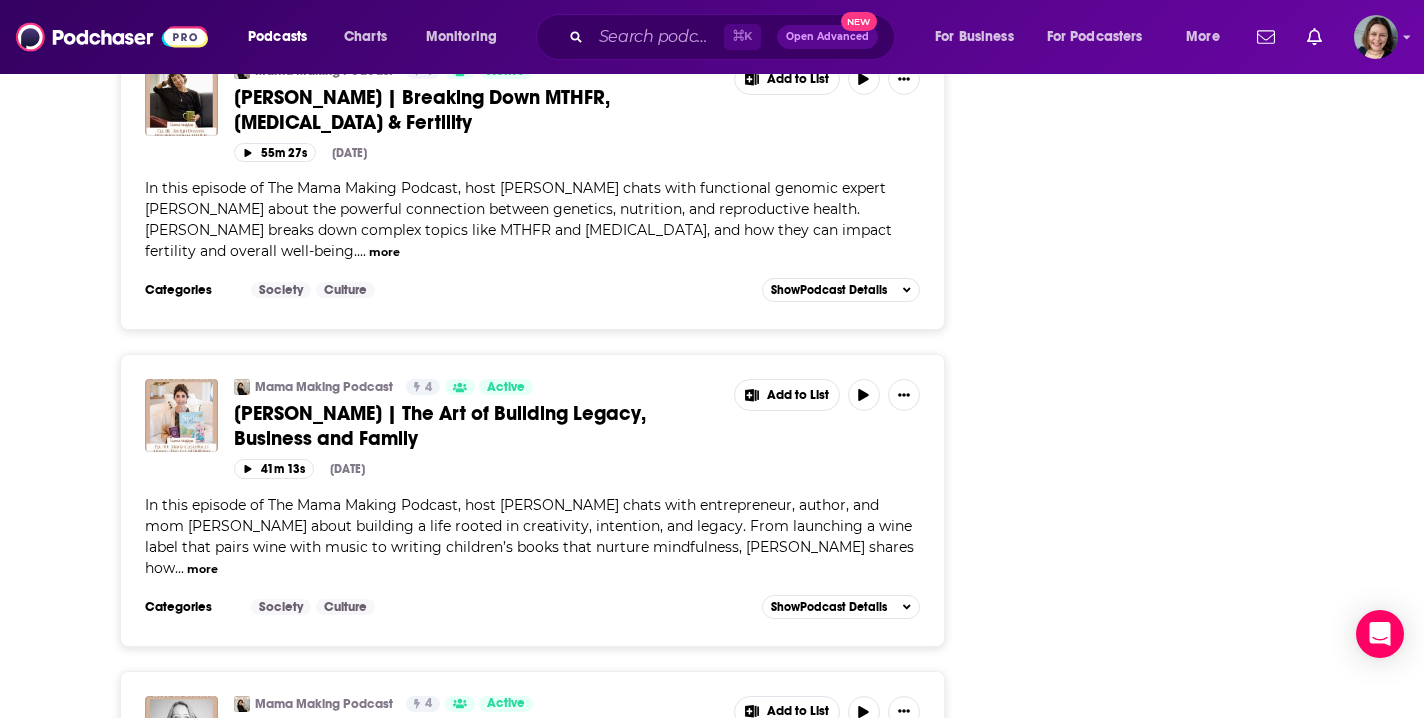 scroll, scrollTop: 3088, scrollLeft: 0, axis: vertical 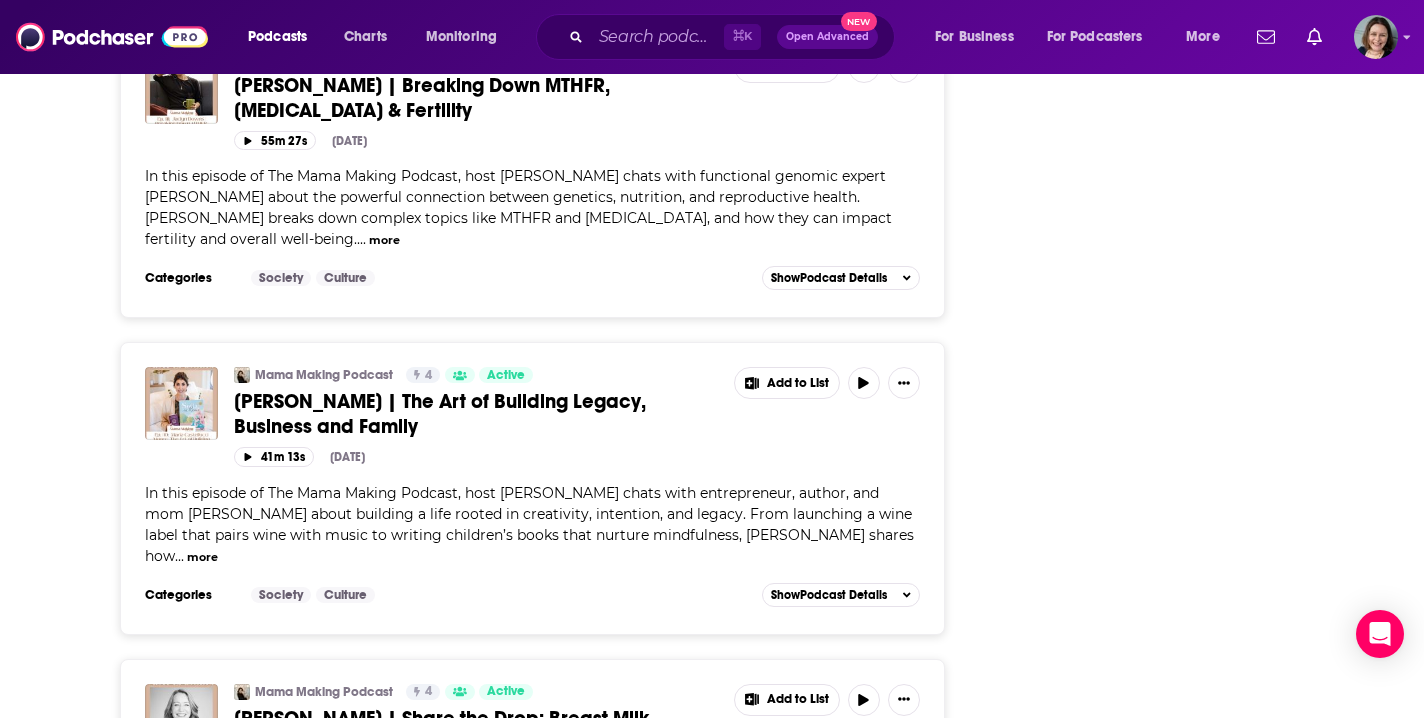 click on "Maria Castellucci Moore | The Art of Building Legacy, Business and Family" at bounding box center (440, 414) 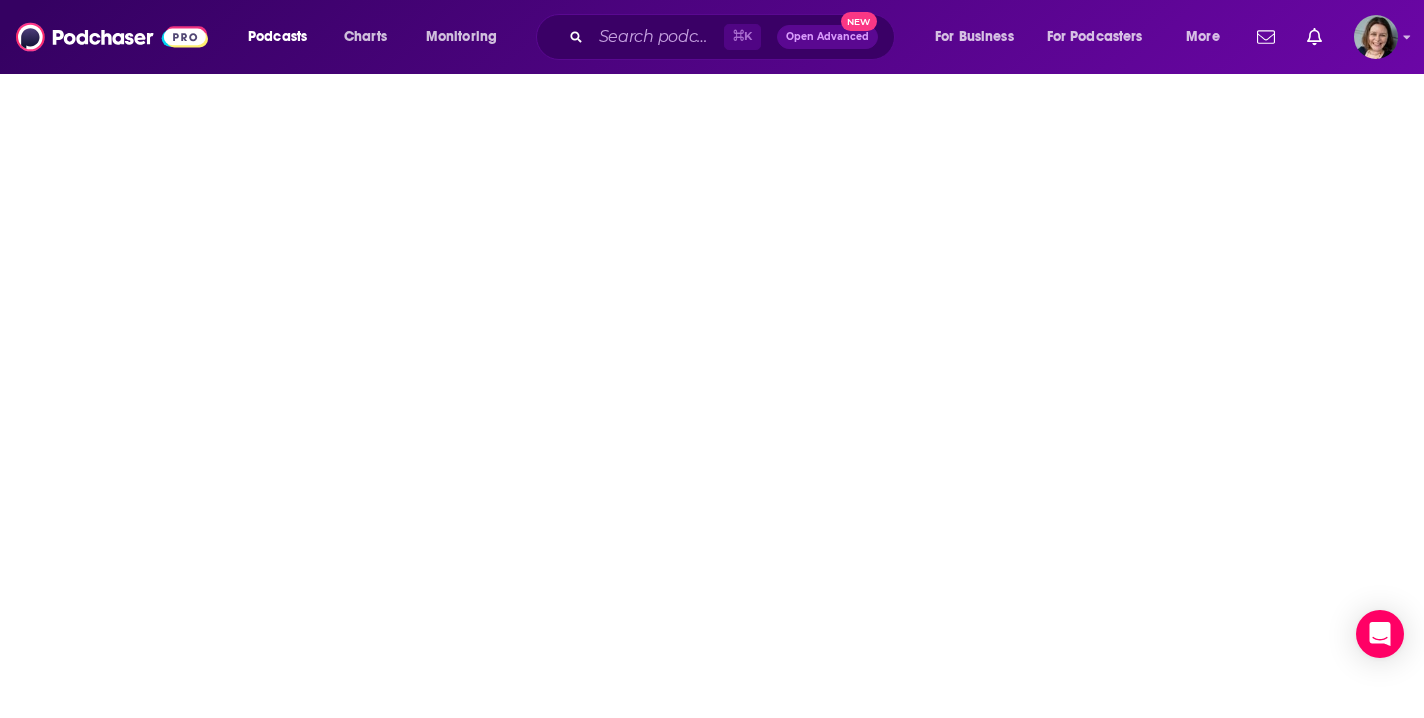 scroll, scrollTop: 0, scrollLeft: 0, axis: both 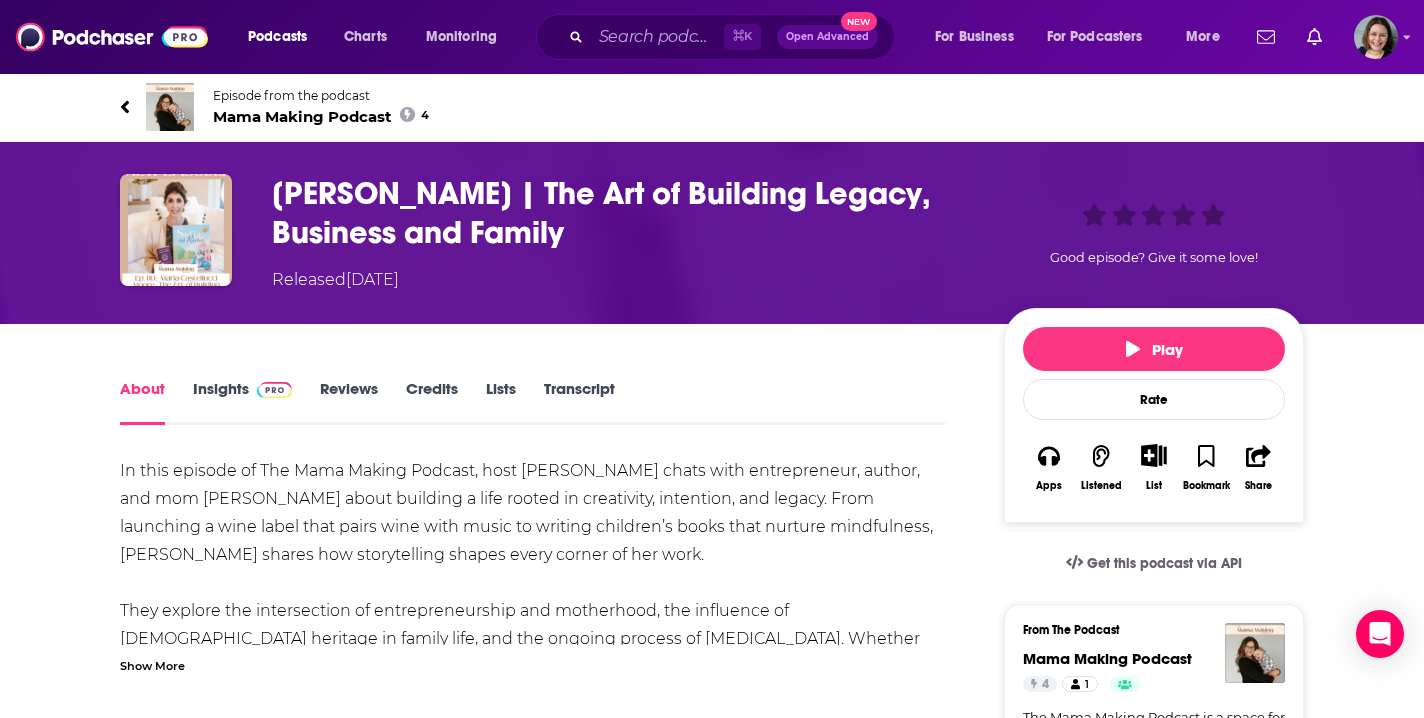 drag, startPoint x: 275, startPoint y: 187, endPoint x: 687, endPoint y: 238, distance: 415.14456 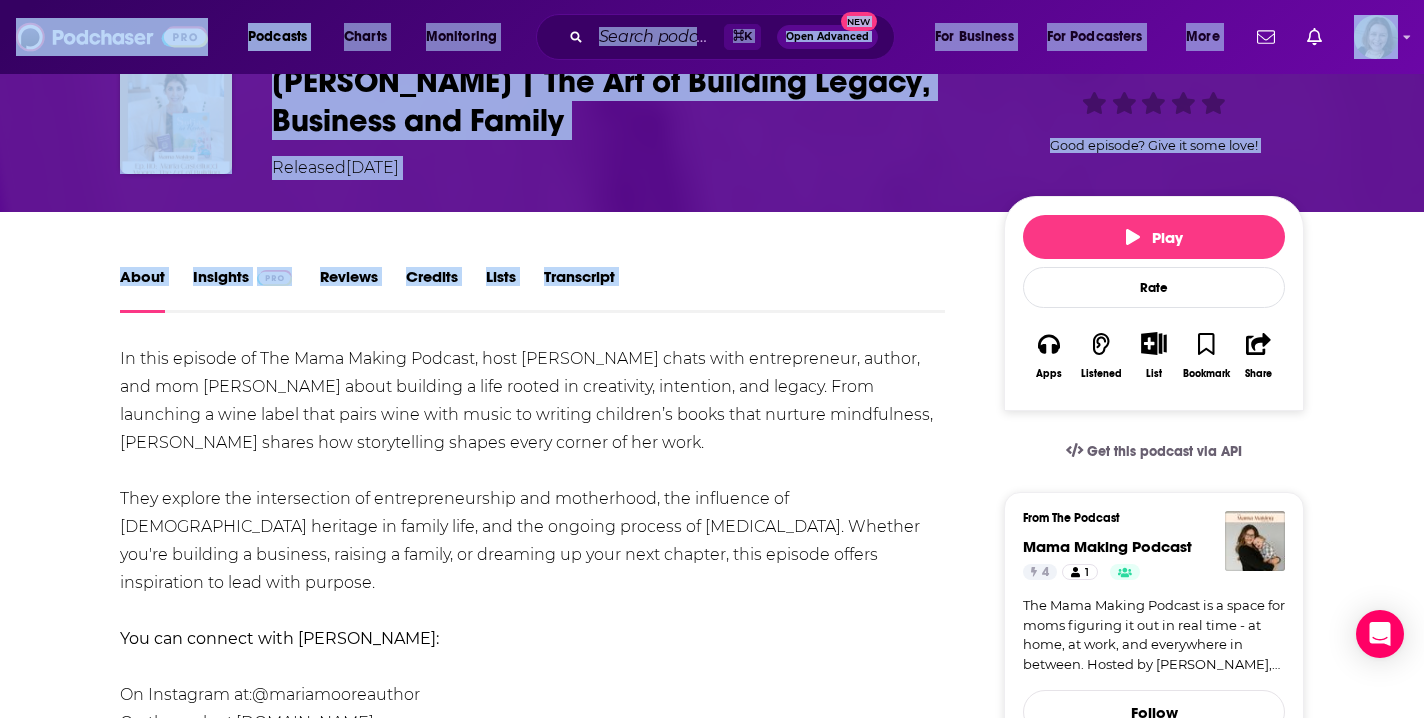 scroll, scrollTop: 115, scrollLeft: 0, axis: vertical 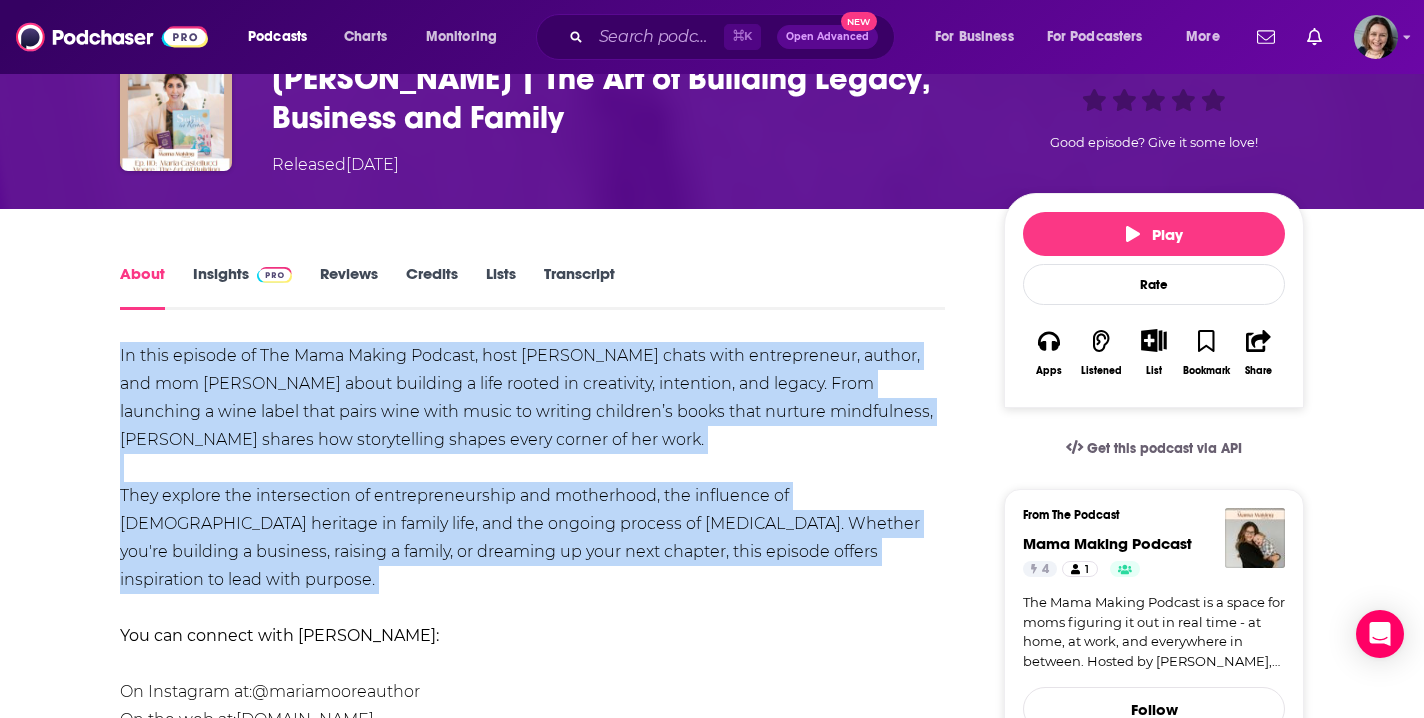 drag, startPoint x: 121, startPoint y: 465, endPoint x: 858, endPoint y: 561, distance: 743.2261 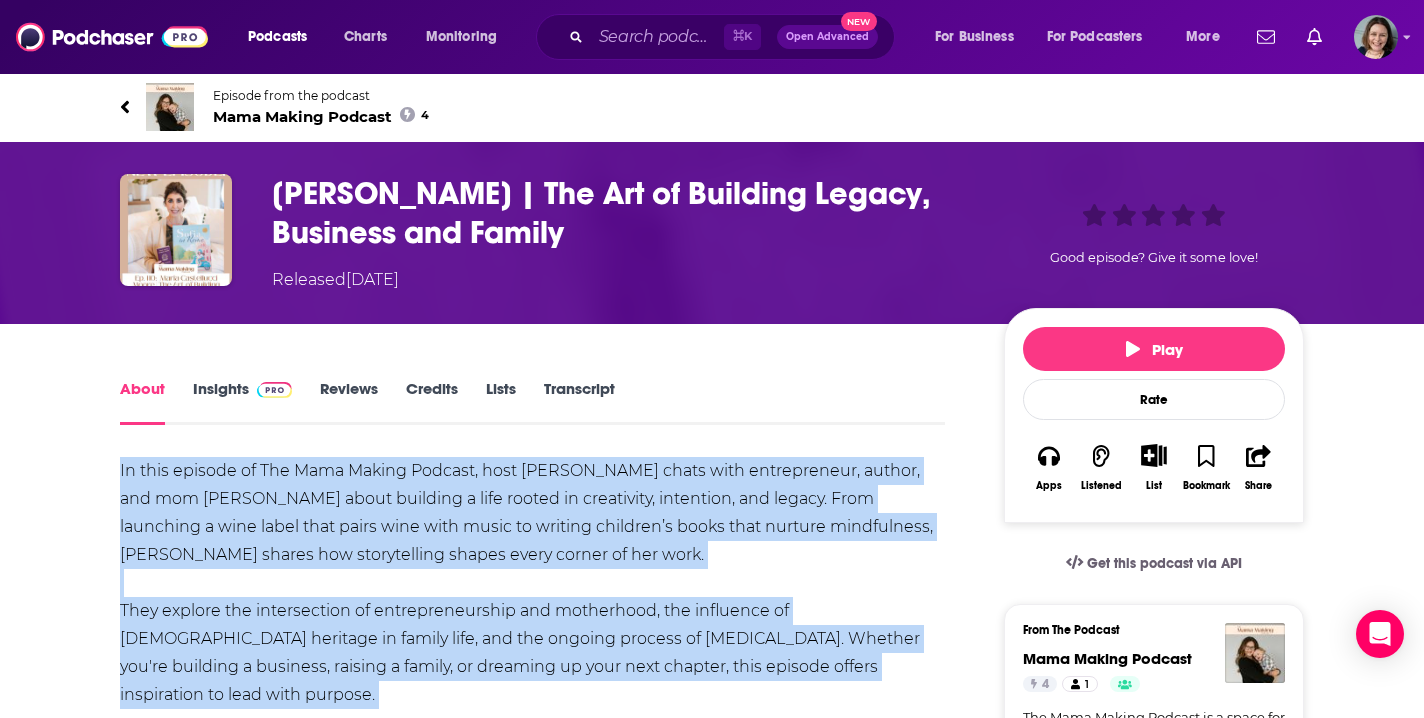 click on "In this episode of The Mama Making Podcast, host Jessica Lamb chats with entrepreneur, author, and mom Maria Castellucci Moore about building a life rooted in creativity, intention, and legacy. From launching a wine label that pairs wine with music to writing children’s books that nurture mindfulness, Maria shares how storytelling shapes every corner of her work.
They explore the intersection of entrepreneurship and motherhood, the influence of Italian heritage in family life, and the ongoing process of personal growth. Whether you're building a business, raising a family, or dreaming up your next chapter, this episode offers inspiration to lead with purpose.
You can connect with Maria:
On Instagram at:  @mariamooreauthor On the web at:  www.mariacastelluccimooreauthor.com Buy Maria’s books Buy Castelluci Napa Valley Wine
This episode is sponsored by Collabs Creative  - a digital marketing company supporting makers, creatives, and small business owners with all things digital and design.  Instagram" at bounding box center [532, 779] 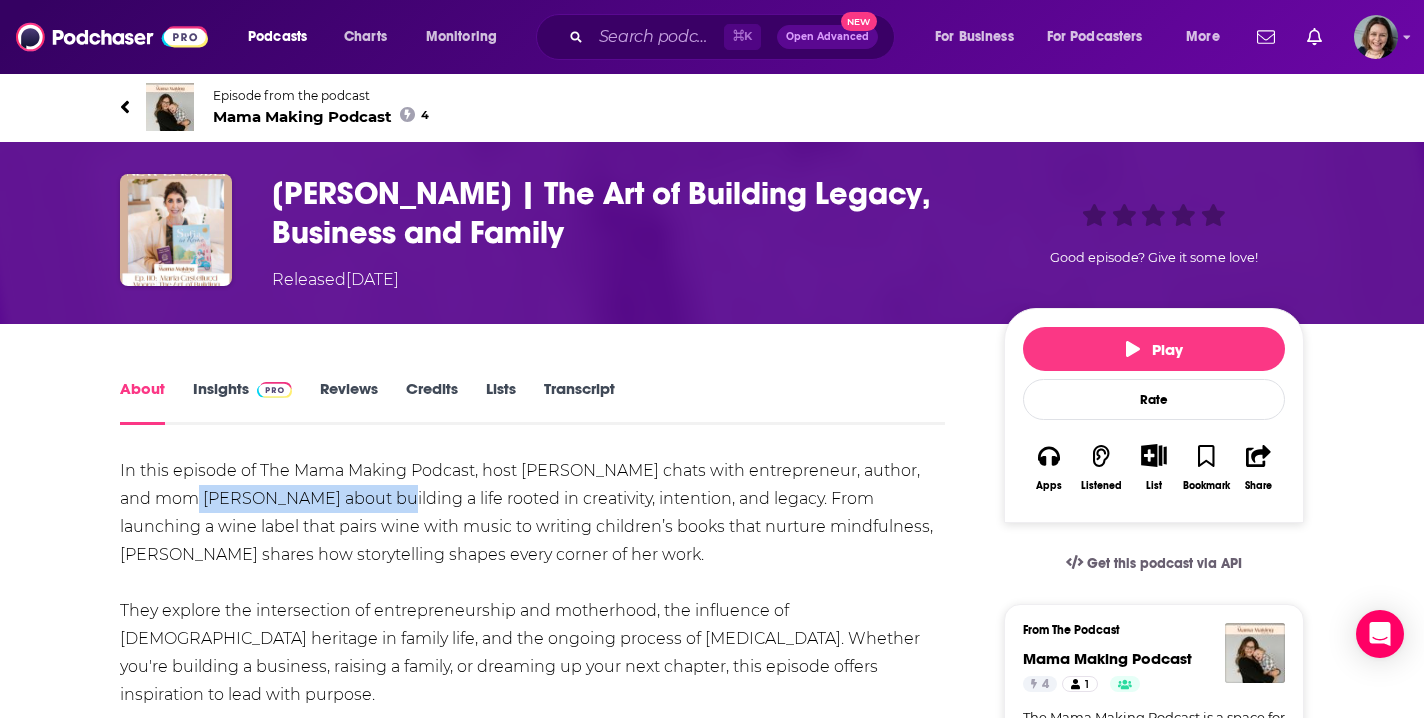 drag, startPoint x: 170, startPoint y: 494, endPoint x: 358, endPoint y: 503, distance: 188.2153 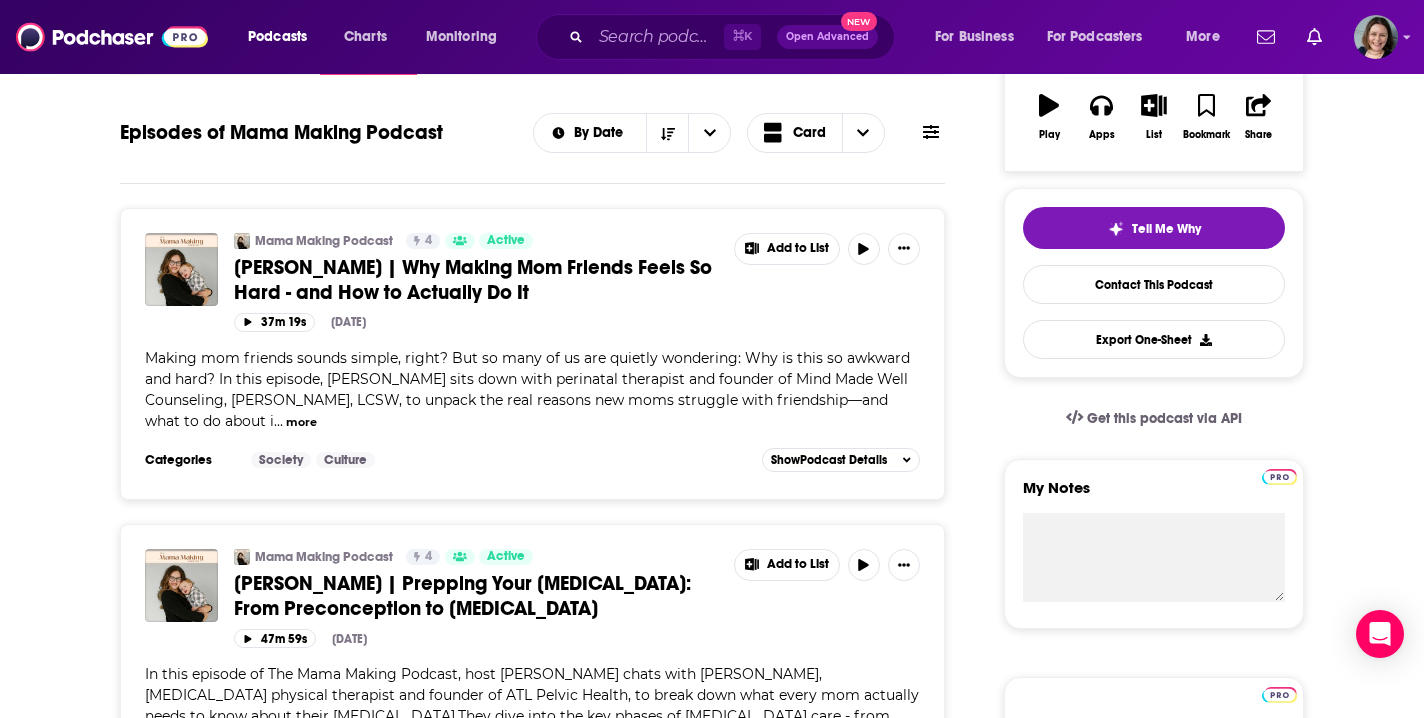 scroll, scrollTop: 364, scrollLeft: 0, axis: vertical 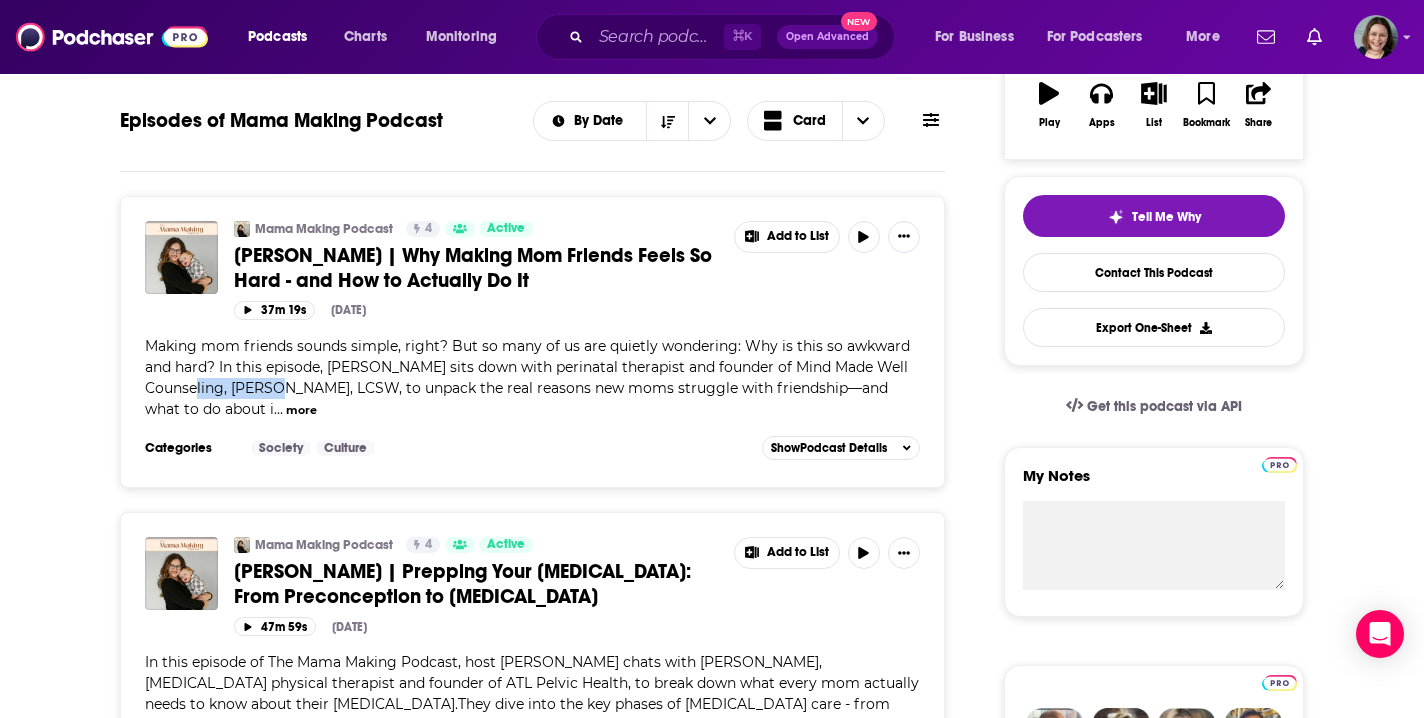 drag, startPoint x: 231, startPoint y: 388, endPoint x: 326, endPoint y: 387, distance: 95.005264 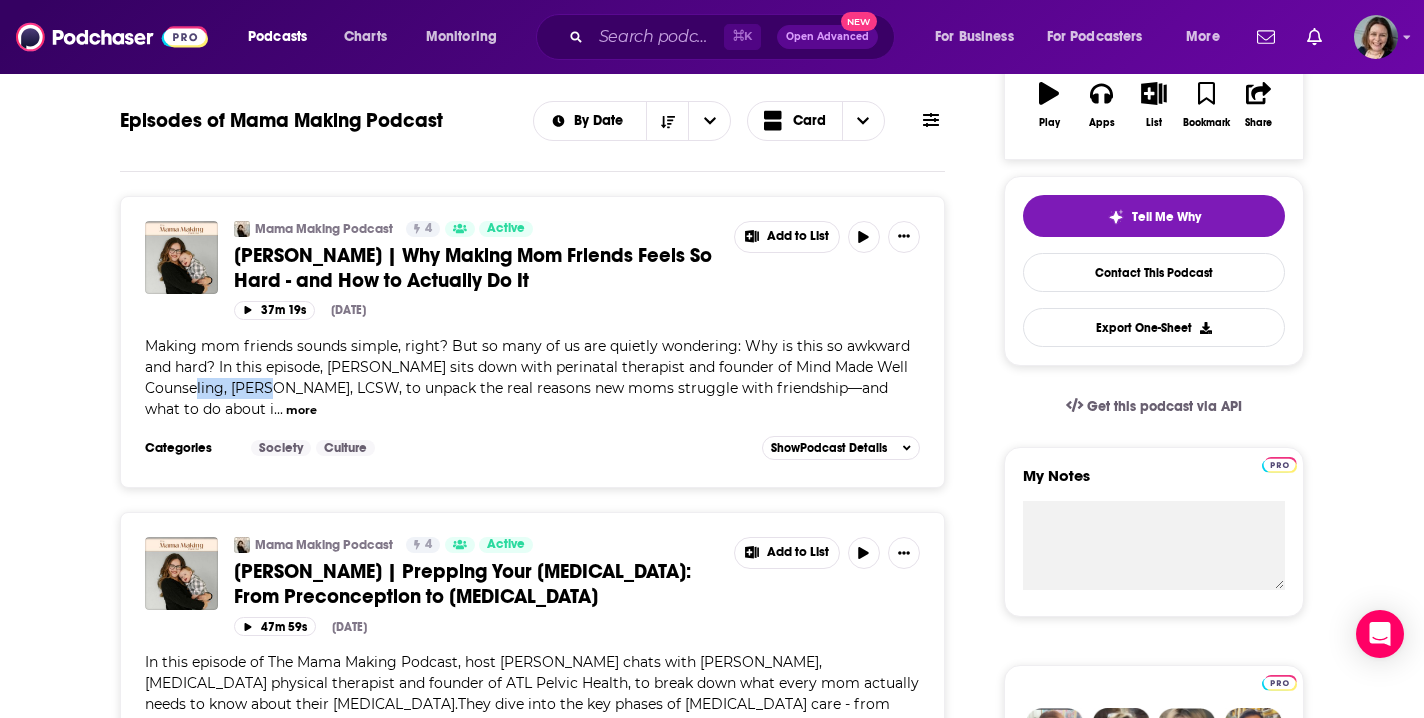 copy on "Rachel Meng" 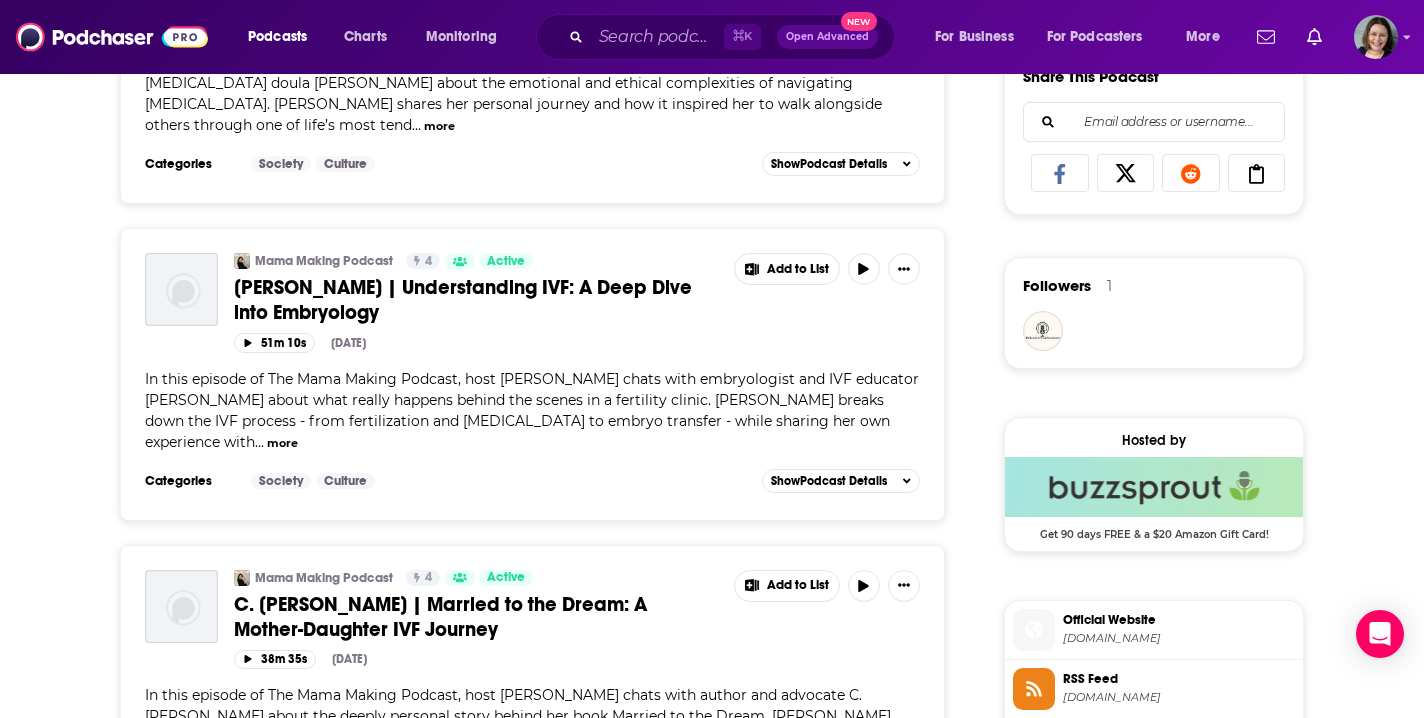 scroll, scrollTop: 1444, scrollLeft: 0, axis: vertical 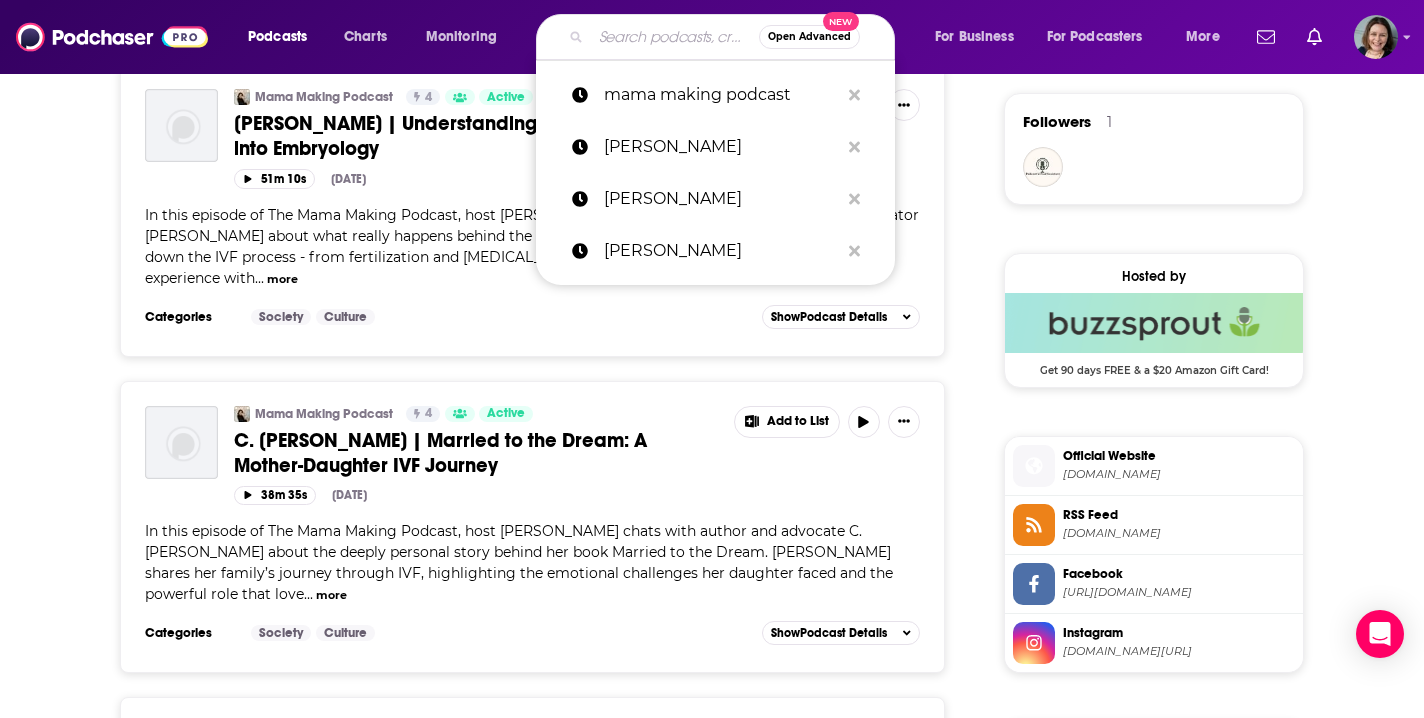 click at bounding box center (675, 37) 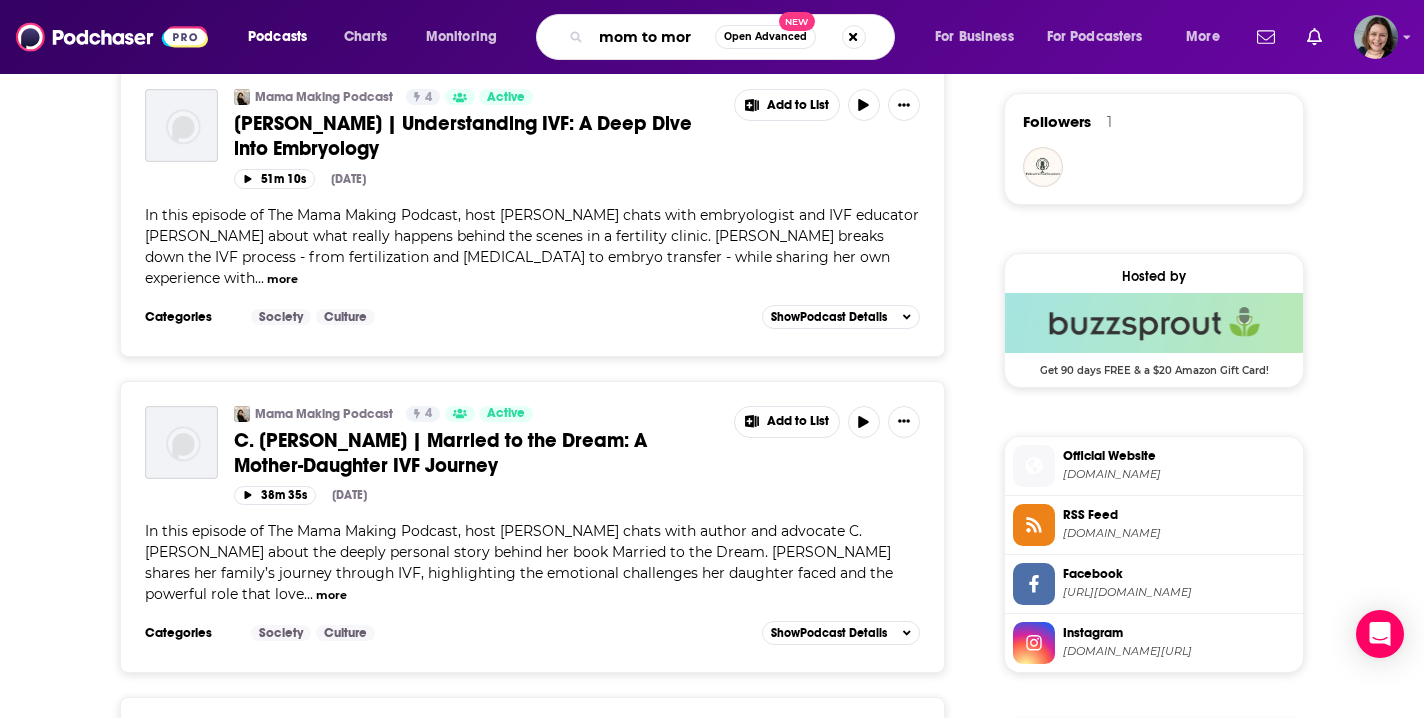 type on "mom to more" 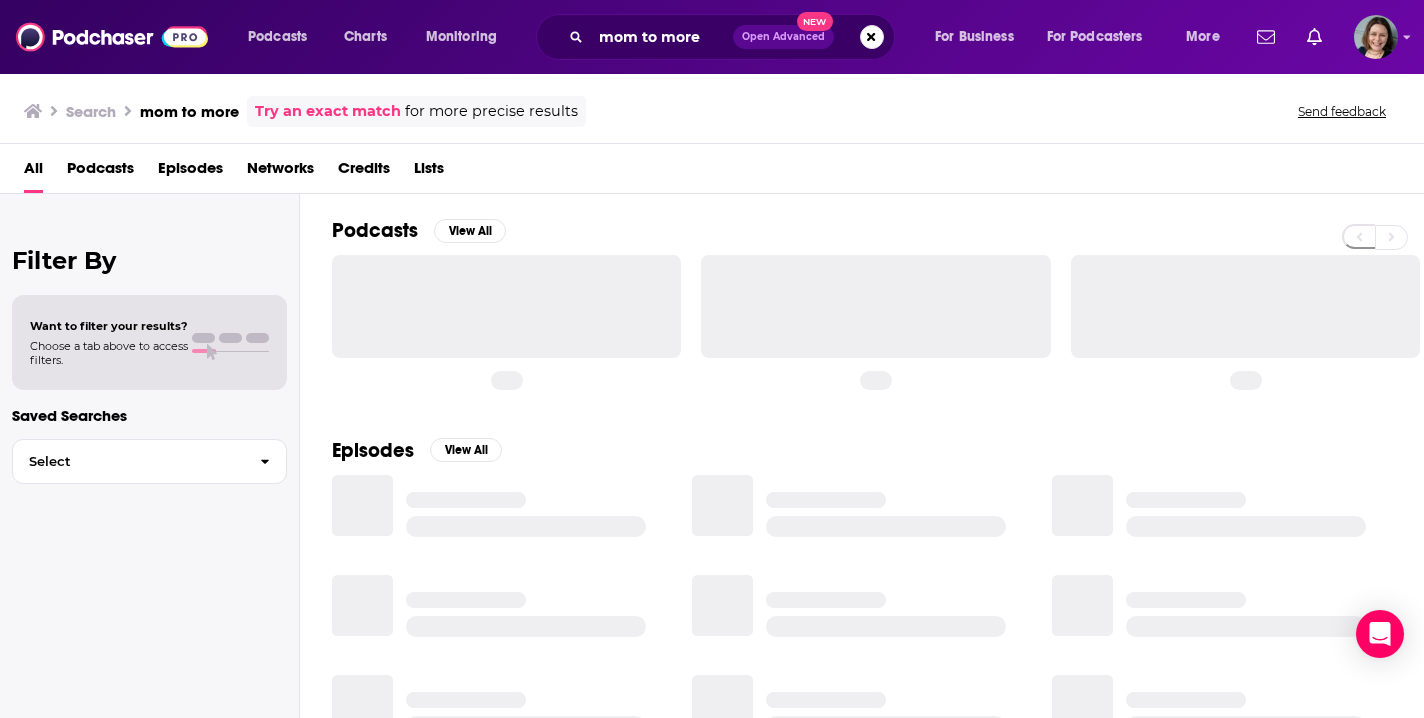 scroll, scrollTop: 0, scrollLeft: 0, axis: both 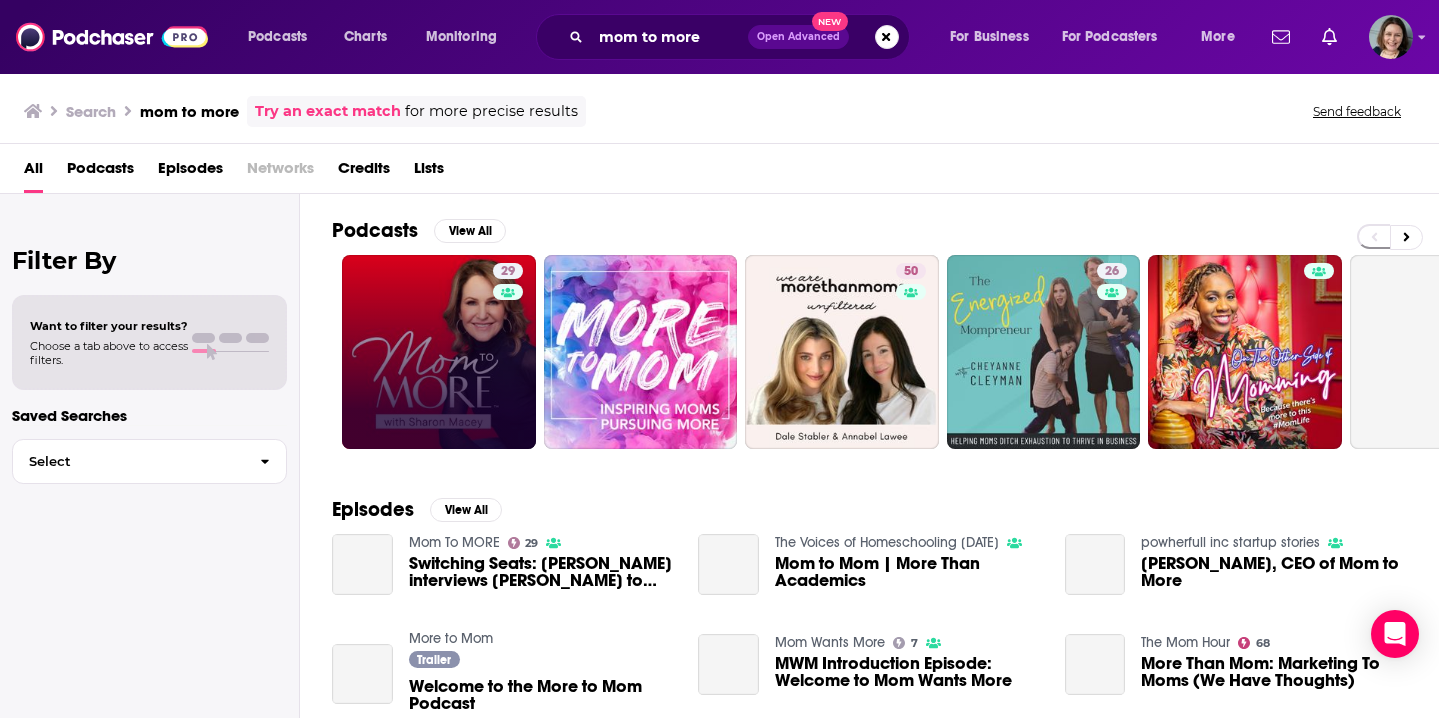 click on "29" at bounding box center [439, 352] 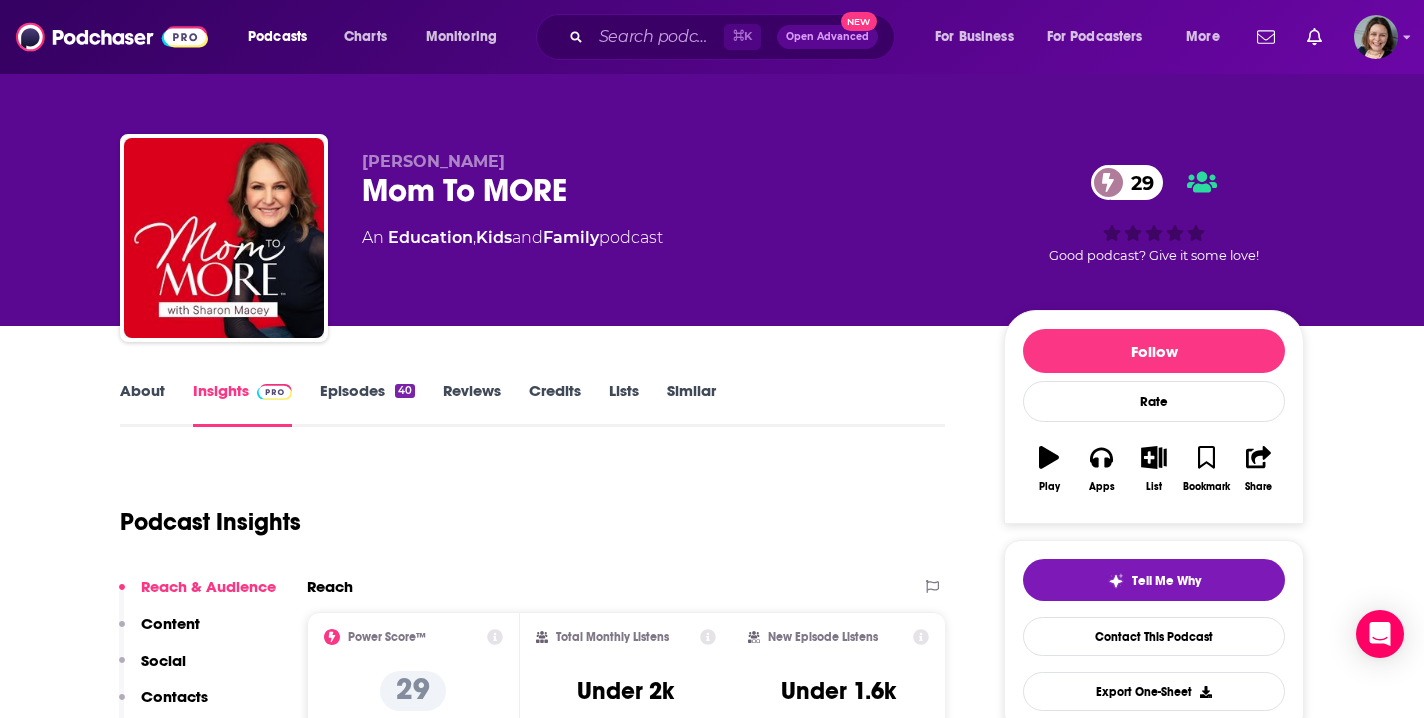 click on "About" at bounding box center [142, 404] 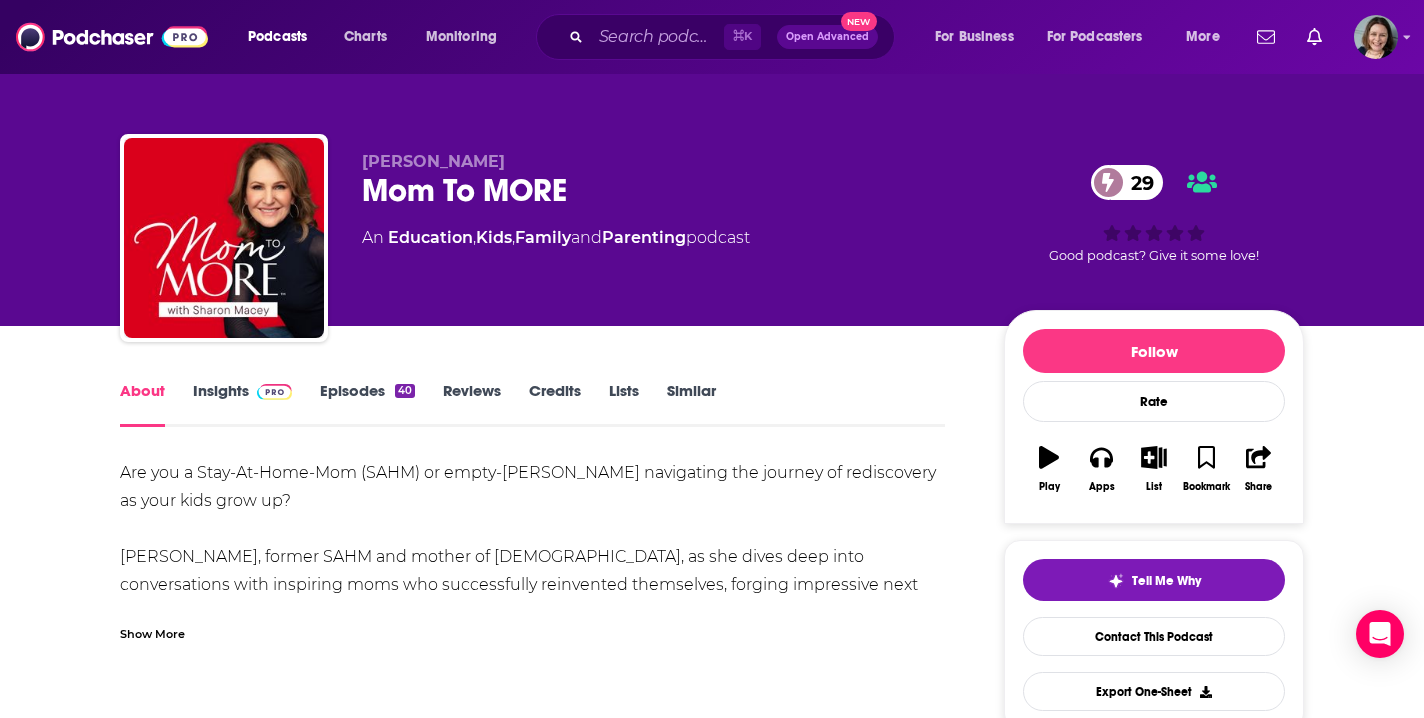 click on "Show More" at bounding box center (152, 632) 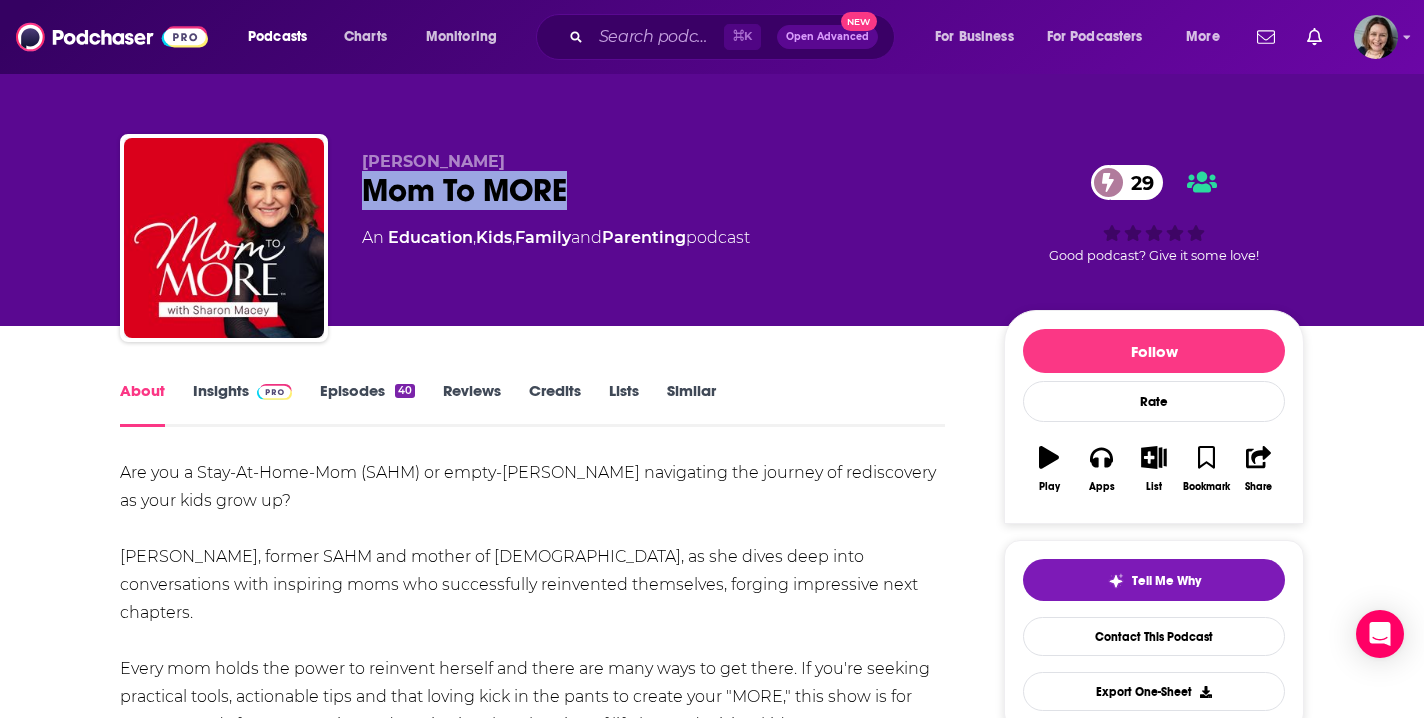 drag, startPoint x: 364, startPoint y: 180, endPoint x: 568, endPoint y: 192, distance: 204.35263 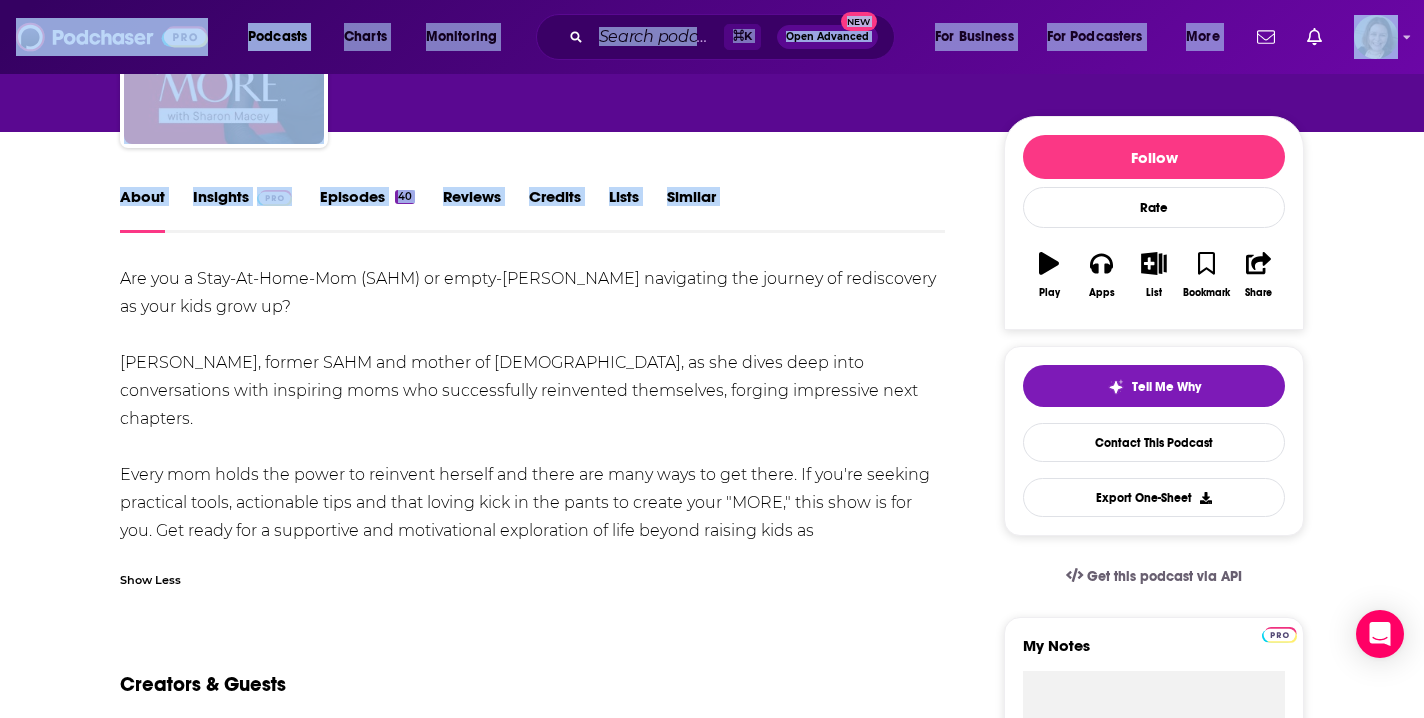 scroll, scrollTop: 215, scrollLeft: 0, axis: vertical 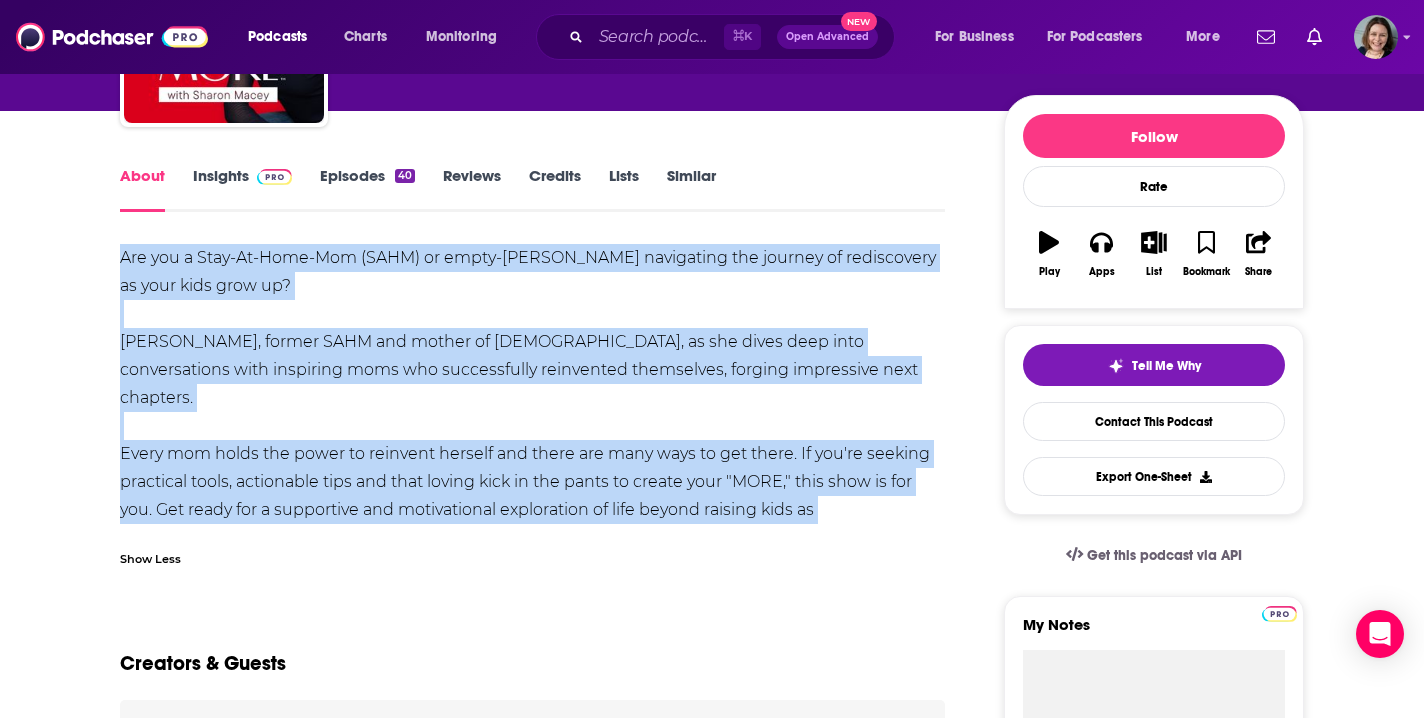 drag, startPoint x: 121, startPoint y: 476, endPoint x: 760, endPoint y: 513, distance: 640.0703 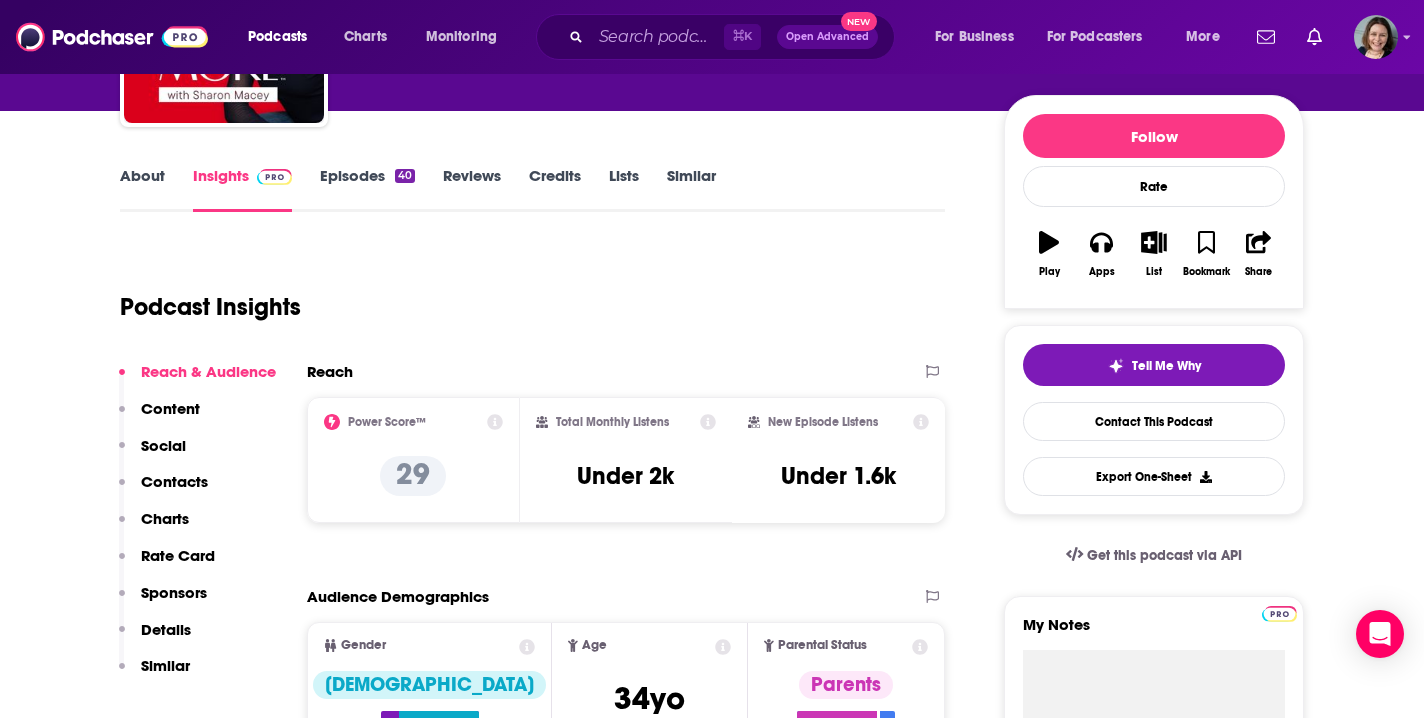 scroll, scrollTop: 0, scrollLeft: 0, axis: both 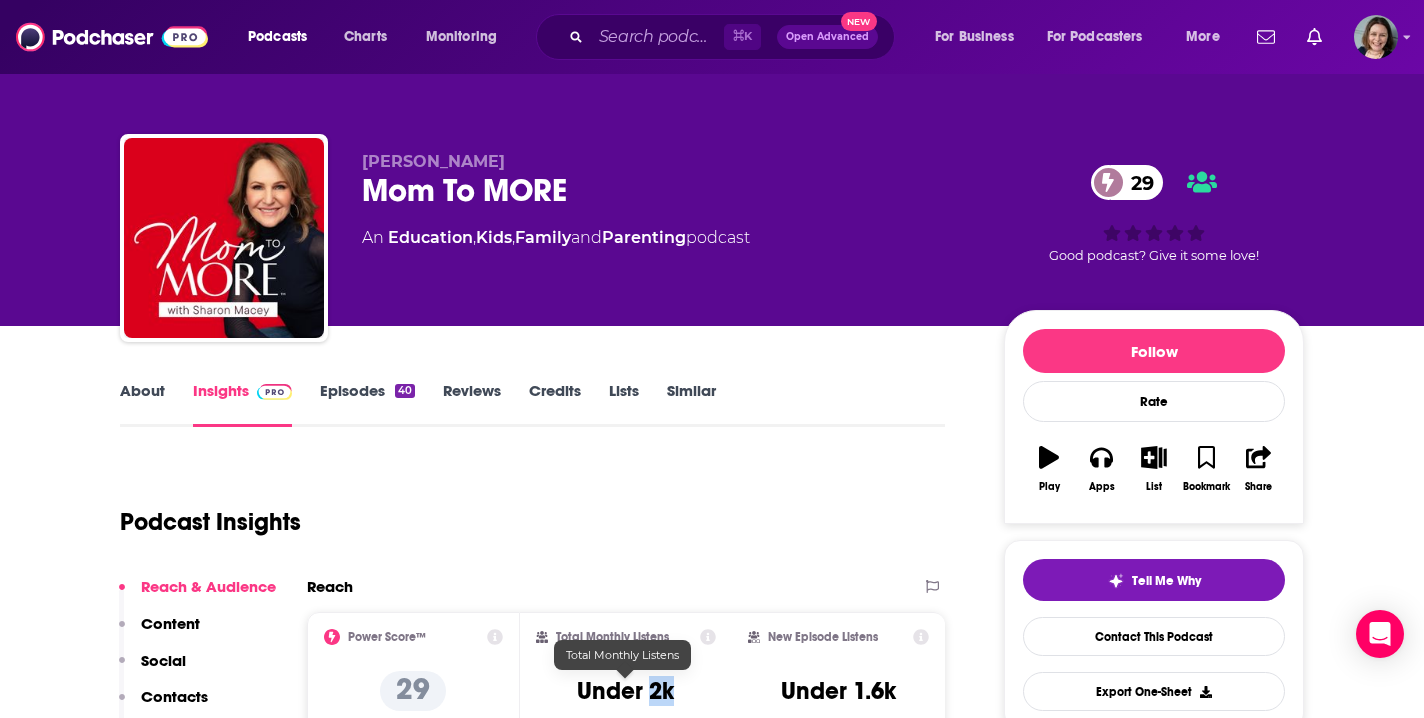 drag, startPoint x: 648, startPoint y: 686, endPoint x: 681, endPoint y: 686, distance: 33 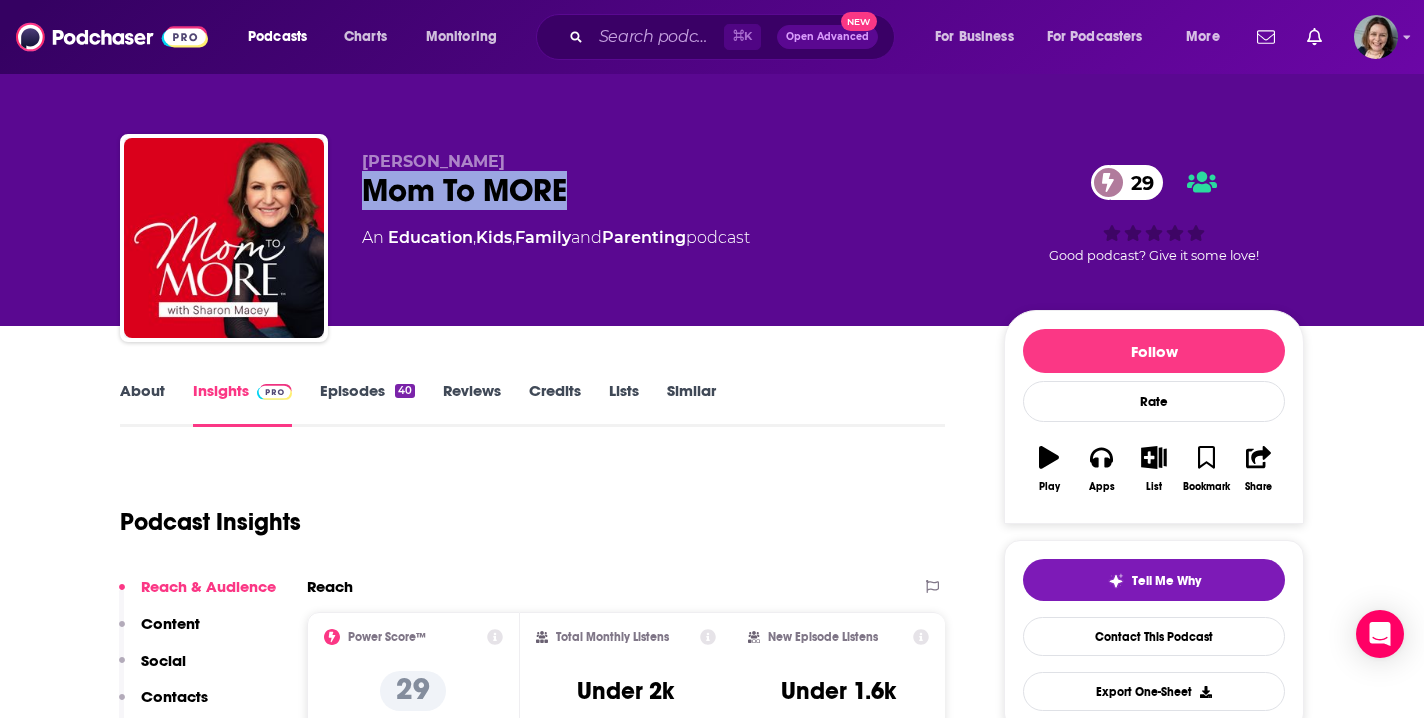 drag, startPoint x: 578, startPoint y: 197, endPoint x: 372, endPoint y: 192, distance: 206.06067 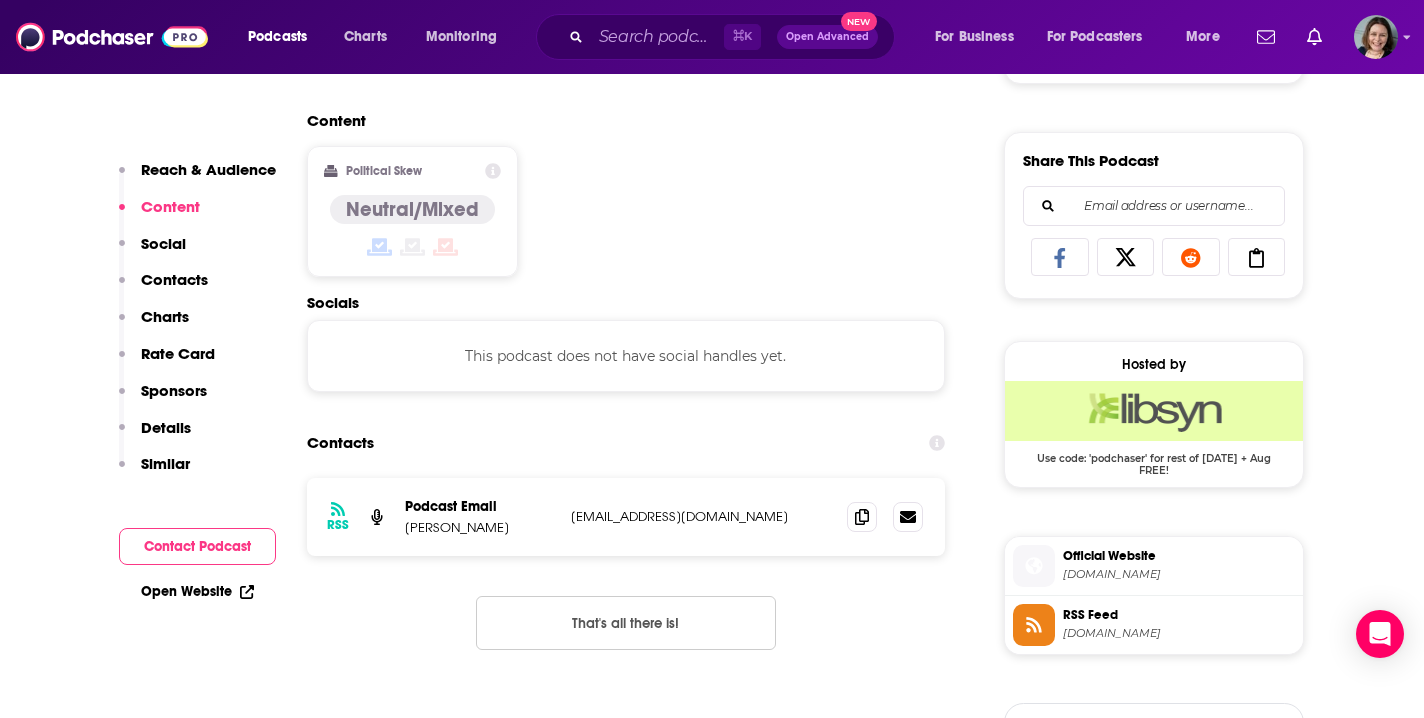 scroll, scrollTop: 1210, scrollLeft: 0, axis: vertical 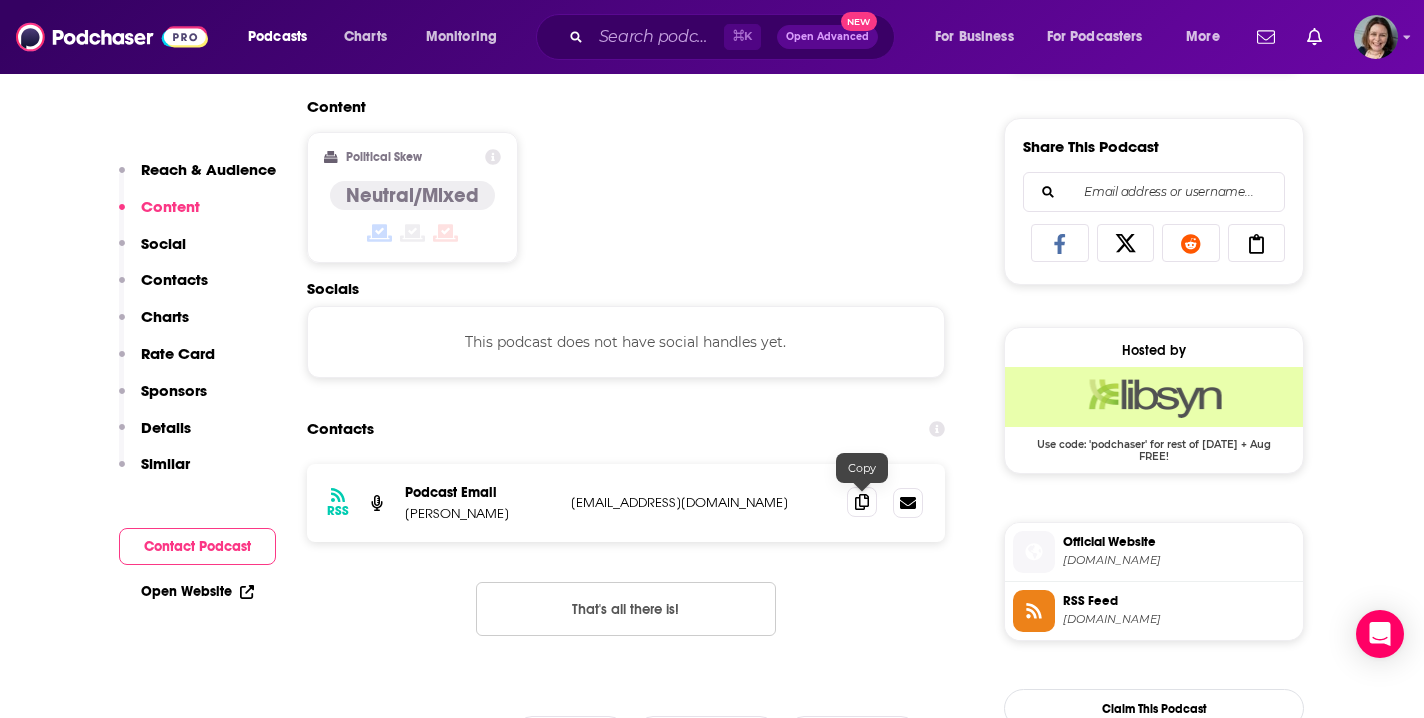 click 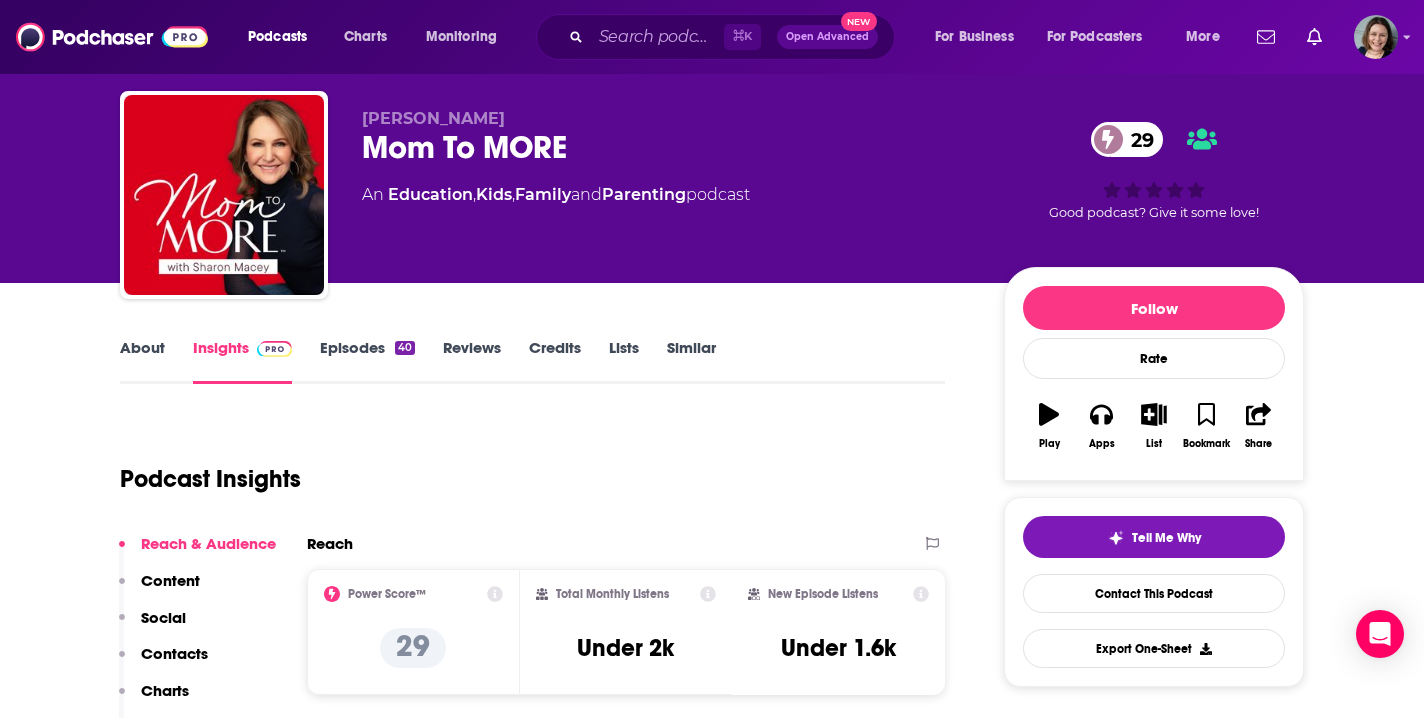scroll, scrollTop: 28, scrollLeft: 0, axis: vertical 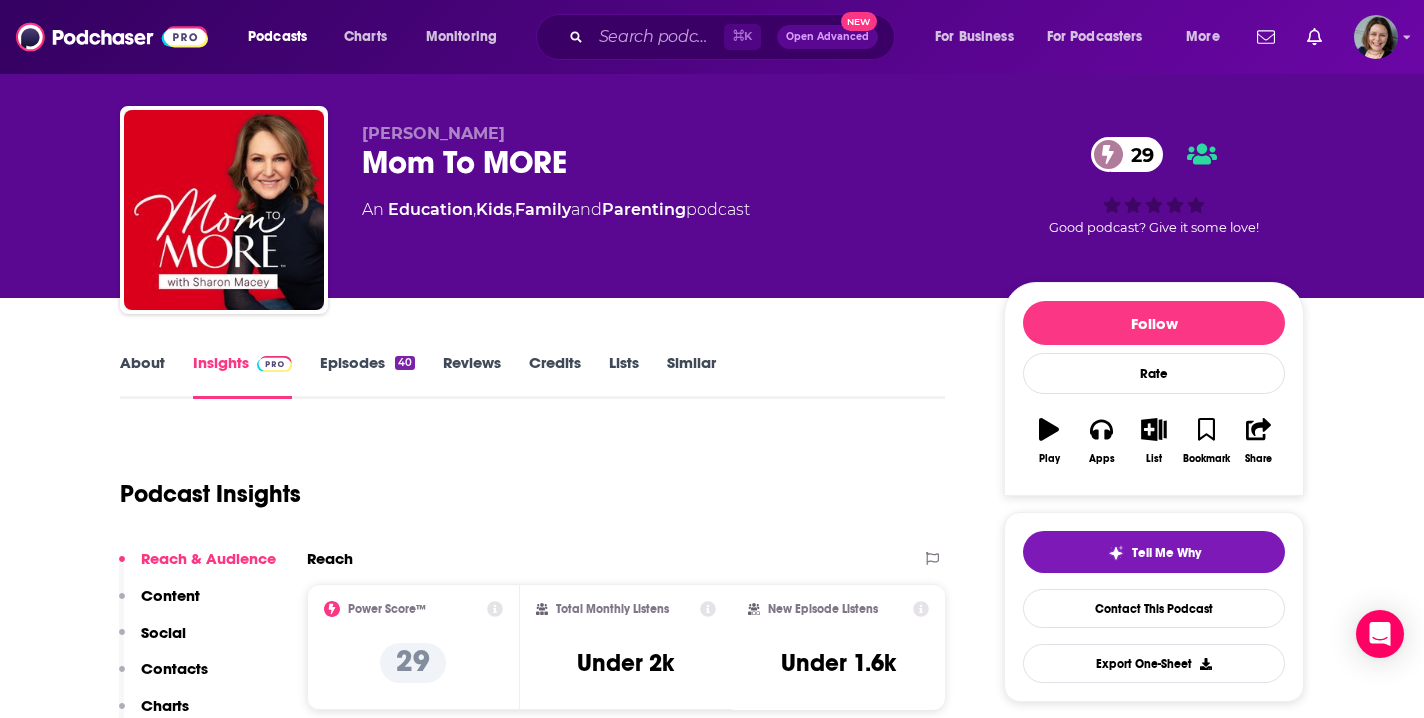 click on "Episodes 40" at bounding box center (367, 376) 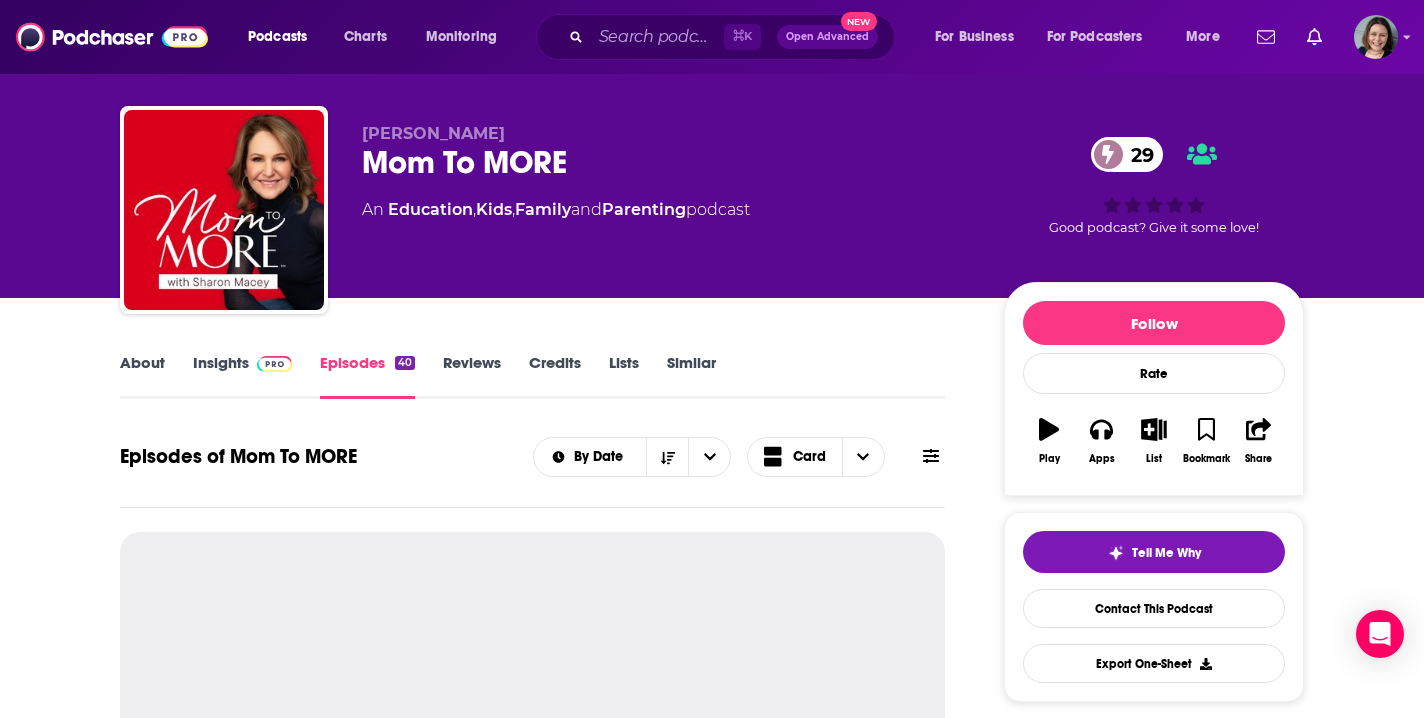 scroll, scrollTop: 0, scrollLeft: 0, axis: both 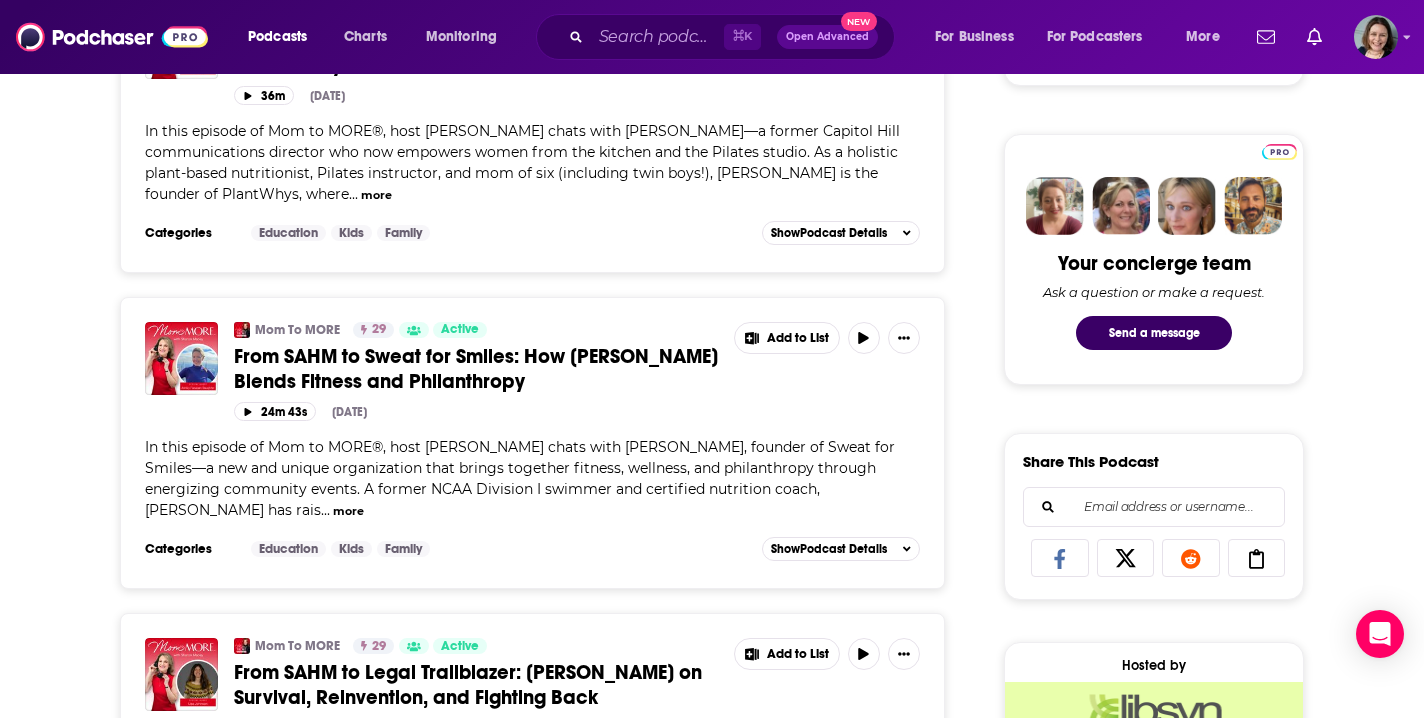 click on "From SAHM to Sweat for Smiles: How Ashley Flanagan Slaughter Blends Fitness and Philanthropy" at bounding box center (476, 369) 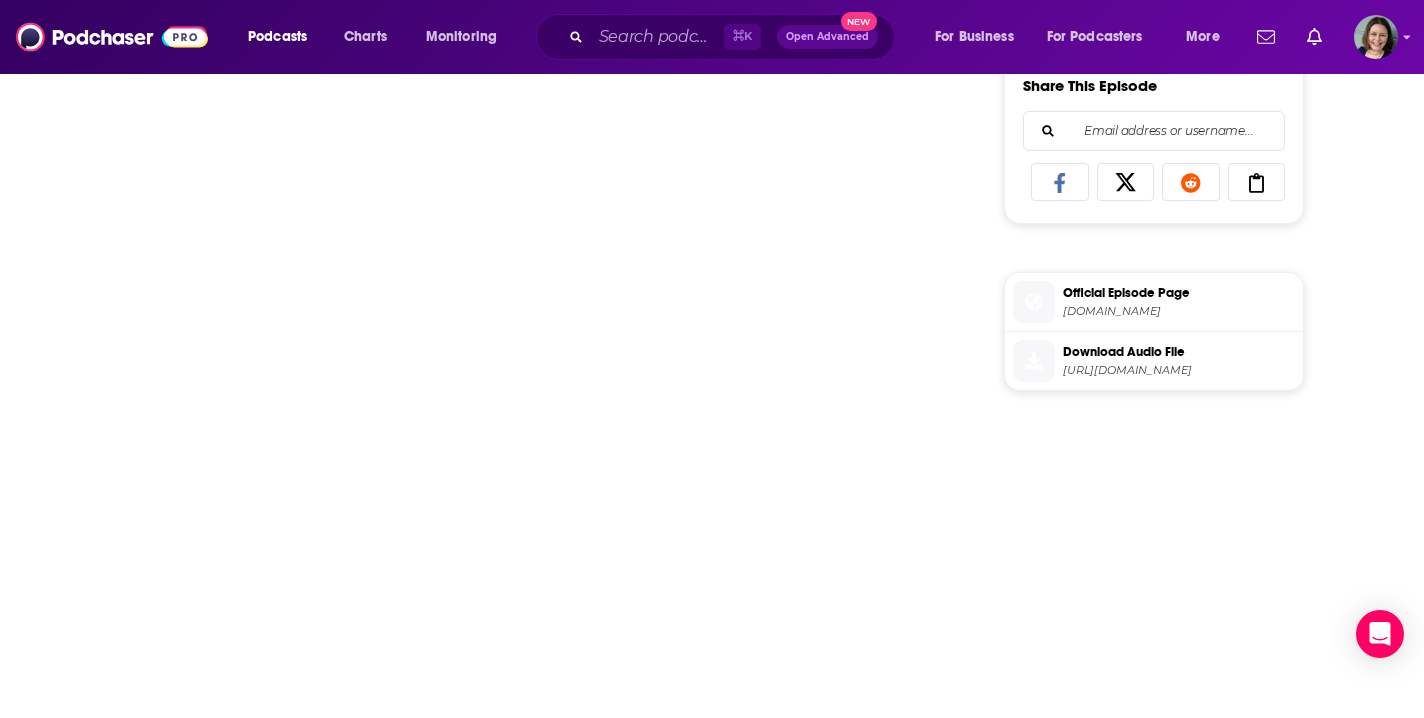scroll, scrollTop: 0, scrollLeft: 0, axis: both 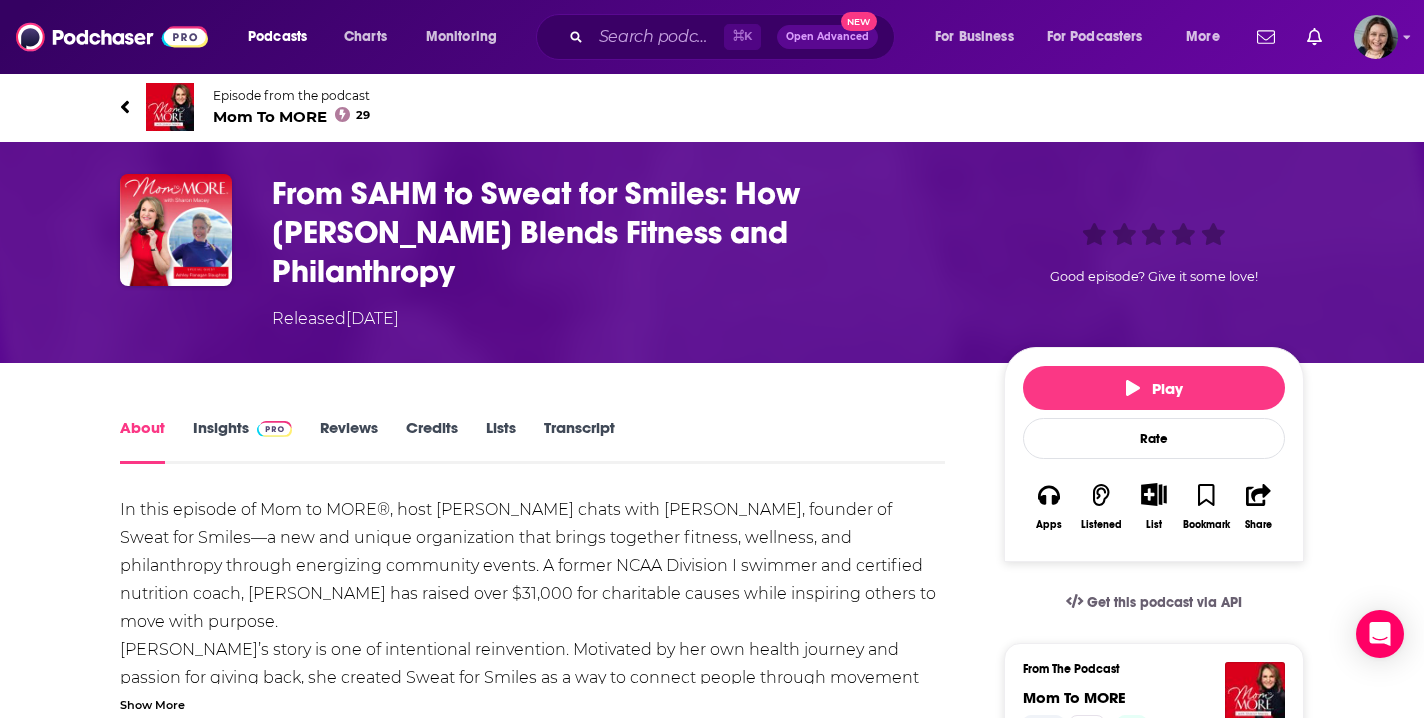 drag, startPoint x: 279, startPoint y: 195, endPoint x: 465, endPoint y: 266, distance: 199.09044 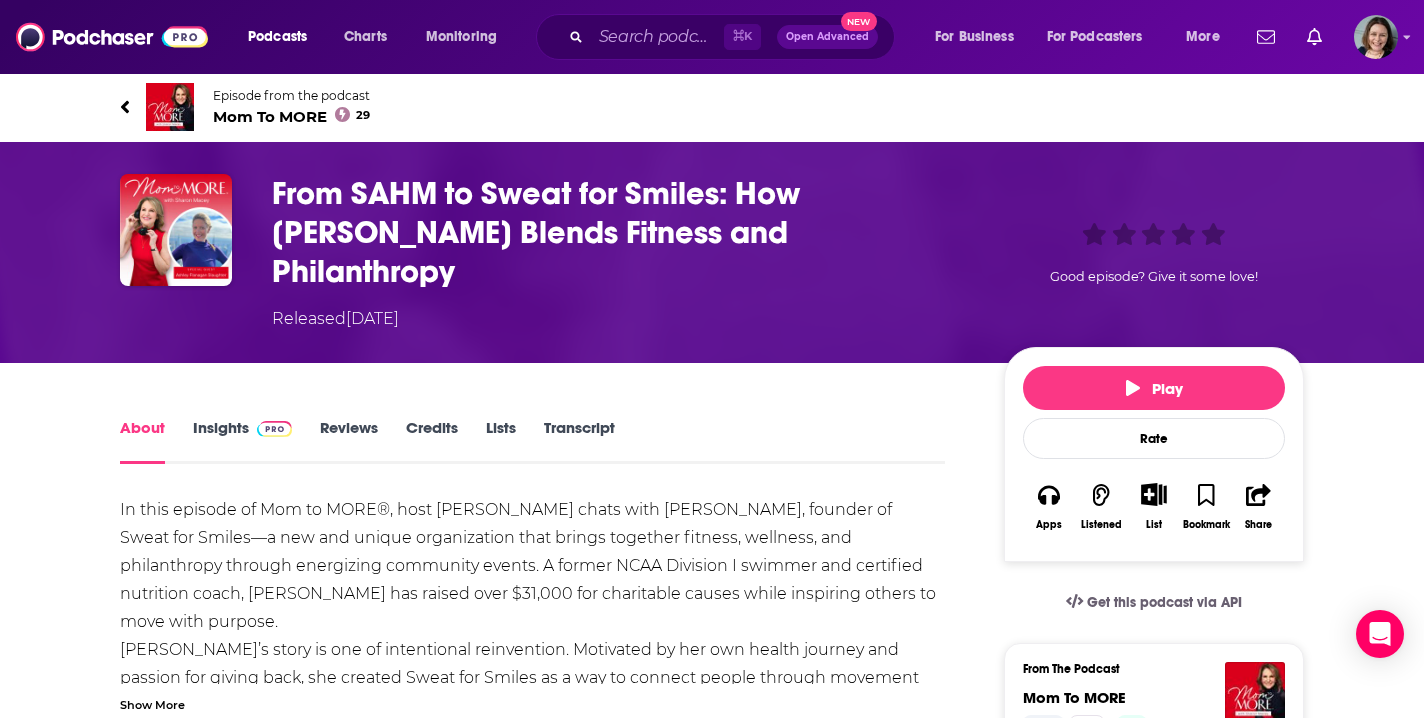click on "Show More" at bounding box center [152, 703] 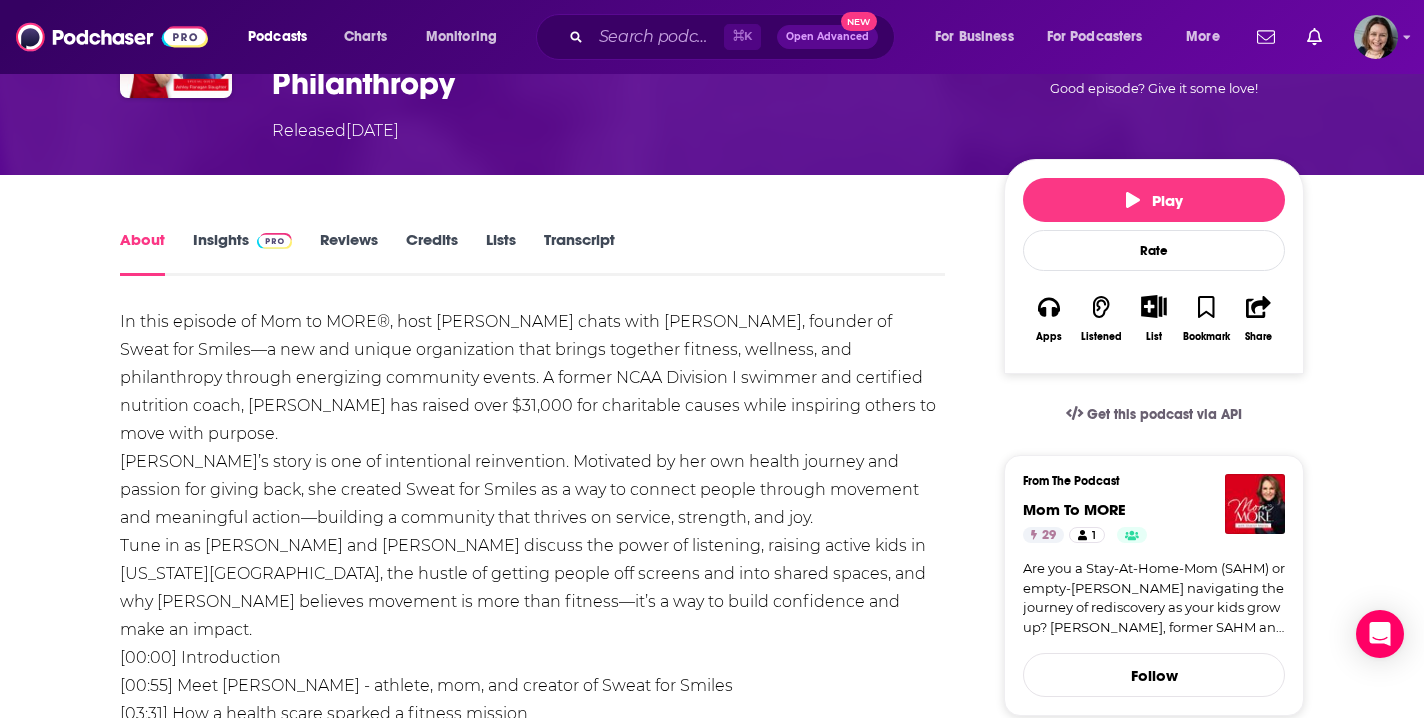 scroll, scrollTop: 191, scrollLeft: 0, axis: vertical 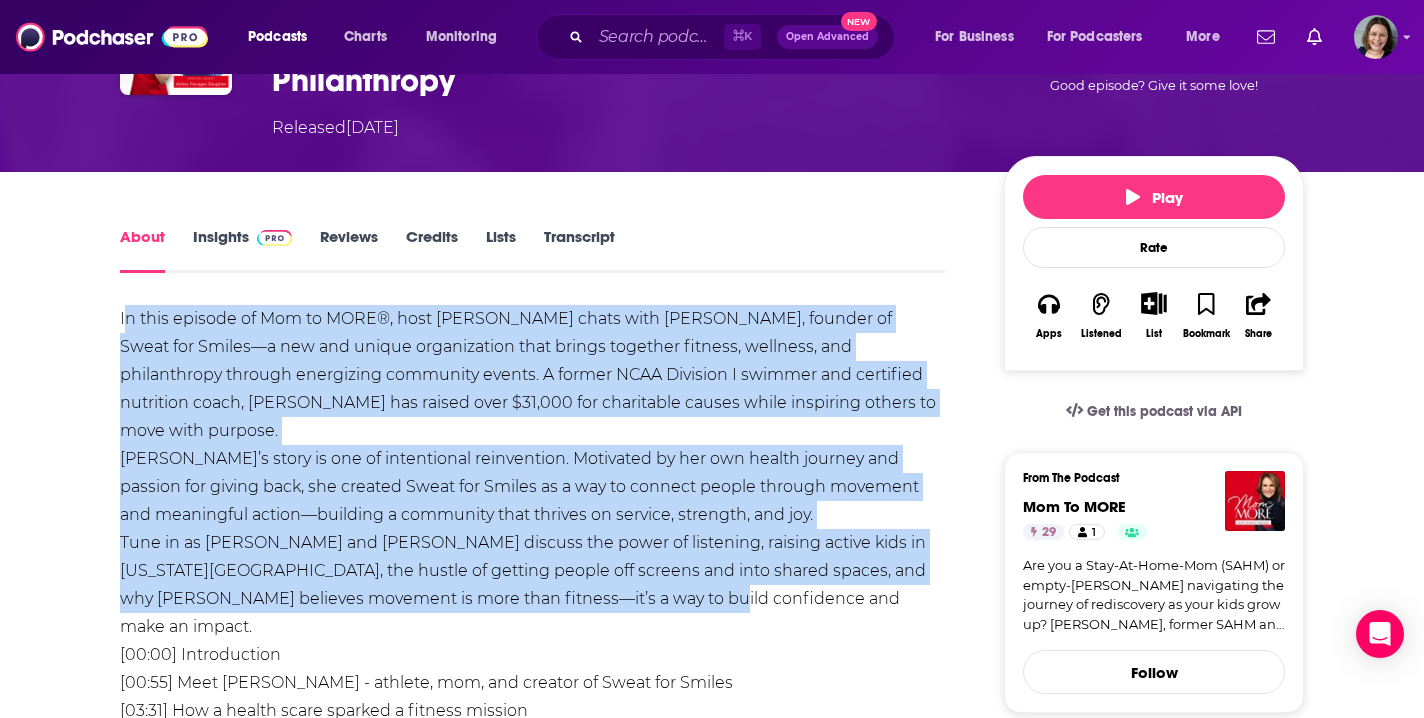 drag, startPoint x: 123, startPoint y: 323, endPoint x: 670, endPoint y: 587, distance: 607.3755 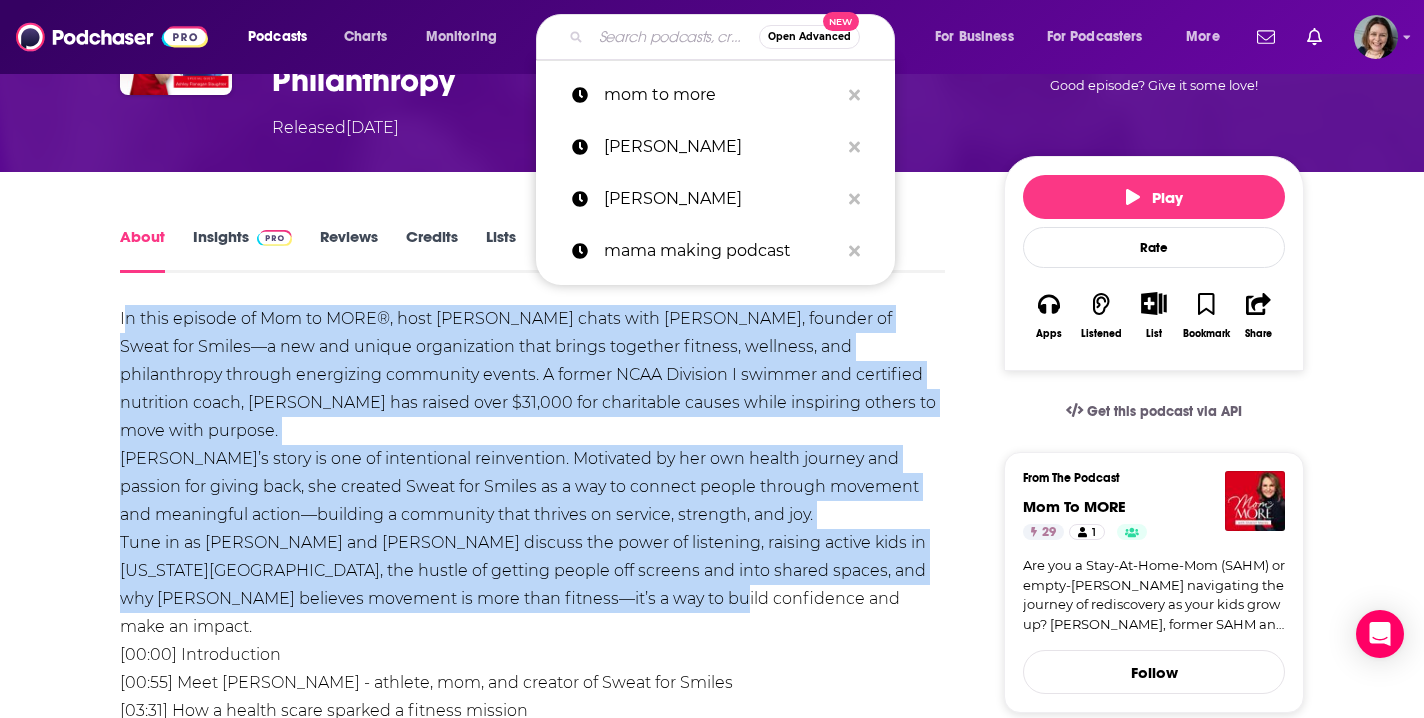 click at bounding box center (675, 37) 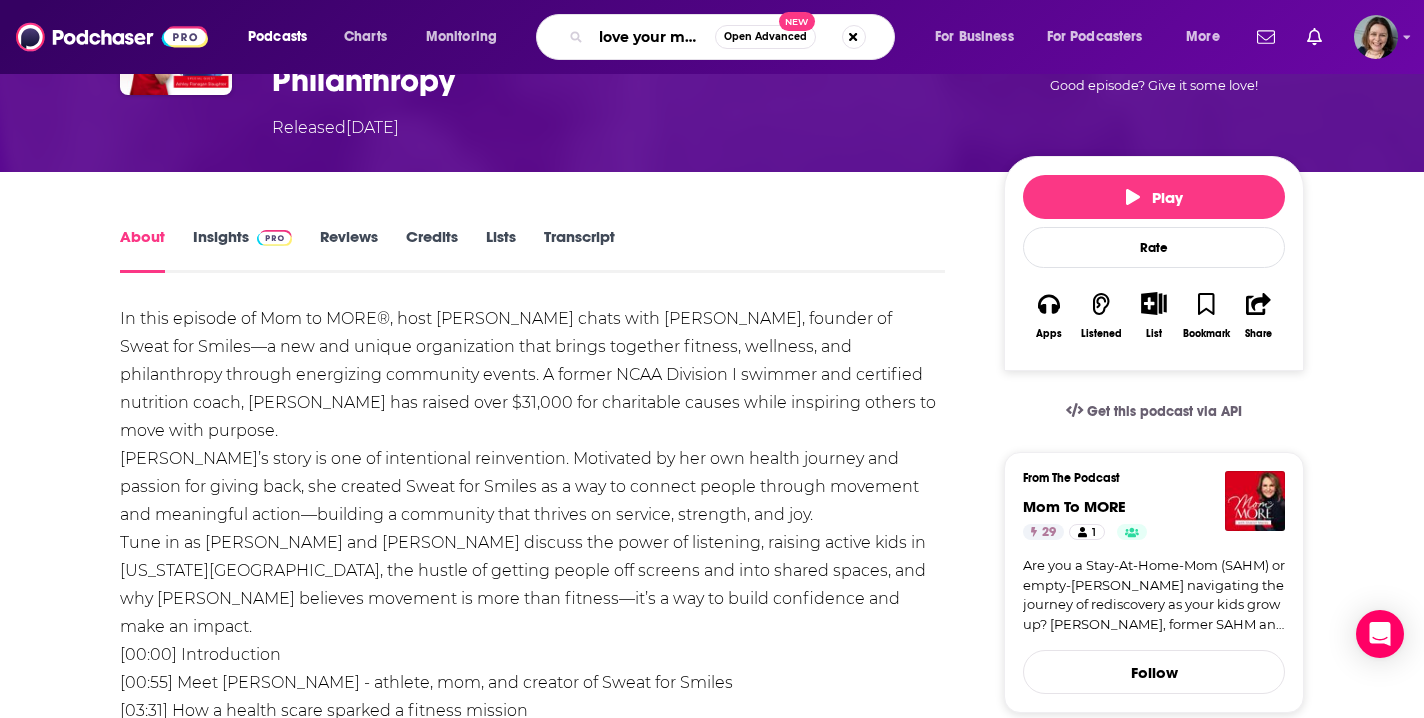type on "love your mom life" 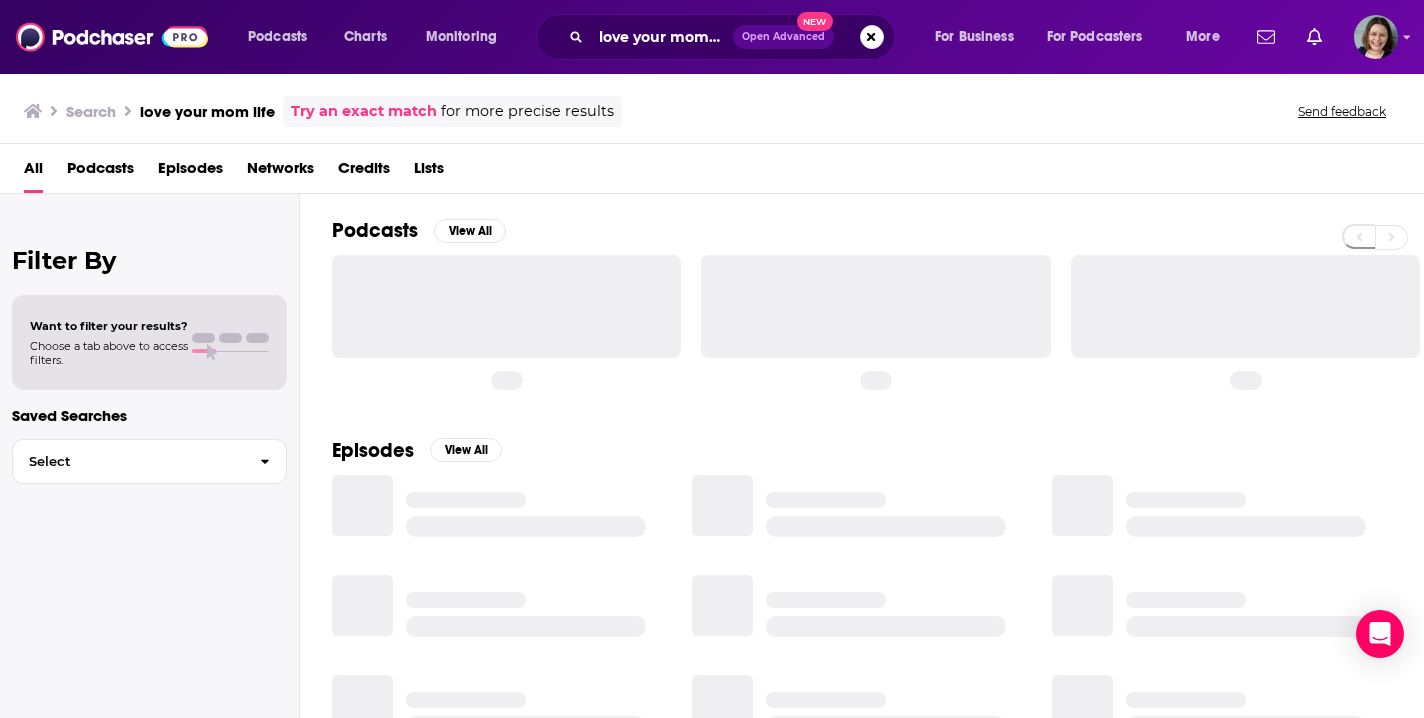 scroll, scrollTop: 0, scrollLeft: 0, axis: both 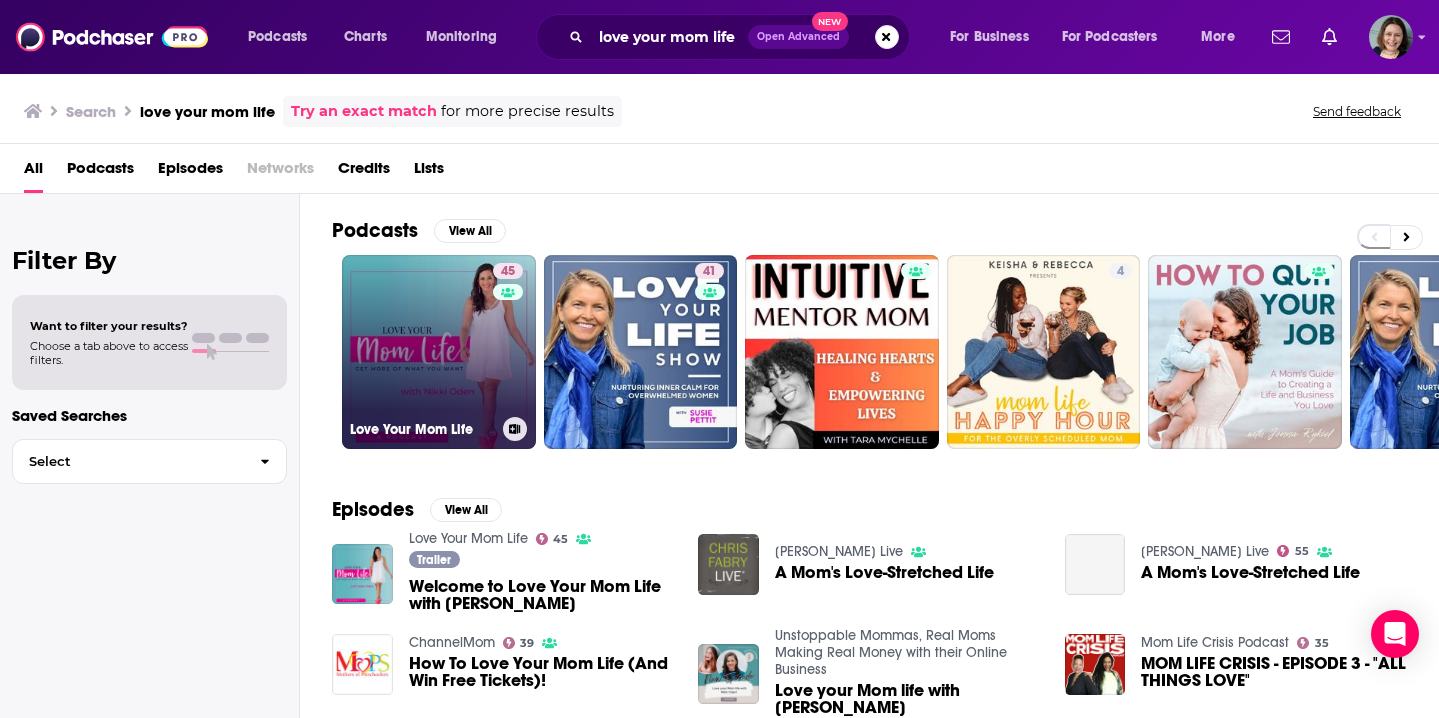 click on "45 Love Your Mom Life" at bounding box center (439, 352) 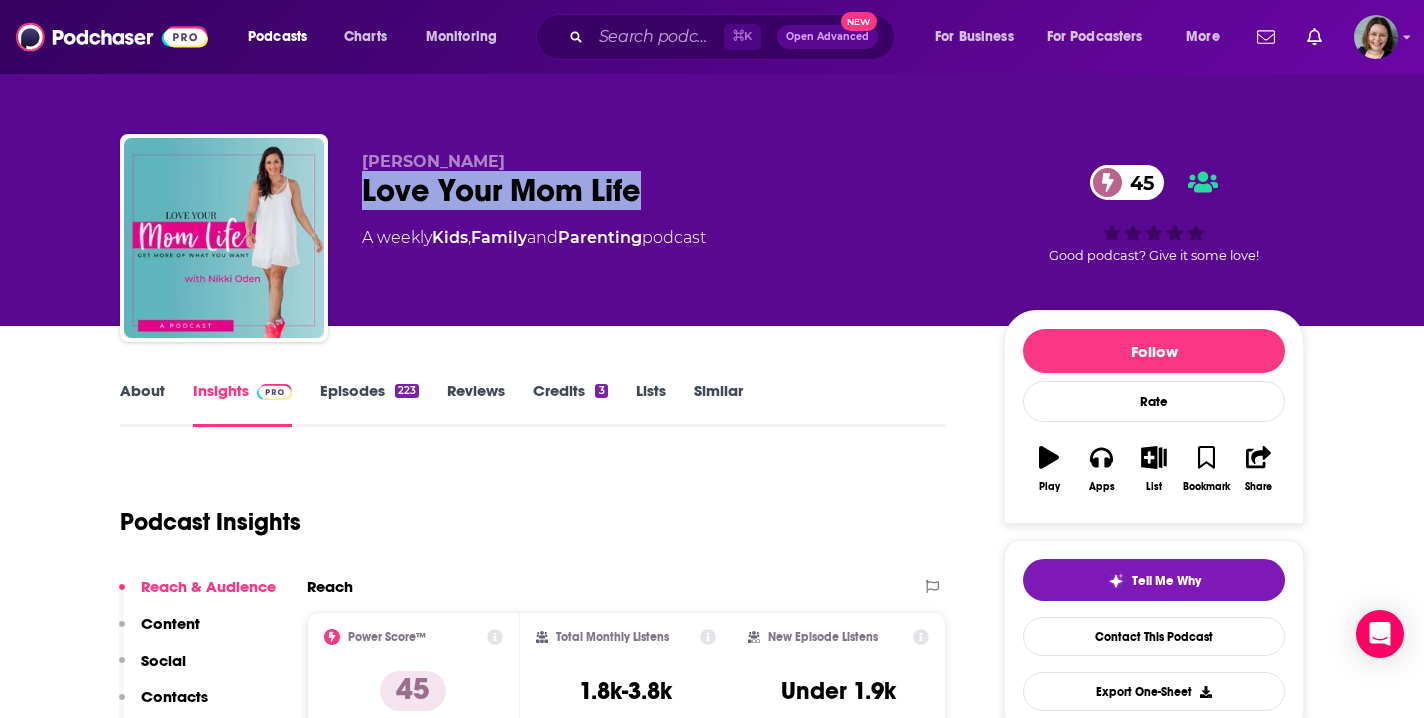 drag, startPoint x: 422, startPoint y: 187, endPoint x: 635, endPoint y: 189, distance: 213.00938 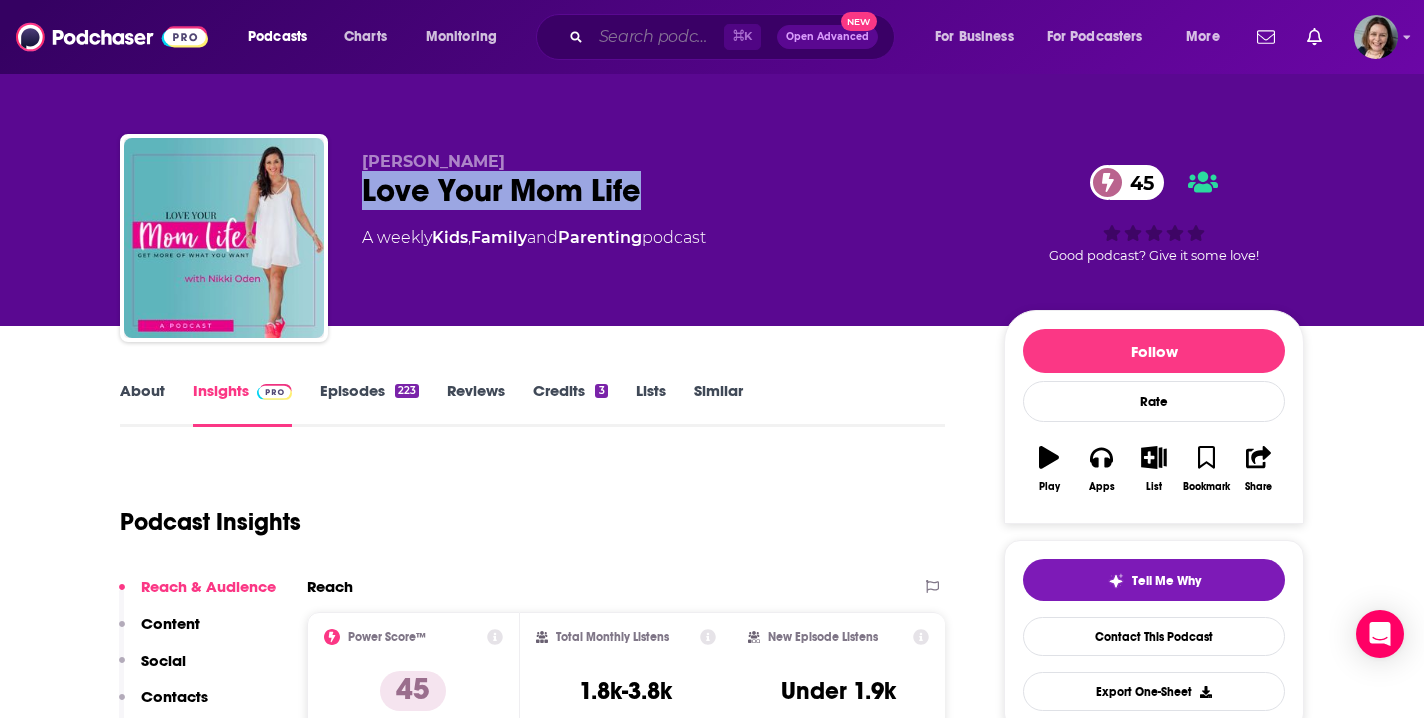 click at bounding box center [657, 37] 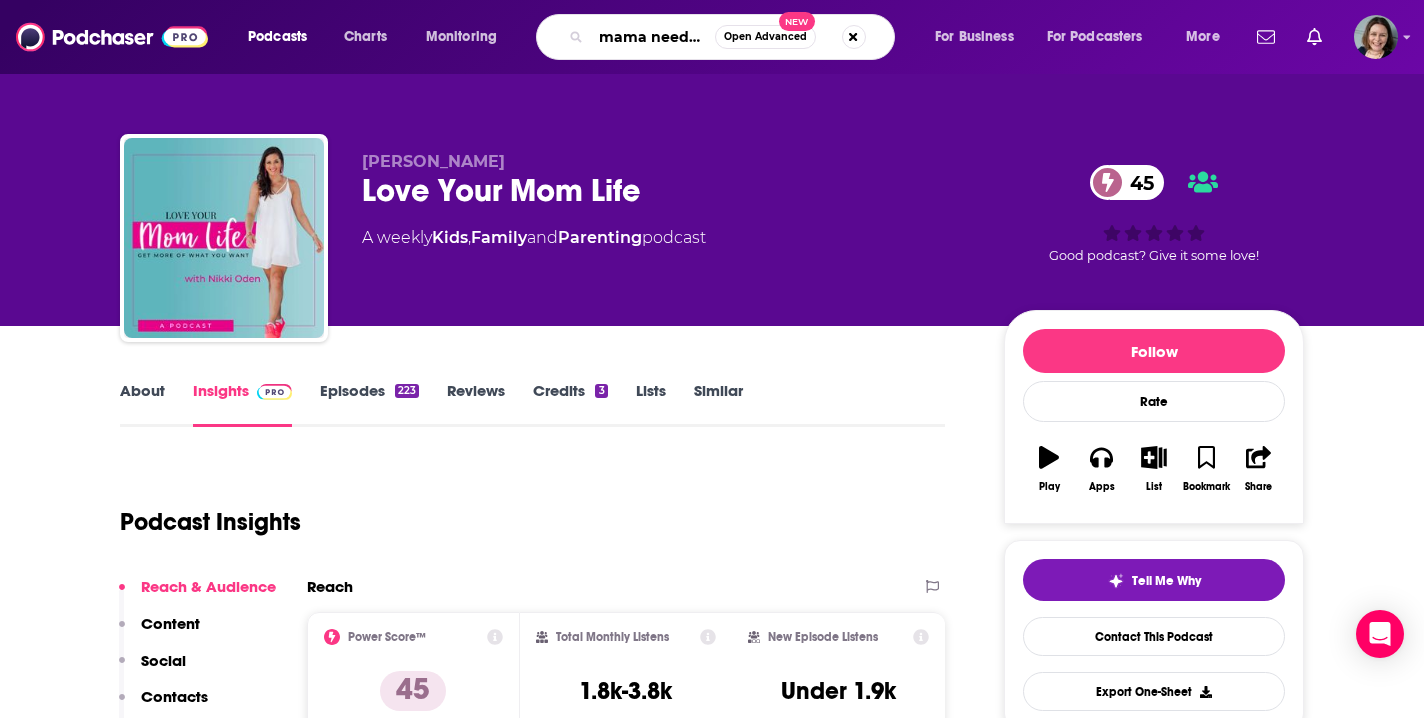 type on "mama needs a moment" 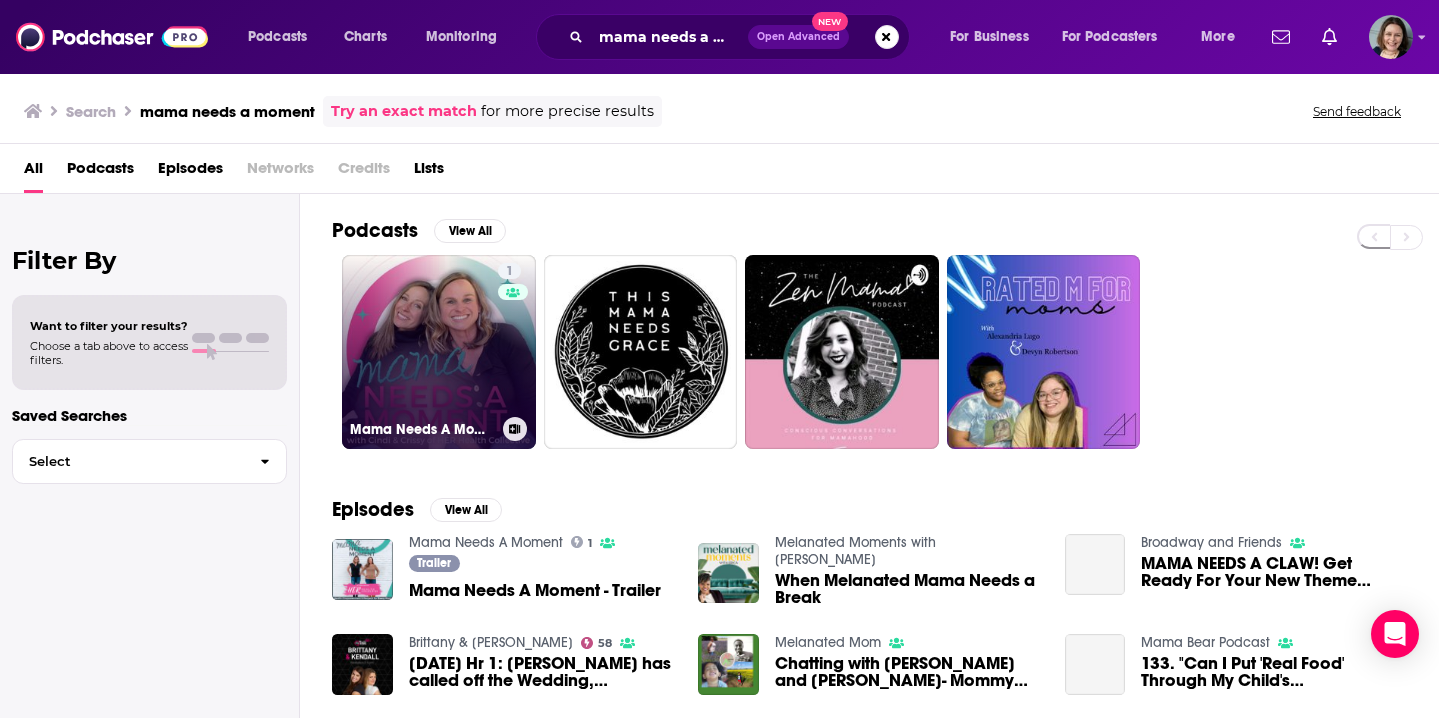 click on "1 Mama Needs A Moment" at bounding box center [439, 352] 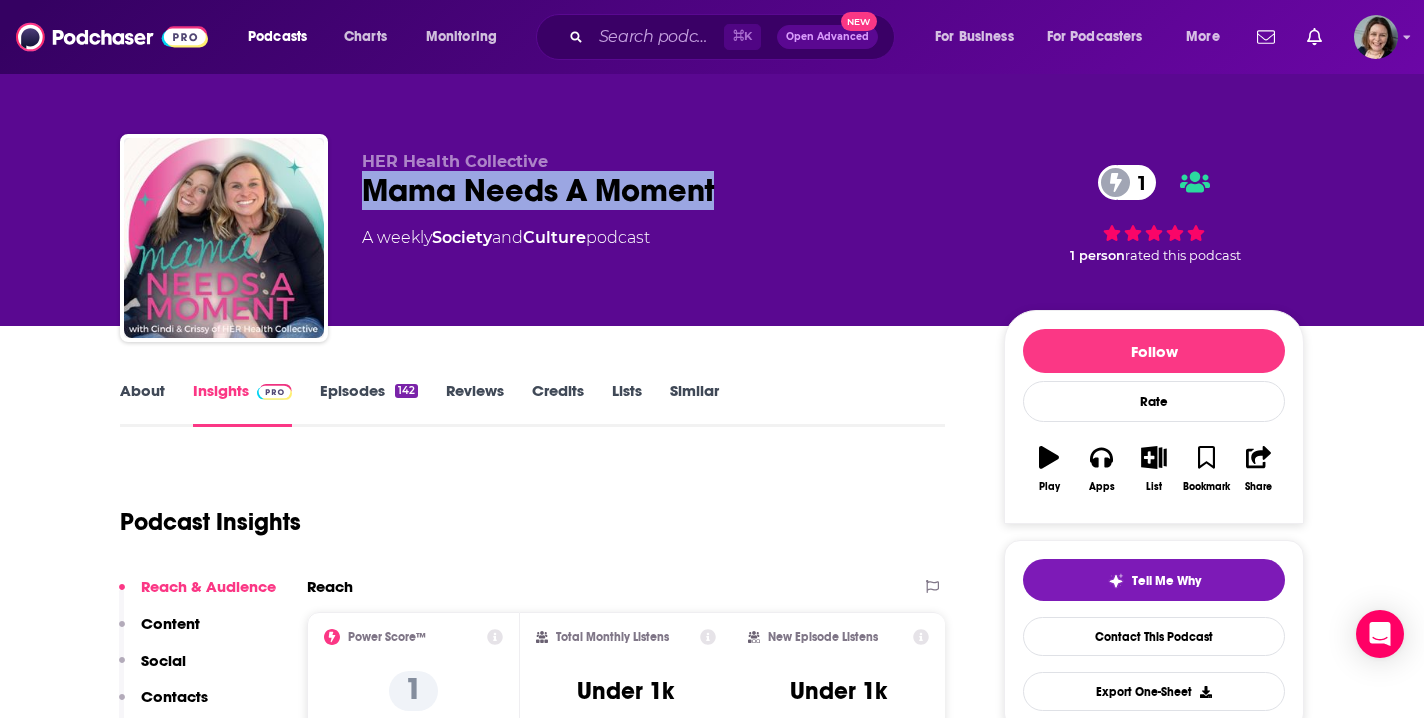 drag, startPoint x: 363, startPoint y: 187, endPoint x: 716, endPoint y: 192, distance: 353.0354 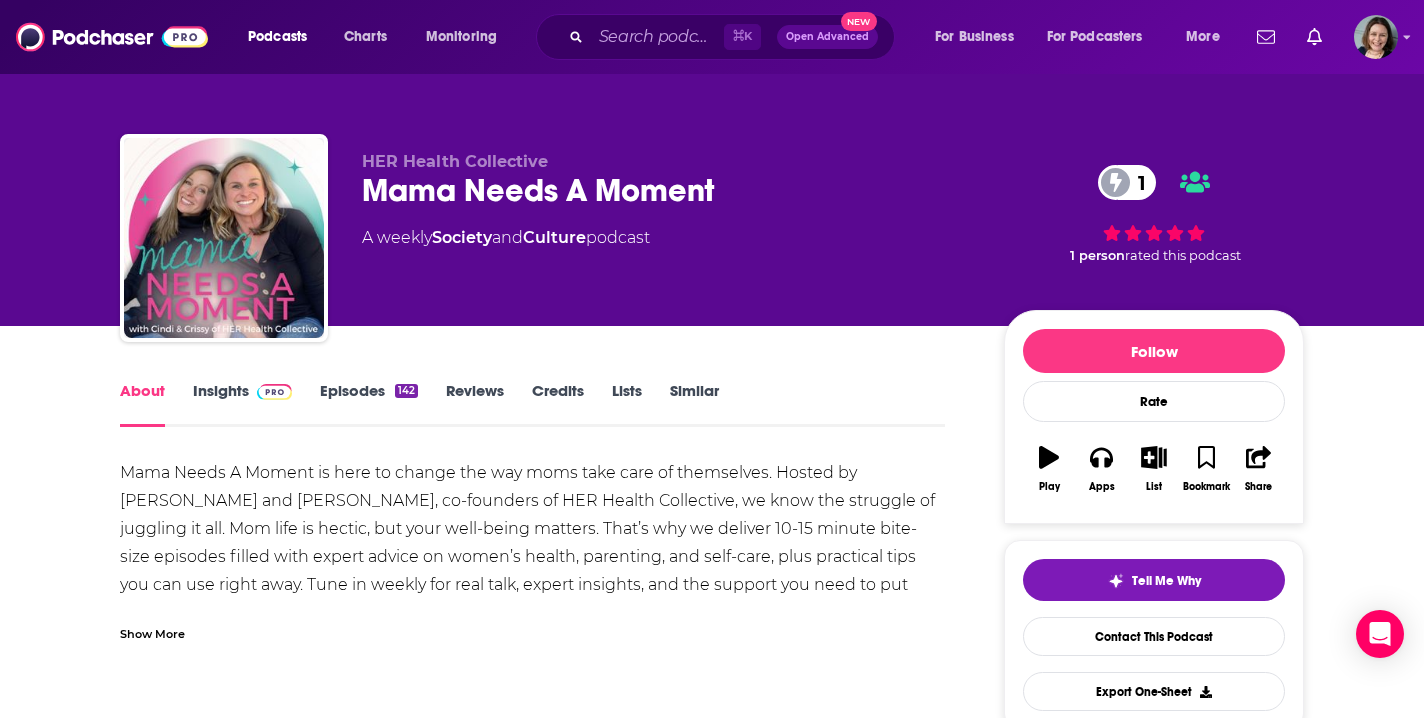 click on "Show More" at bounding box center [152, 632] 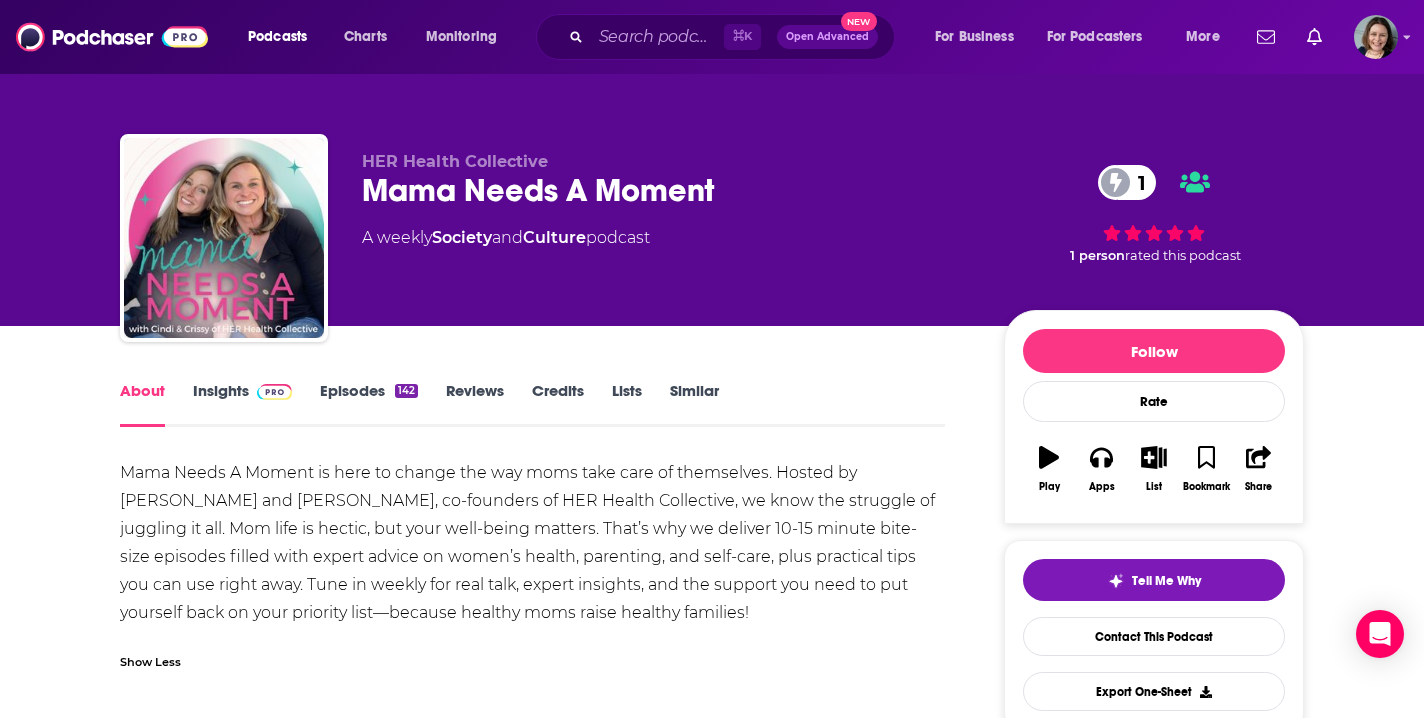 drag, startPoint x: 118, startPoint y: 465, endPoint x: 726, endPoint y: 600, distance: 622.8074 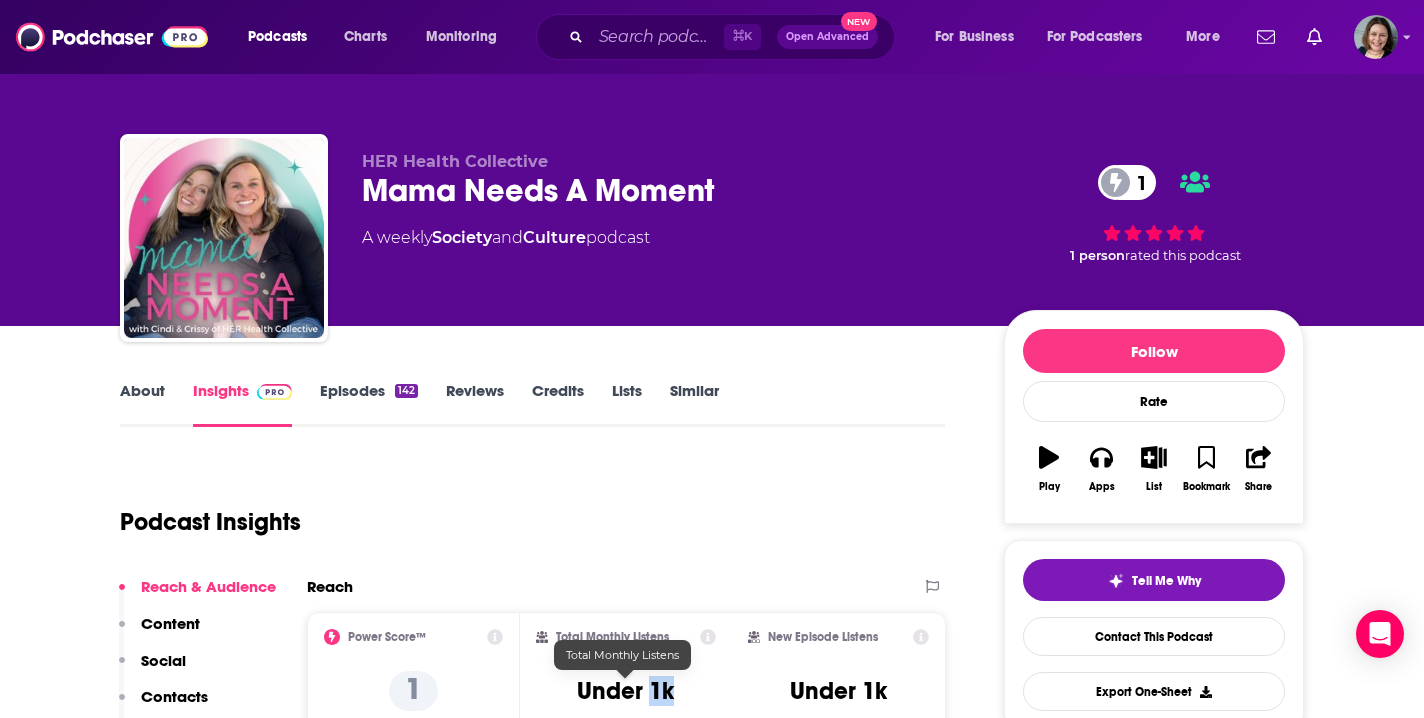 drag, startPoint x: 650, startPoint y: 688, endPoint x: 680, endPoint y: 688, distance: 30 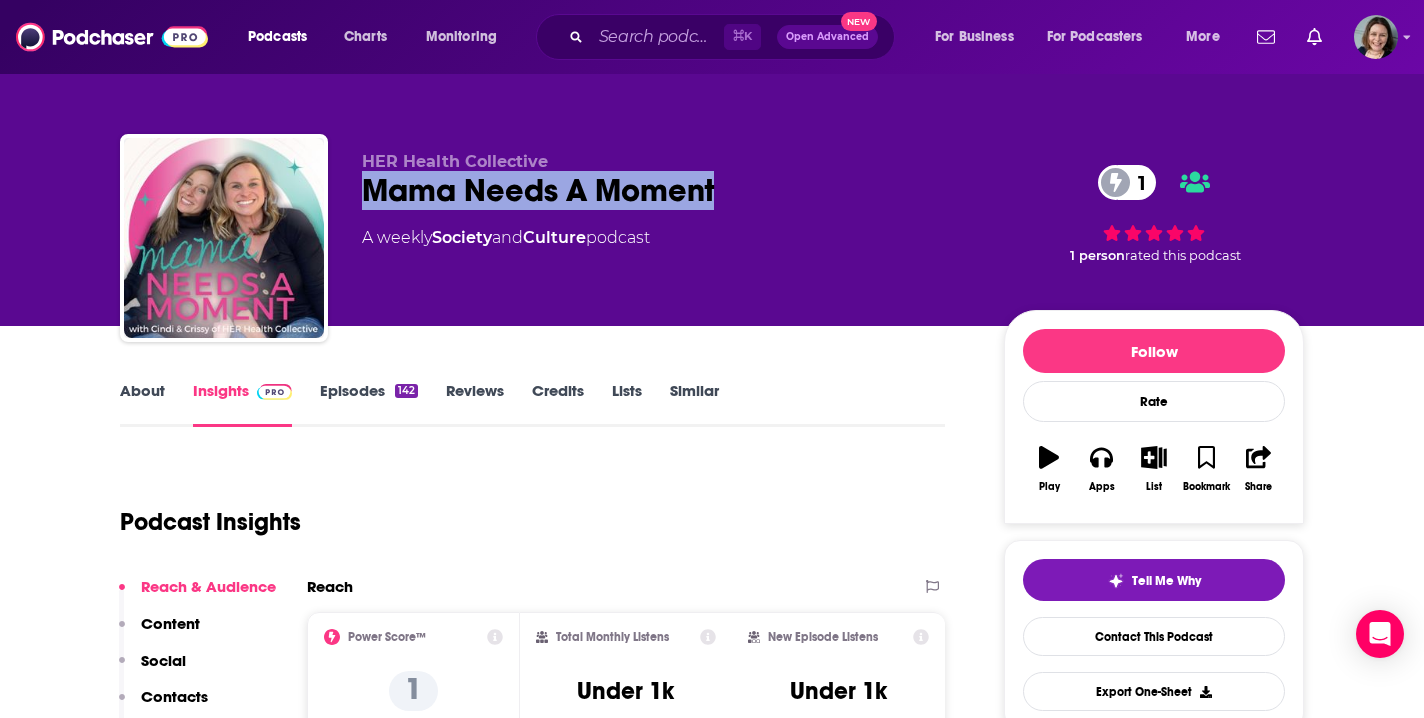 drag, startPoint x: 717, startPoint y: 189, endPoint x: 370, endPoint y: 197, distance: 347.0922 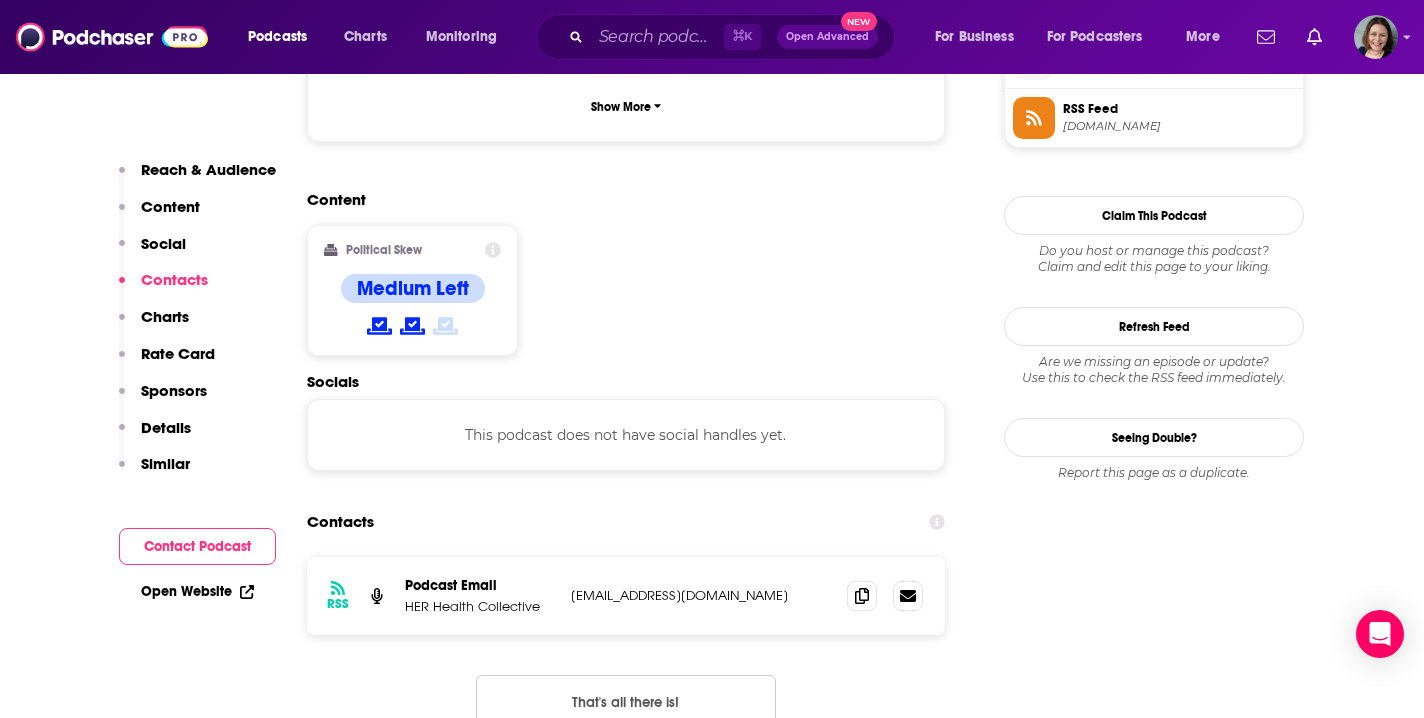 scroll, scrollTop: 1537, scrollLeft: 0, axis: vertical 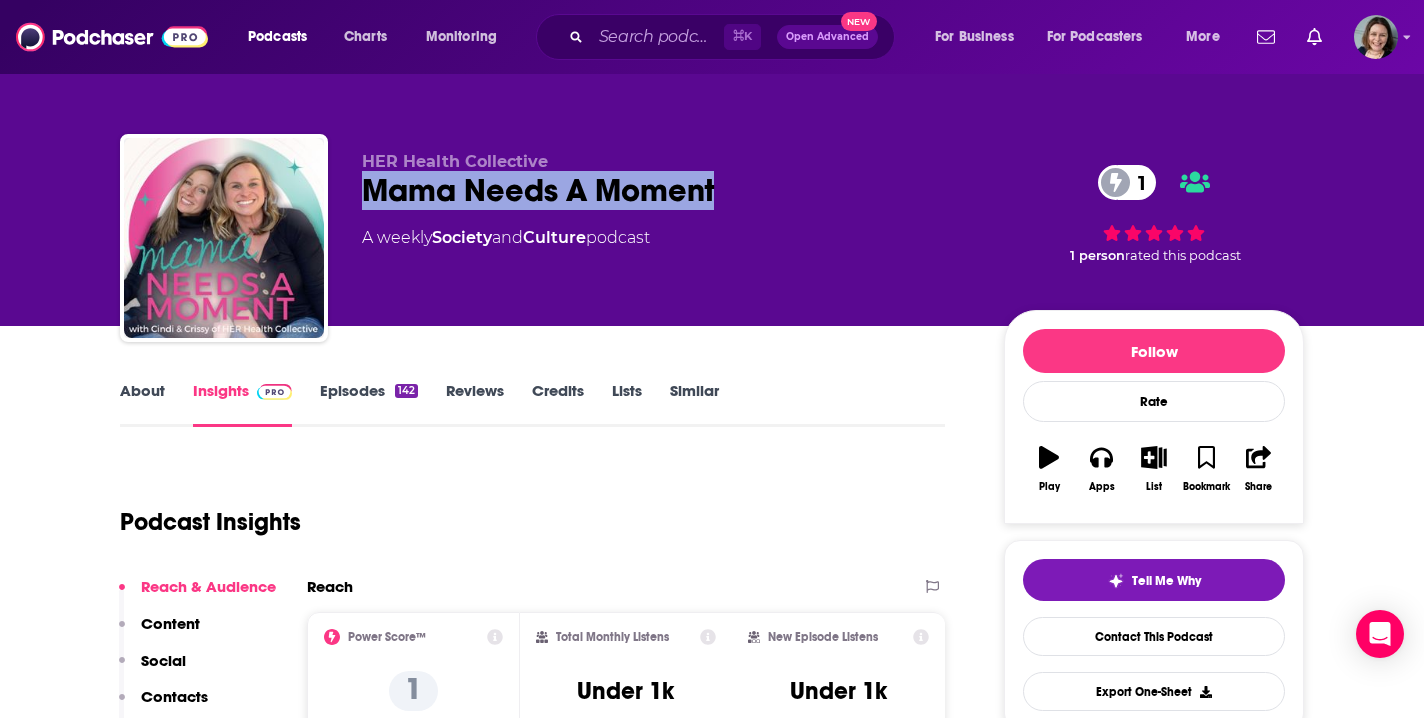 click on "Episodes 142" at bounding box center [369, 404] 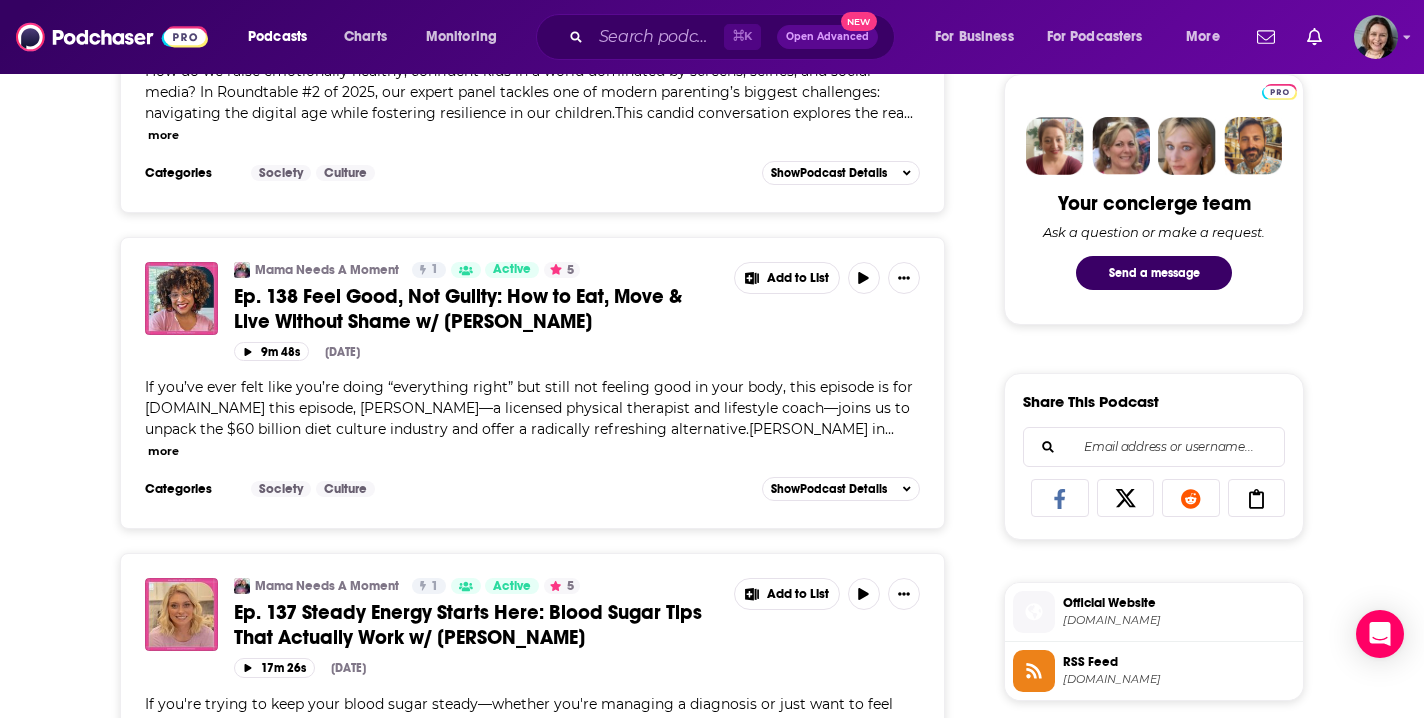 scroll, scrollTop: 966, scrollLeft: 0, axis: vertical 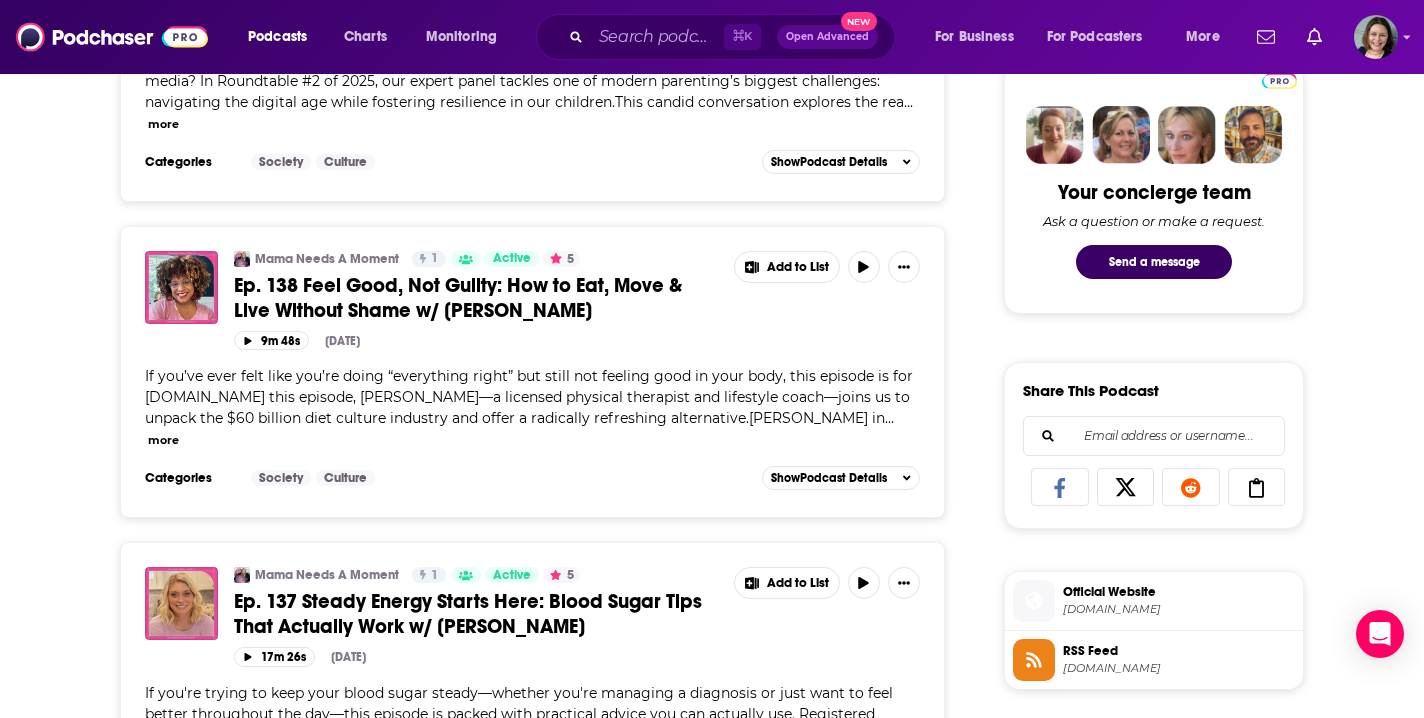 click on "Ep. 138 Feel Good, Not Guilty: How to Eat, Move & Live Without Shame w/ Dr. Lisa Folden" at bounding box center [458, 298] 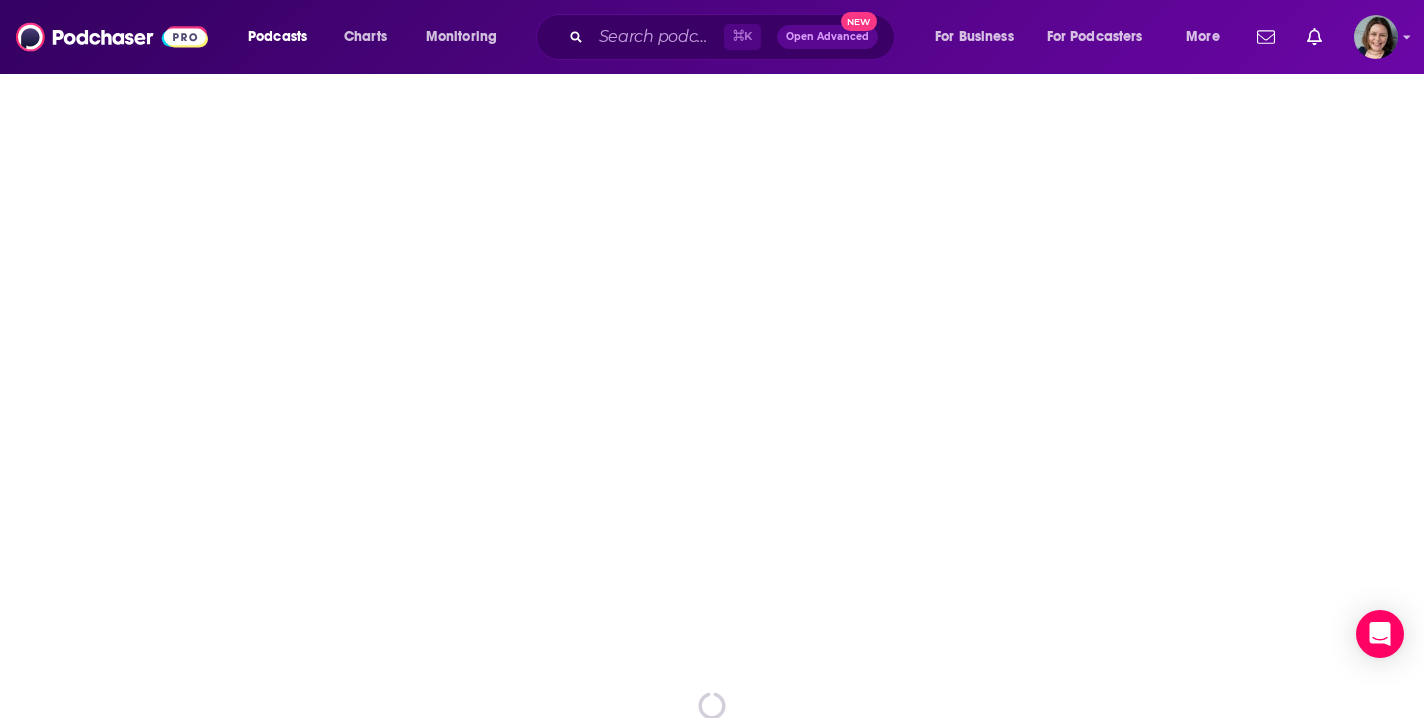 scroll, scrollTop: 0, scrollLeft: 0, axis: both 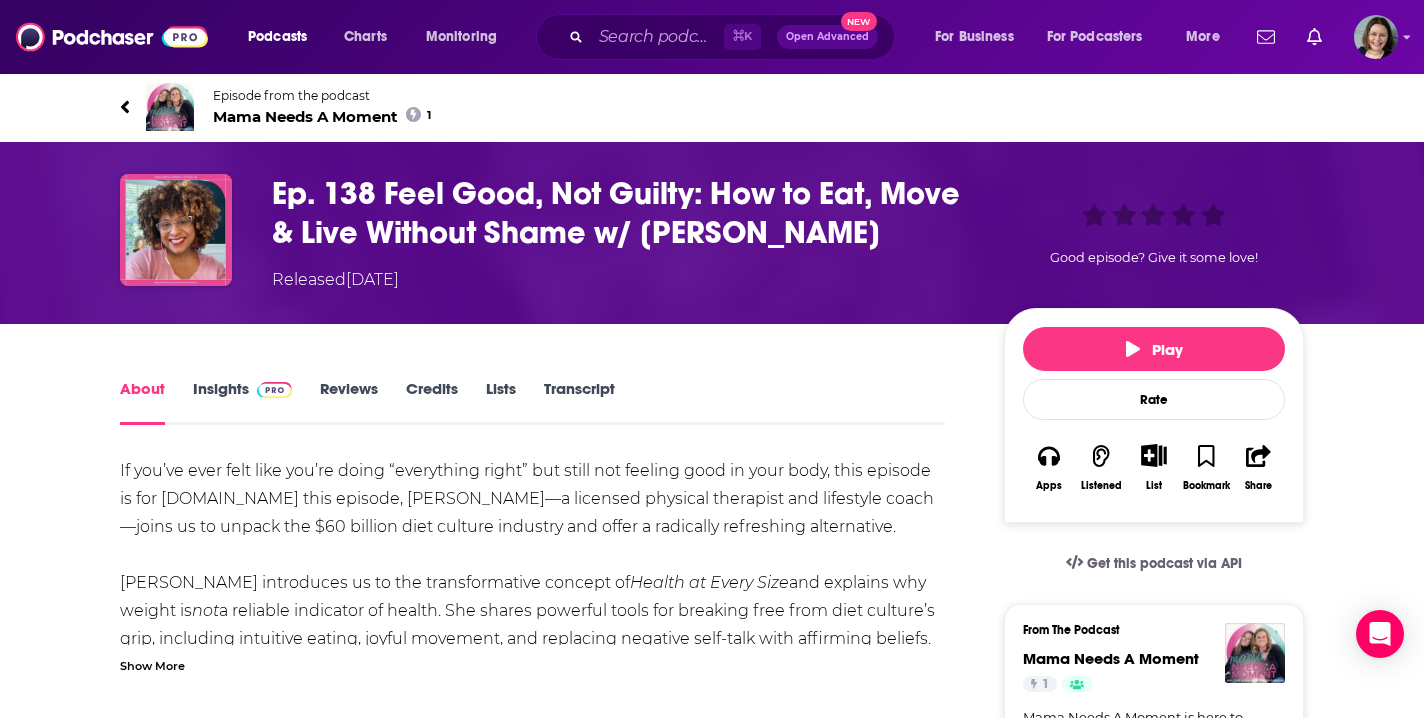 drag, startPoint x: 387, startPoint y: 187, endPoint x: 859, endPoint y: 235, distance: 474.4344 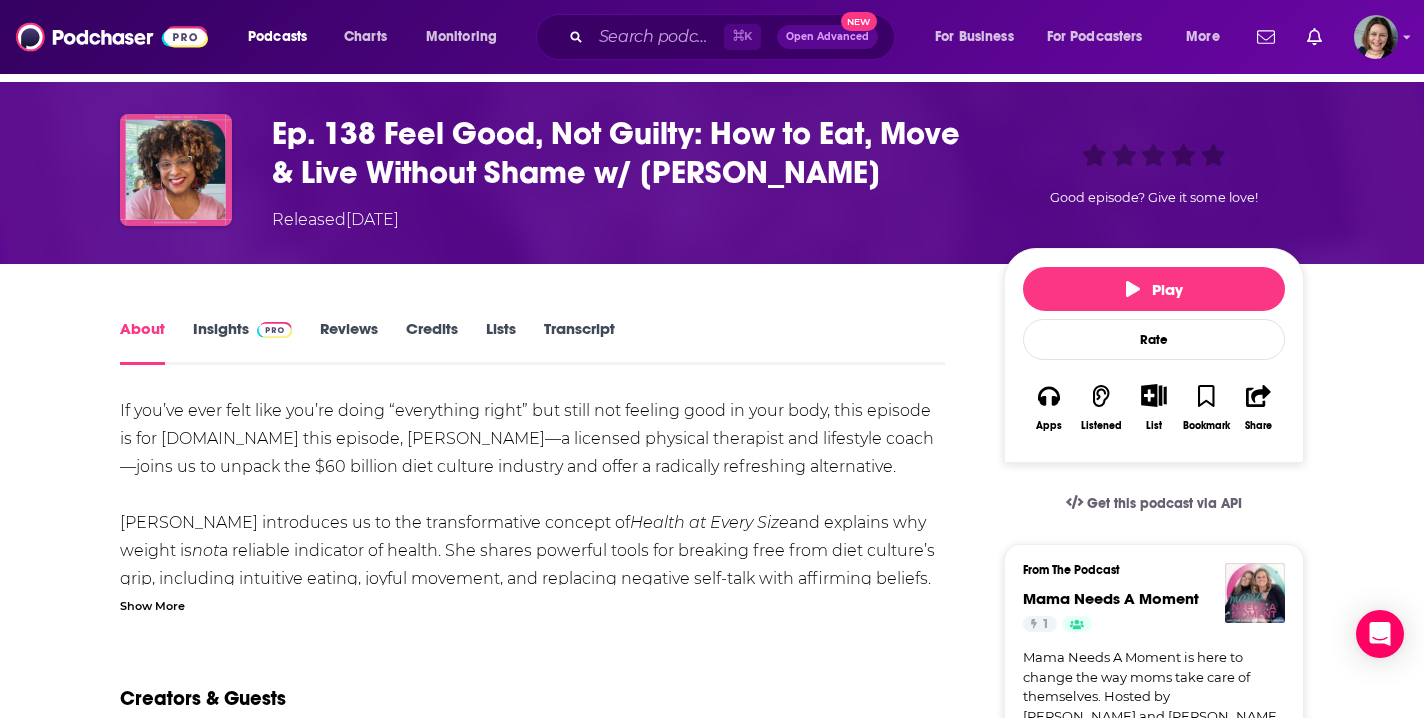scroll, scrollTop: 74, scrollLeft: 0, axis: vertical 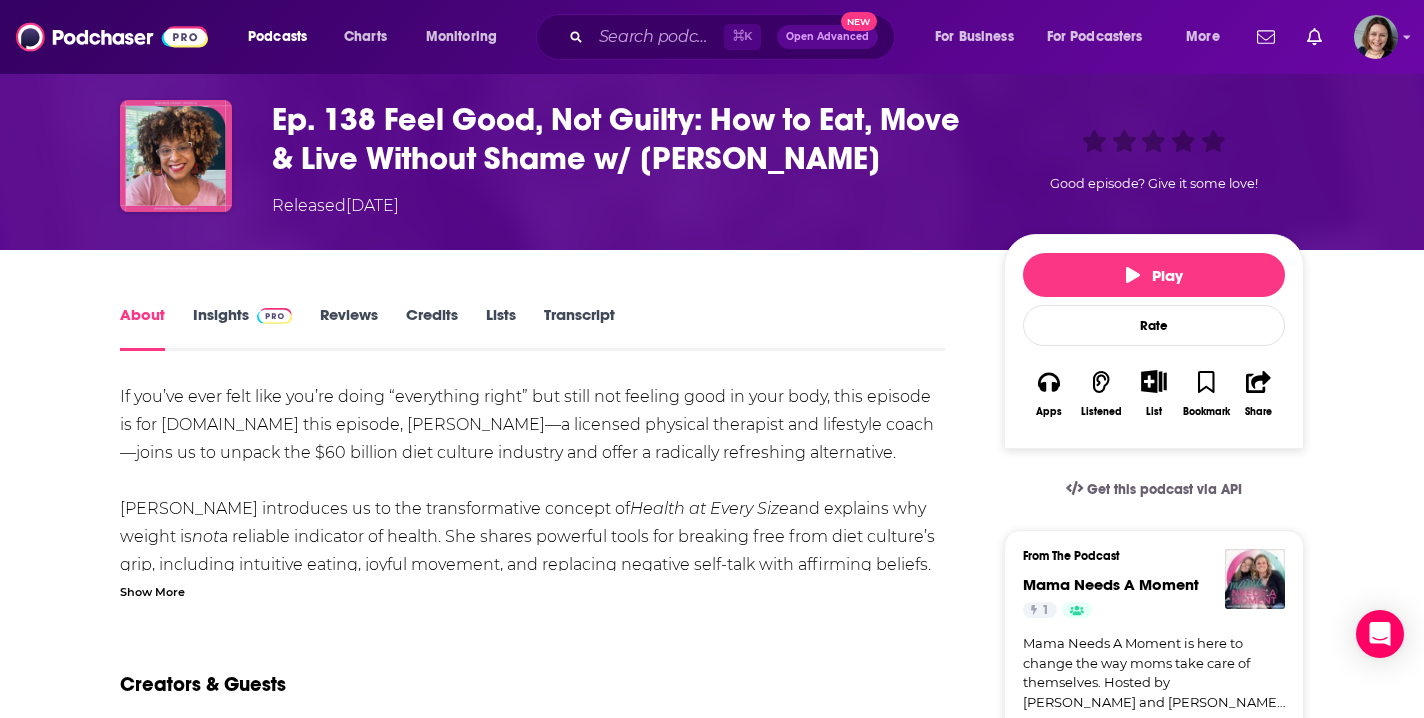 click on "Show More" at bounding box center [152, 590] 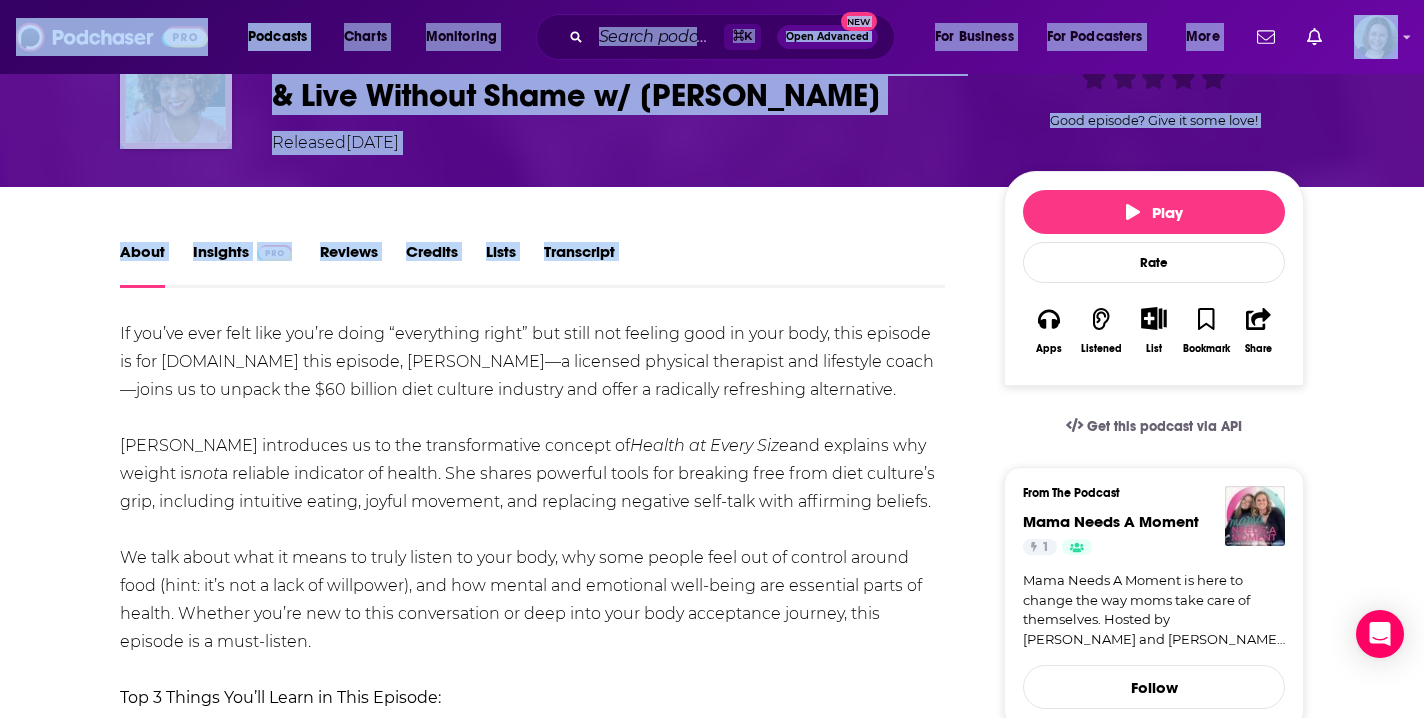 scroll, scrollTop: 167, scrollLeft: 0, axis: vertical 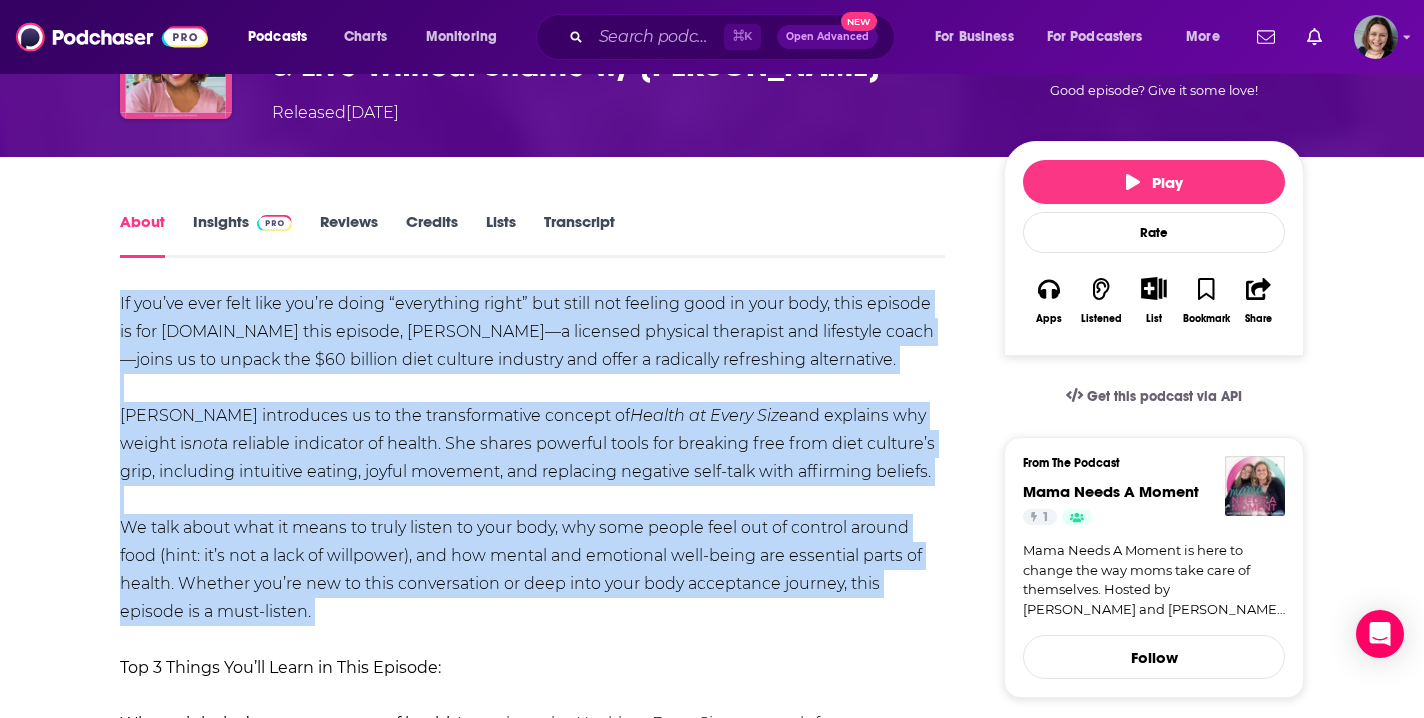 drag, startPoint x: 121, startPoint y: 401, endPoint x: 259, endPoint y: 621, distance: 259.69983 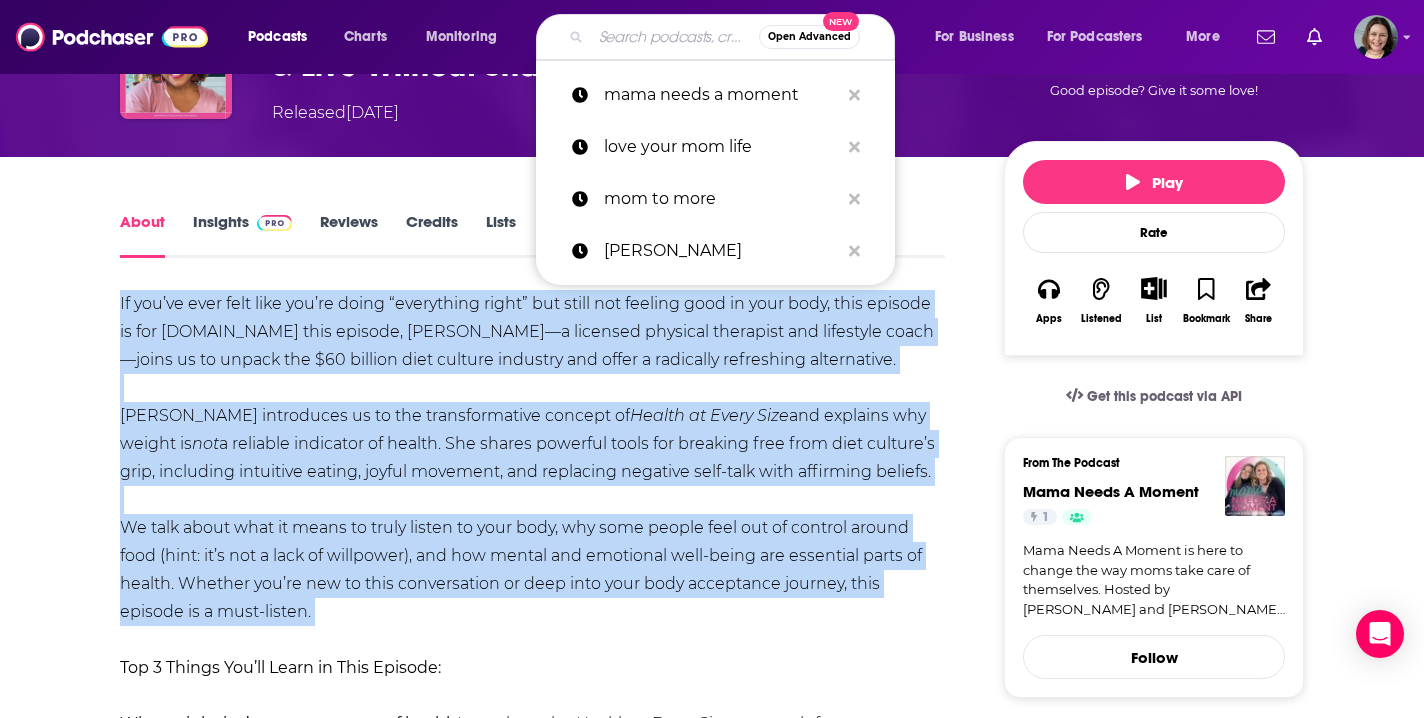 click at bounding box center (675, 37) 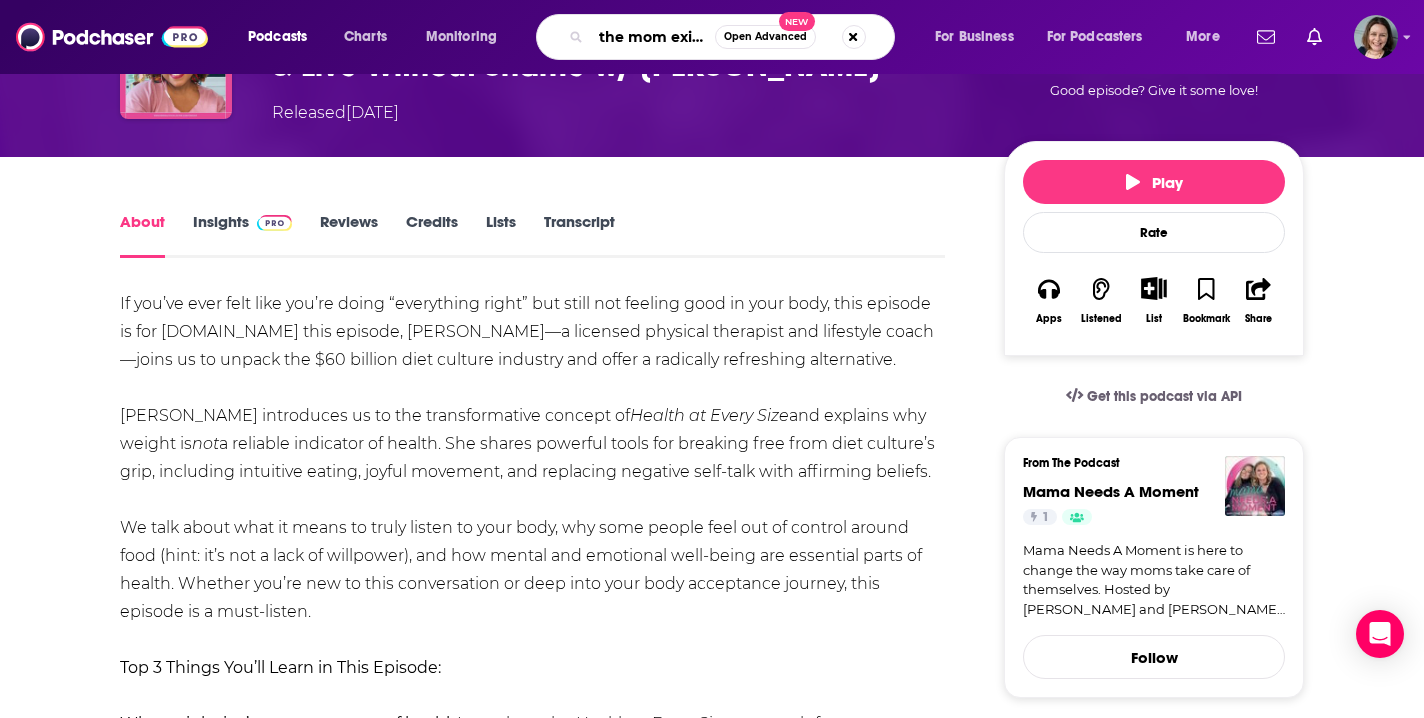type on "the mom existence" 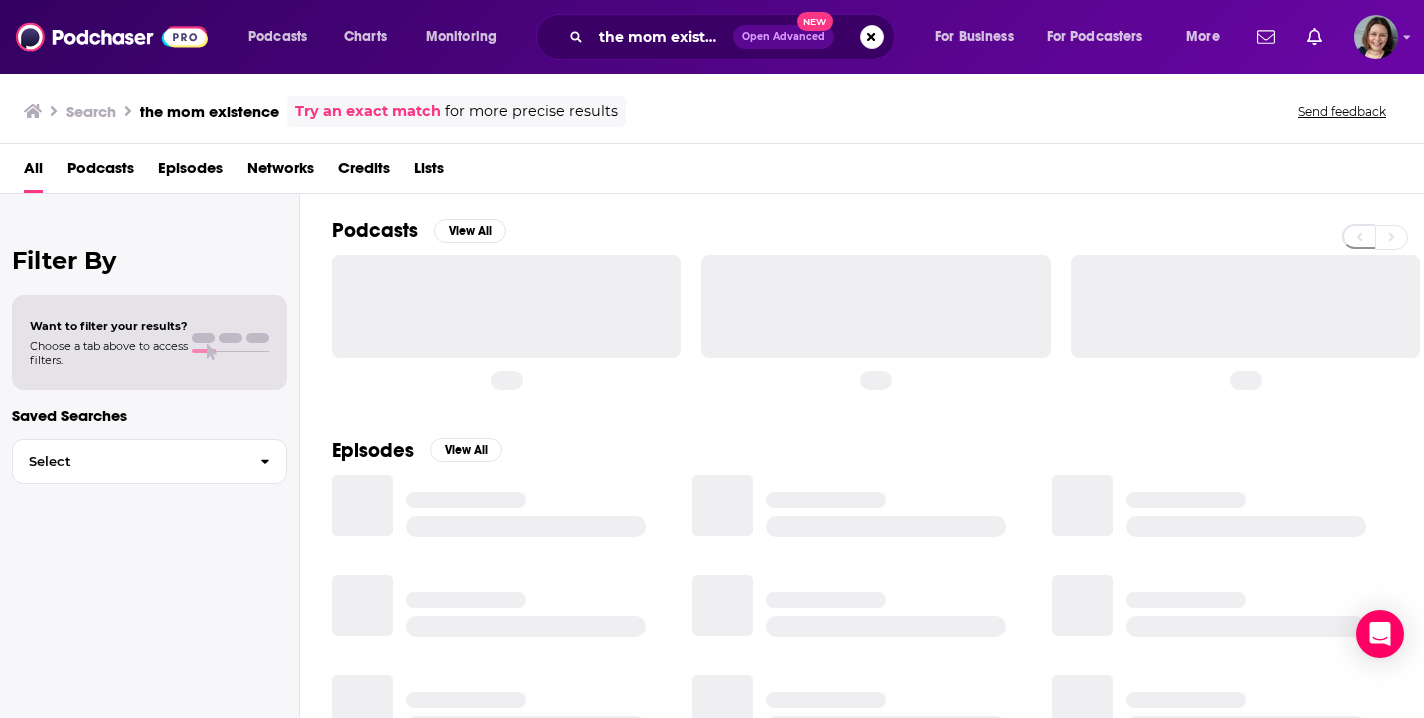 scroll, scrollTop: 0, scrollLeft: 0, axis: both 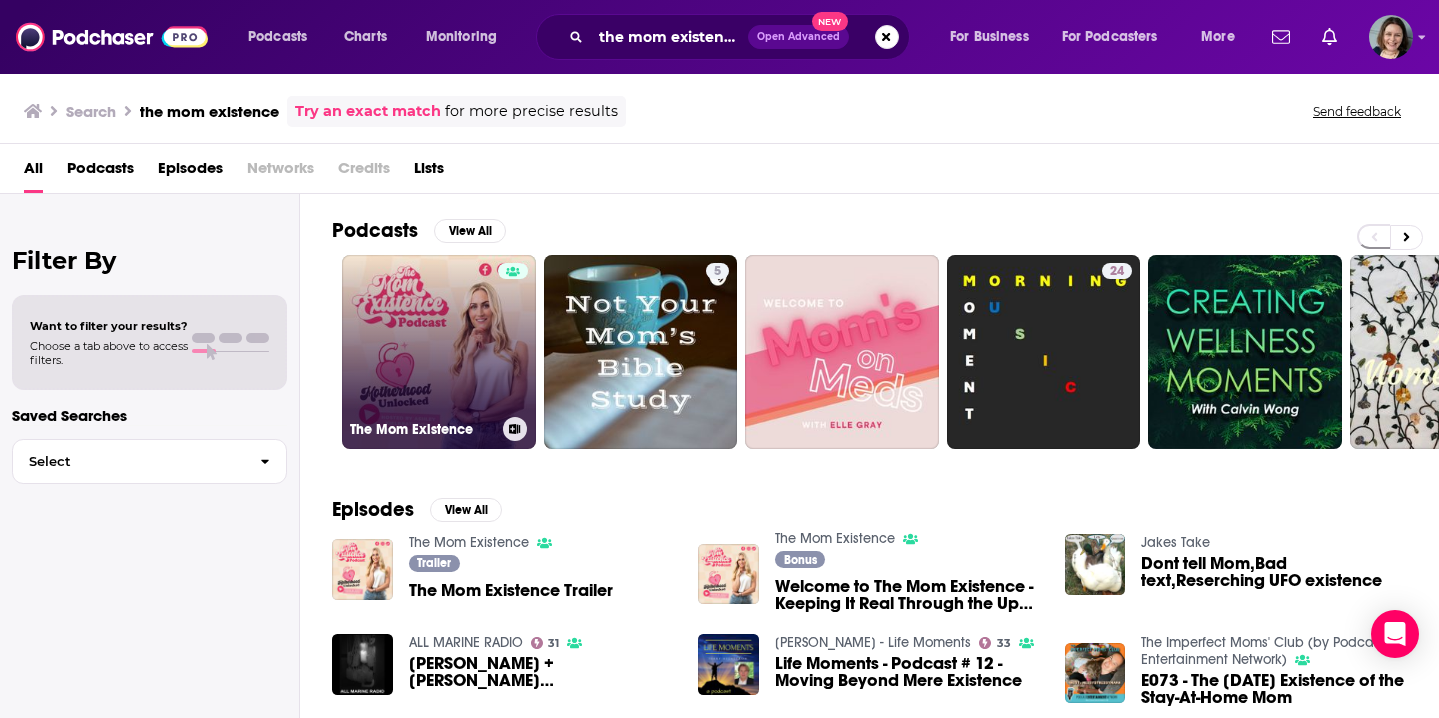 click on "The Mom Existence" at bounding box center (439, 352) 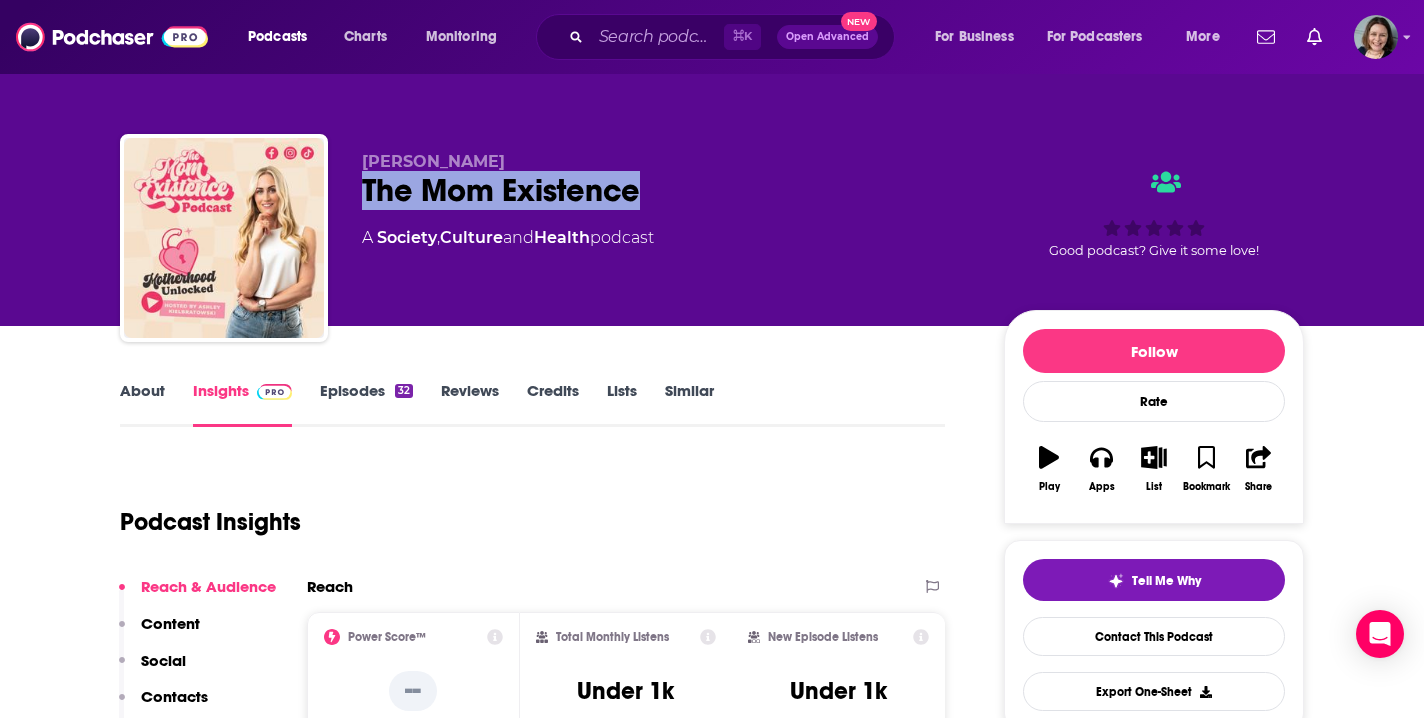 drag, startPoint x: 366, startPoint y: 193, endPoint x: 635, endPoint y: 190, distance: 269.01672 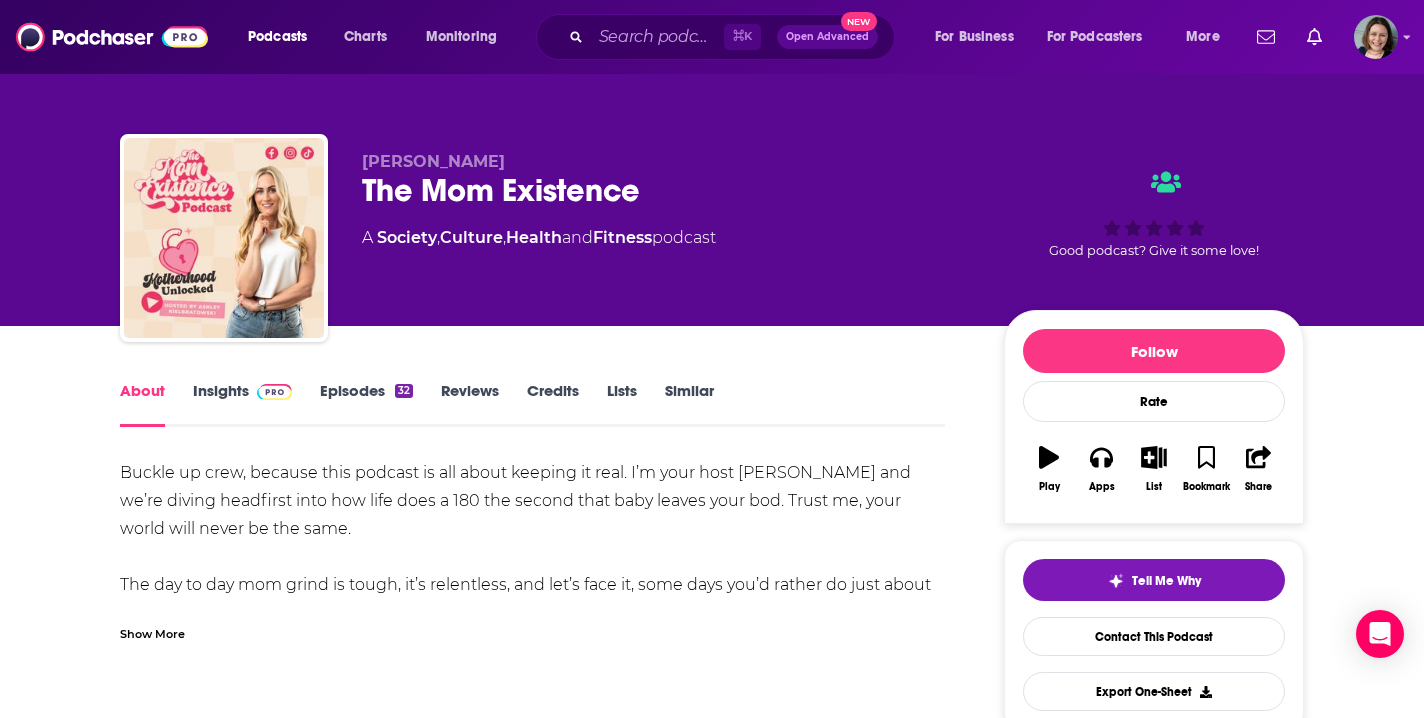 click on "Show More" at bounding box center [152, 632] 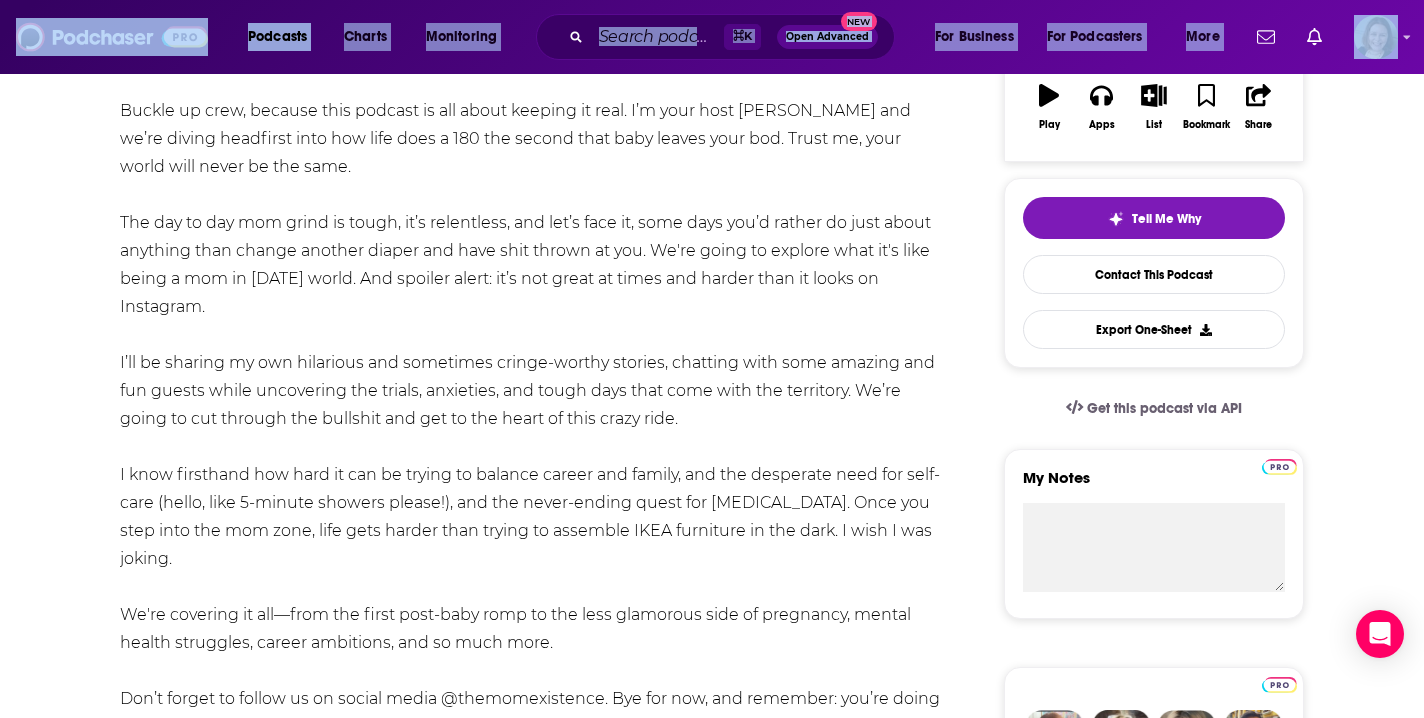 scroll, scrollTop: 487, scrollLeft: 0, axis: vertical 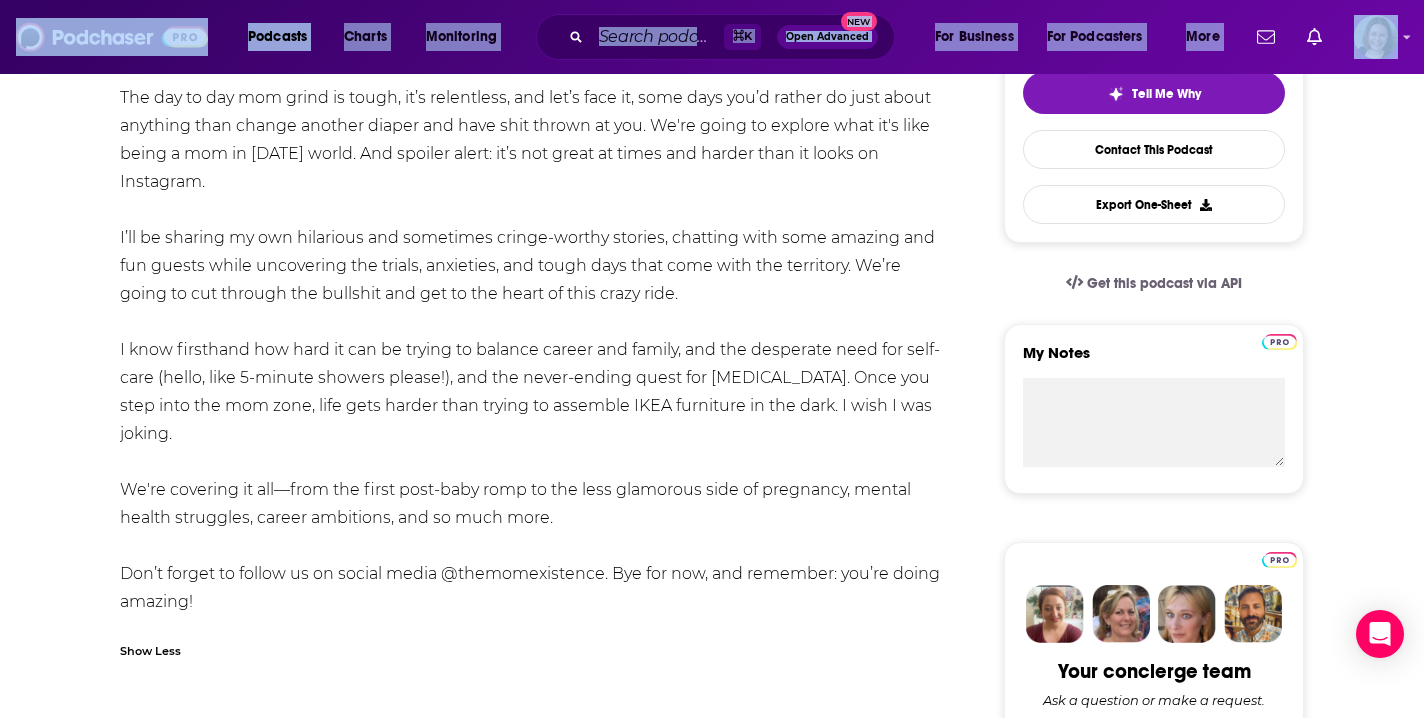 drag, startPoint x: 122, startPoint y: 477, endPoint x: 240, endPoint y: 607, distance: 175.56766 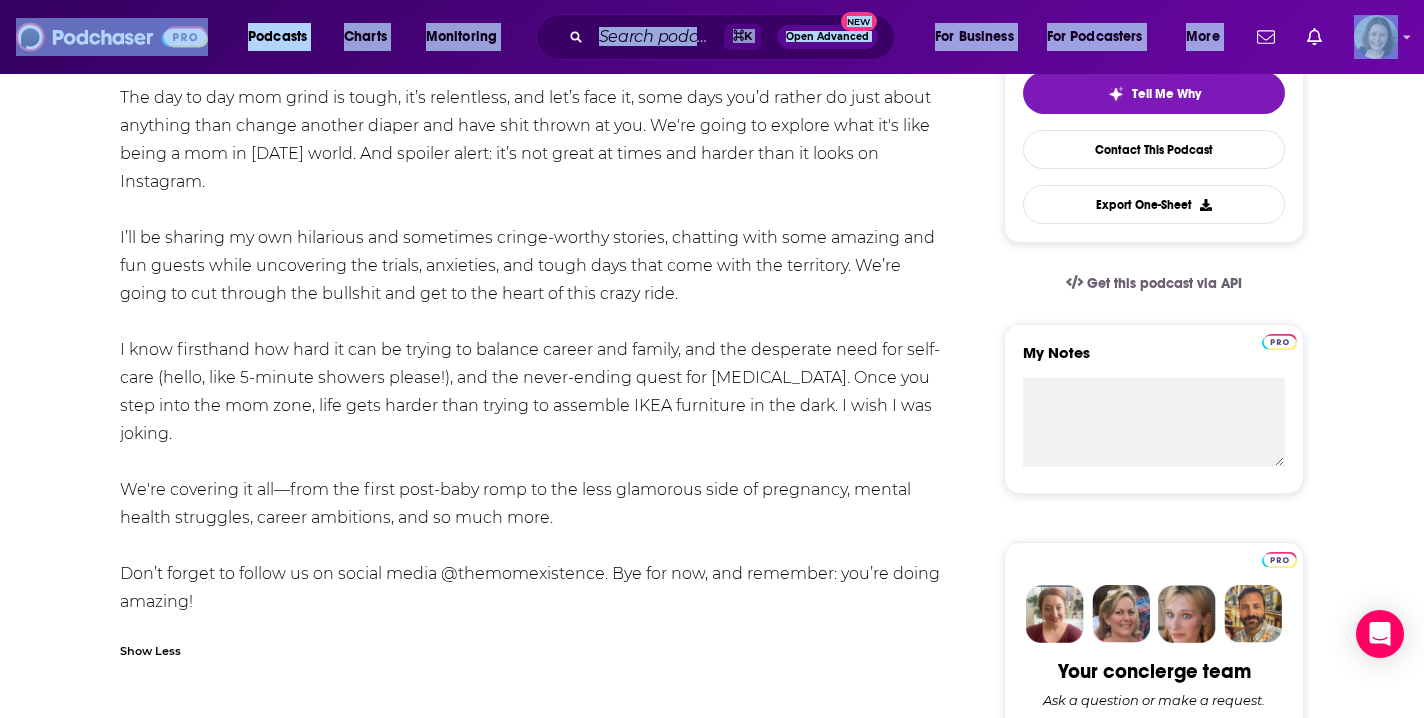 drag, startPoint x: 24, startPoint y: 279, endPoint x: 13, endPoint y: 291, distance: 16.27882 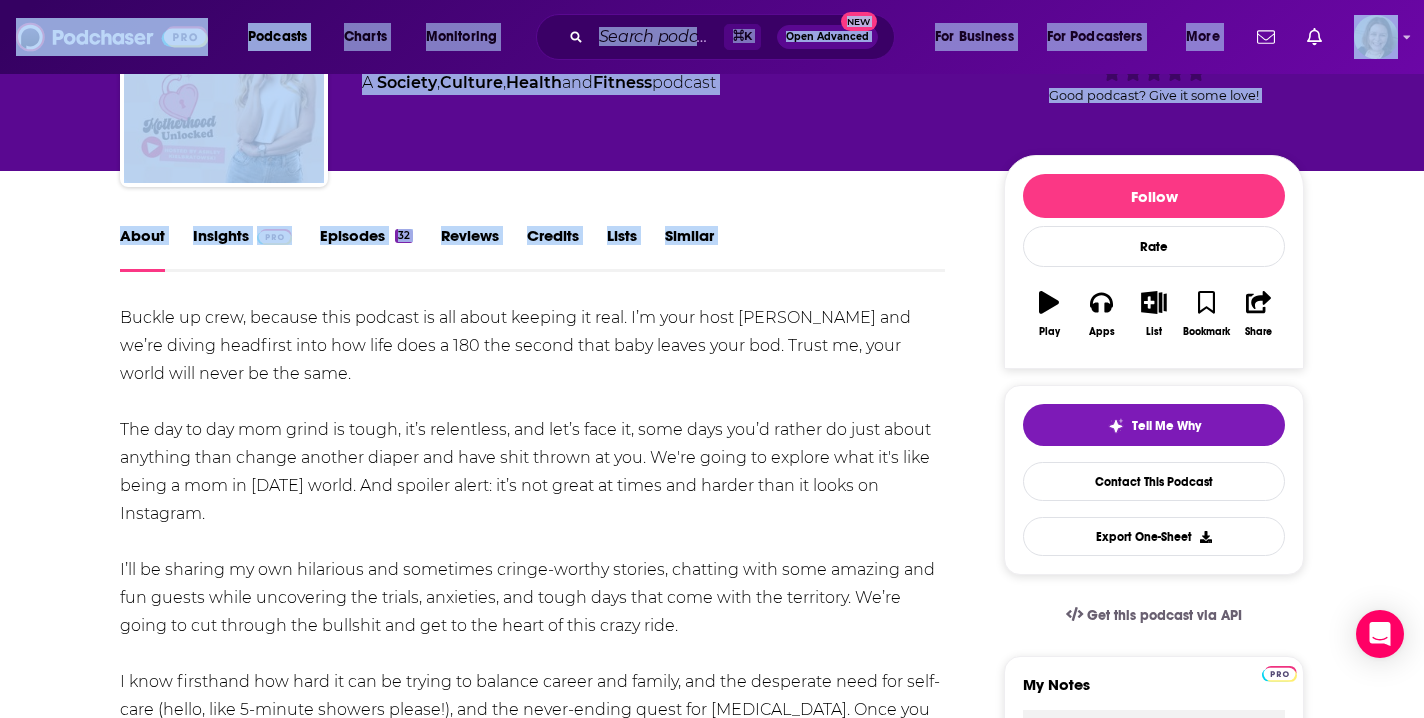 scroll, scrollTop: 4, scrollLeft: 0, axis: vertical 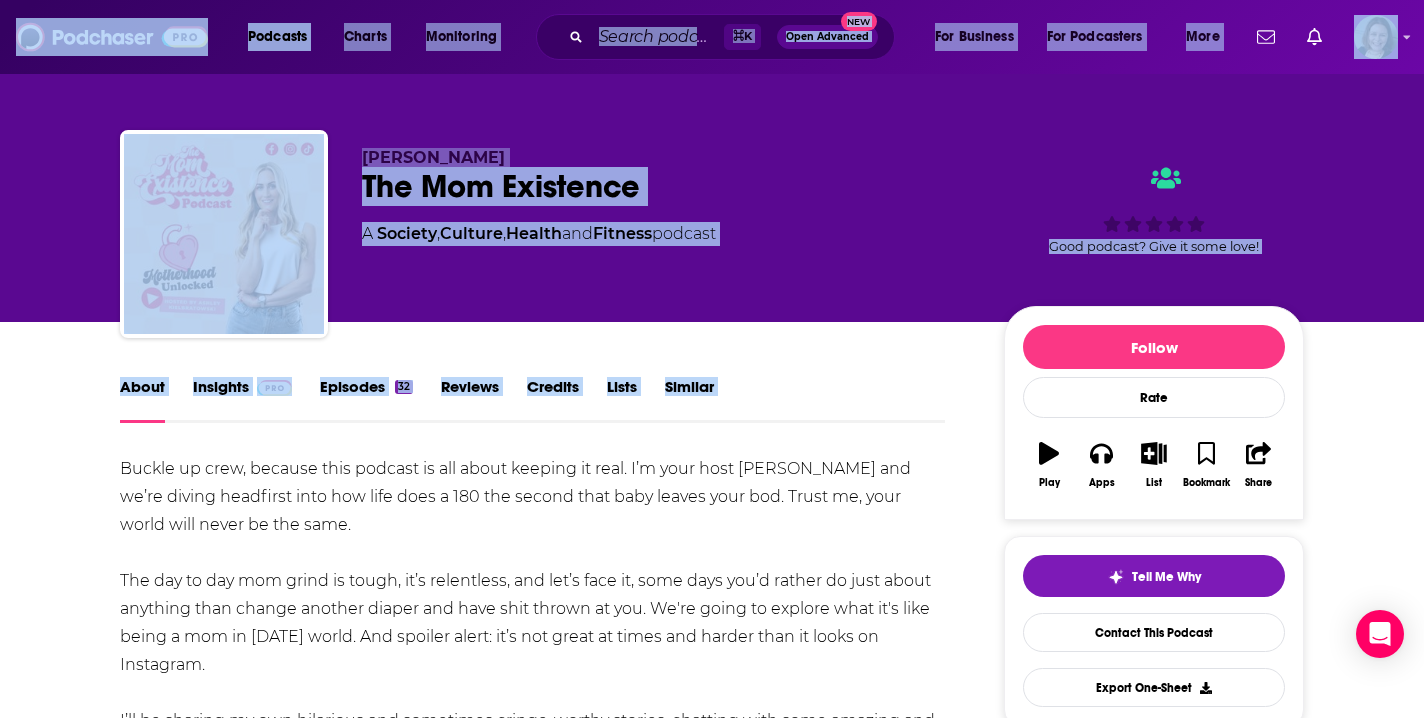 click on "Insights" at bounding box center [242, 400] 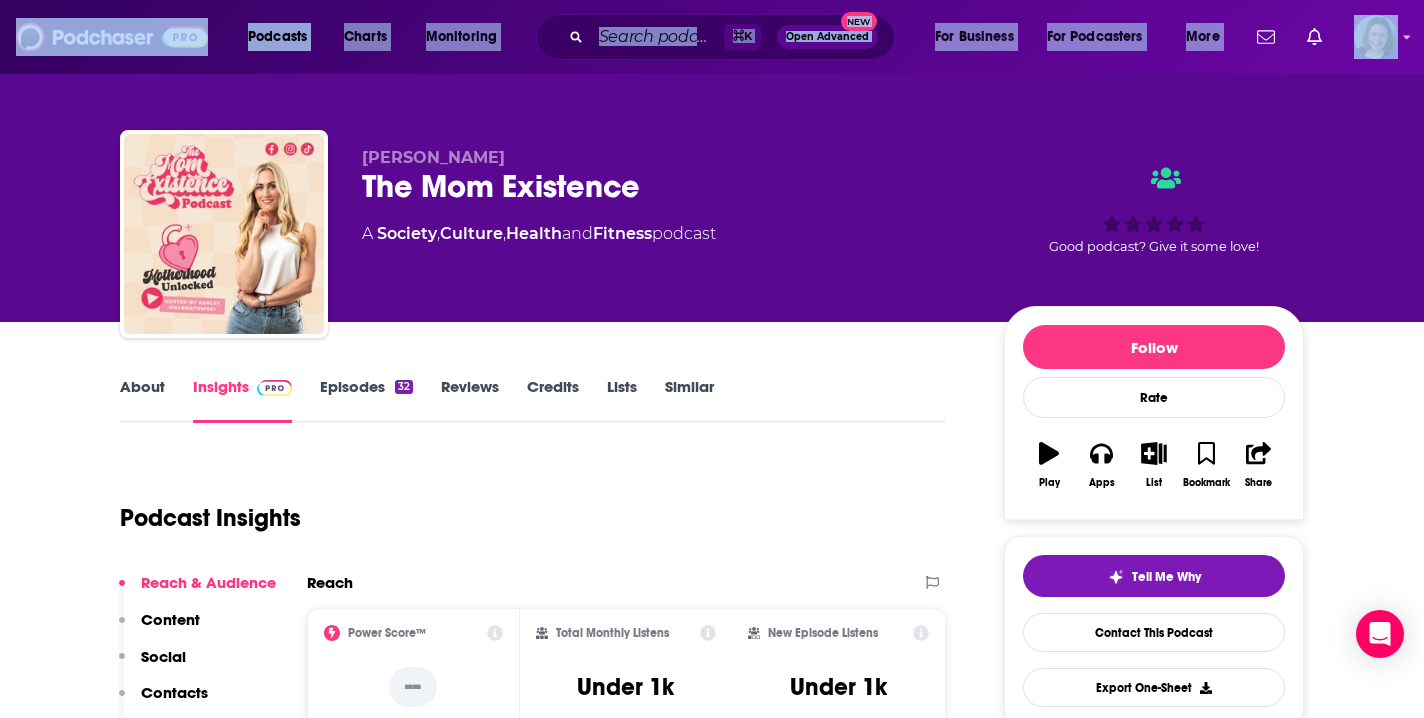 scroll, scrollTop: 0, scrollLeft: 0, axis: both 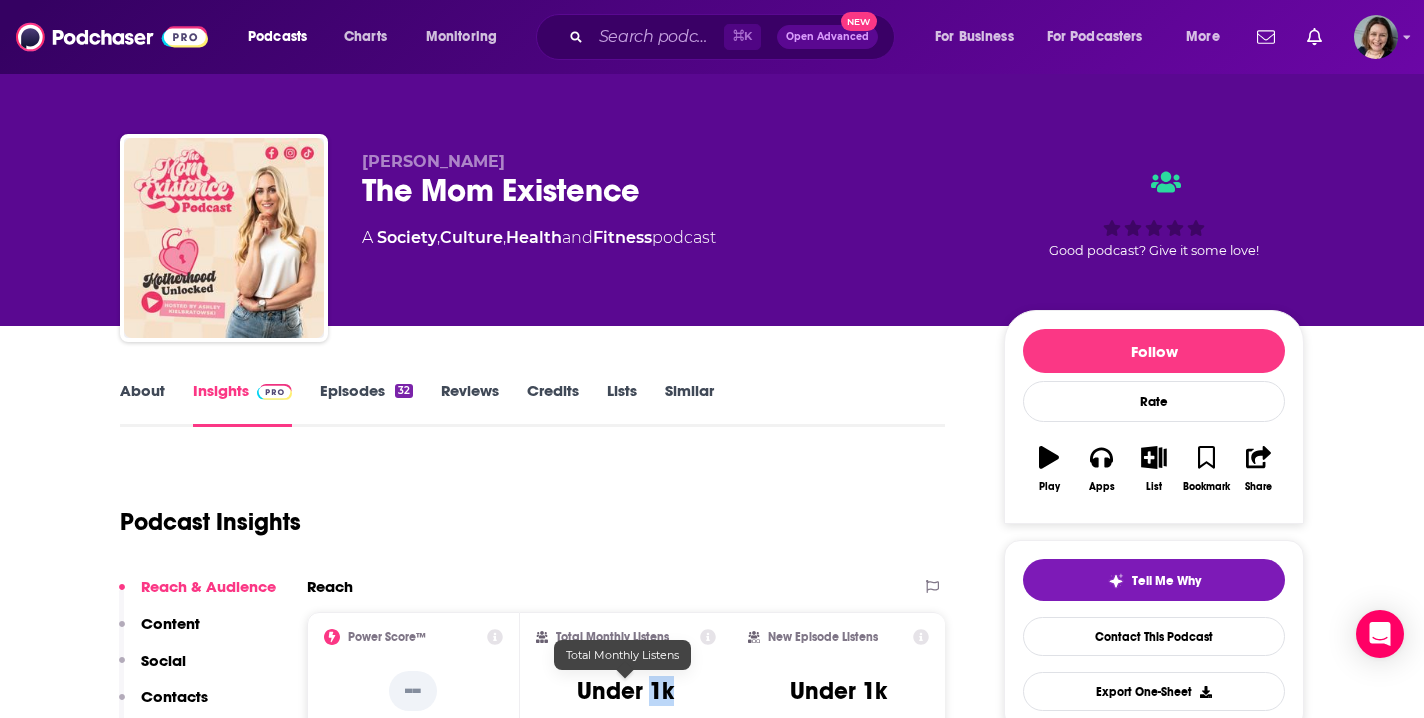 drag, startPoint x: 653, startPoint y: 692, endPoint x: 693, endPoint y: 692, distance: 40 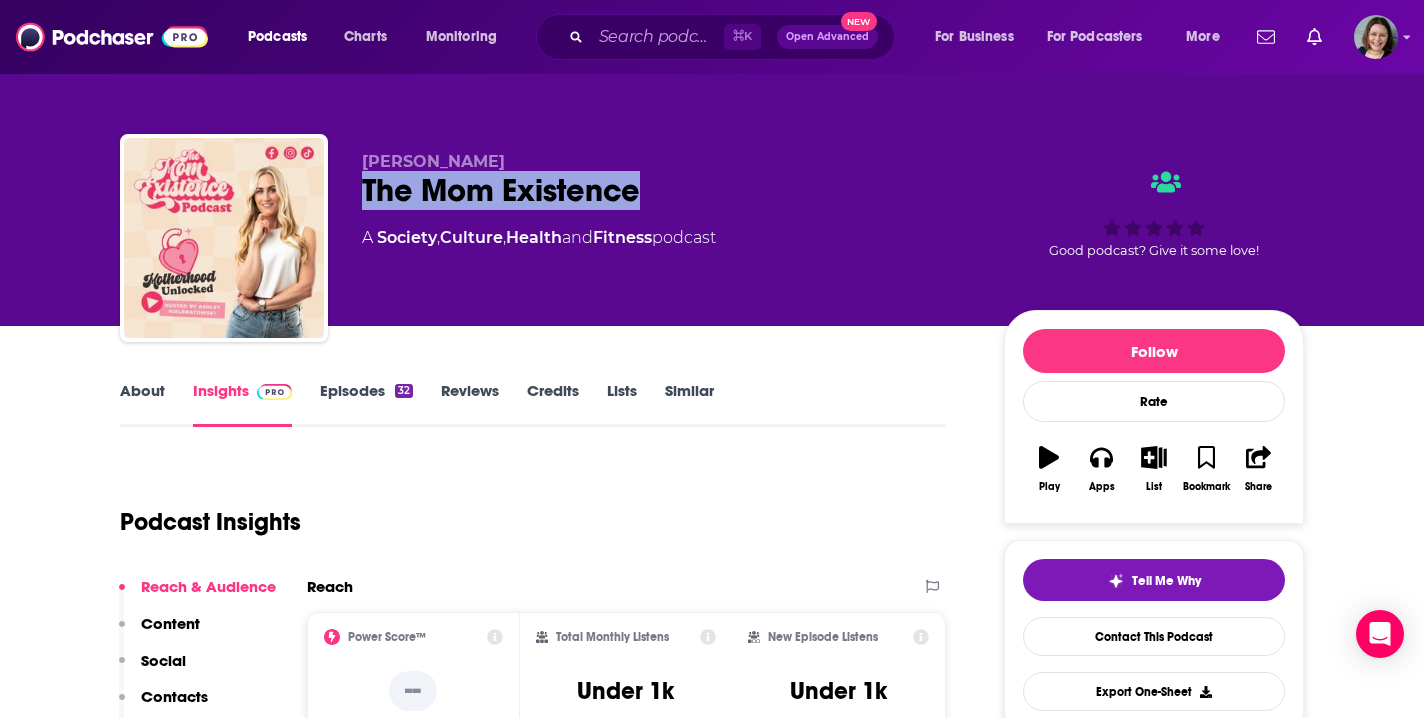drag, startPoint x: 626, startPoint y: 198, endPoint x: 369, endPoint y: 193, distance: 257.04865 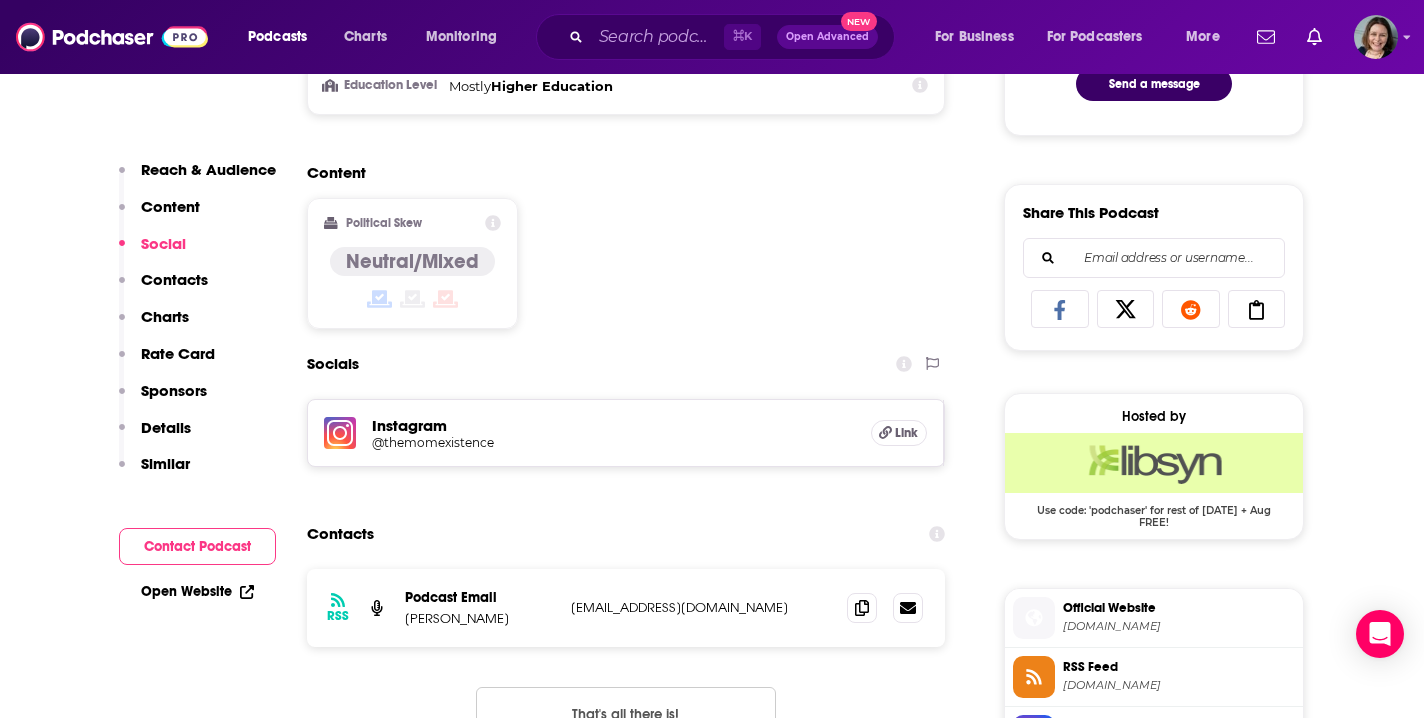 scroll, scrollTop: 1315, scrollLeft: 0, axis: vertical 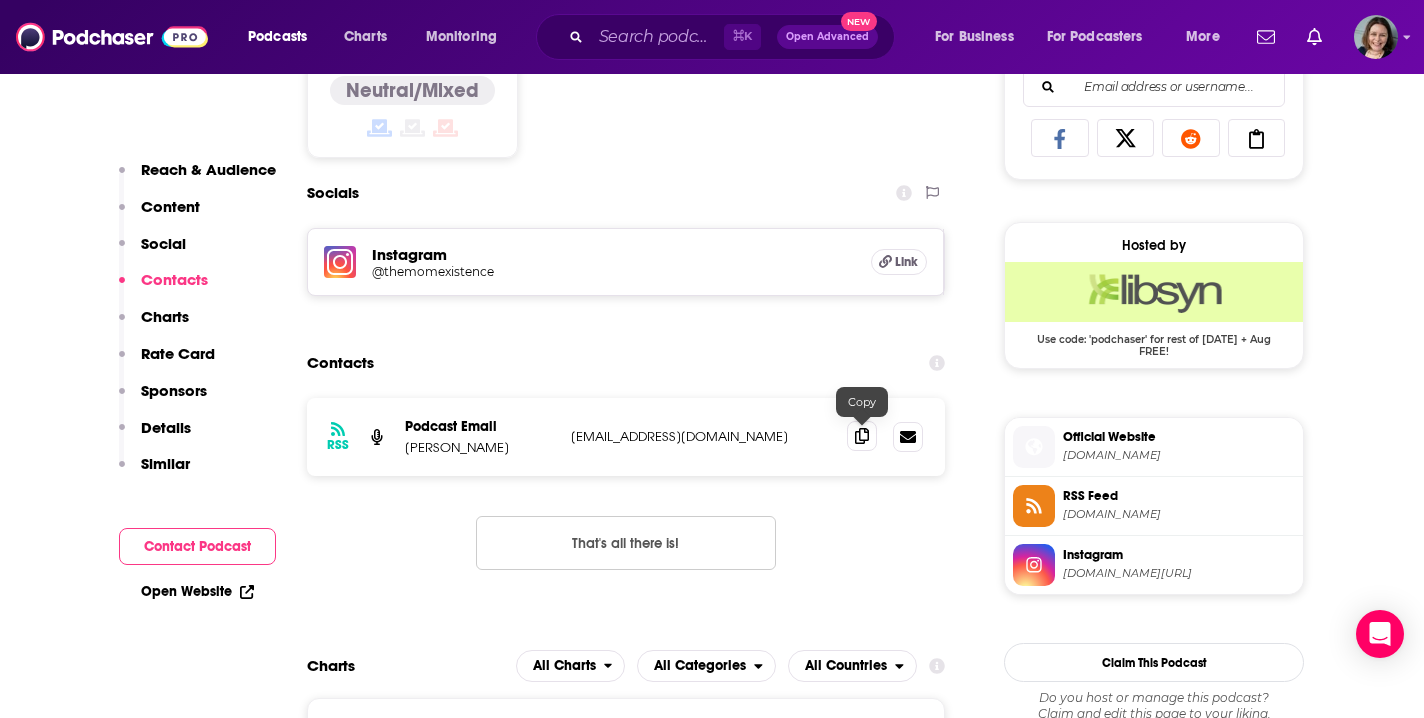 click 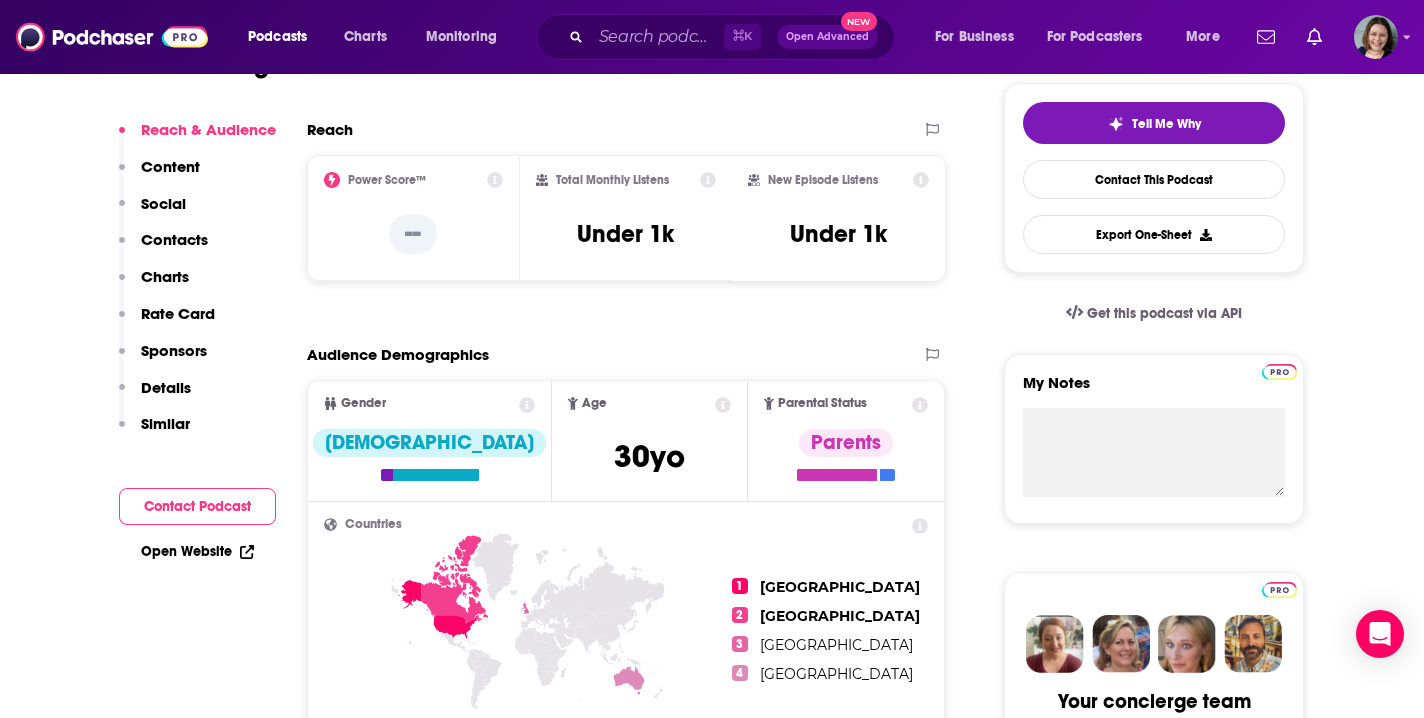 scroll, scrollTop: 0, scrollLeft: 0, axis: both 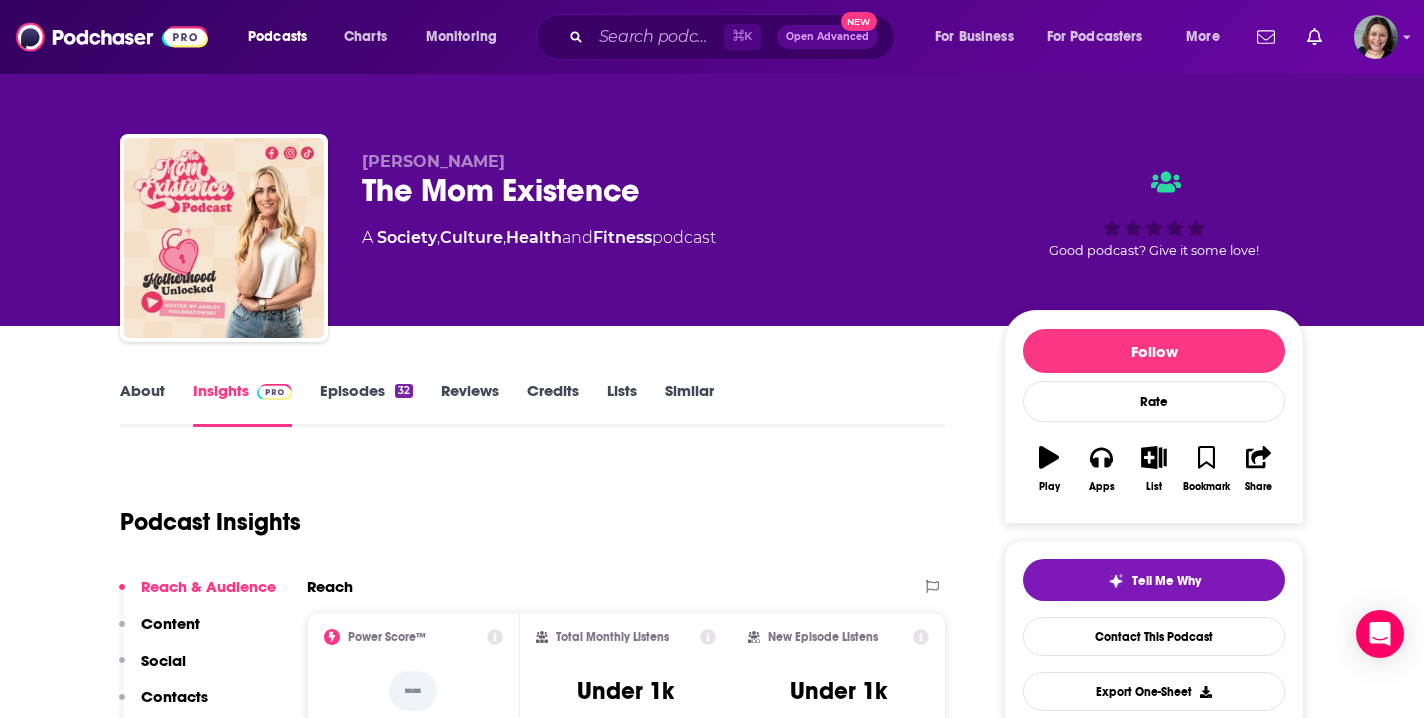 click on "Episodes 32" at bounding box center [366, 404] 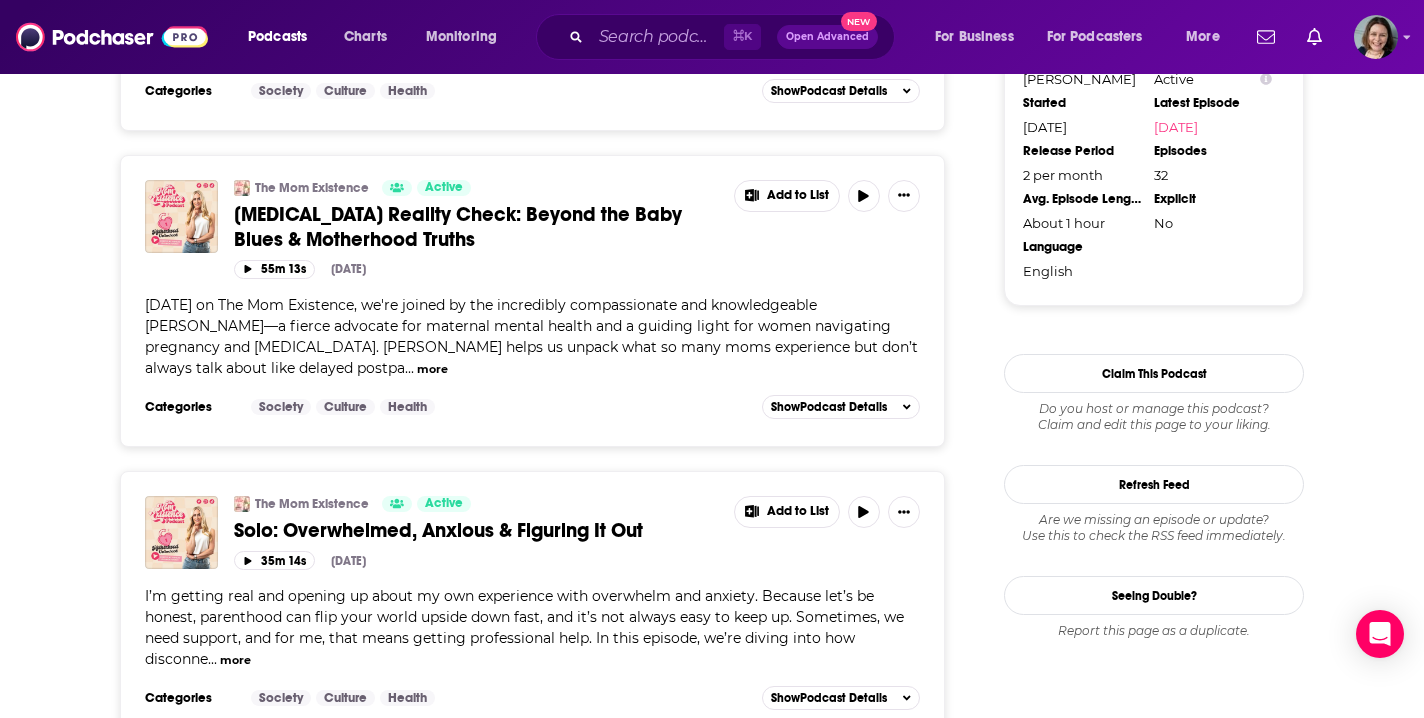 scroll, scrollTop: 1953, scrollLeft: 0, axis: vertical 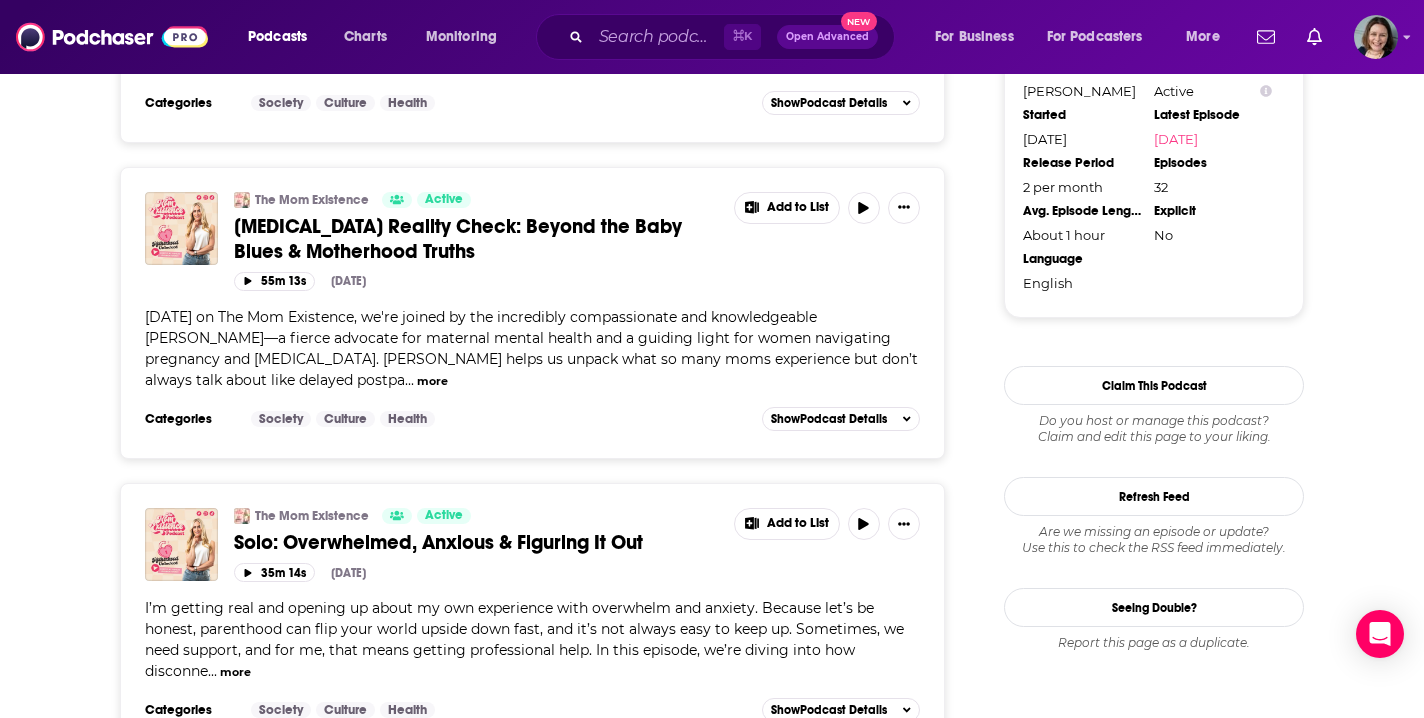 click on "Postpartum Reality Check: Beyond the Baby Blues & Motherhood Truths" at bounding box center (458, 239) 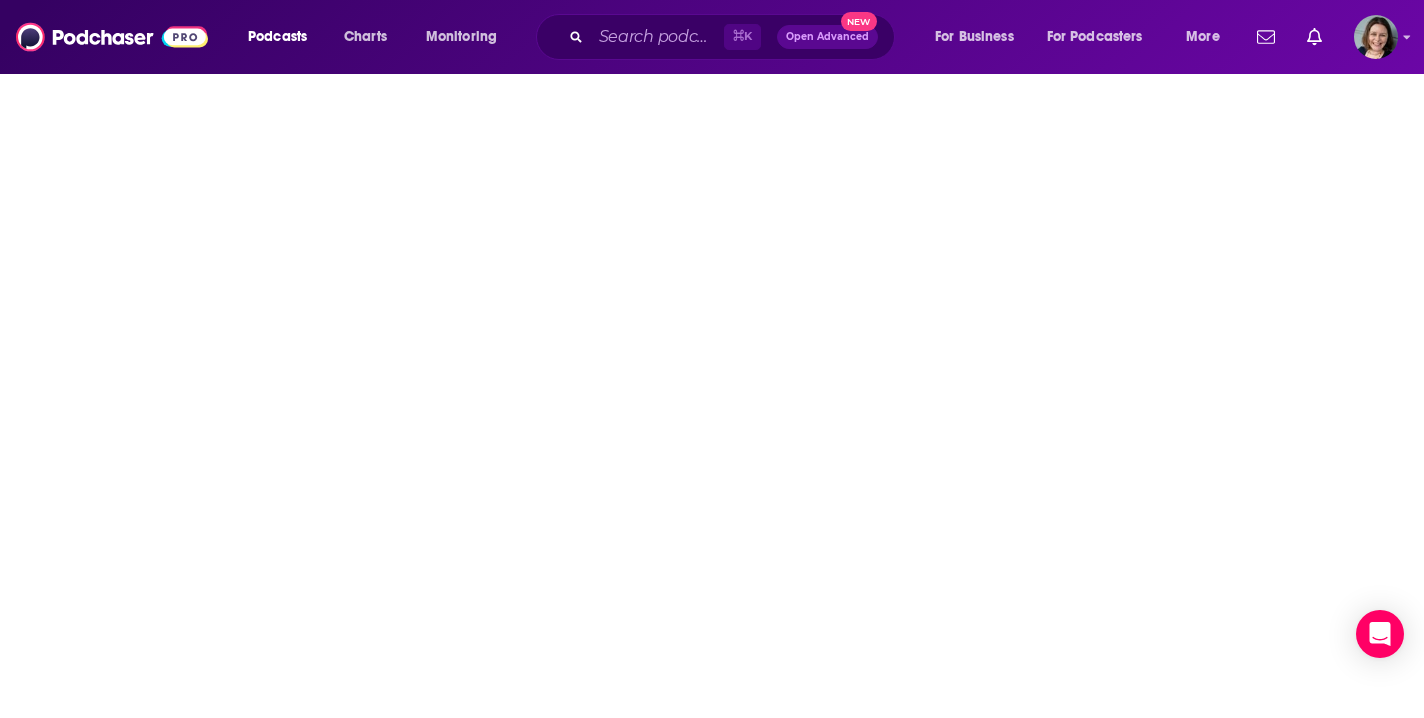 scroll, scrollTop: 0, scrollLeft: 0, axis: both 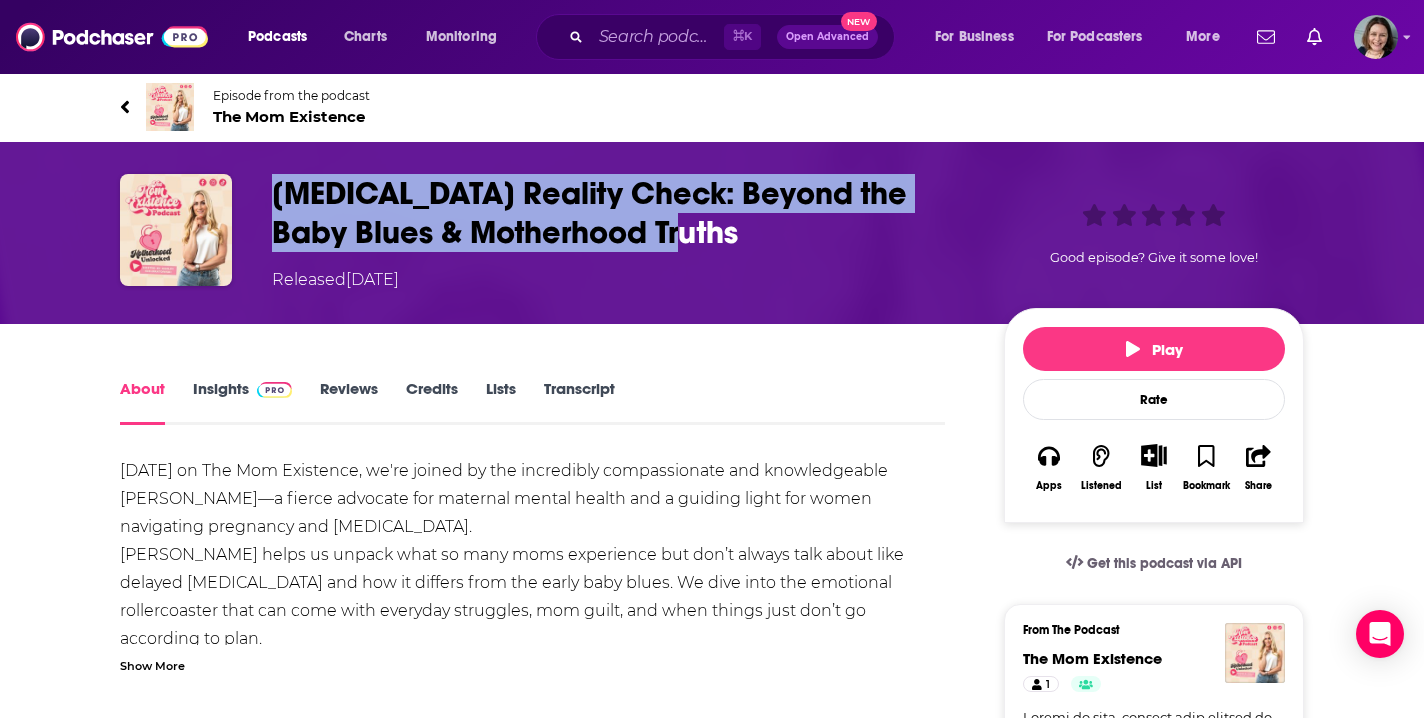 drag, startPoint x: 275, startPoint y: 188, endPoint x: 674, endPoint y: 227, distance: 400.9015 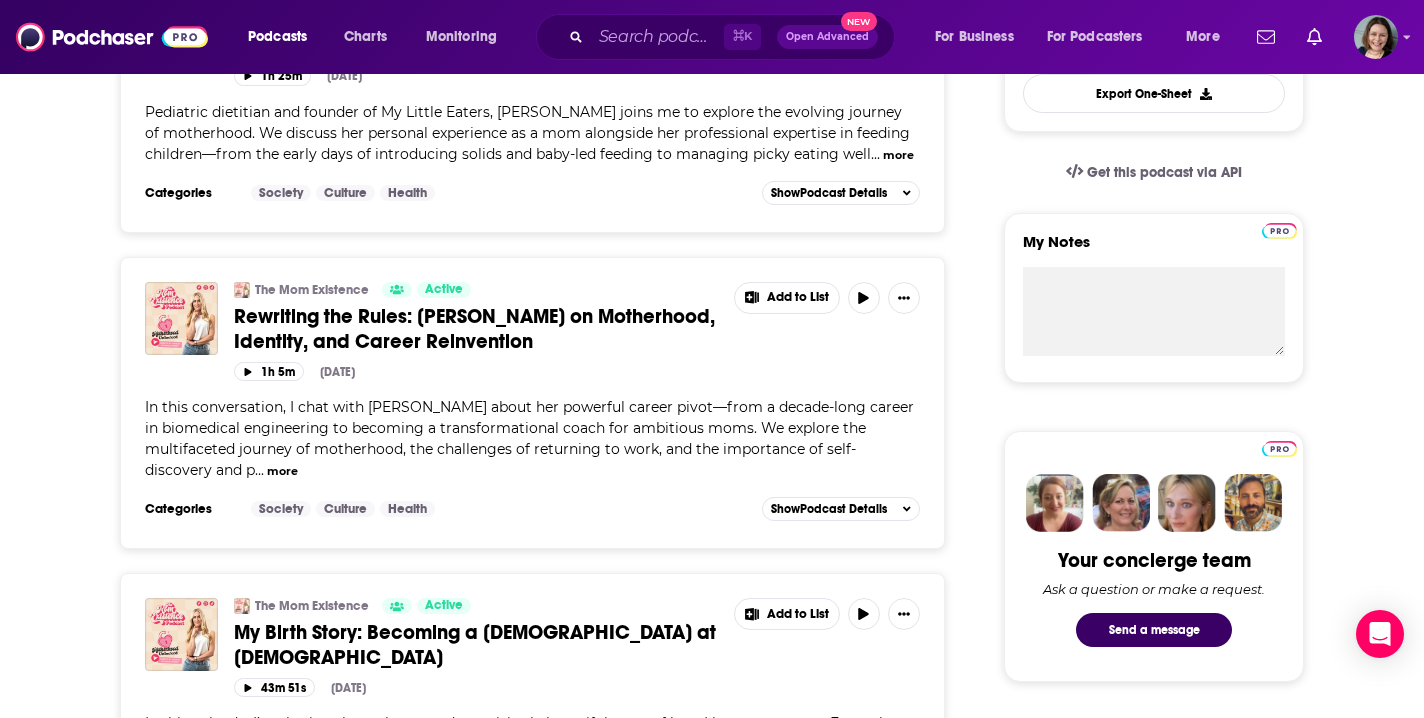 scroll, scrollTop: 609, scrollLeft: 0, axis: vertical 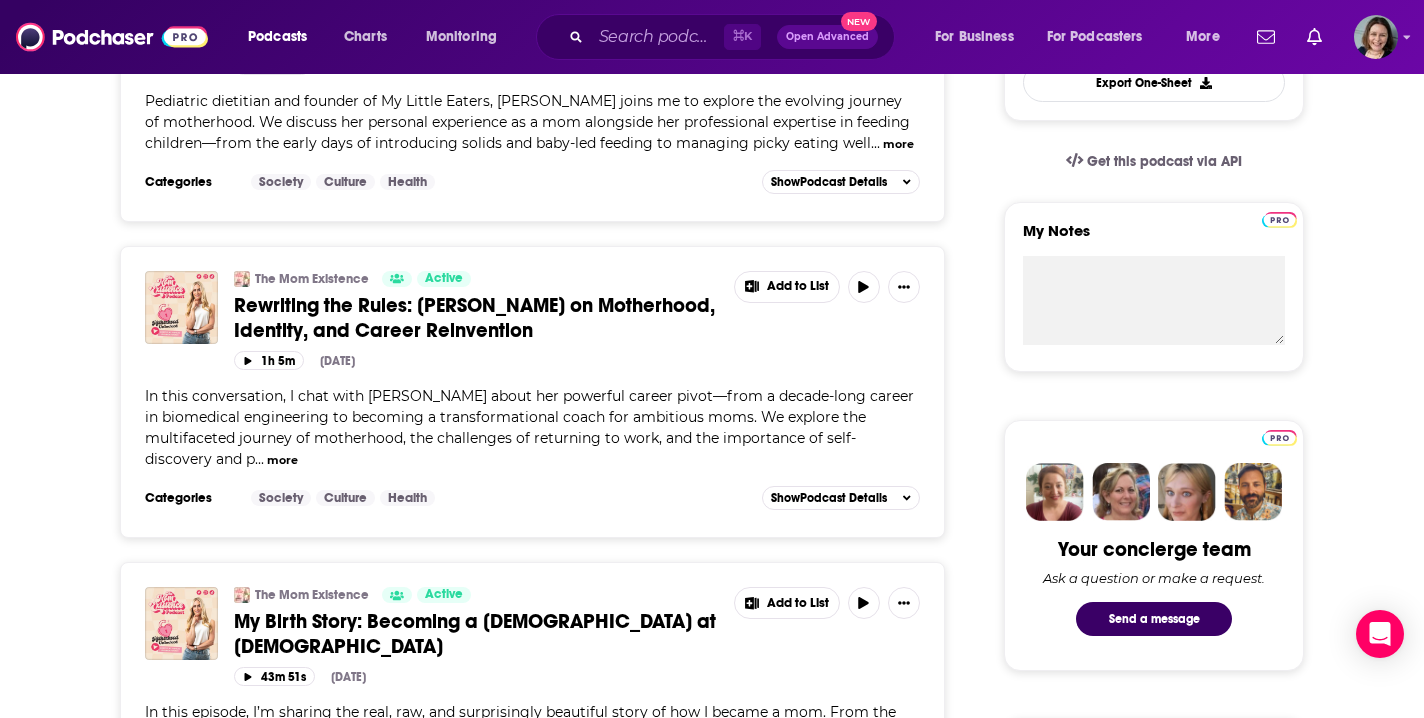 click on "Rewriting the Rules: Emily Bishop on Motherhood, Identity, and Career Reinvention" at bounding box center [474, 318] 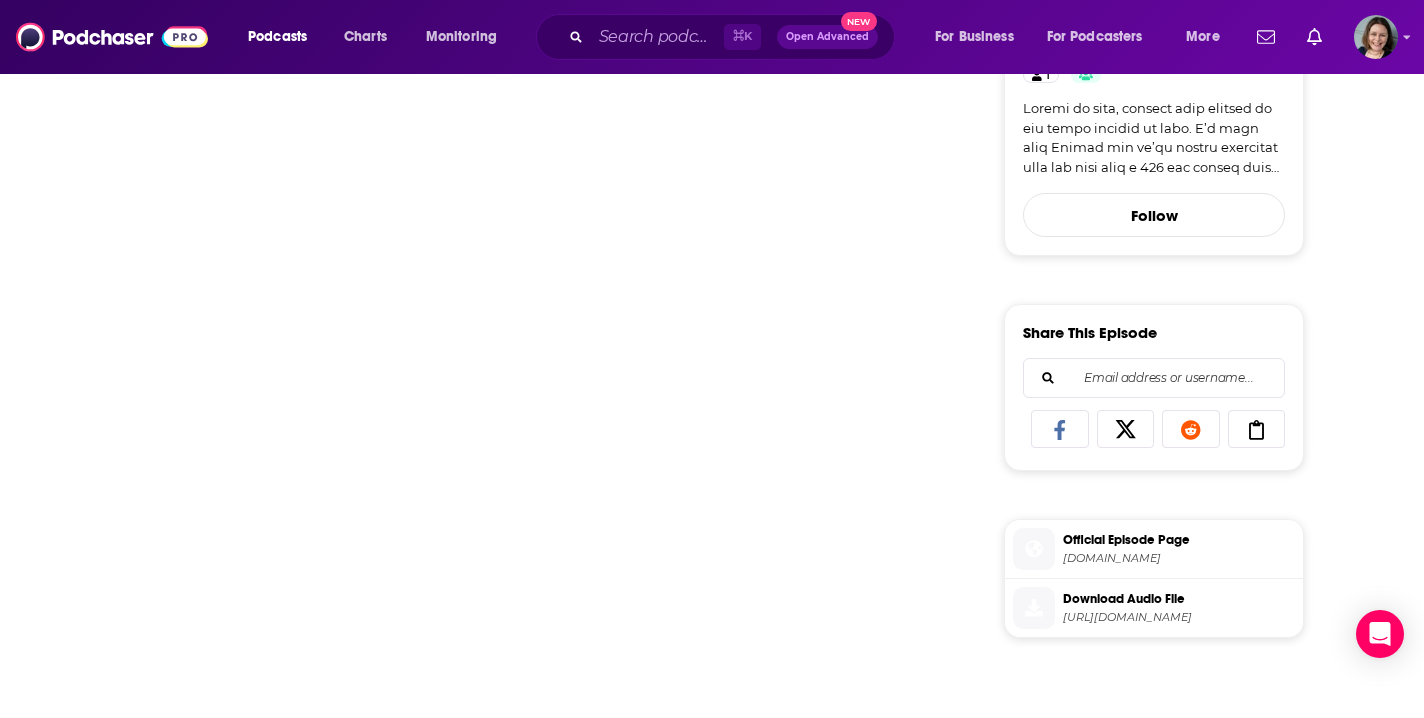scroll, scrollTop: 0, scrollLeft: 0, axis: both 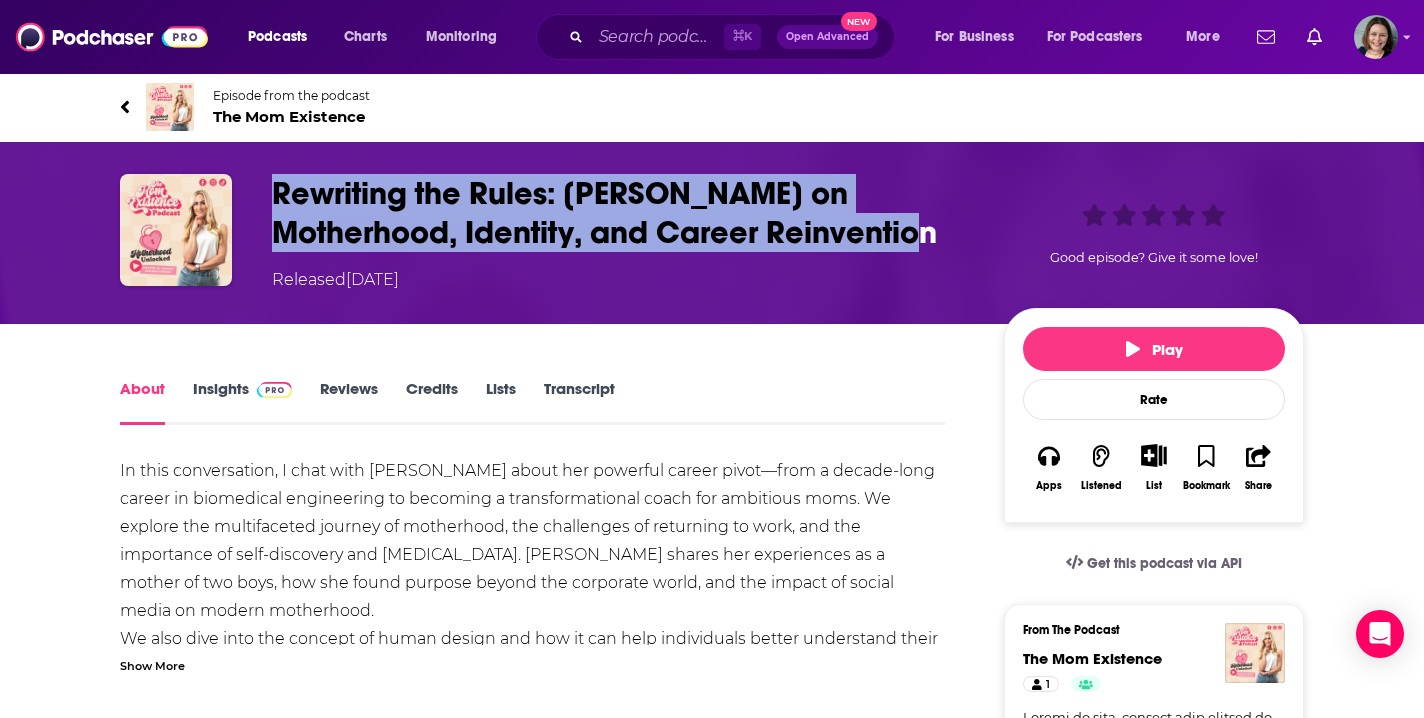 drag, startPoint x: 270, startPoint y: 191, endPoint x: 944, endPoint y: 237, distance: 675.56793 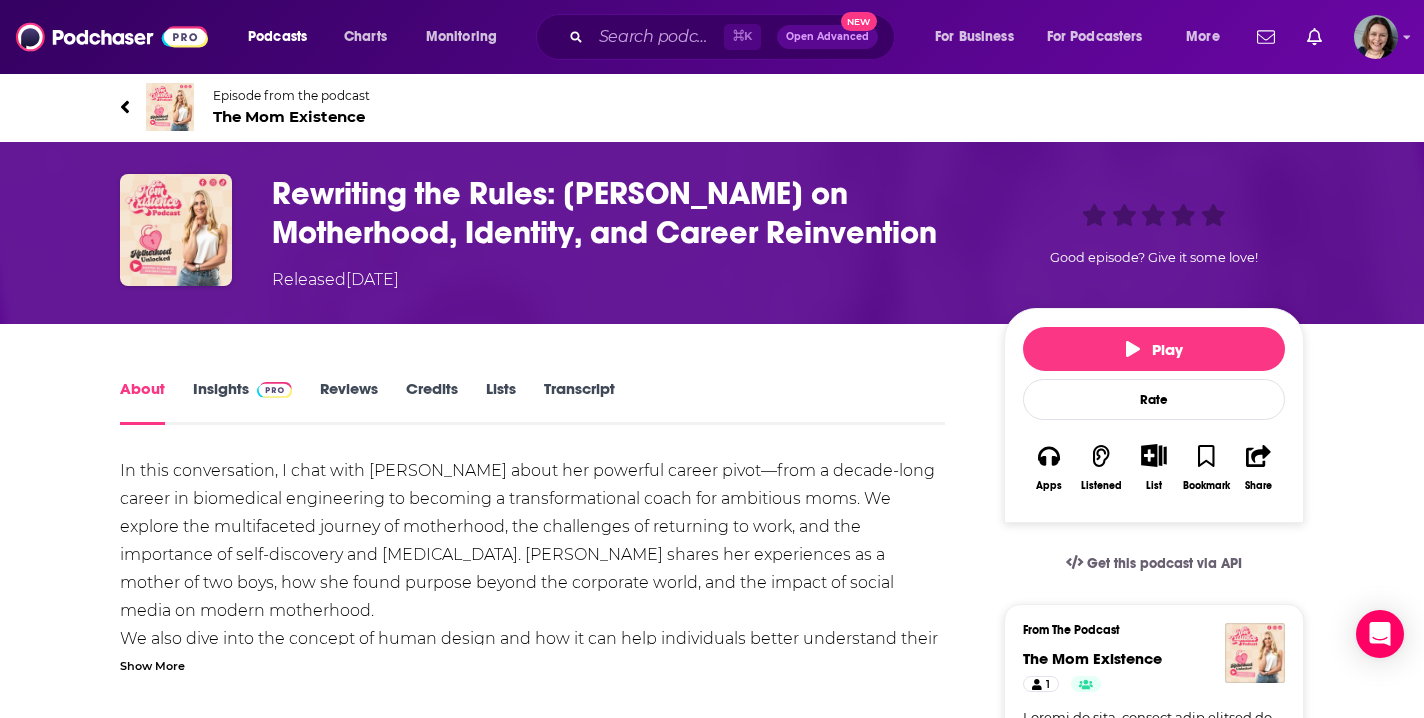 click on "Show More" at bounding box center (152, 664) 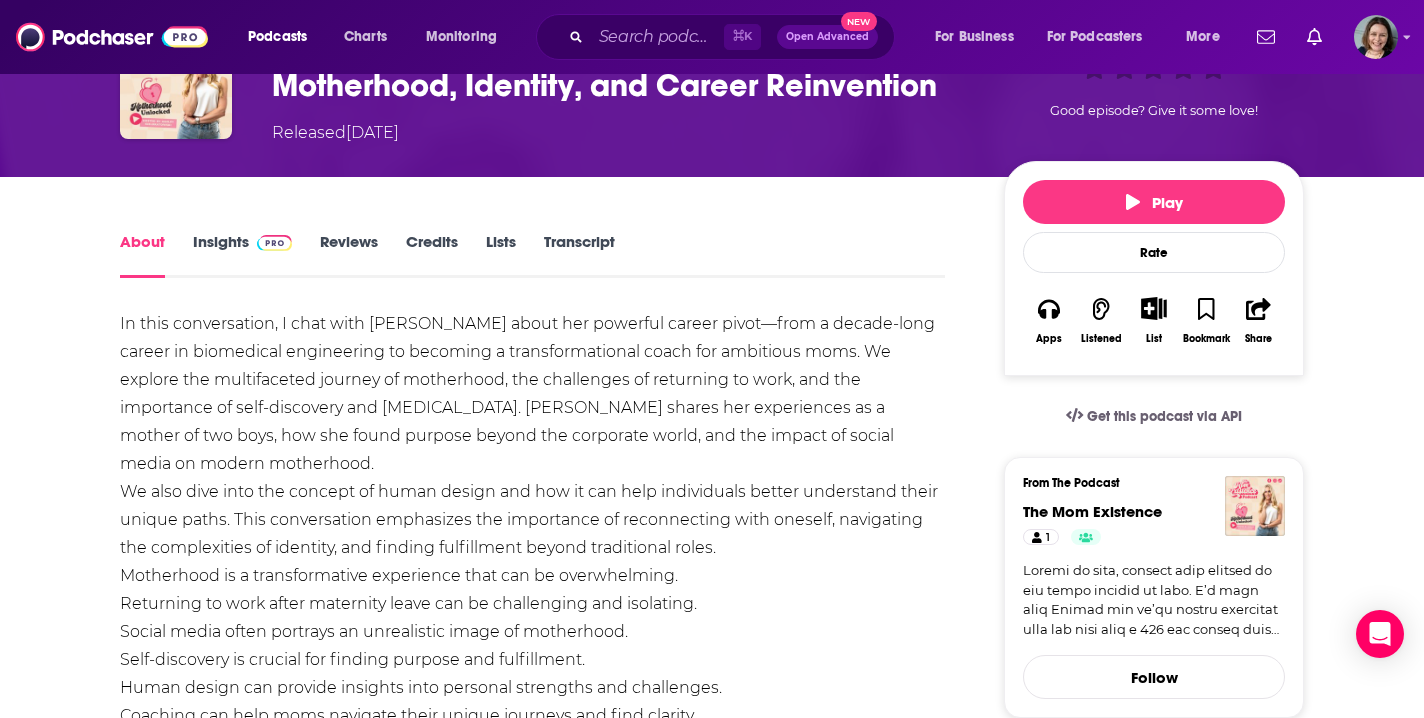 scroll, scrollTop: 158, scrollLeft: 0, axis: vertical 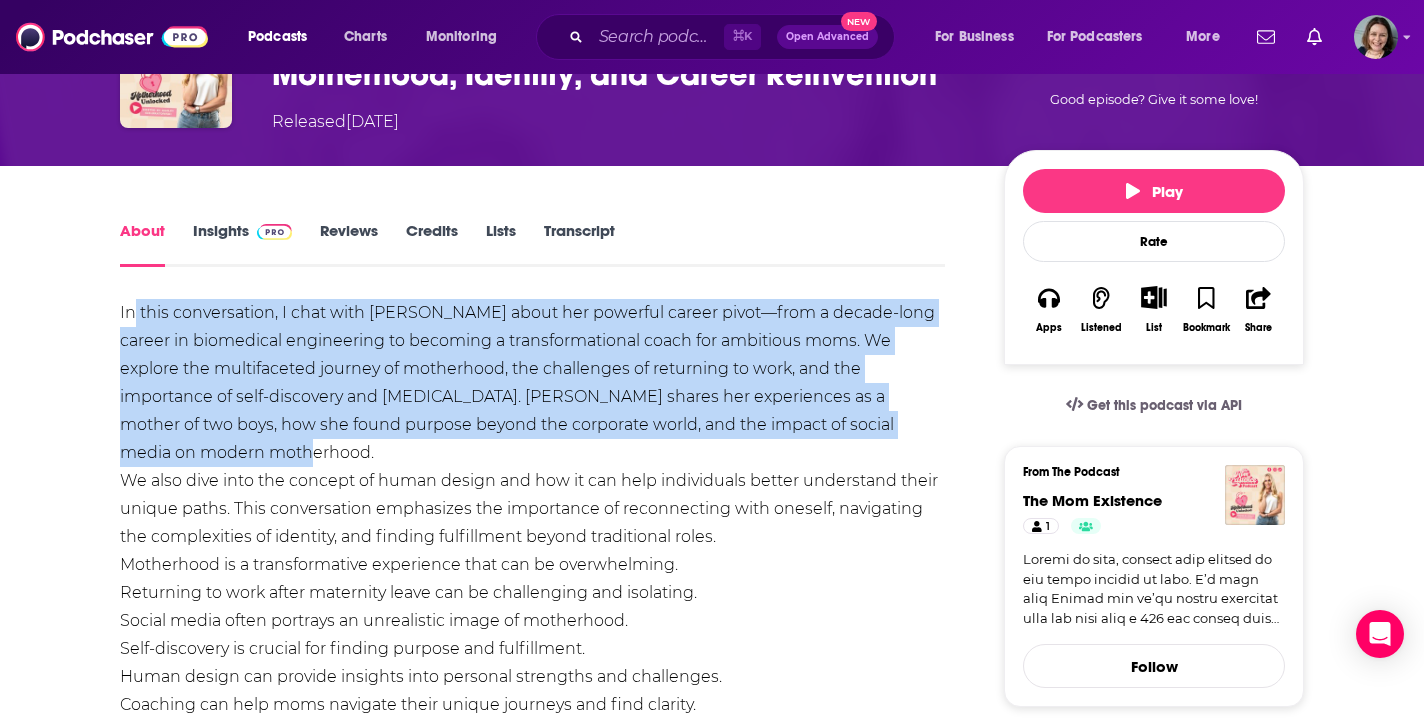 drag, startPoint x: 124, startPoint y: 317, endPoint x: 597, endPoint y: 457, distance: 493.2839 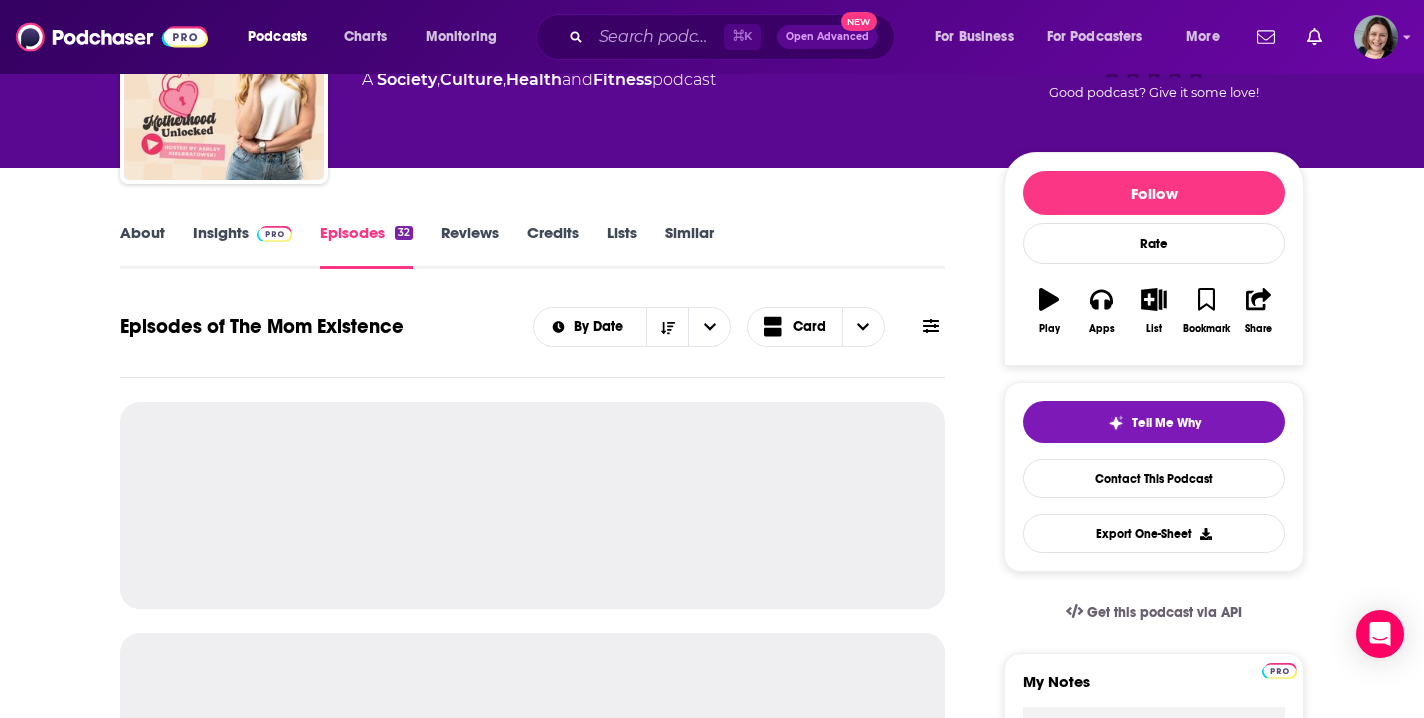 scroll, scrollTop: 0, scrollLeft: 0, axis: both 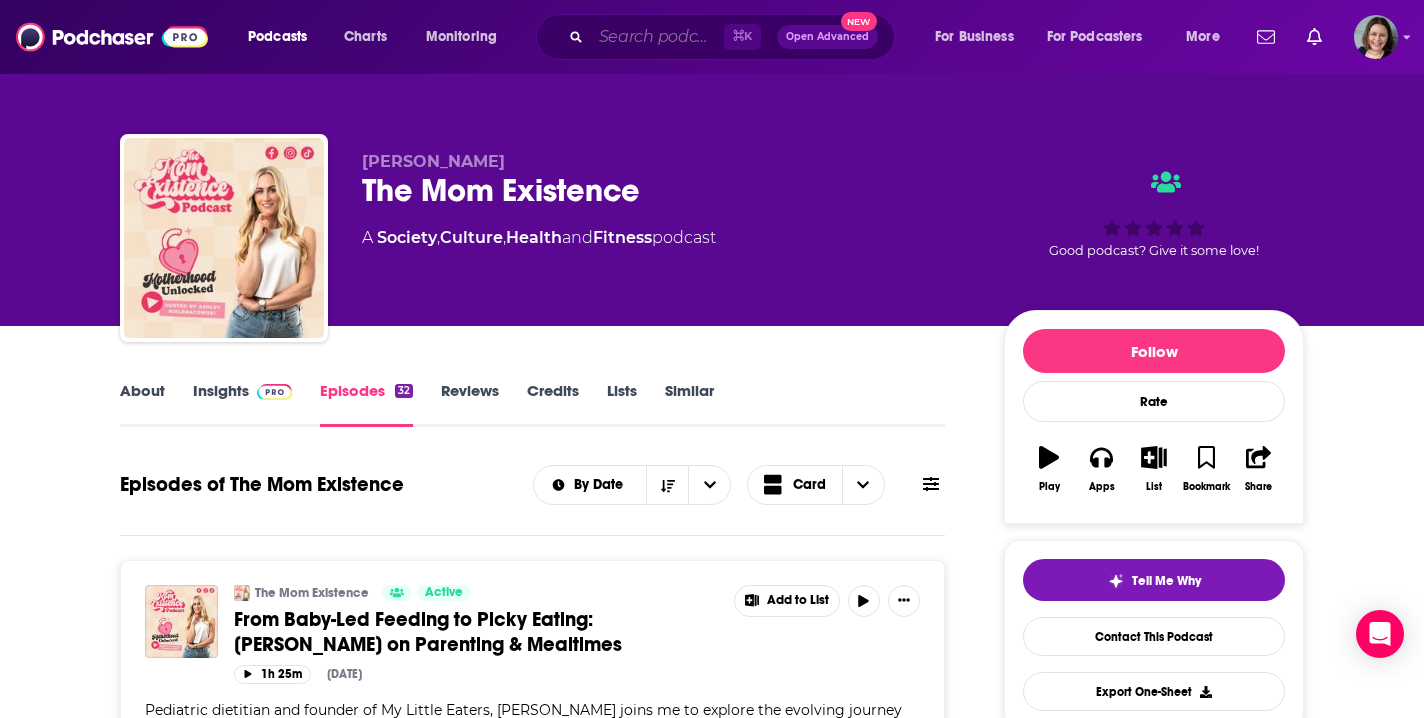 click at bounding box center [657, 37] 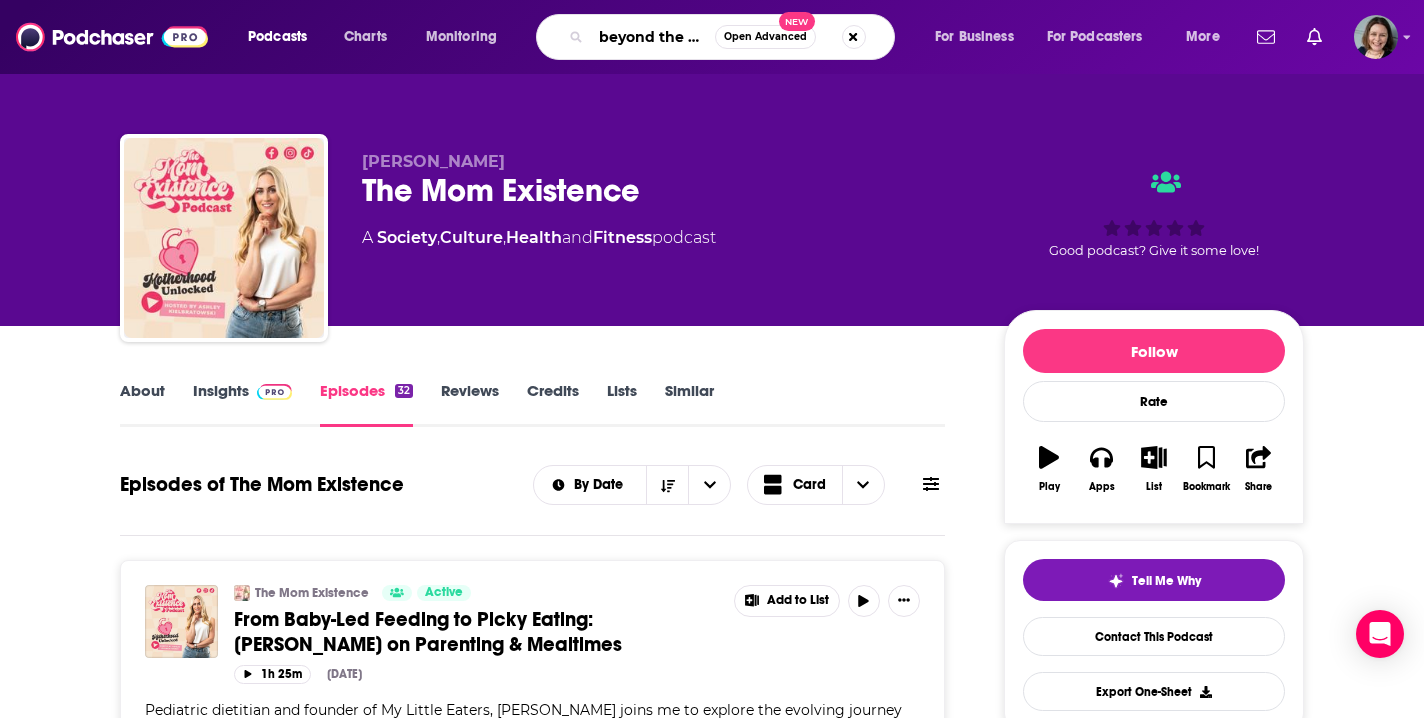 type on "beyond the bump" 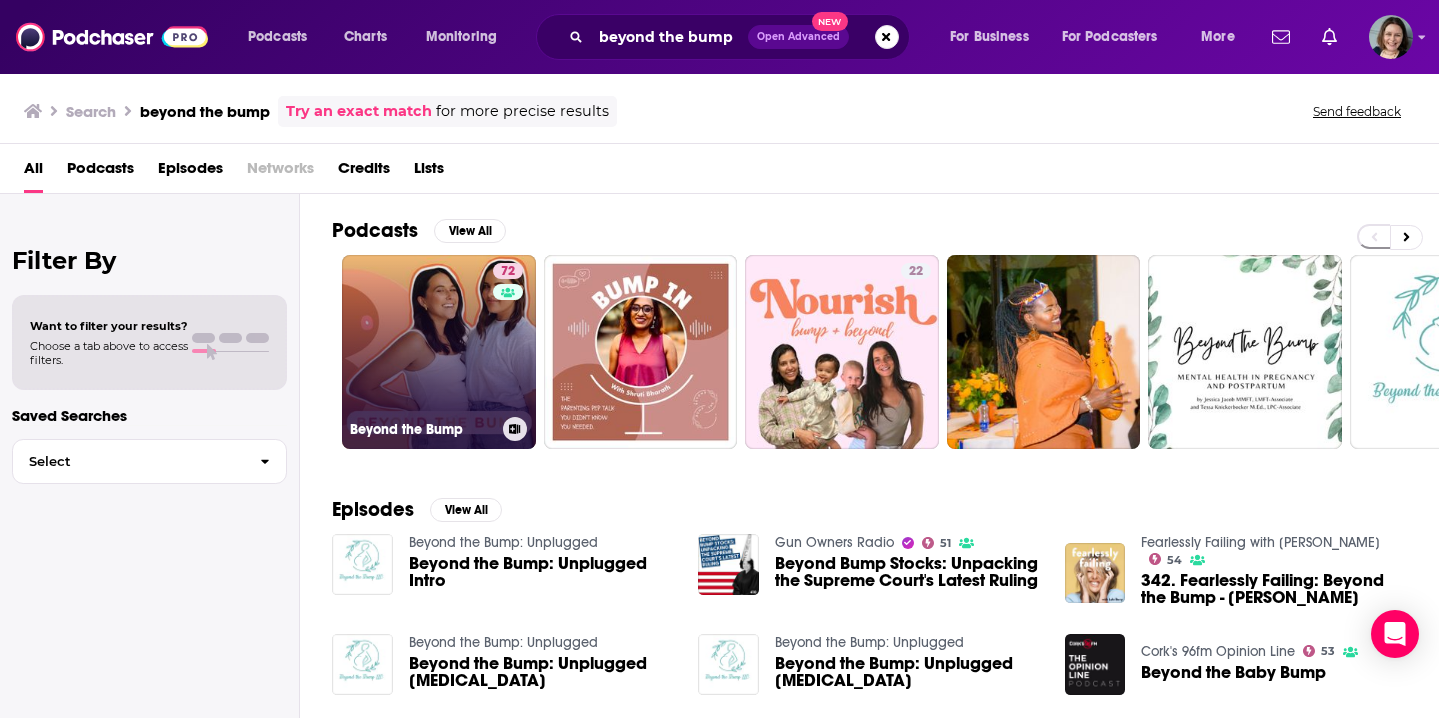 click on "72 Beyond the Bump" at bounding box center (439, 352) 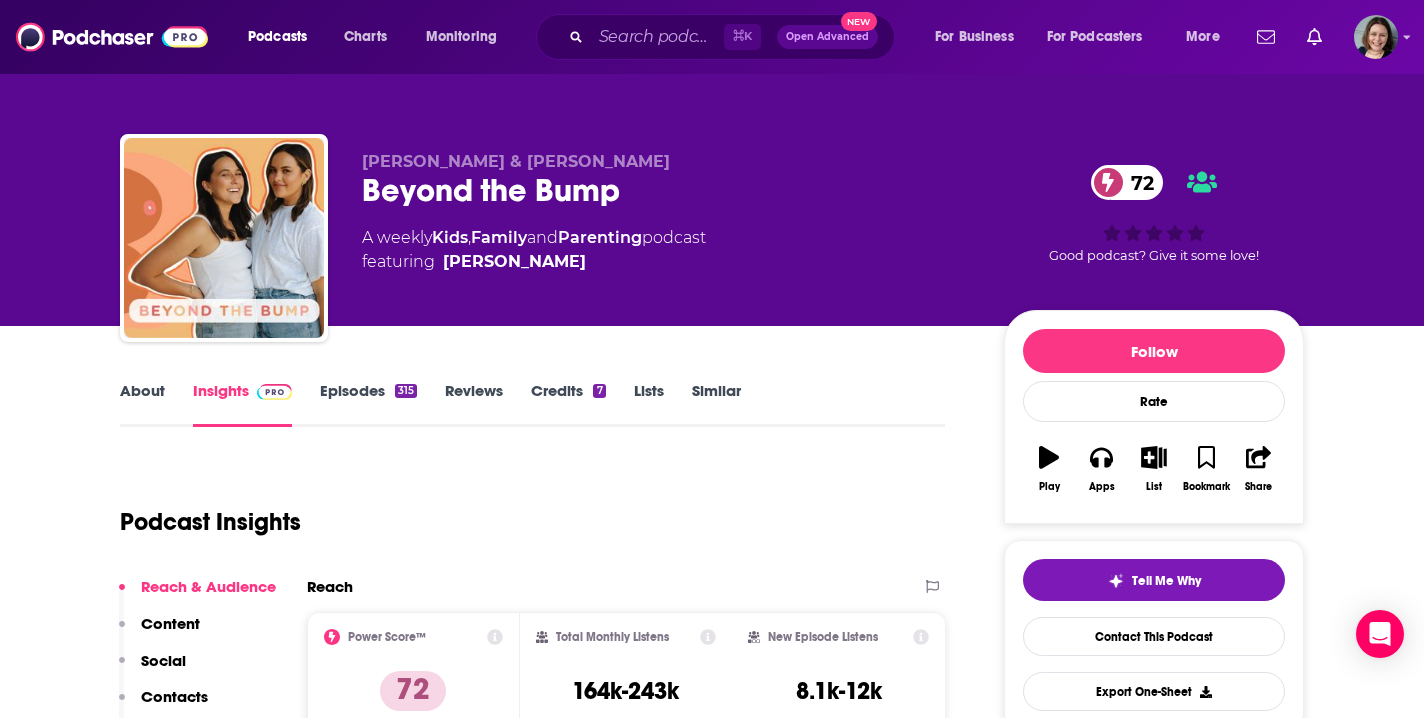 click on "About" at bounding box center (142, 404) 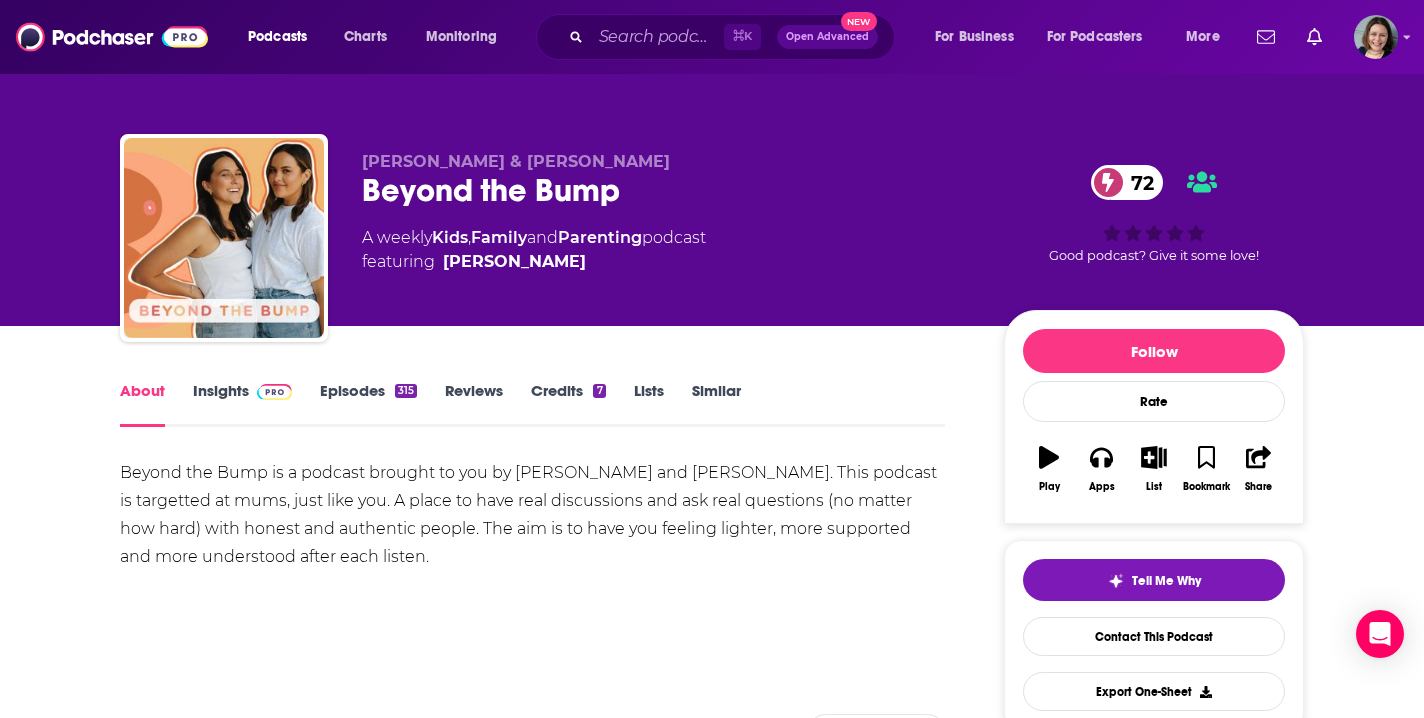 drag, startPoint x: 117, startPoint y: 471, endPoint x: 411, endPoint y: 559, distance: 306.8876 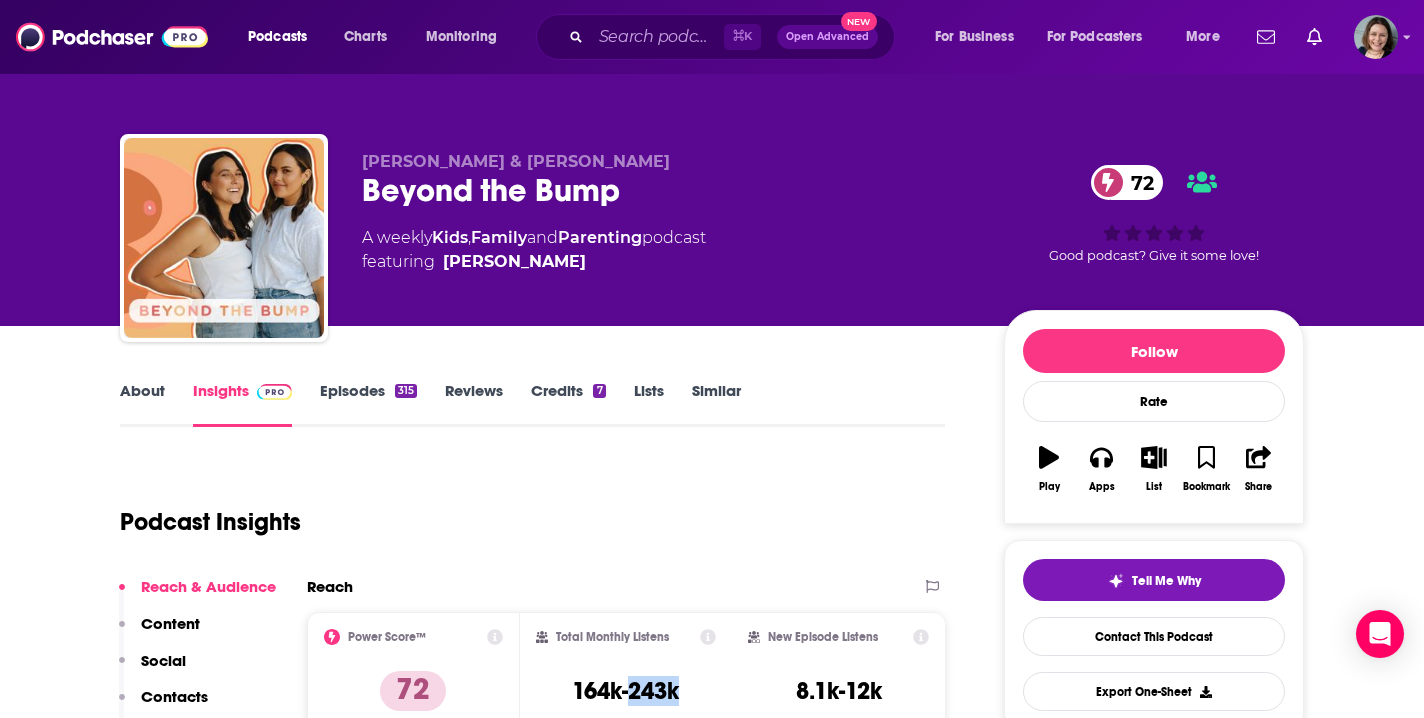 drag, startPoint x: 631, startPoint y: 697, endPoint x: 687, endPoint y: 695, distance: 56.0357 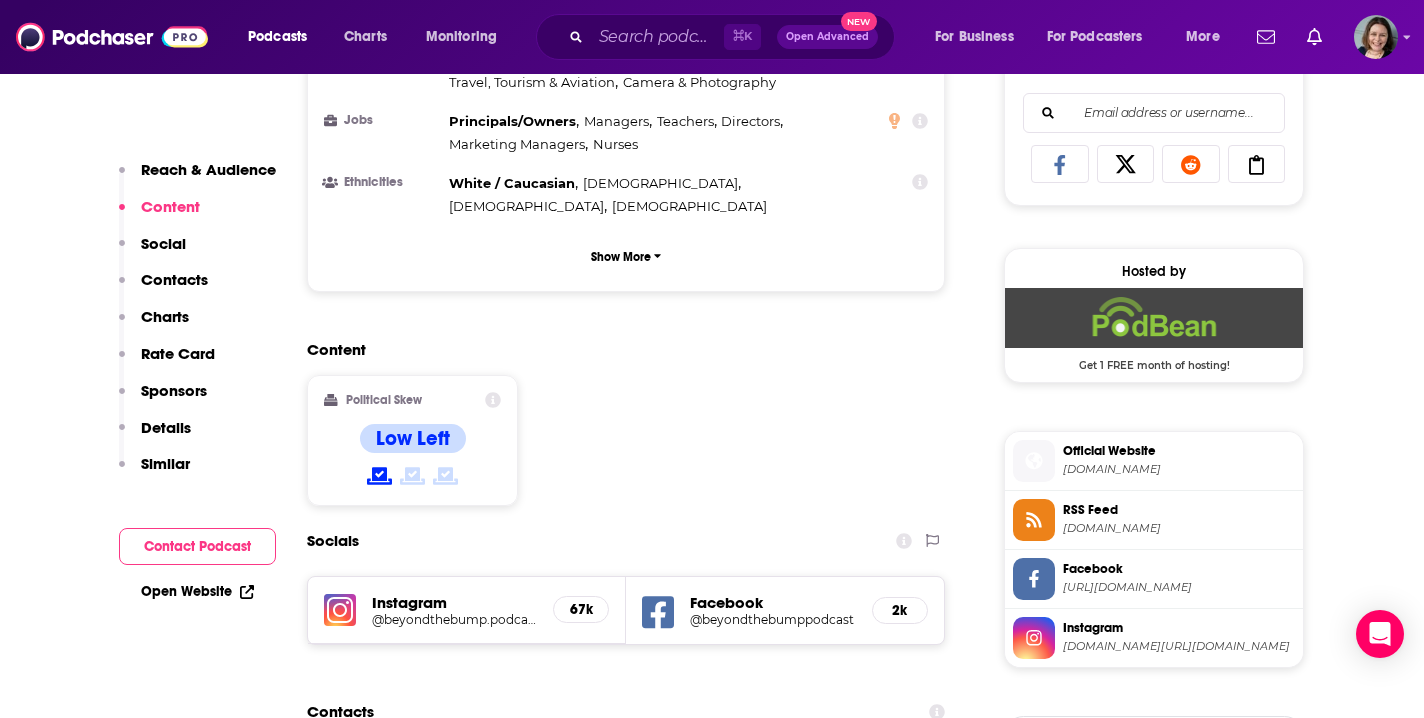 scroll, scrollTop: 1320, scrollLeft: 0, axis: vertical 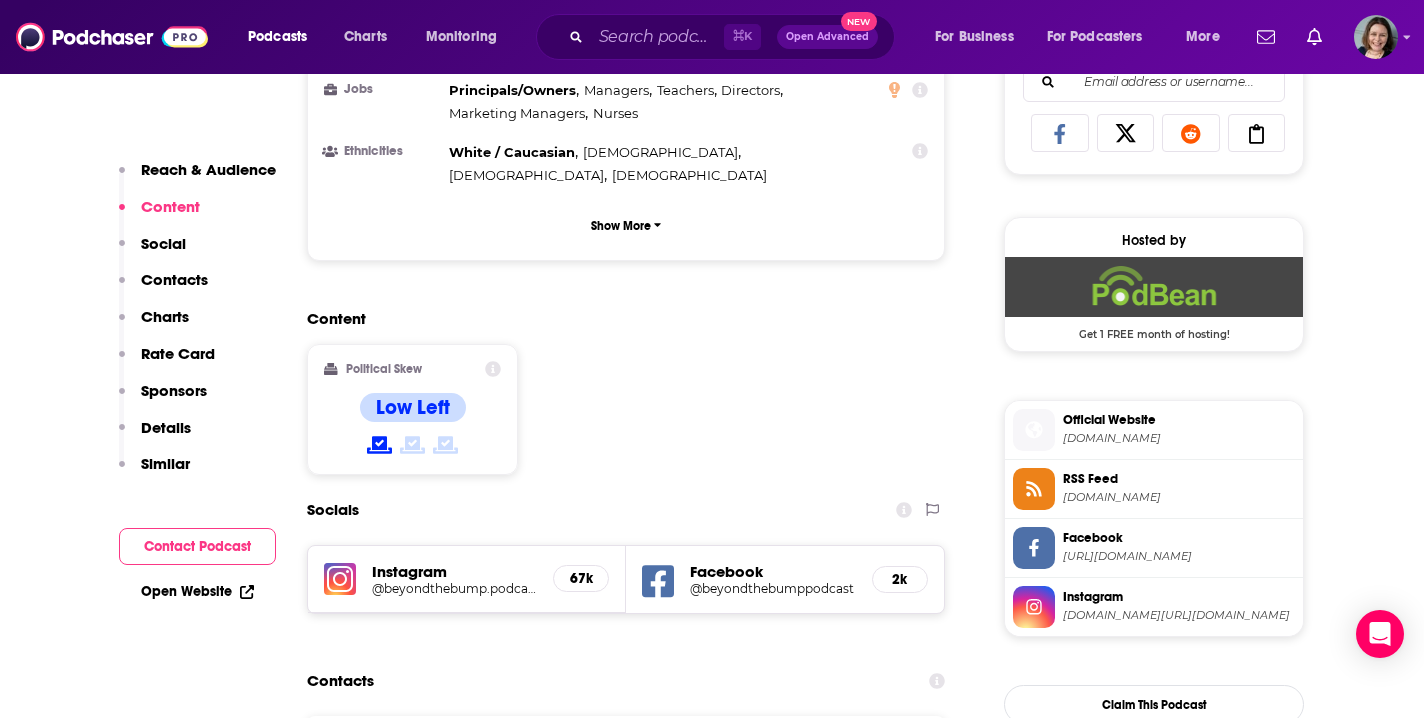 click on "Instagram" at bounding box center (454, 571) 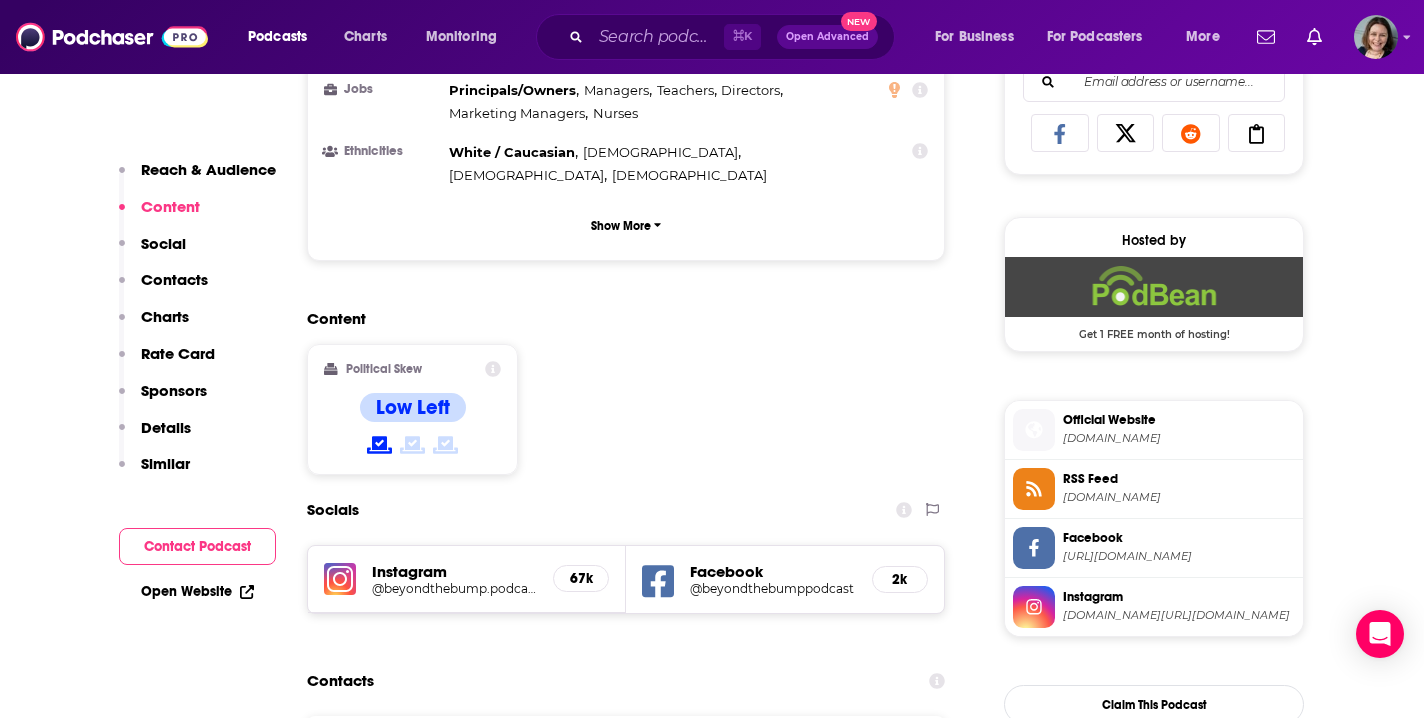 click on "@beyondthebump.podcast" at bounding box center (454, 588) 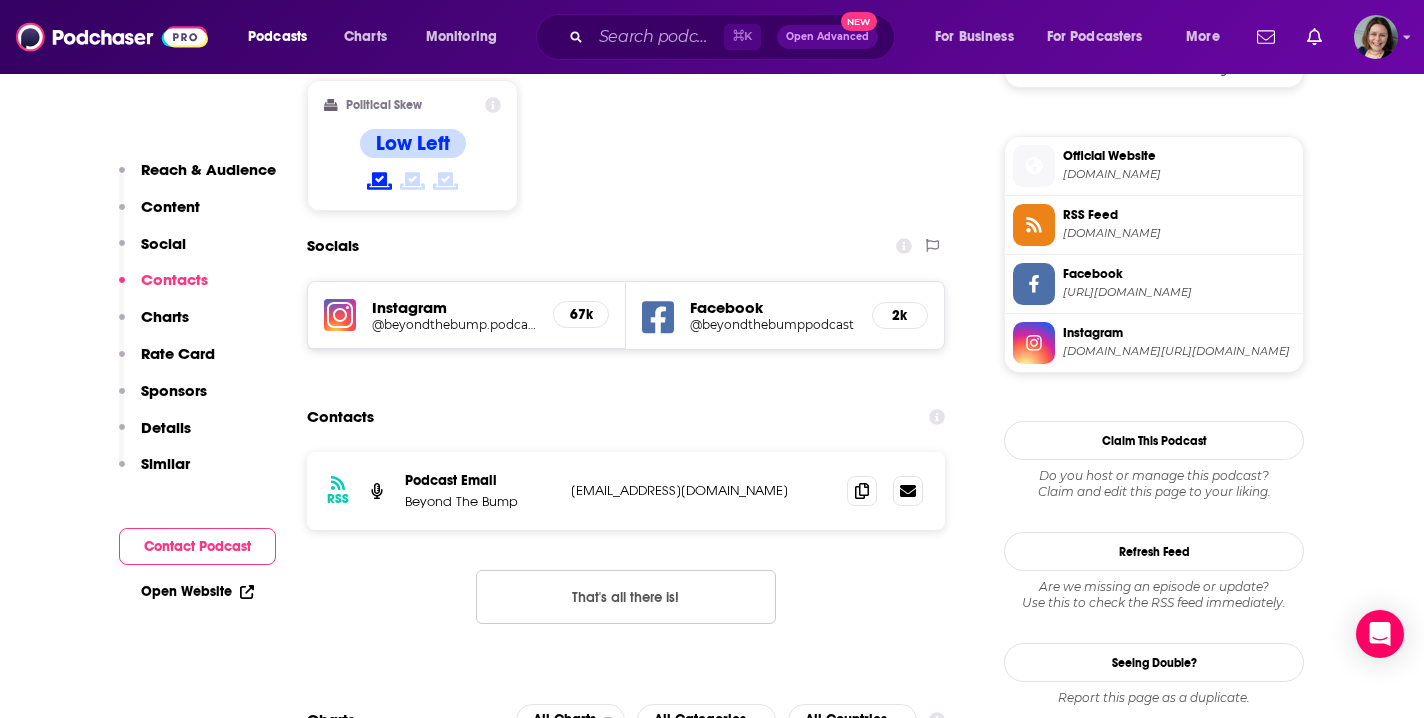 scroll, scrollTop: 1599, scrollLeft: 0, axis: vertical 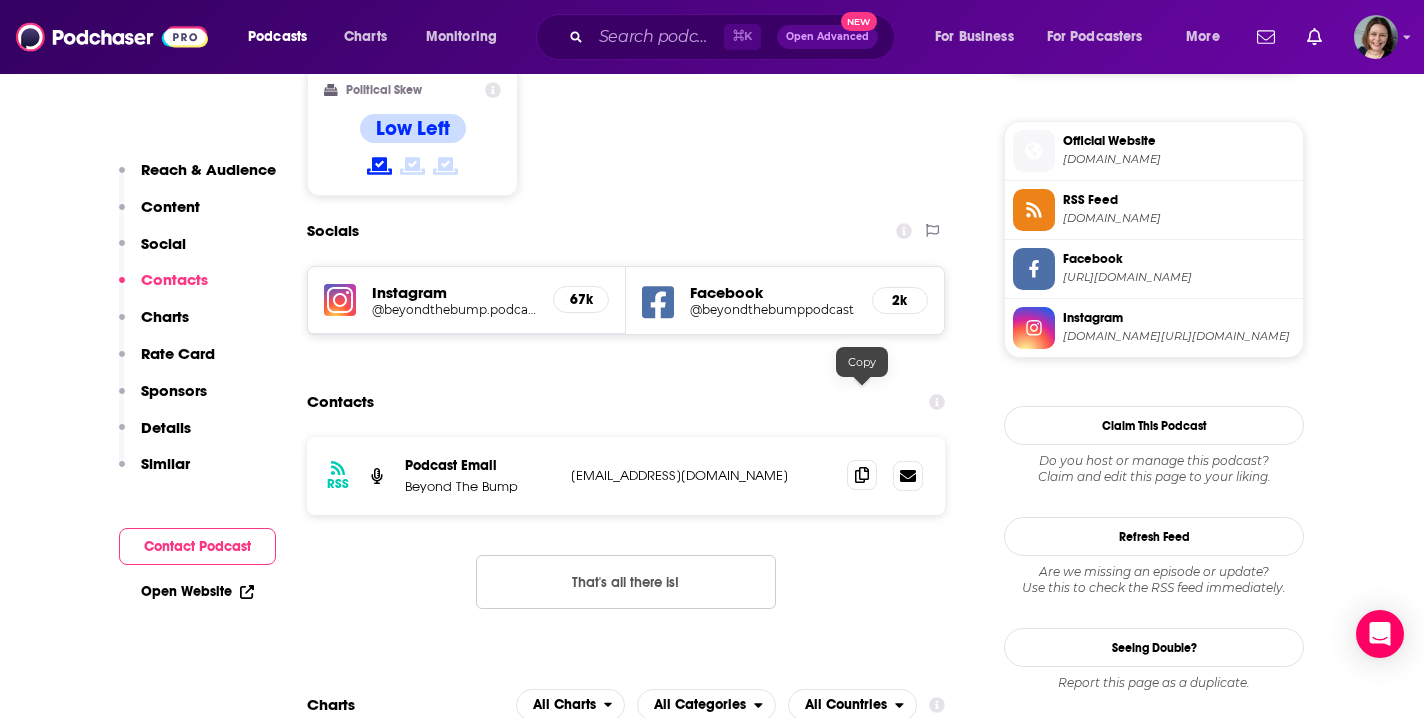 click 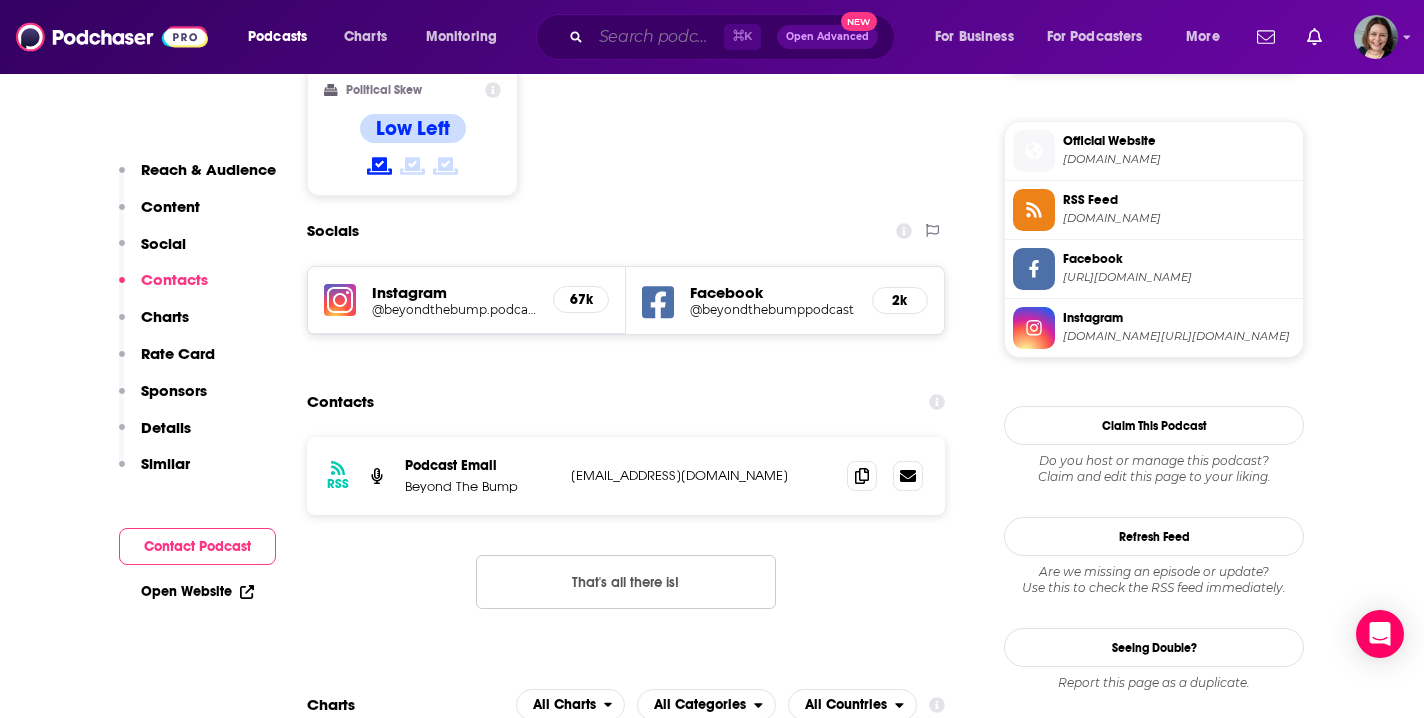 click at bounding box center [657, 37] 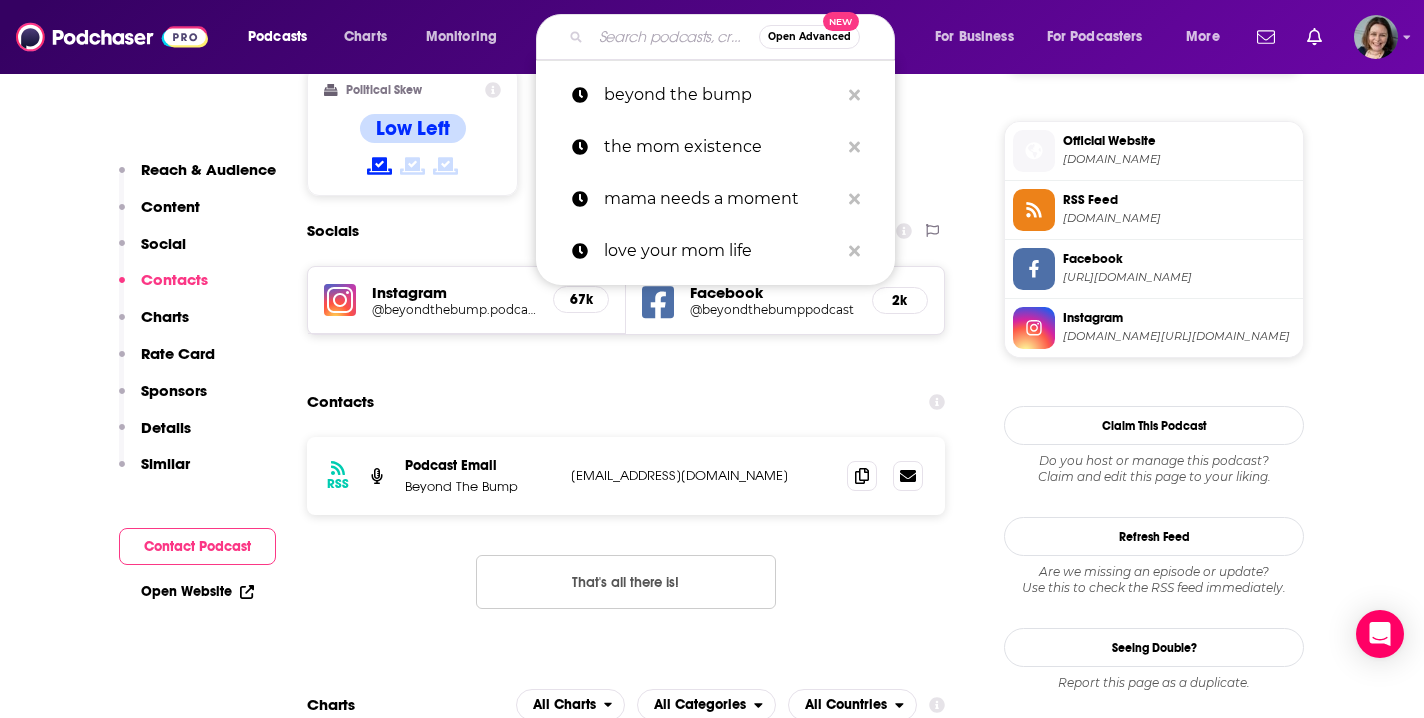 paste on "Growing Up Raising Us" 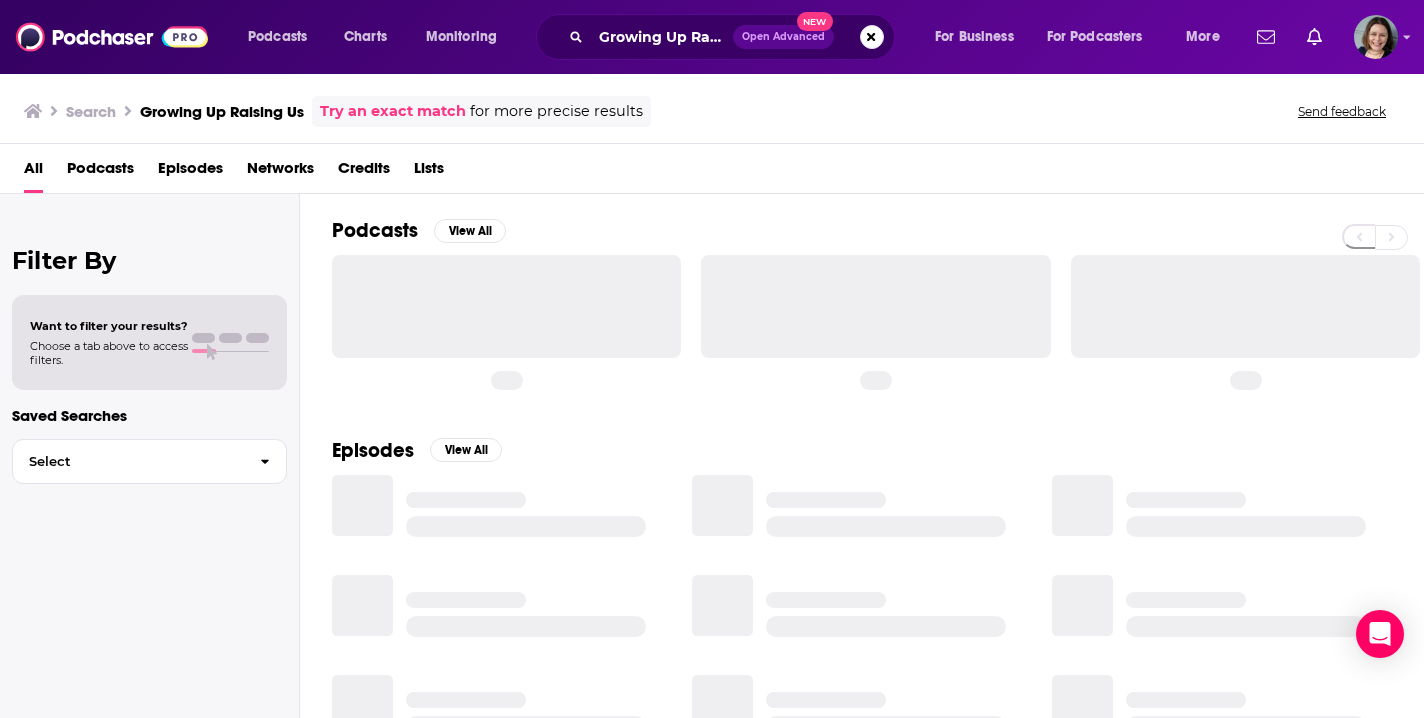 scroll, scrollTop: 0, scrollLeft: 0, axis: both 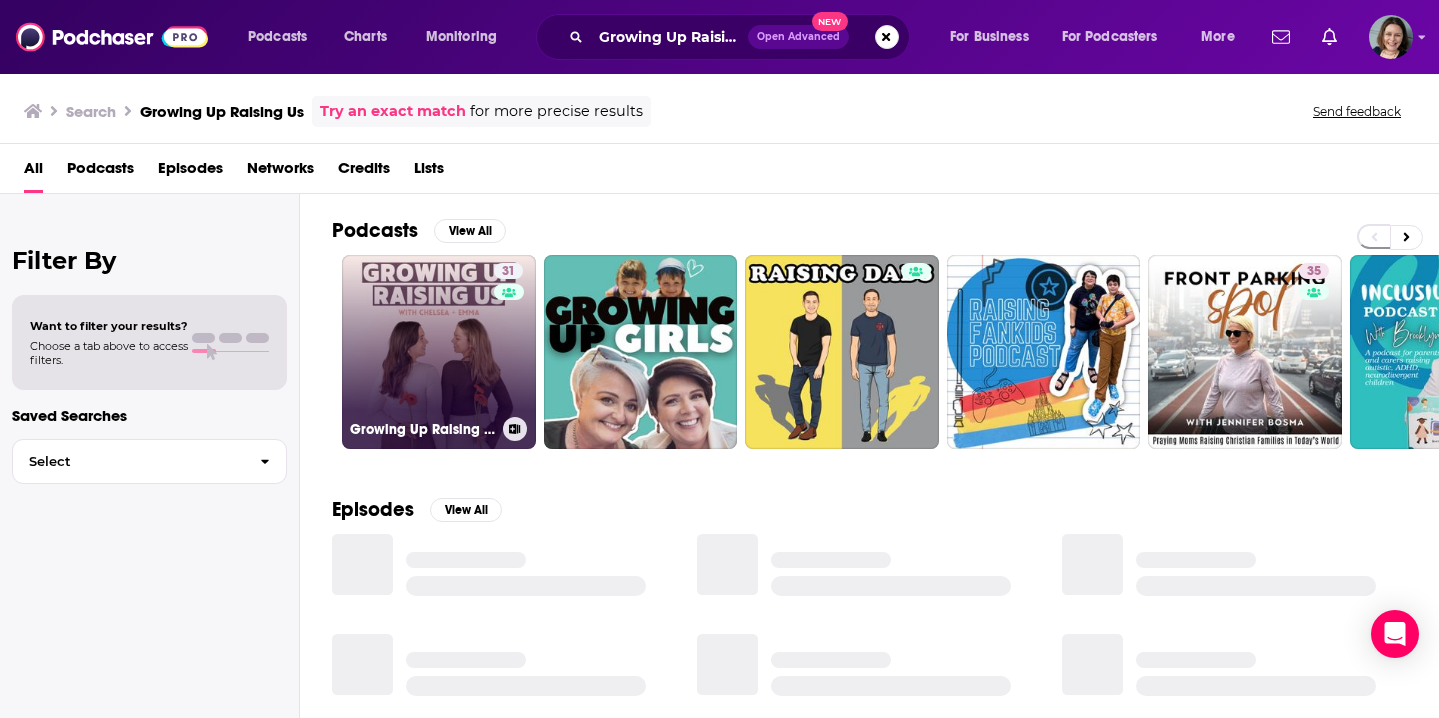 click on "31 Growing Up Raising Us" at bounding box center (439, 352) 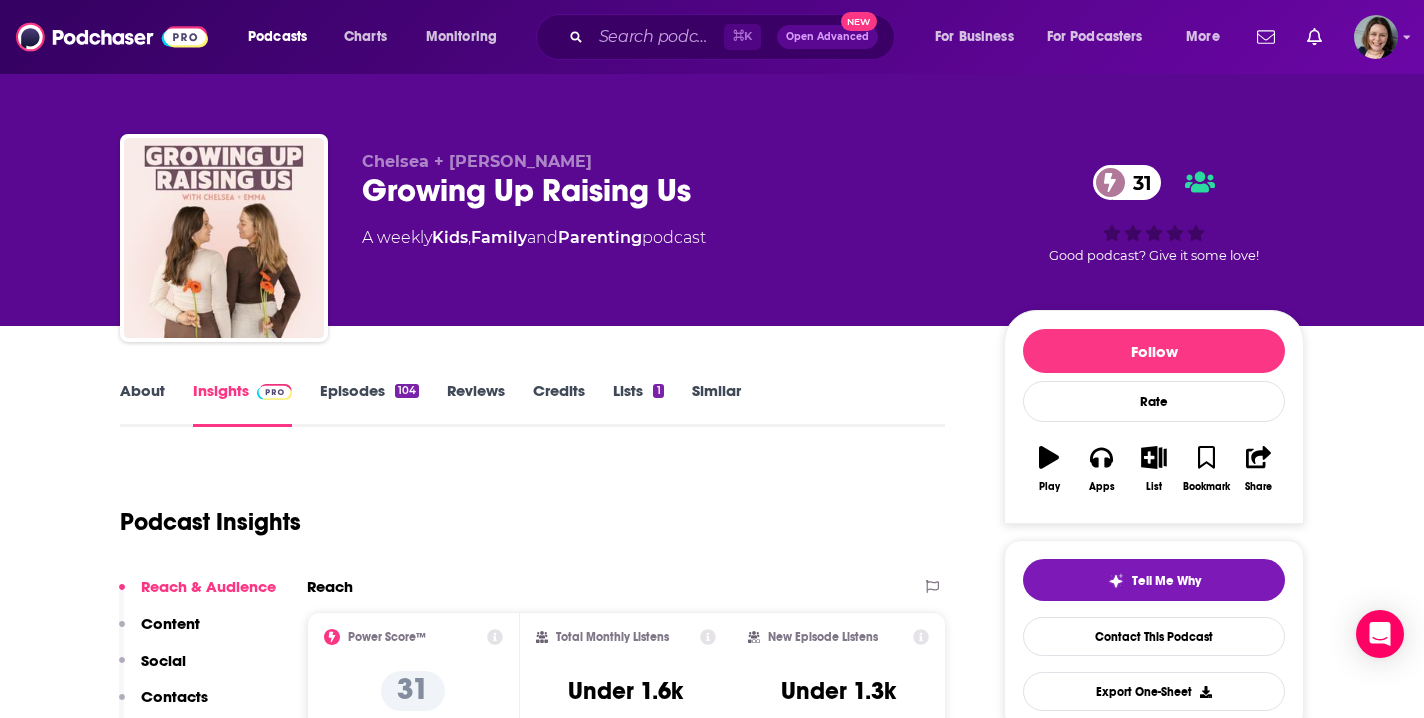 click on "About" at bounding box center (142, 404) 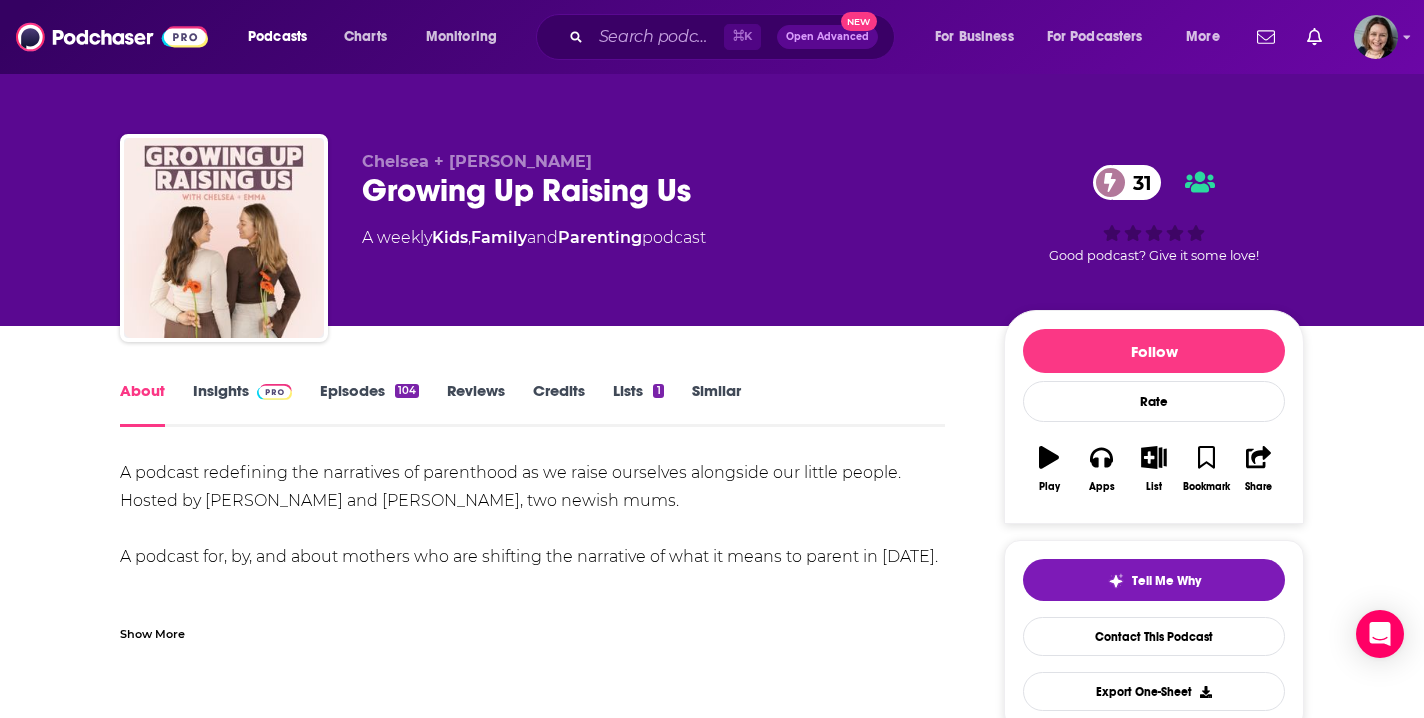 click on "Show More" at bounding box center (152, 632) 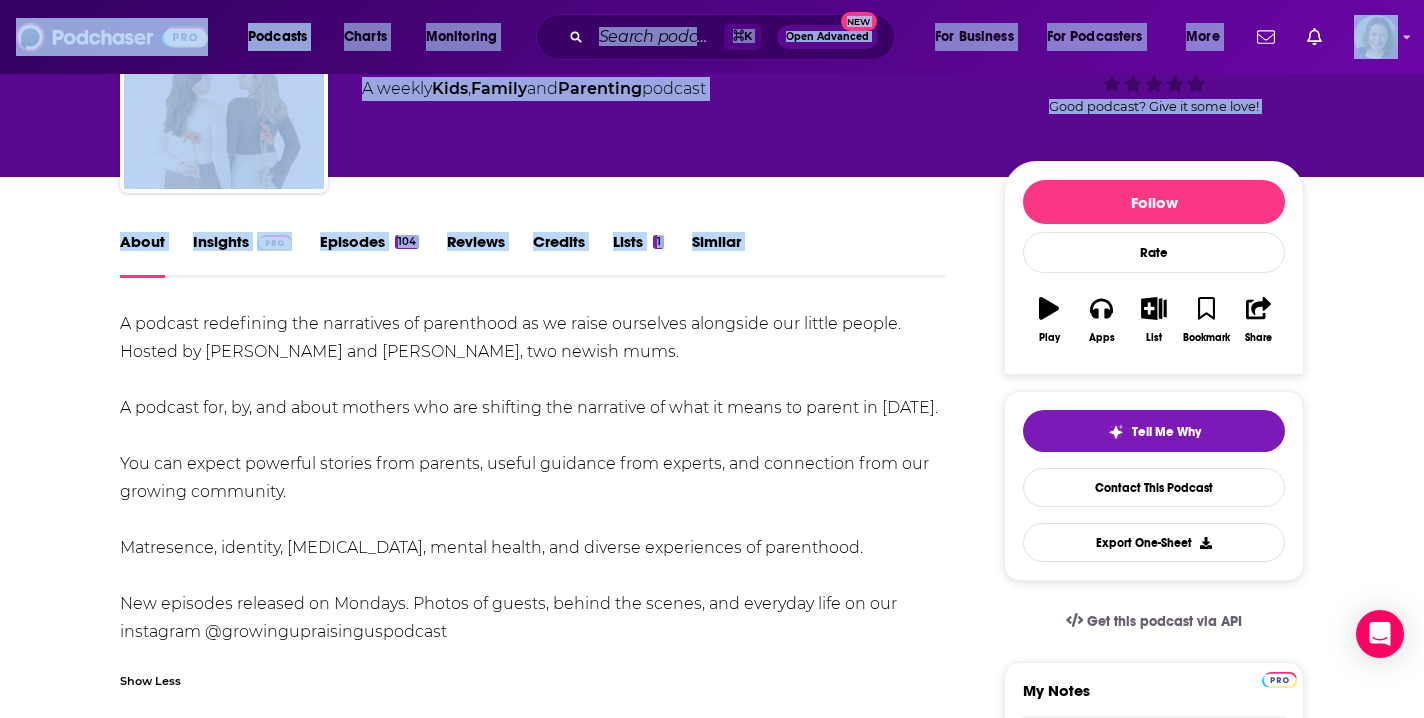 scroll, scrollTop: 151, scrollLeft: 0, axis: vertical 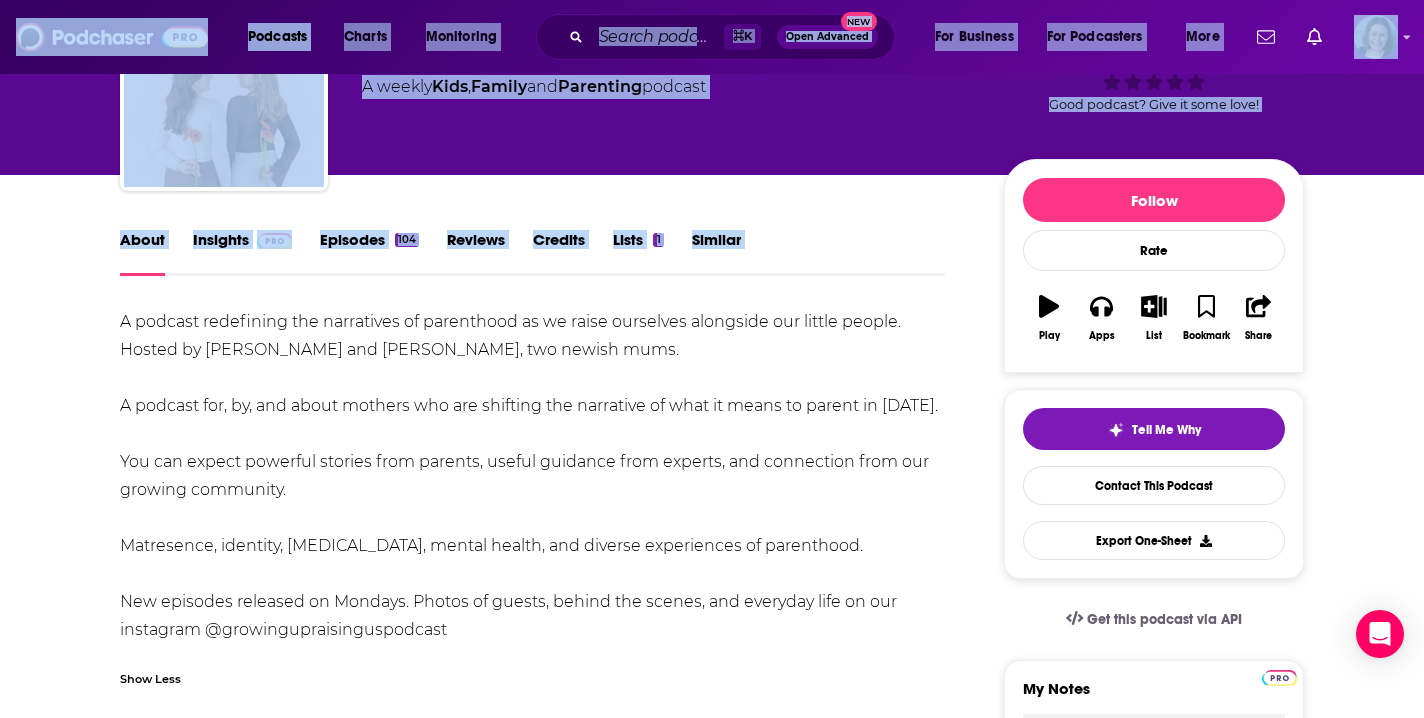 drag, startPoint x: 122, startPoint y: 477, endPoint x: 871, endPoint y: 621, distance: 762.71686 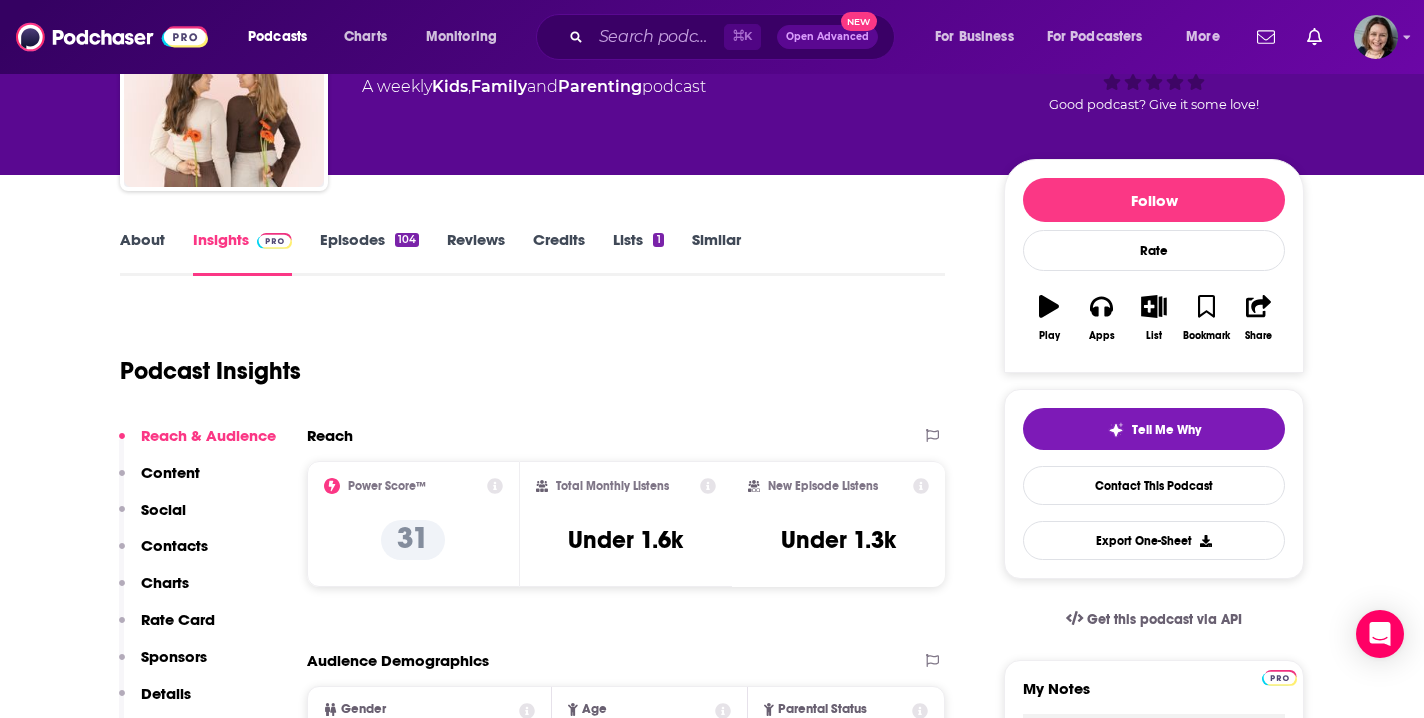 scroll, scrollTop: 0, scrollLeft: 0, axis: both 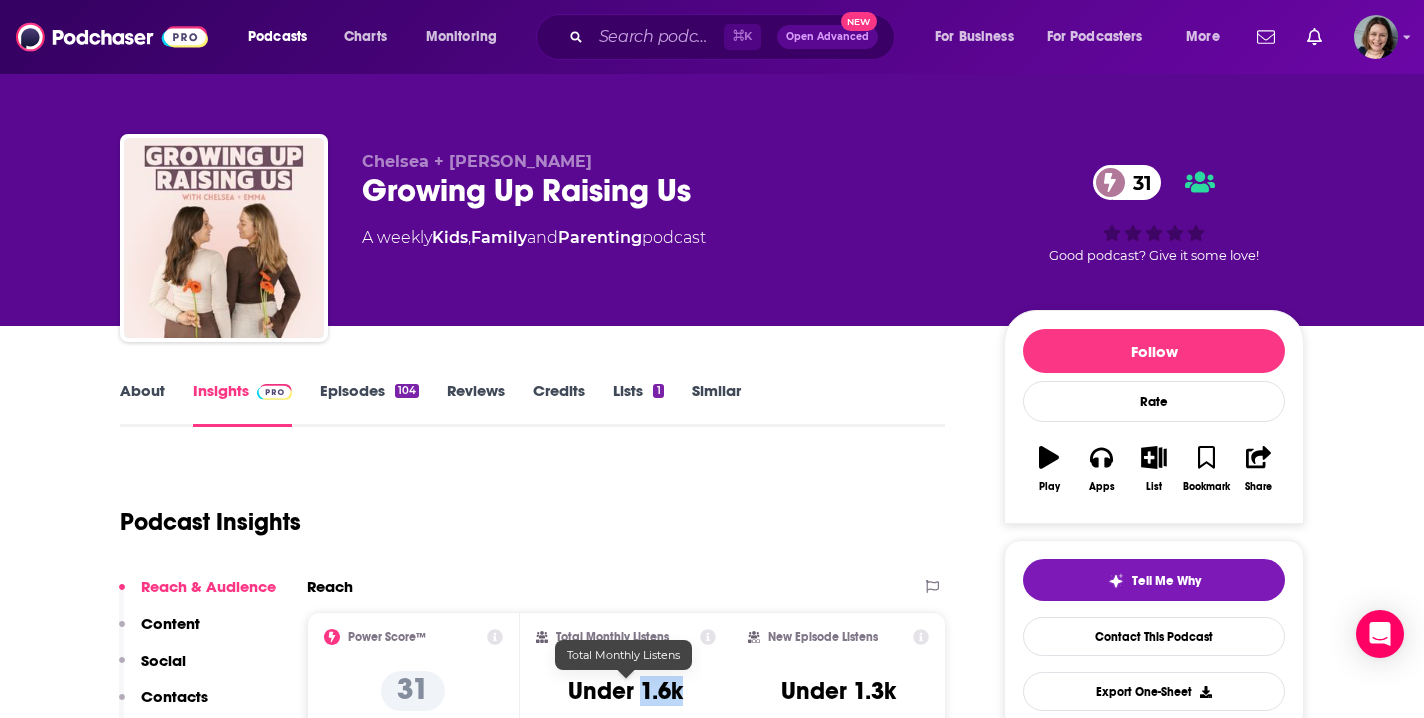 drag, startPoint x: 645, startPoint y: 689, endPoint x: 692, endPoint y: 689, distance: 47 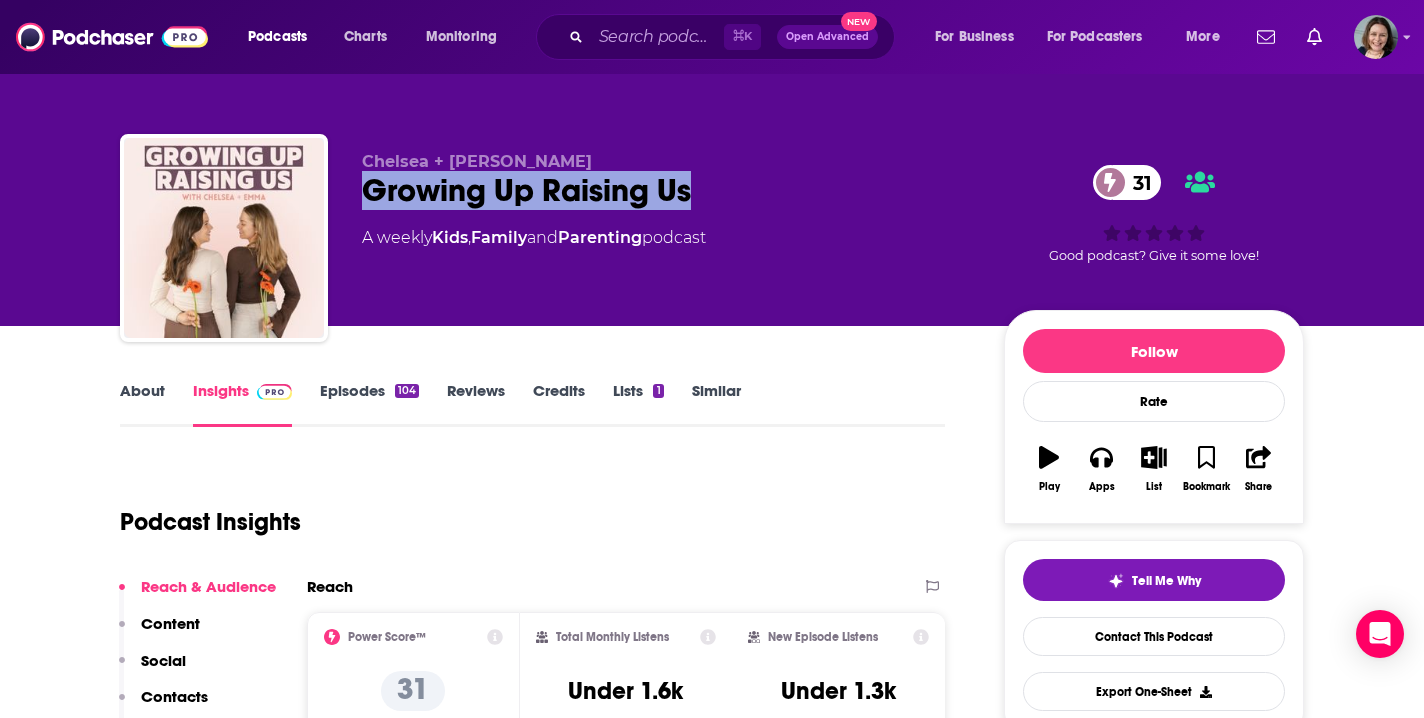 drag, startPoint x: 689, startPoint y: 199, endPoint x: 370, endPoint y: 192, distance: 319.07678 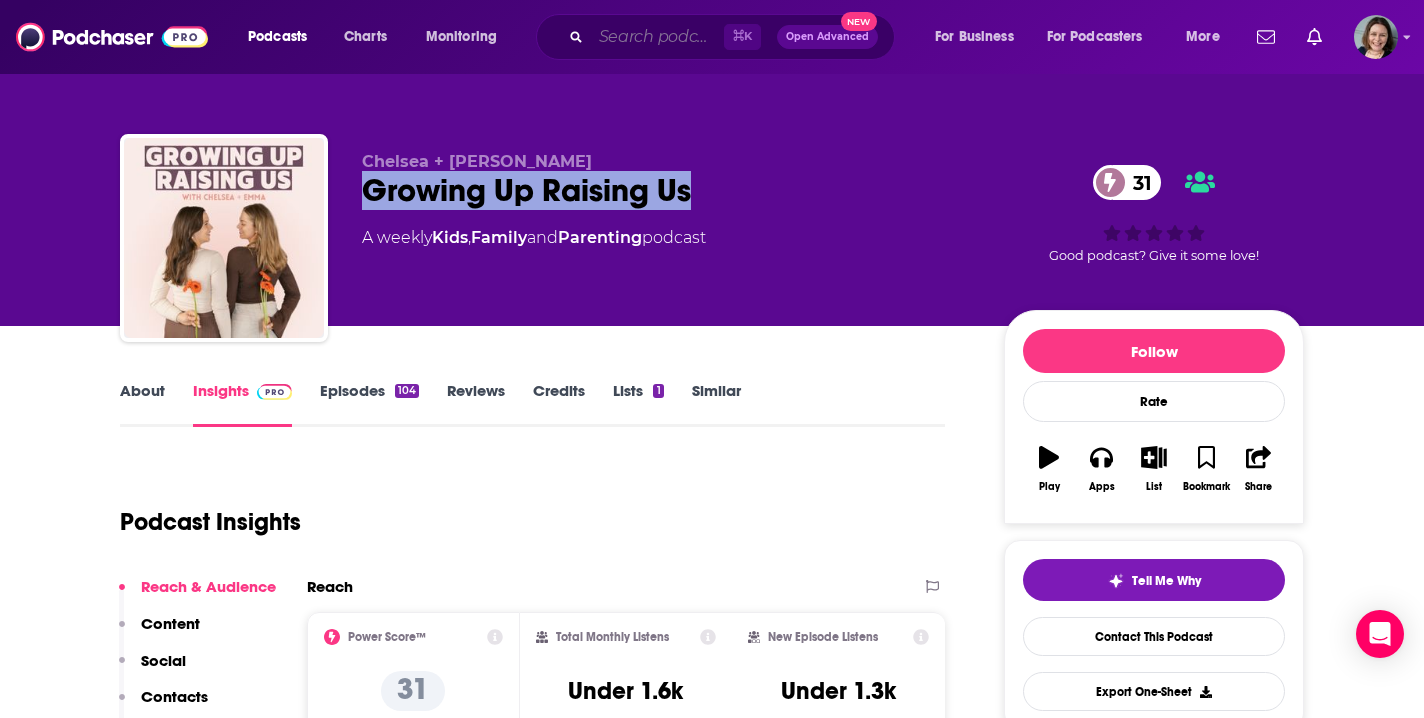click at bounding box center (657, 37) 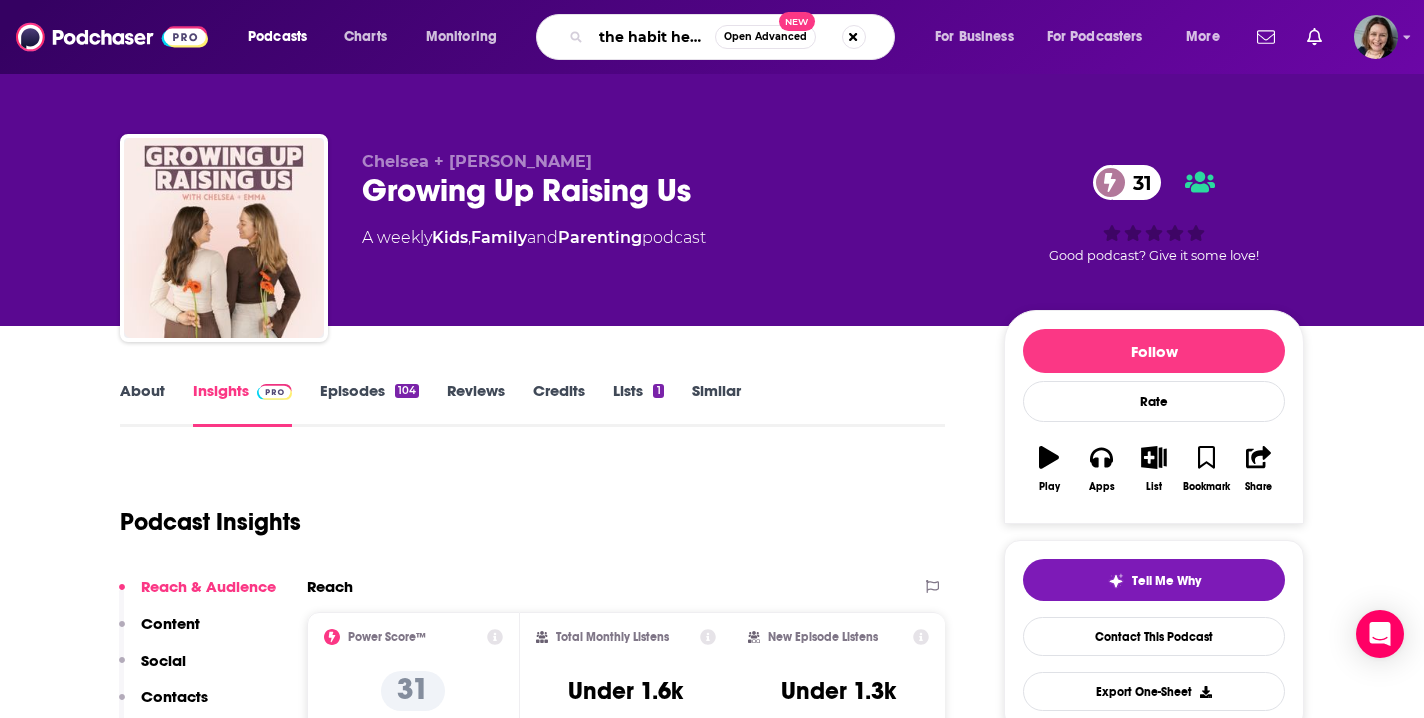 type on "the habit healers" 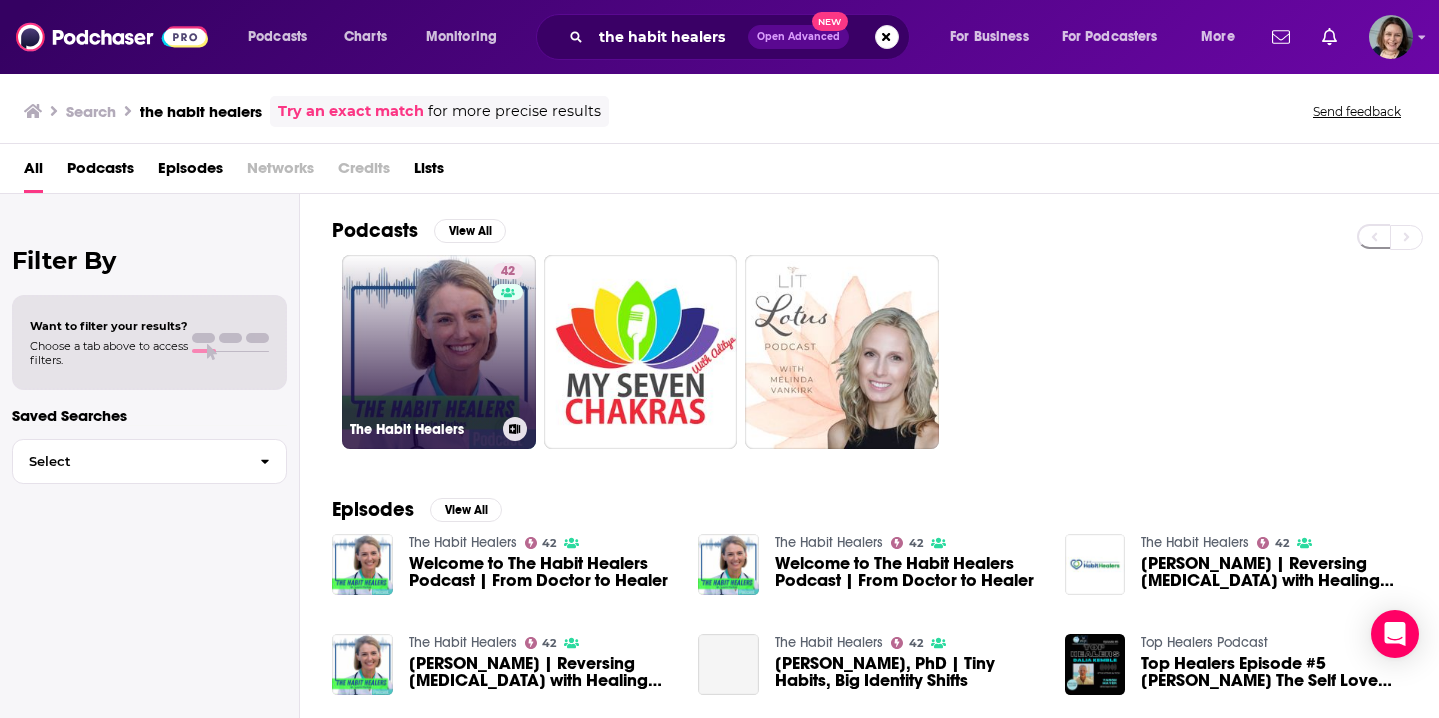 click on "42 The Habit Healers" at bounding box center [439, 352] 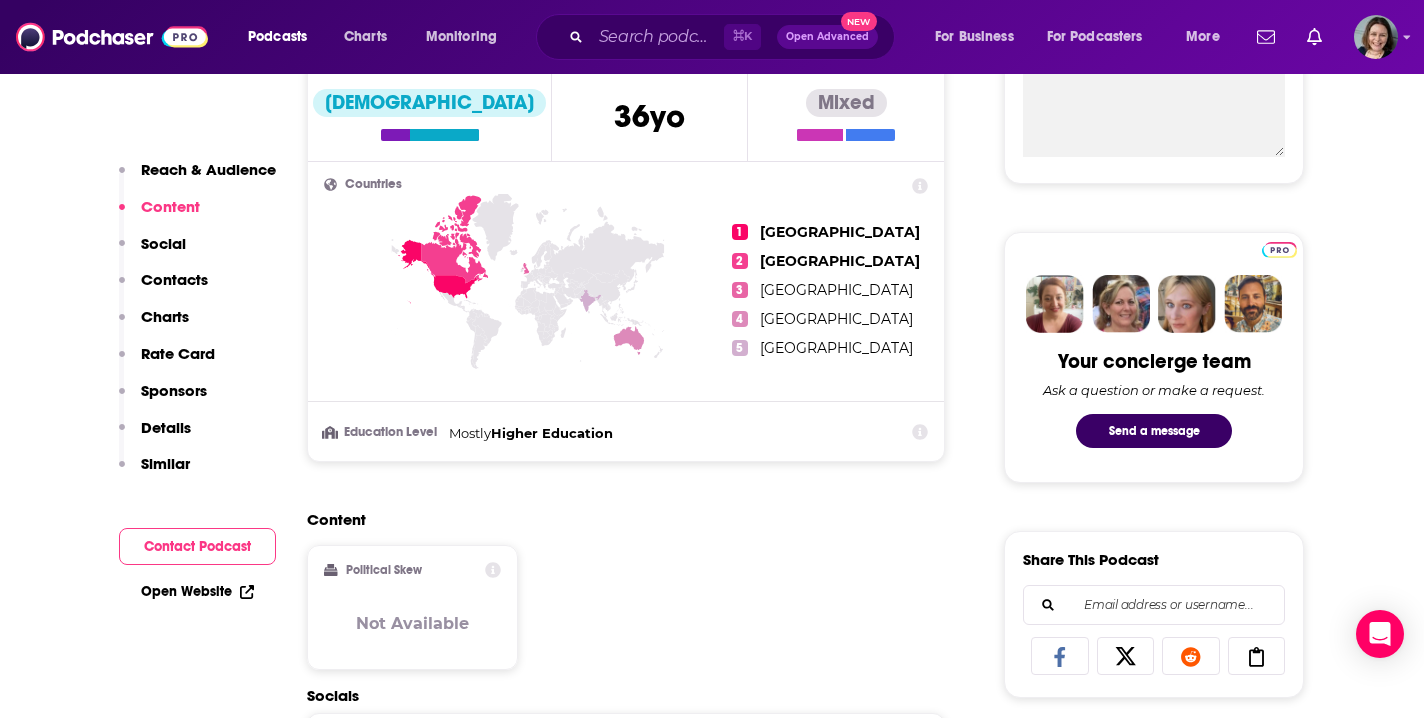 scroll, scrollTop: 0, scrollLeft: 0, axis: both 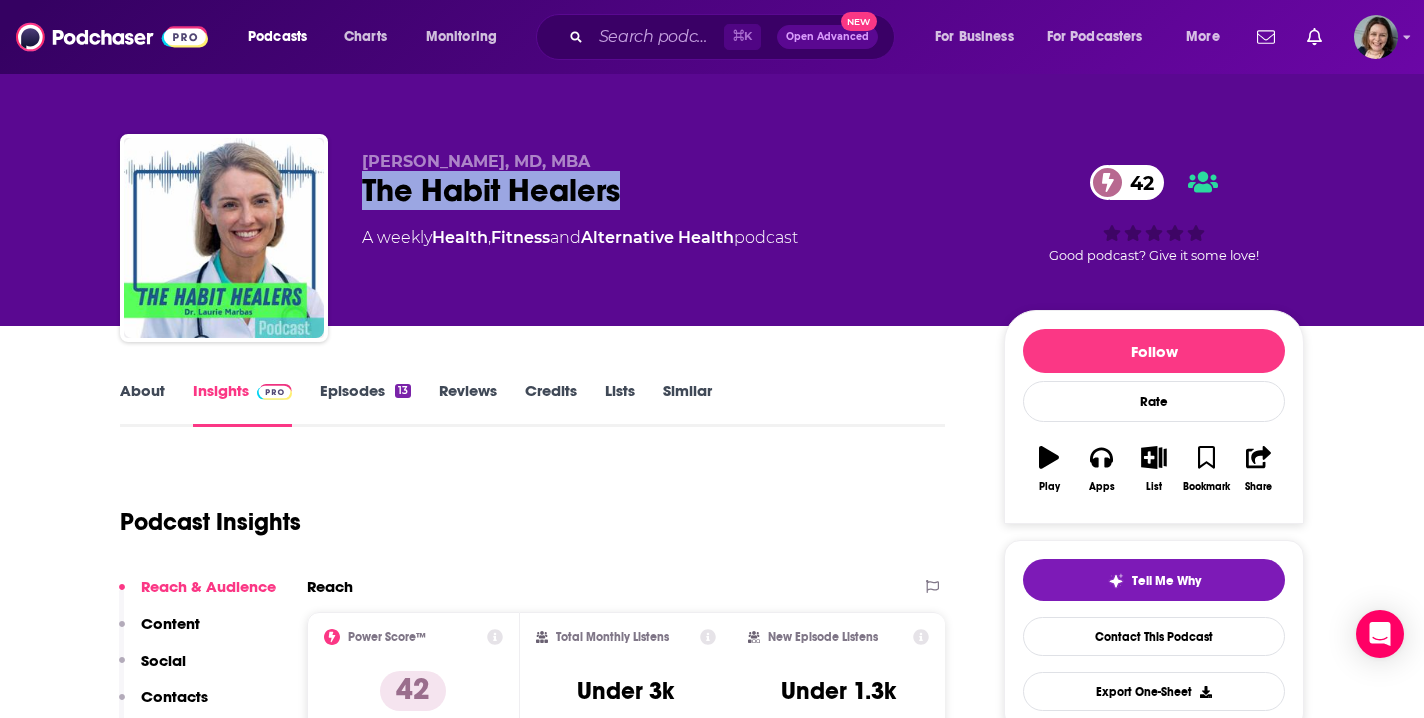 drag, startPoint x: 357, startPoint y: 198, endPoint x: 616, endPoint y: 191, distance: 259.09457 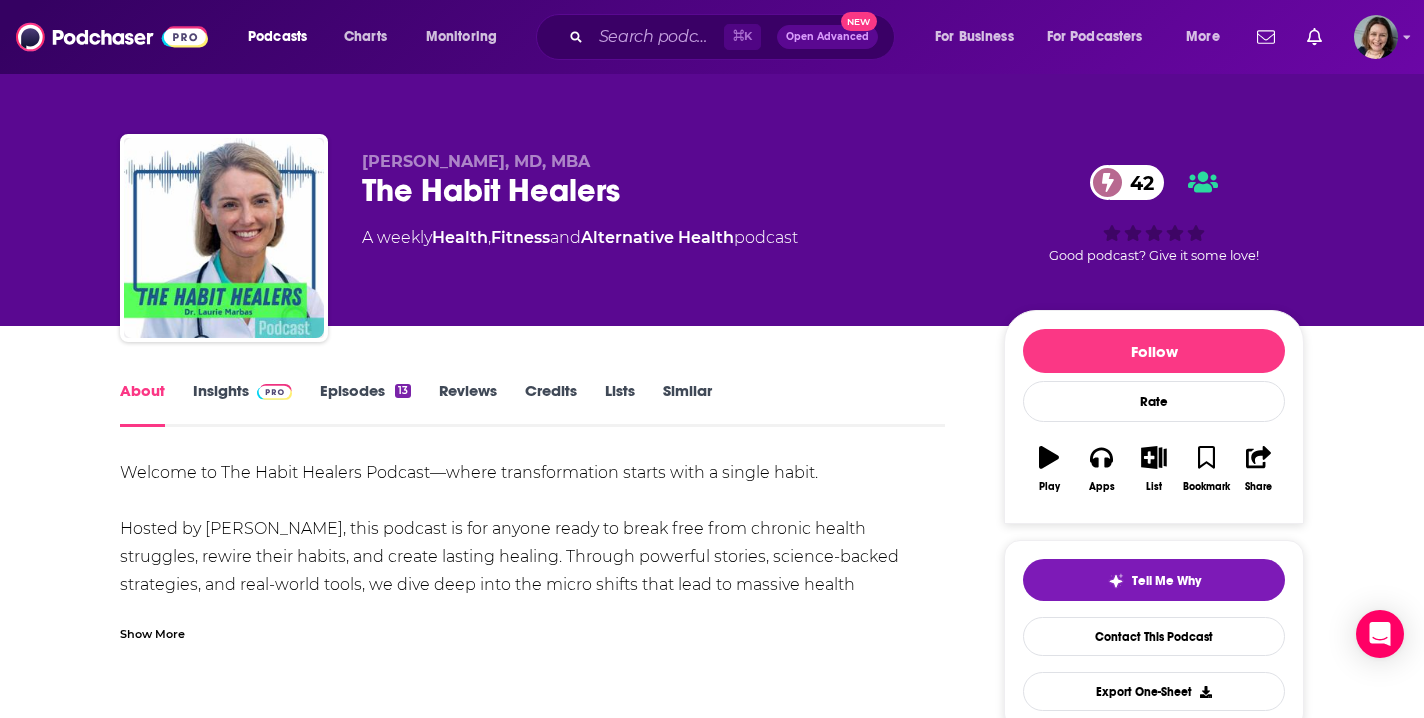 click on "Show More" at bounding box center [152, 632] 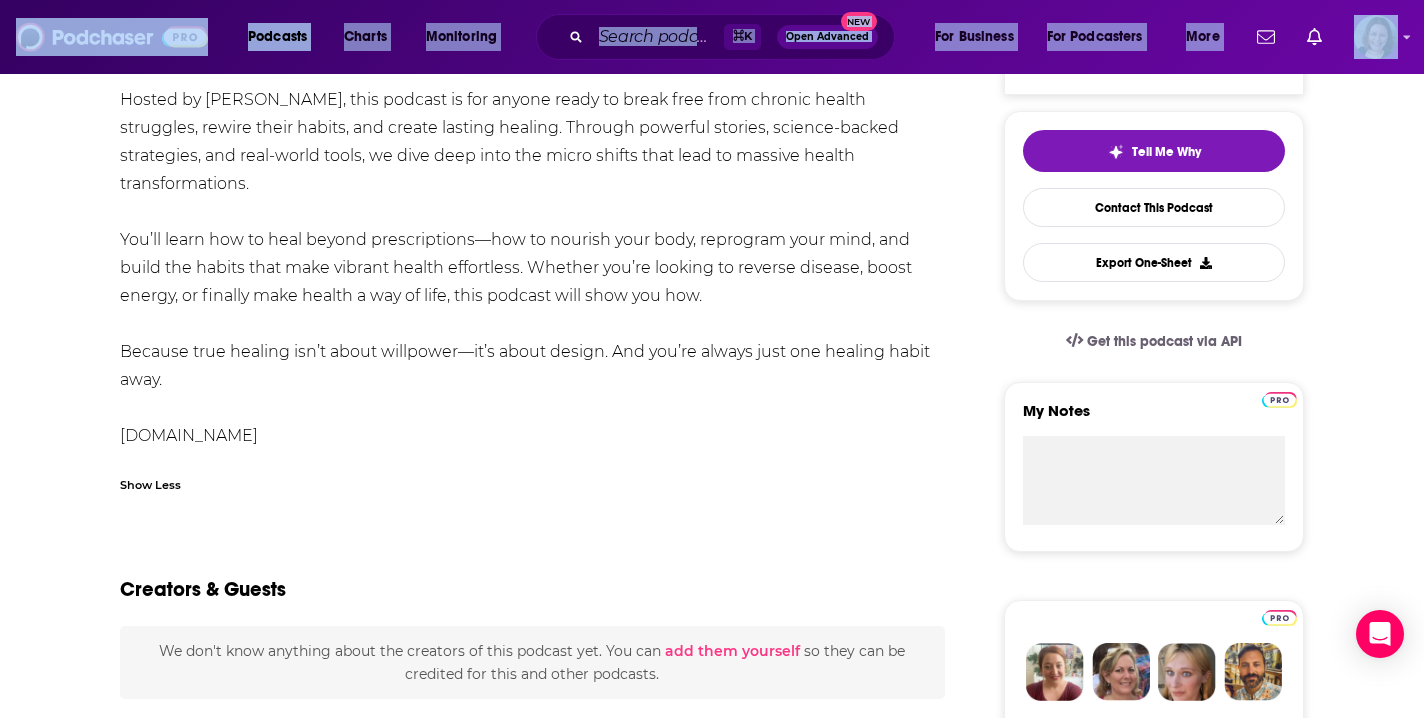 scroll, scrollTop: 485, scrollLeft: 0, axis: vertical 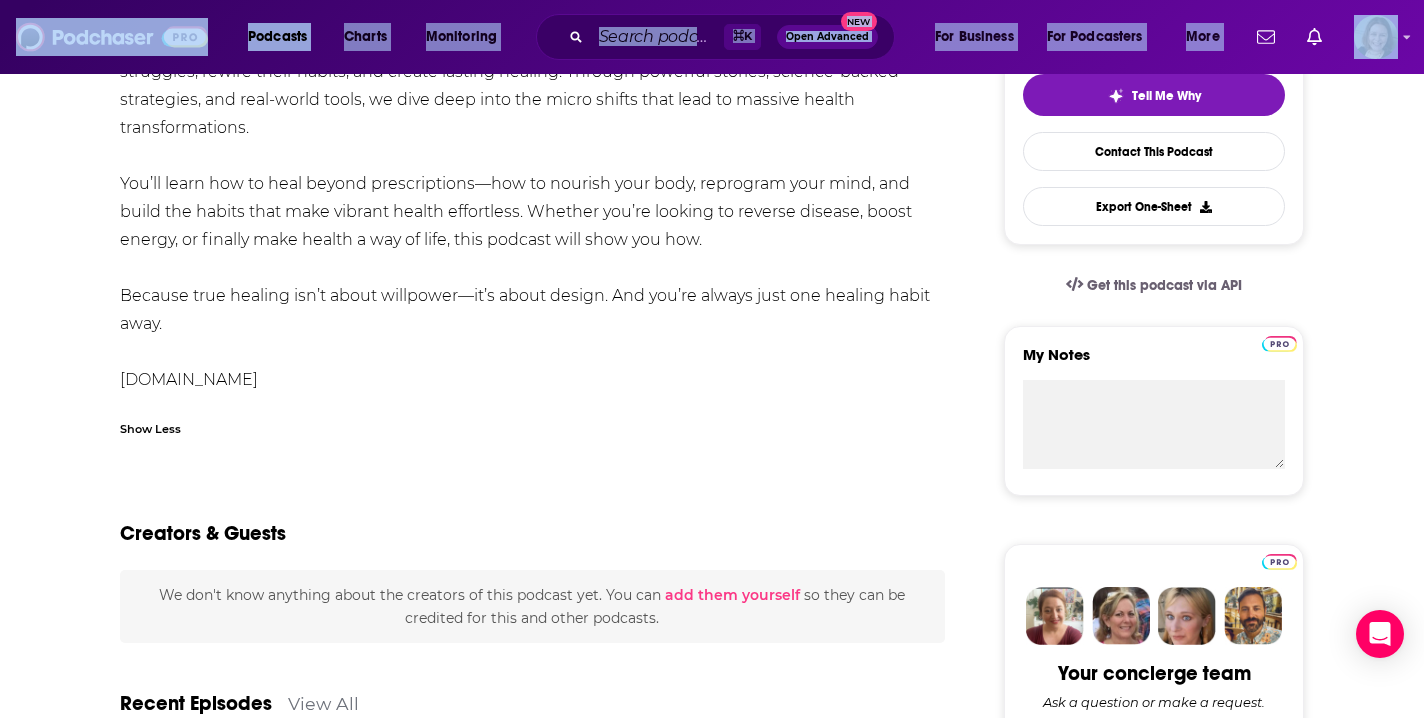 drag, startPoint x: 125, startPoint y: 473, endPoint x: 383, endPoint y: 326, distance: 296.9394 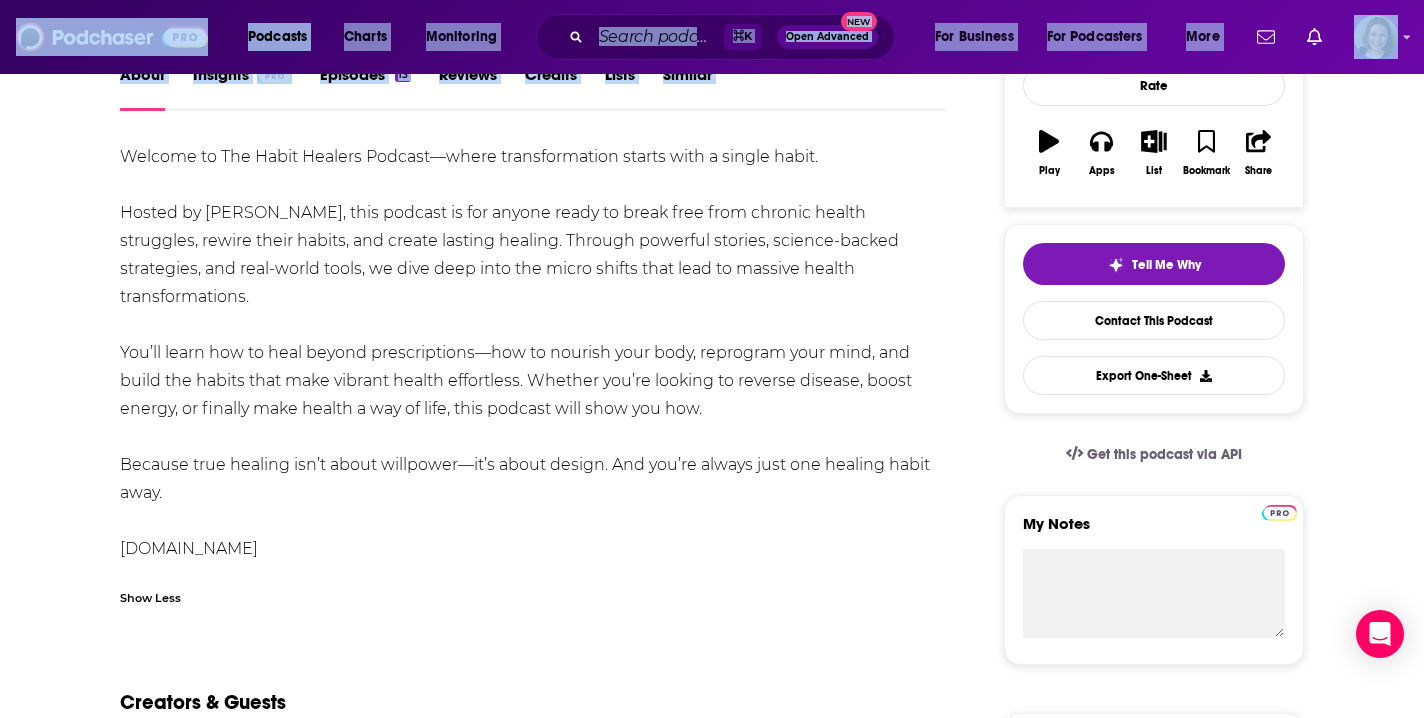 scroll, scrollTop: 0, scrollLeft: 0, axis: both 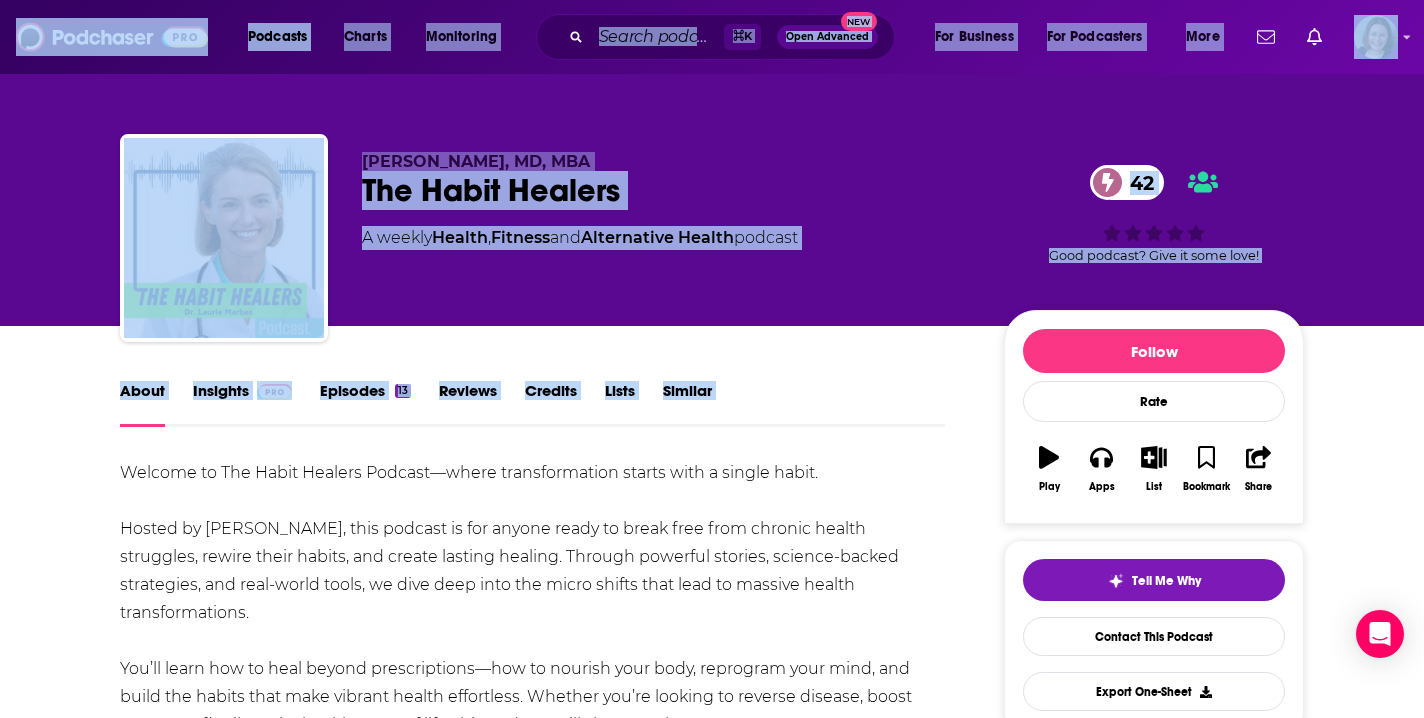 click on "Insights" at bounding box center [242, 404] 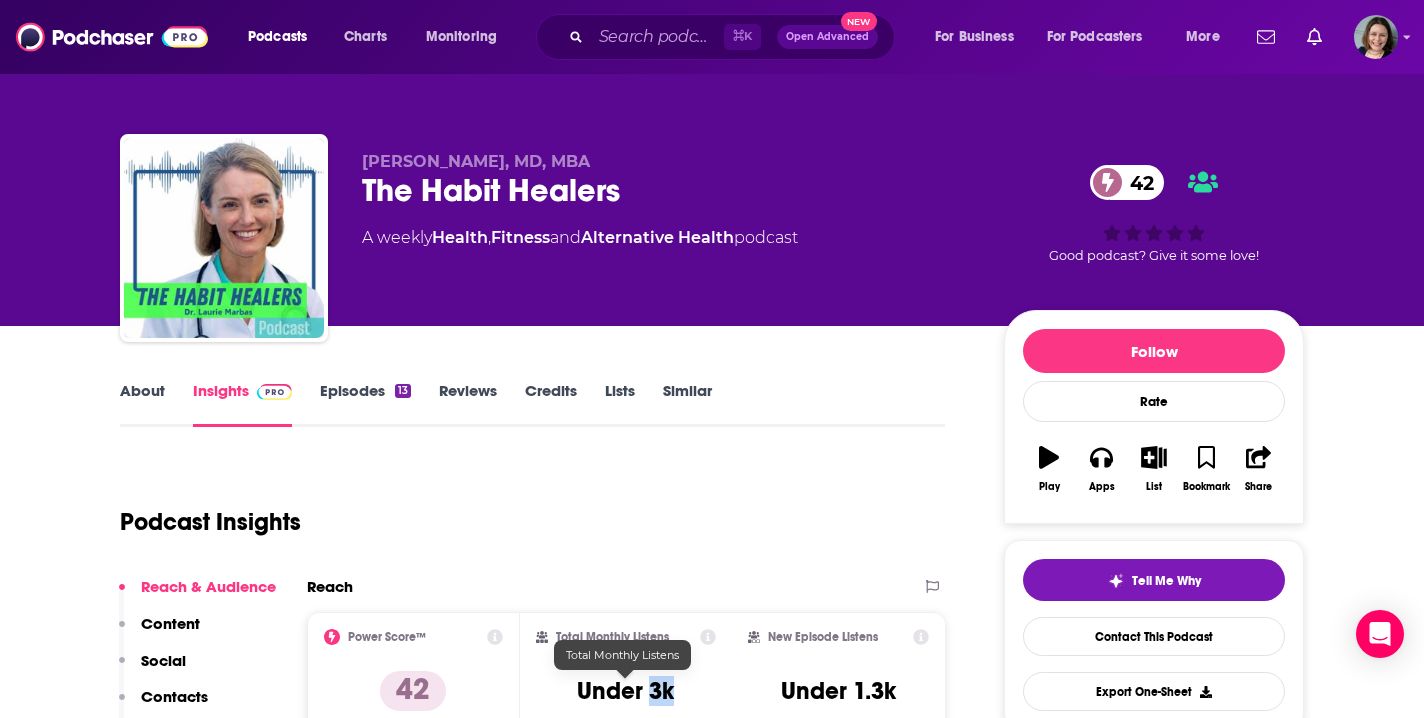 drag, startPoint x: 652, startPoint y: 688, endPoint x: 682, endPoint y: 689, distance: 30.016663 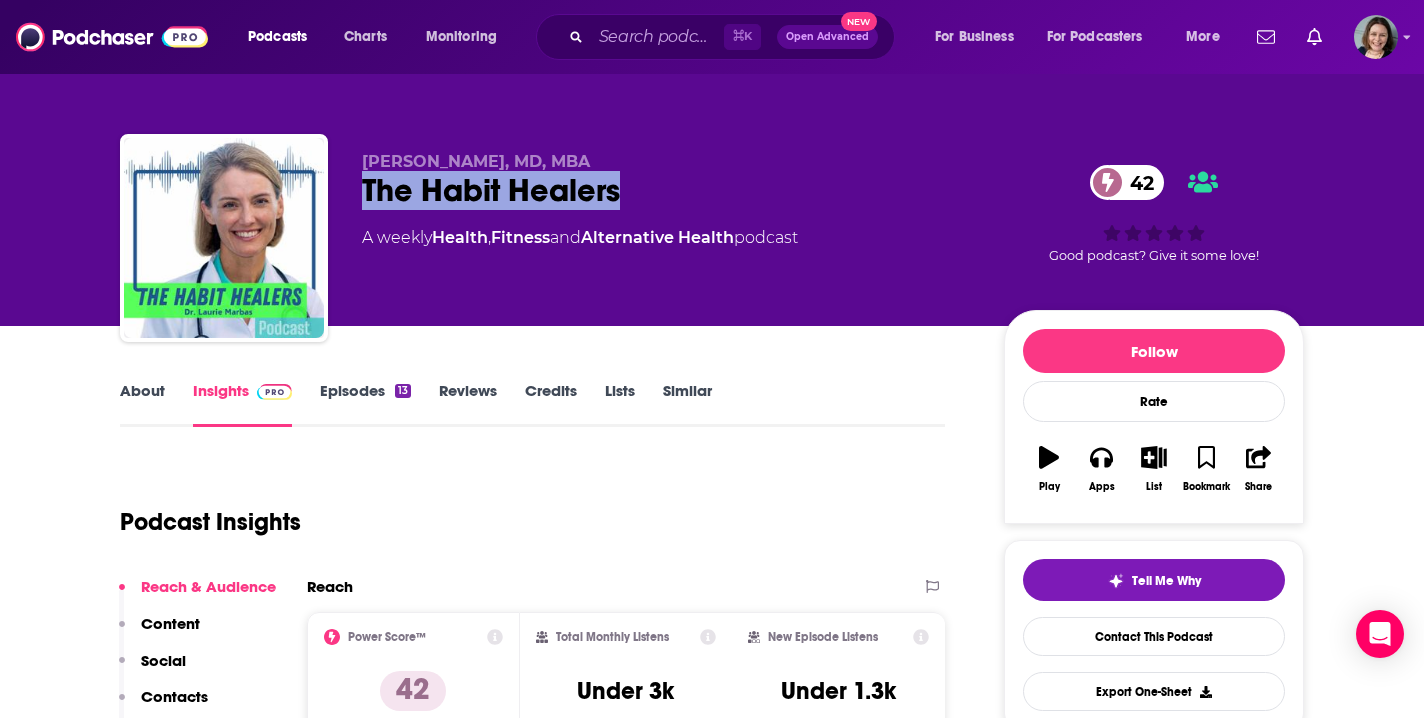 drag, startPoint x: 363, startPoint y: 189, endPoint x: 635, endPoint y: 185, distance: 272.02942 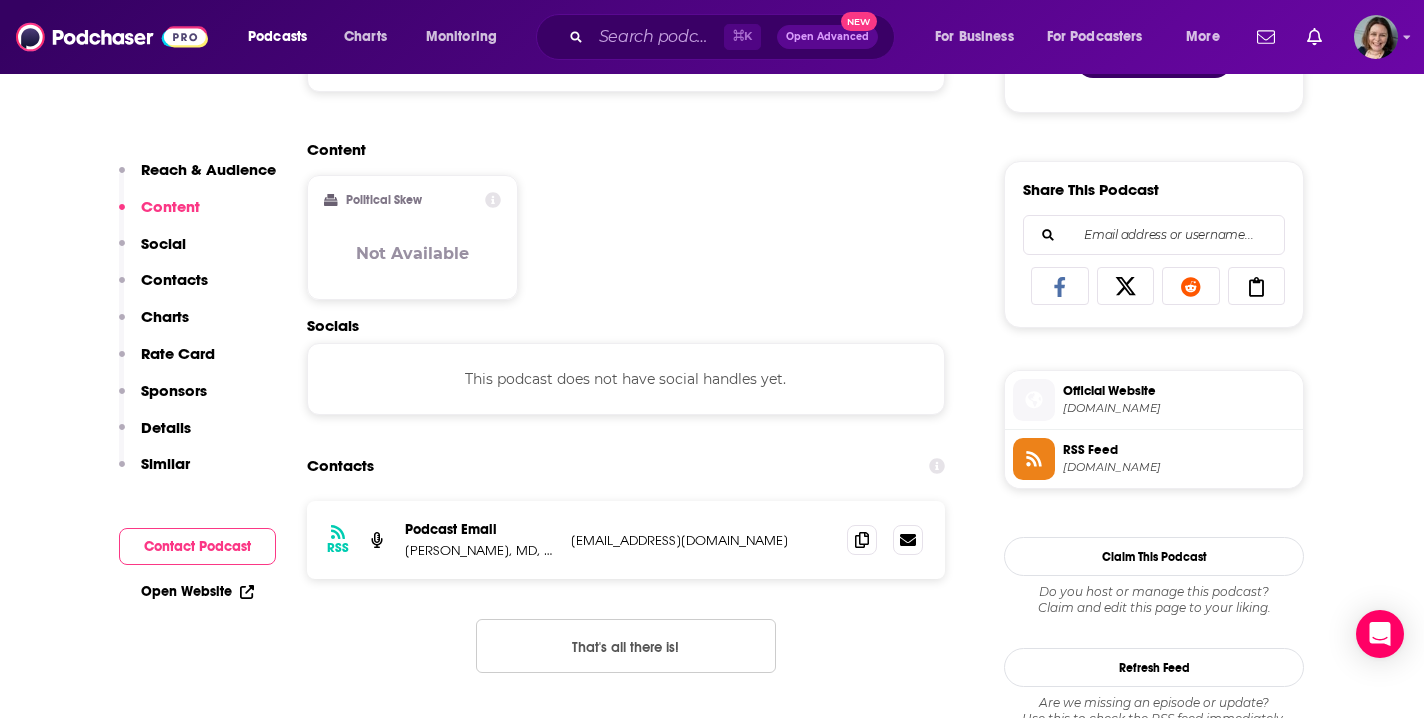 scroll, scrollTop: 1195, scrollLeft: 0, axis: vertical 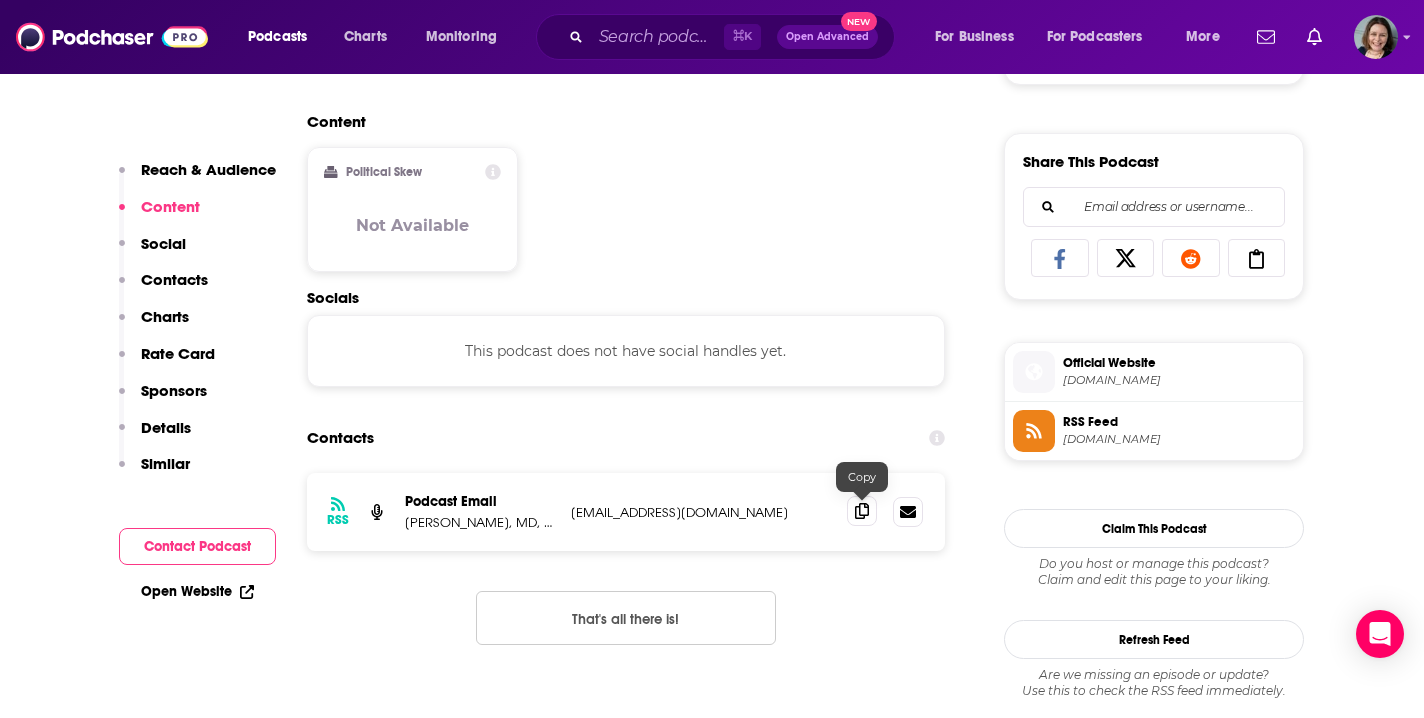 click at bounding box center (862, 511) 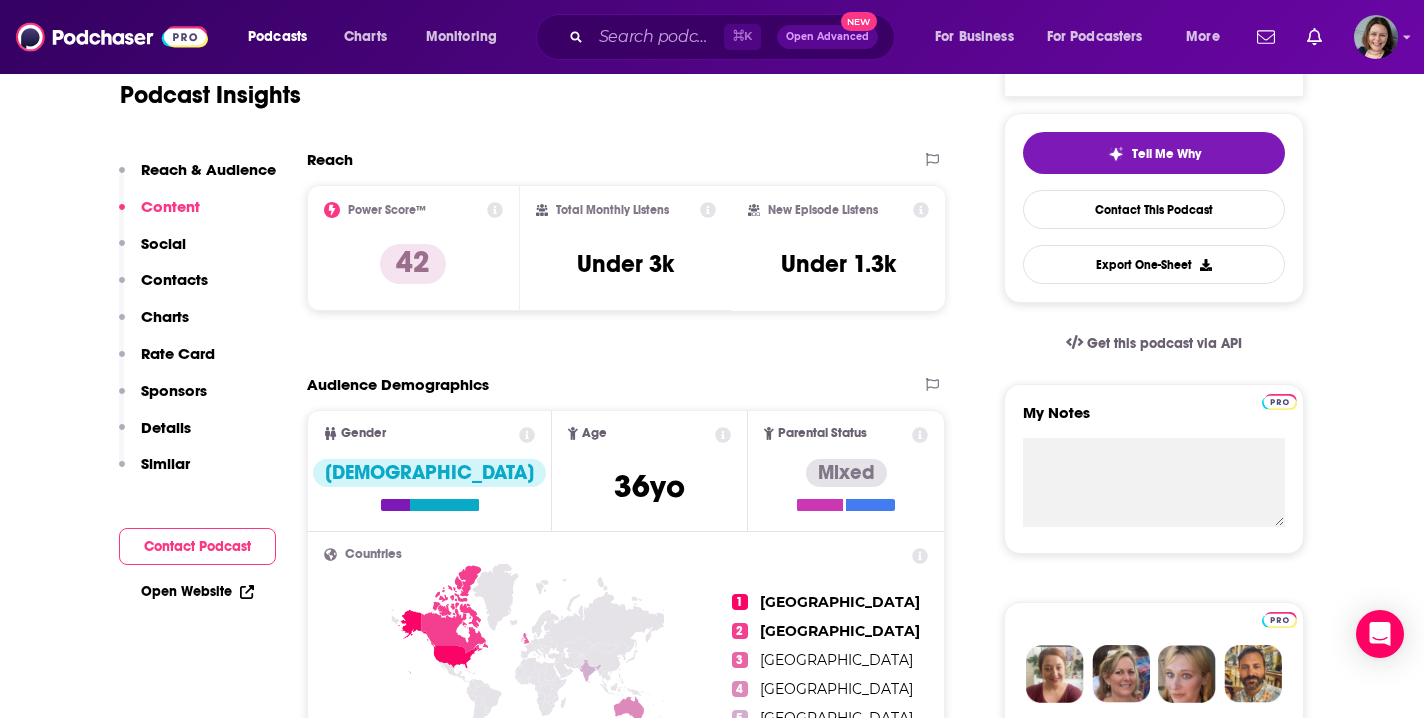 scroll, scrollTop: 370, scrollLeft: 0, axis: vertical 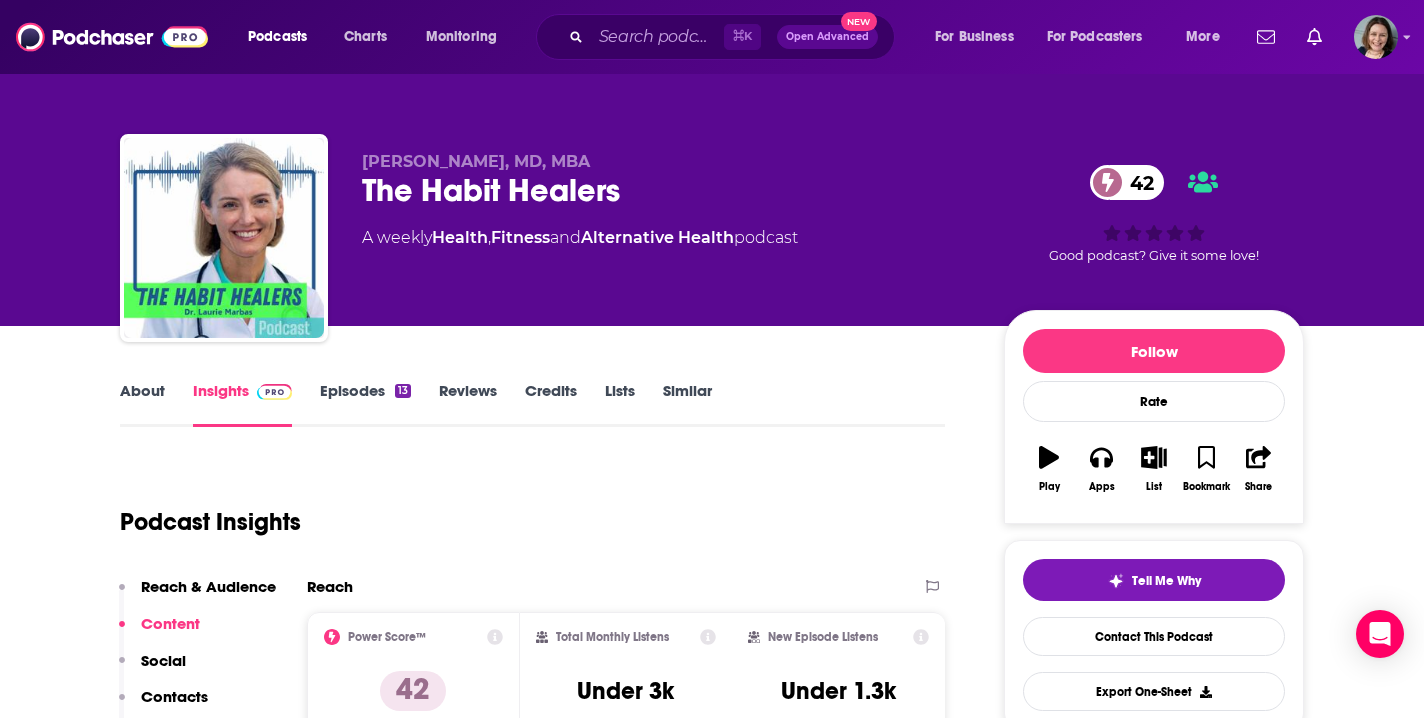 click on "Episodes 13" at bounding box center (365, 404) 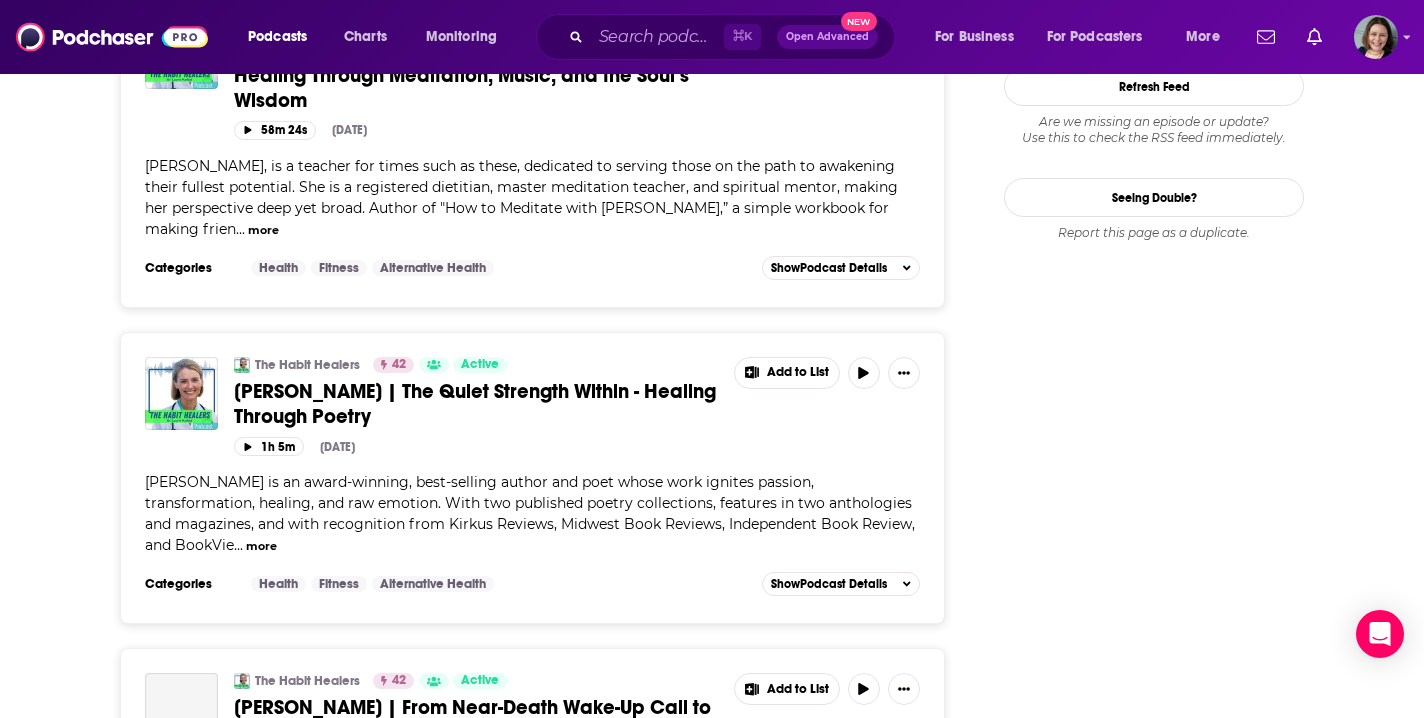 scroll, scrollTop: 2138, scrollLeft: 0, axis: vertical 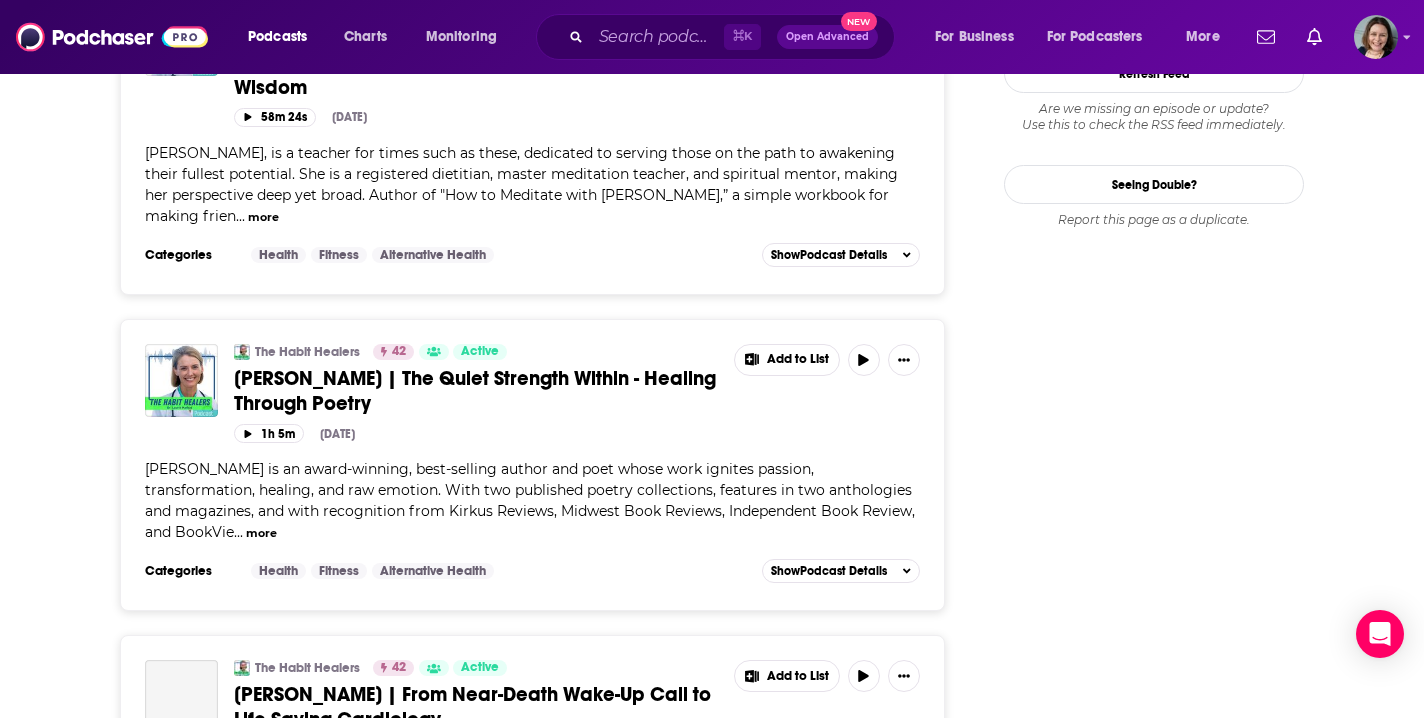 click on "Anastasia Lindsay | The Quiet Strength Within - Healing Through Poetry" at bounding box center [475, 391] 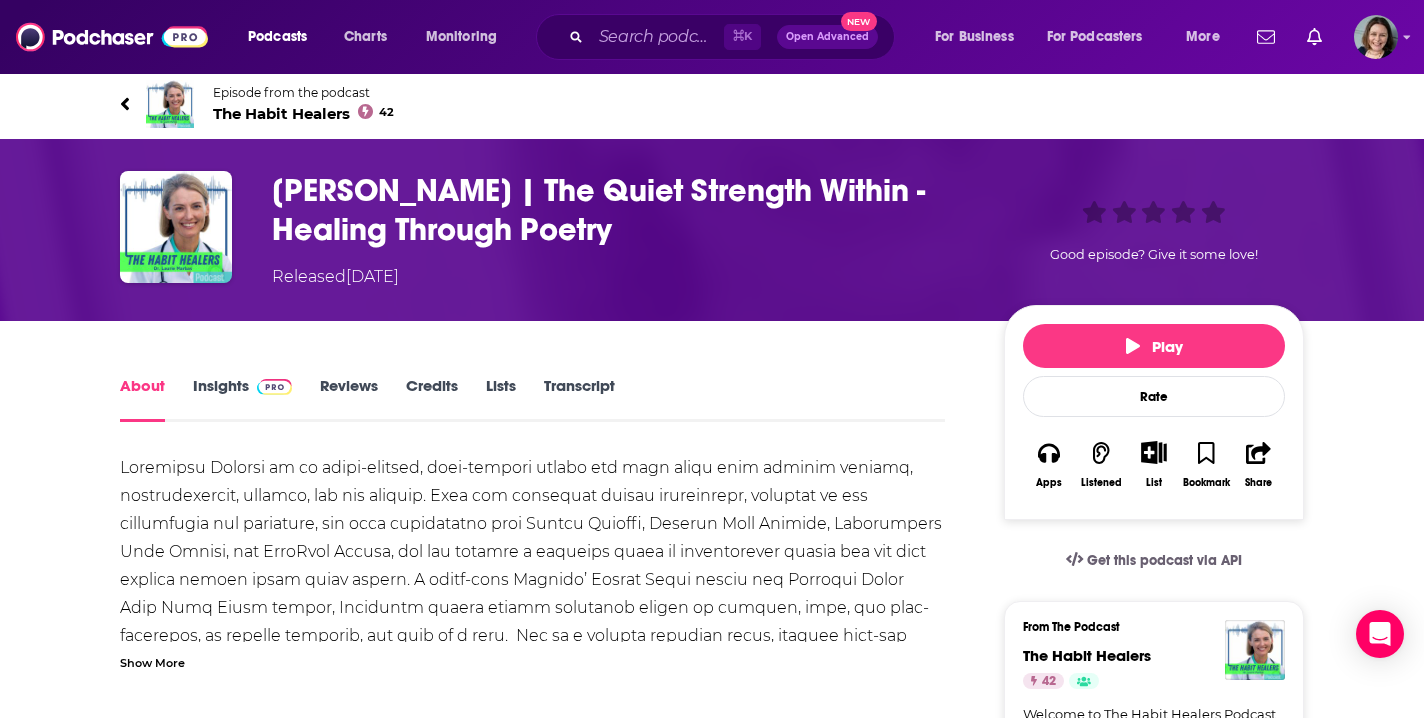 scroll, scrollTop: 7, scrollLeft: 0, axis: vertical 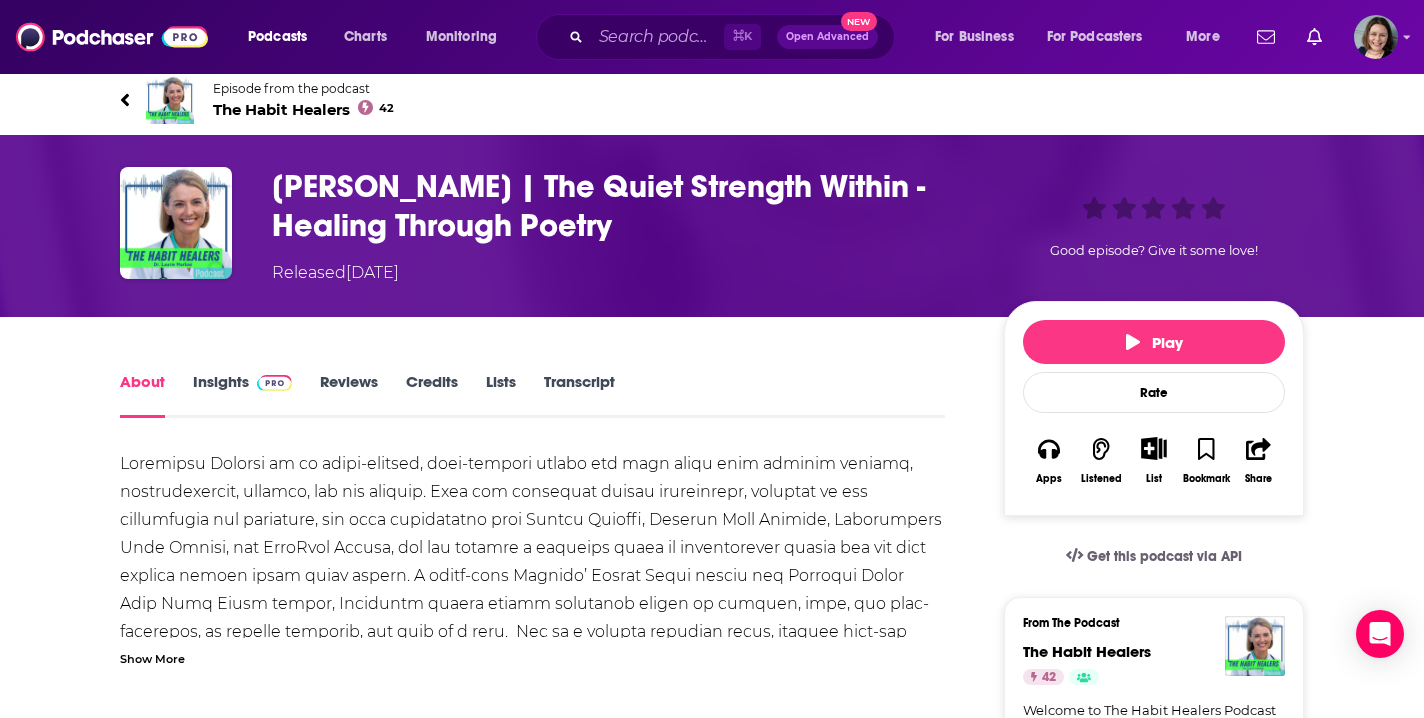 drag, startPoint x: 274, startPoint y: 187, endPoint x: 615, endPoint y: 223, distance: 342.89502 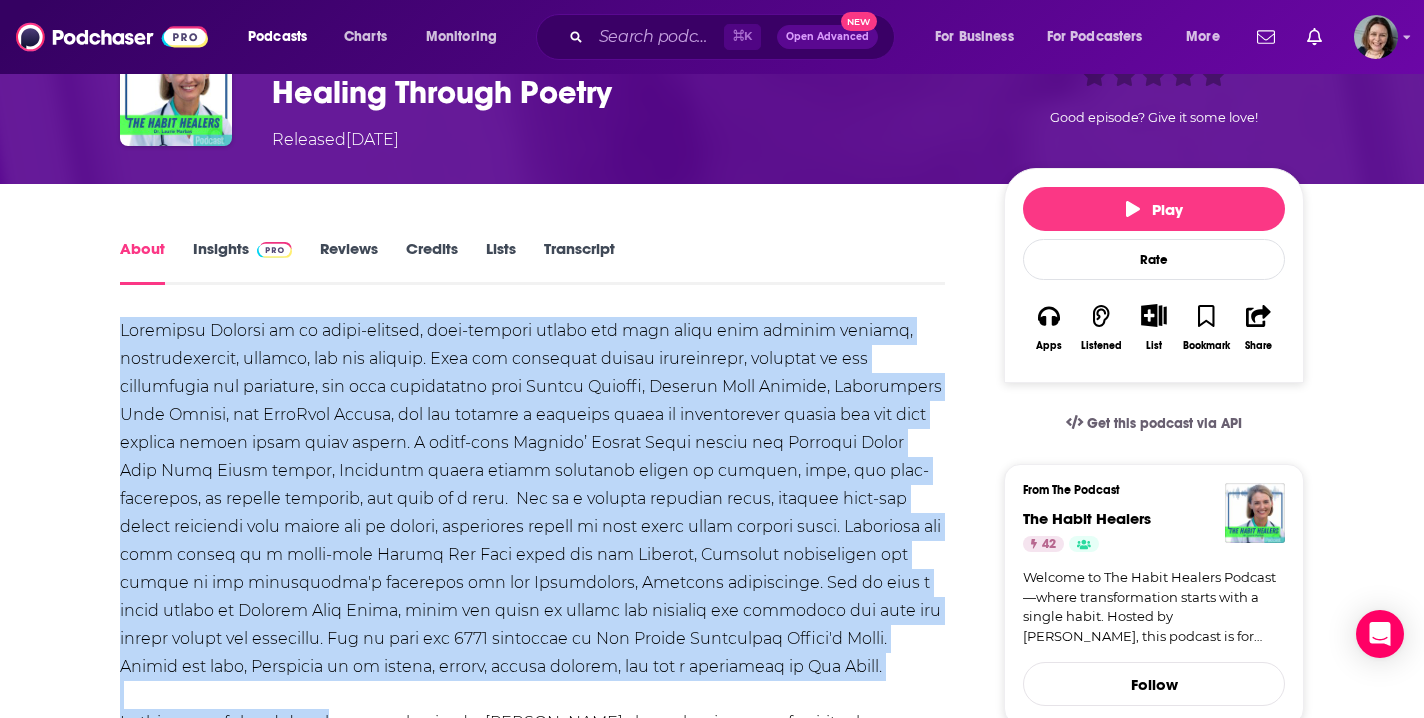 scroll, scrollTop: 145, scrollLeft: 0, axis: vertical 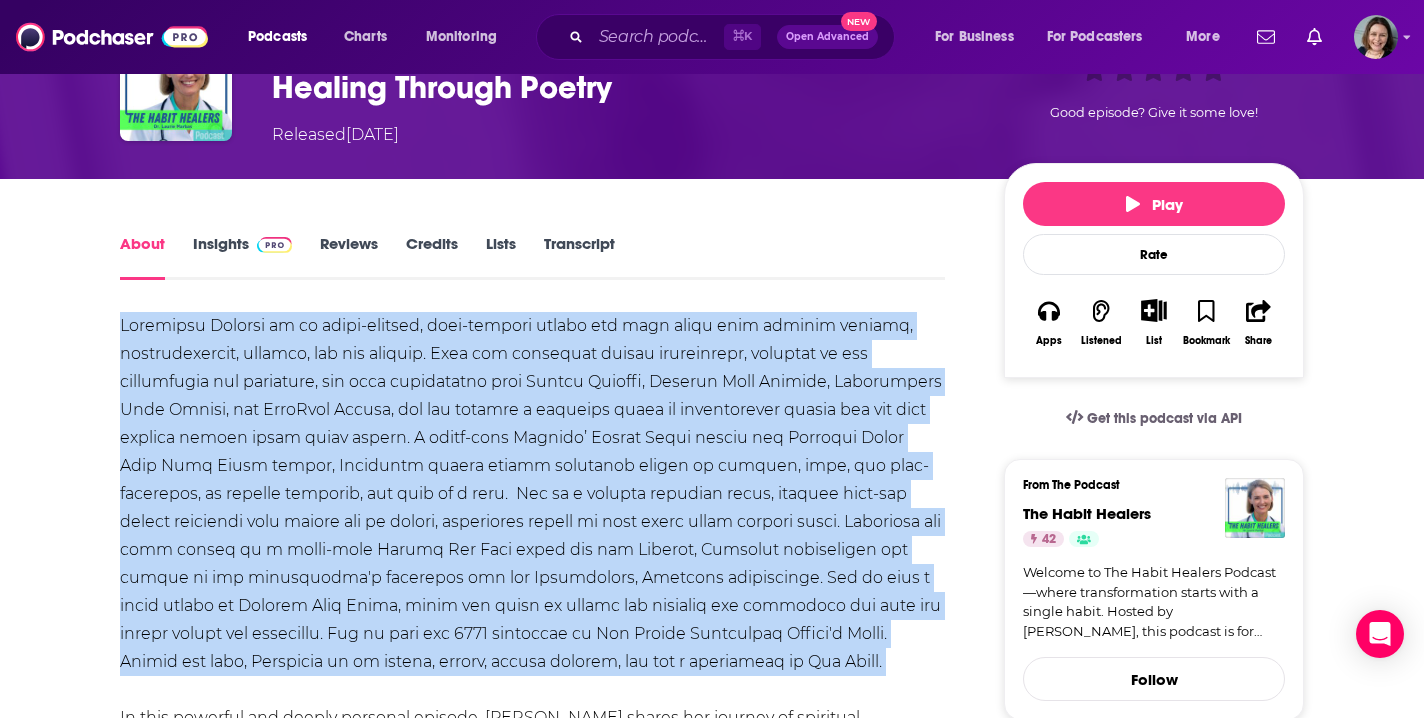 drag, startPoint x: 123, startPoint y: 469, endPoint x: 324, endPoint y: 671, distance: 284.9649 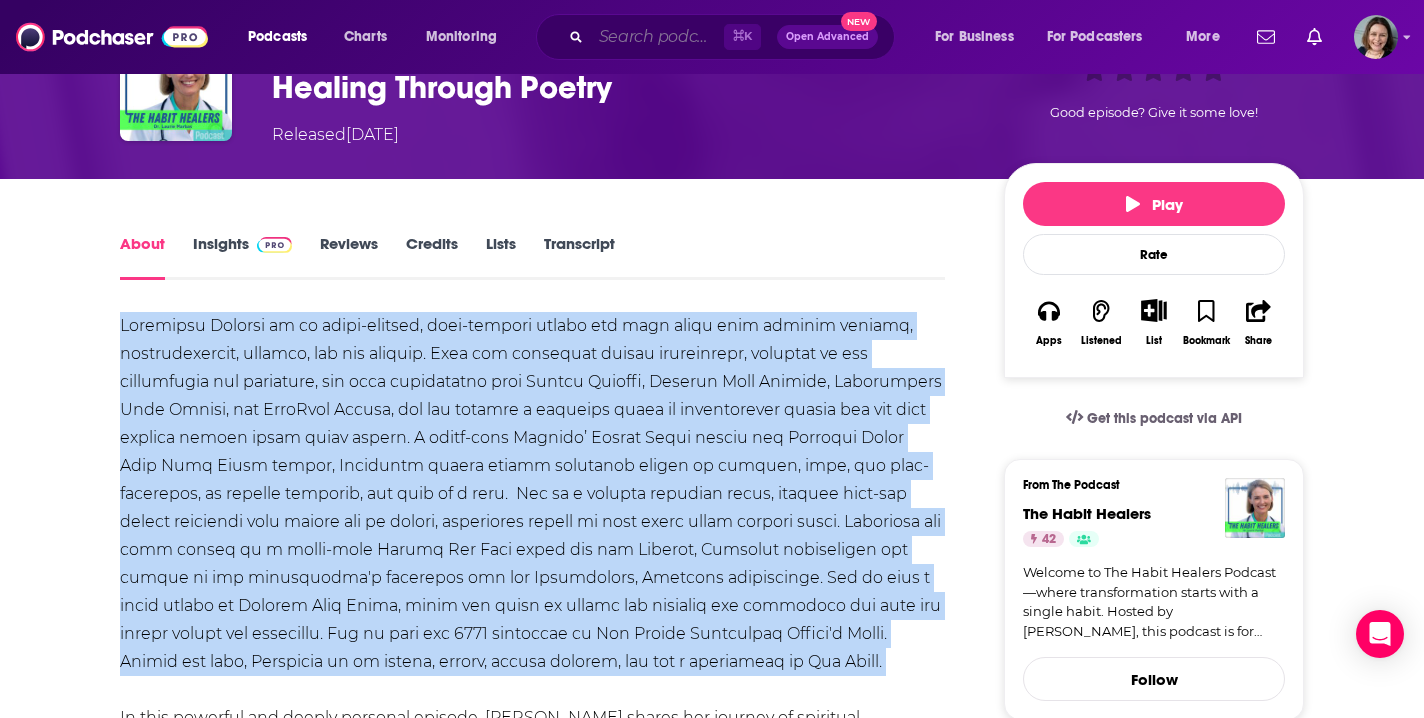 click at bounding box center (657, 37) 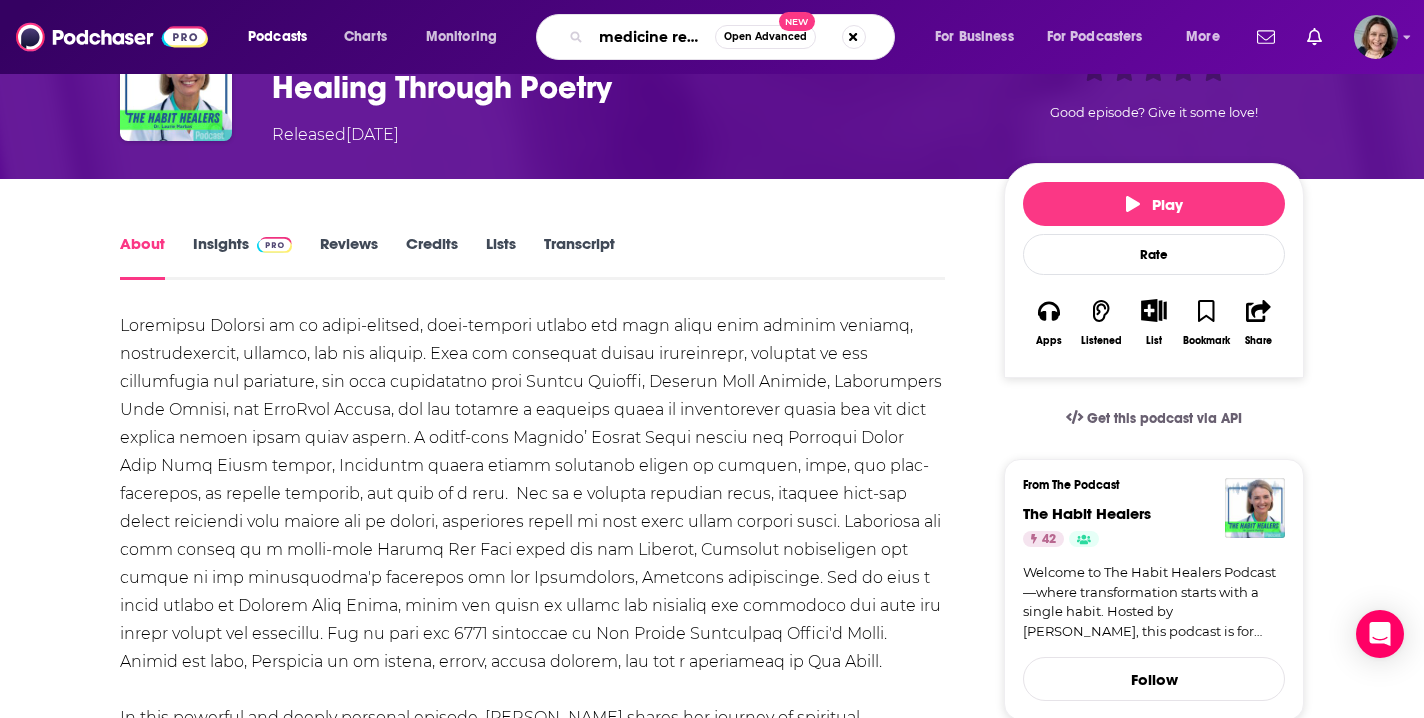 type on "medicine redefined" 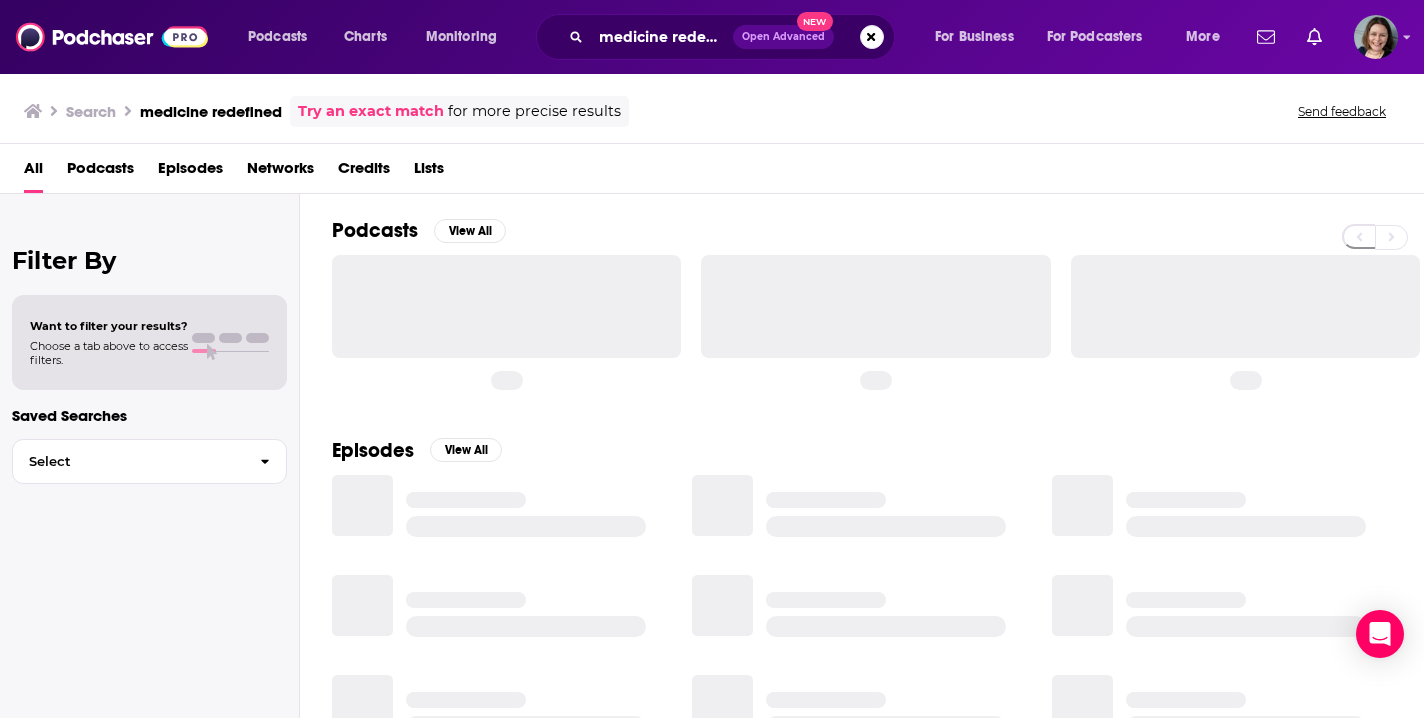 scroll, scrollTop: 0, scrollLeft: 0, axis: both 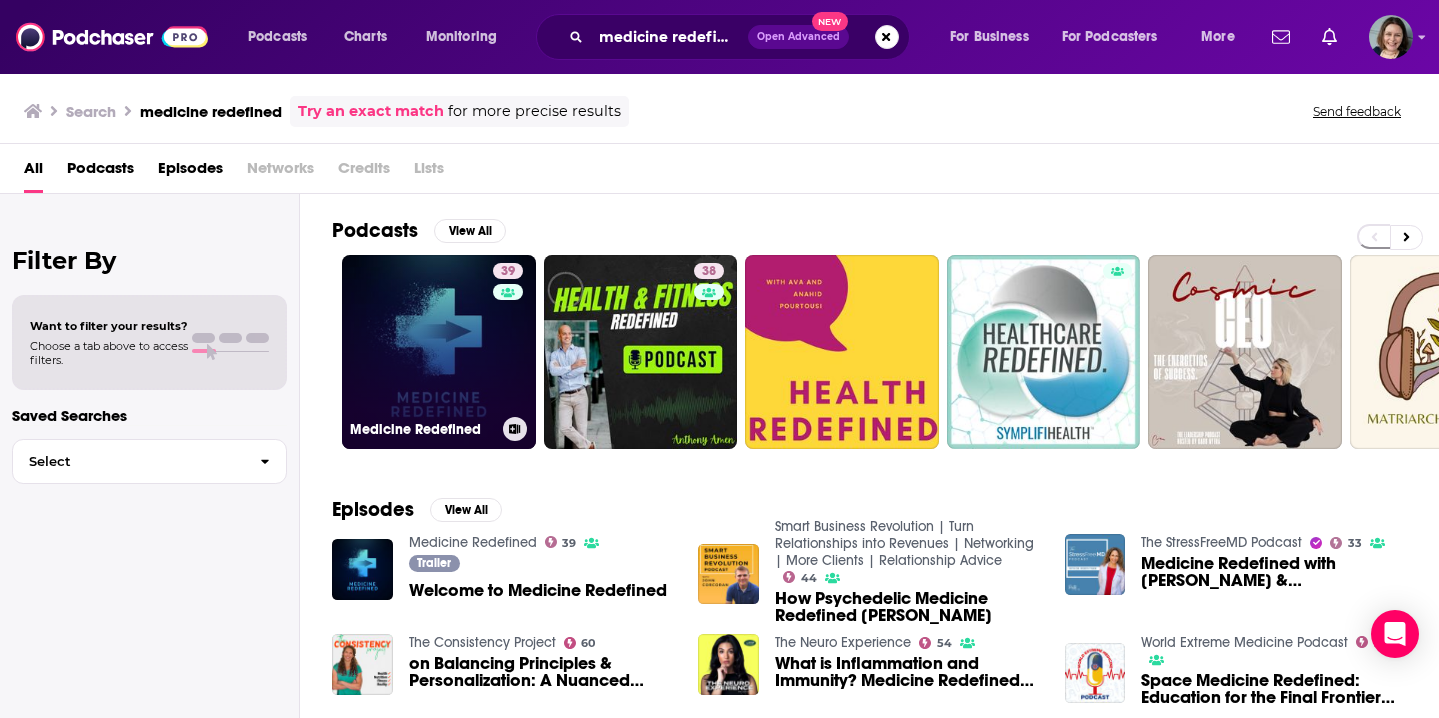 click on "39 Medicine Redefined" at bounding box center (439, 352) 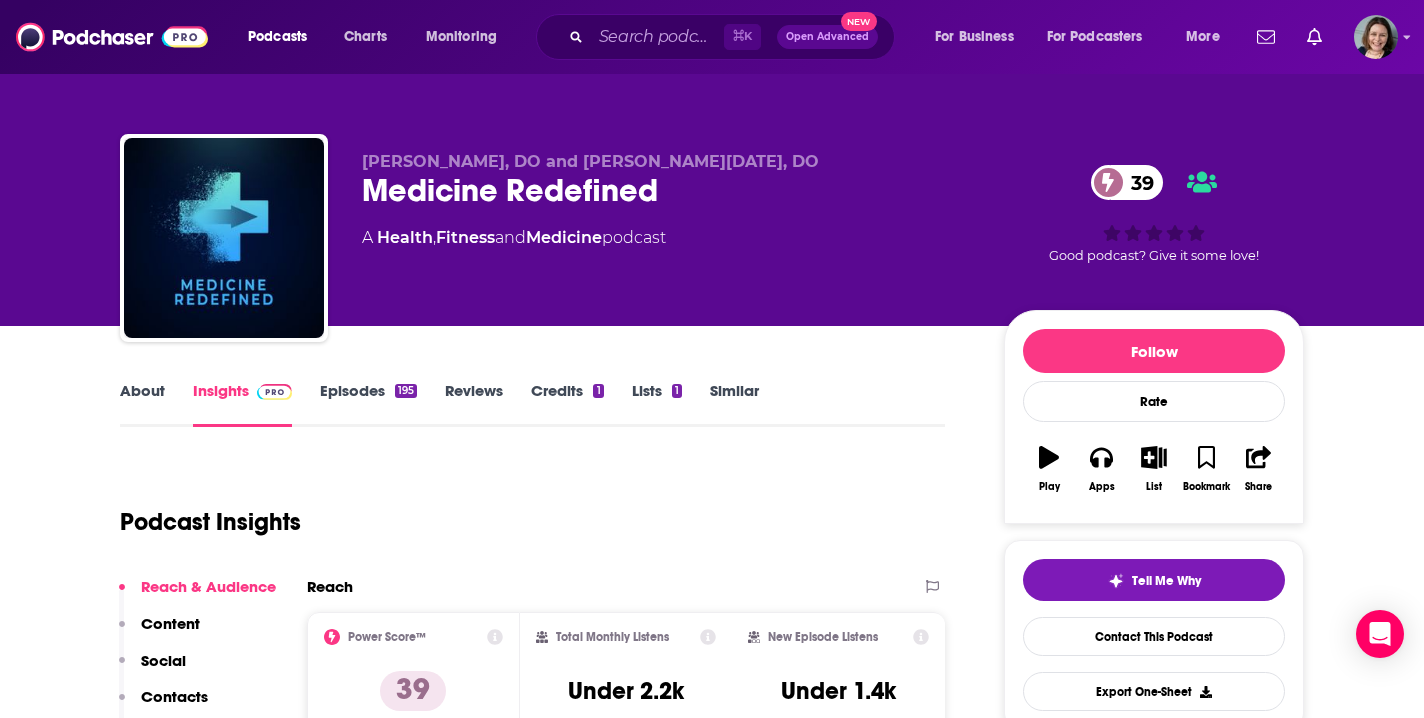 click on "Episodes 195" at bounding box center [368, 404] 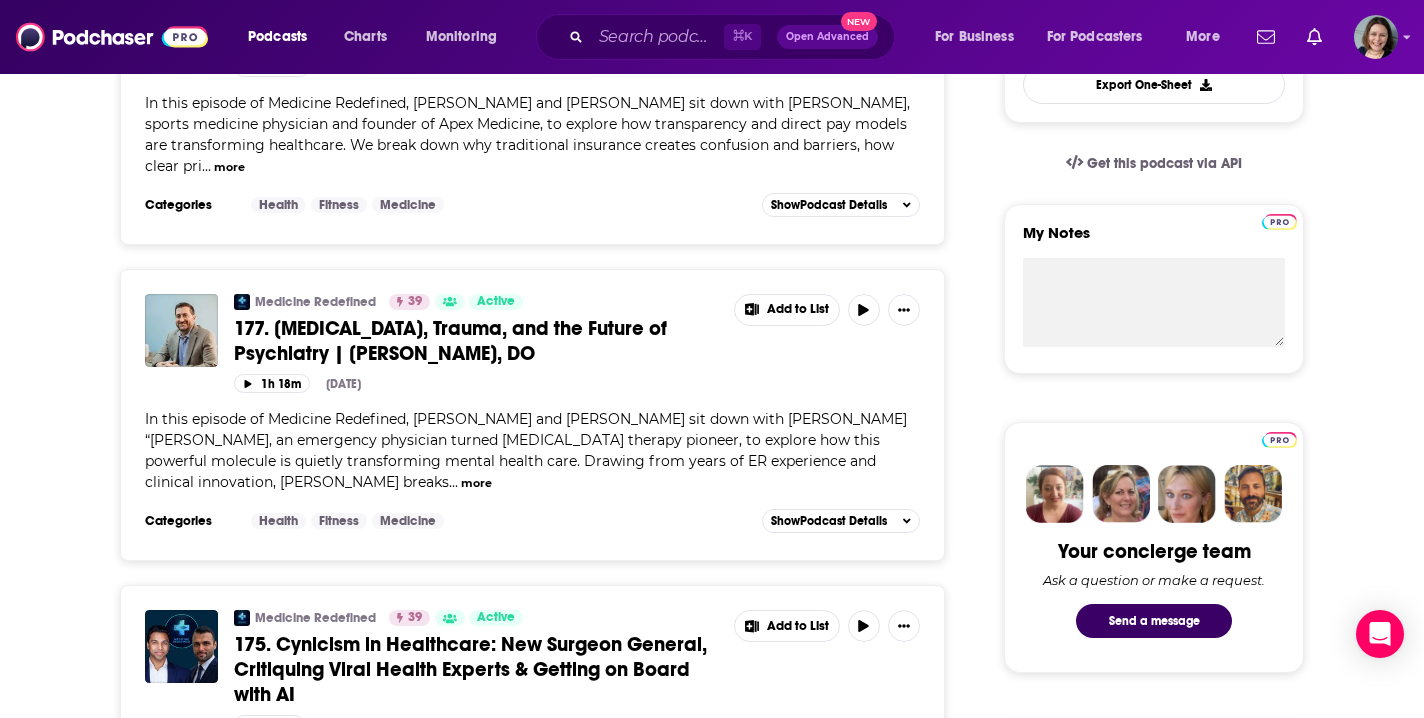 scroll, scrollTop: 667, scrollLeft: 0, axis: vertical 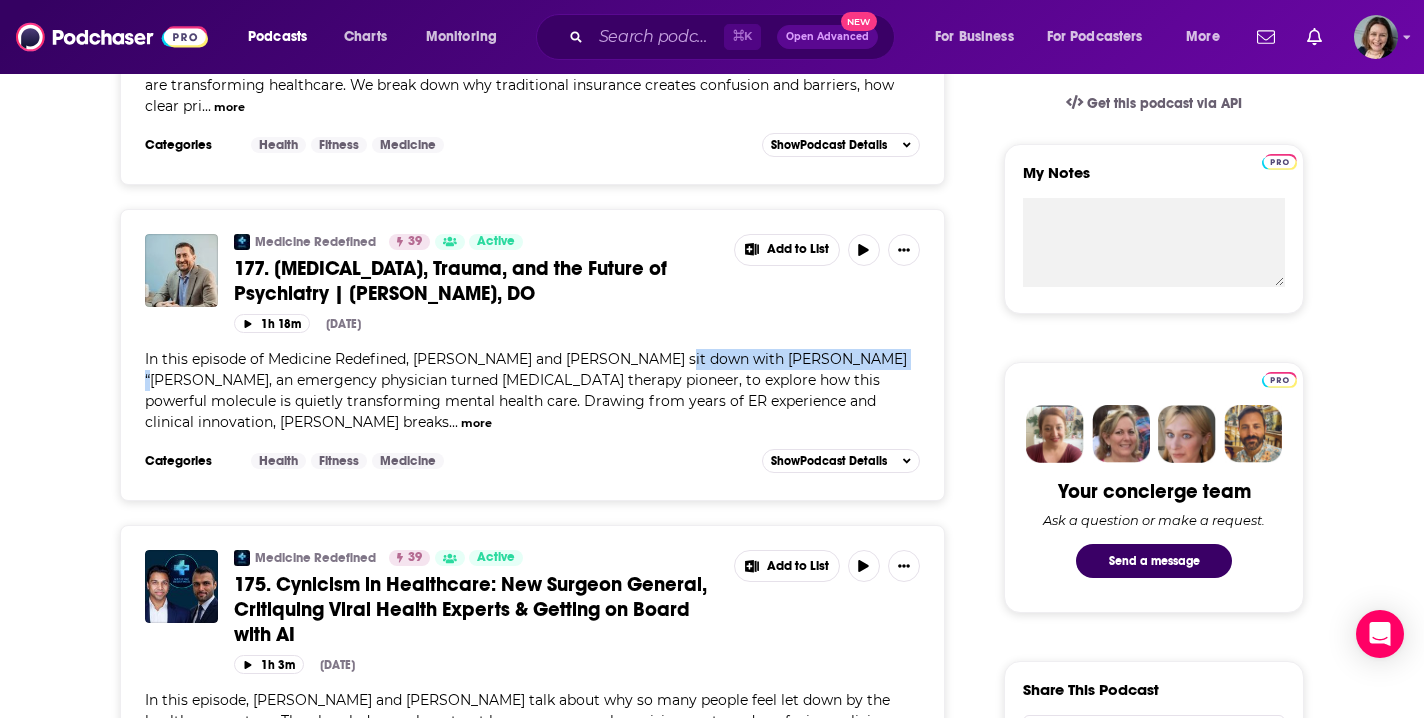 drag, startPoint x: 661, startPoint y: 359, endPoint x: 846, endPoint y: 361, distance: 185.0108 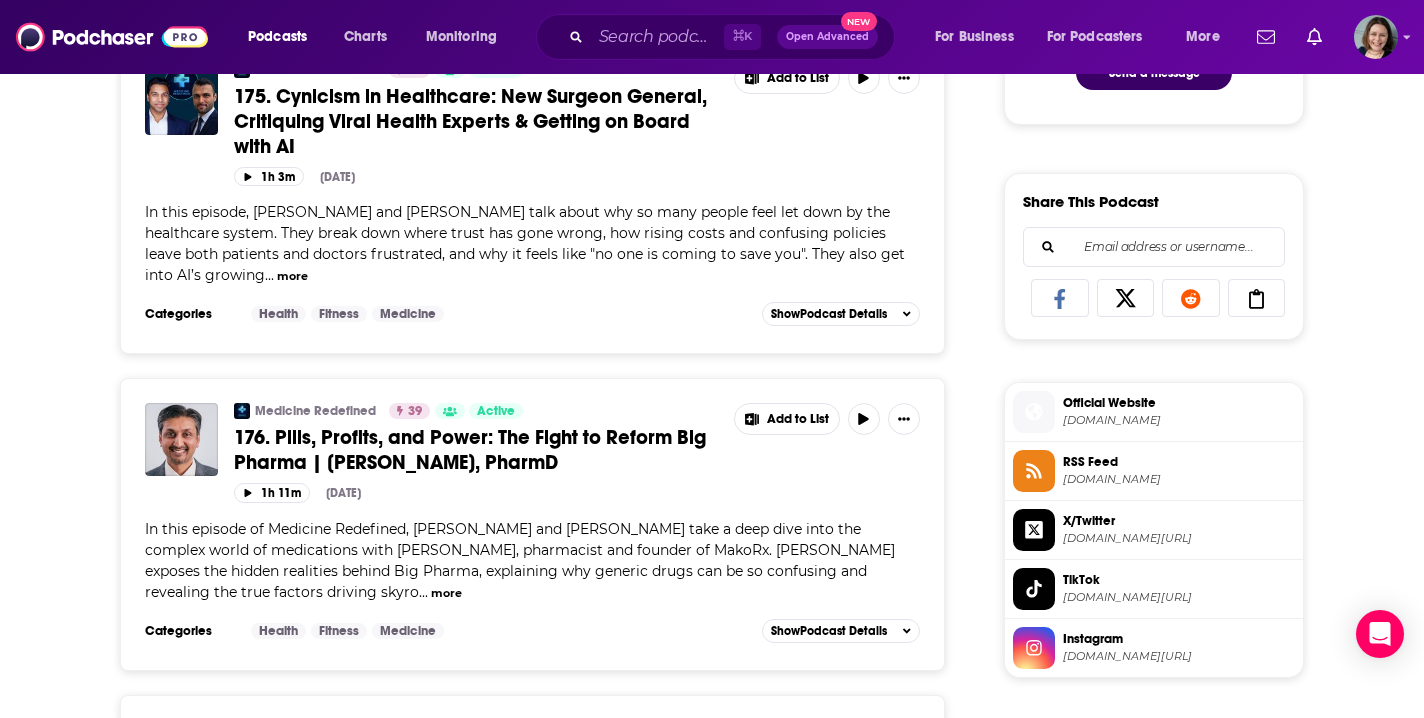 scroll, scrollTop: 1167, scrollLeft: 0, axis: vertical 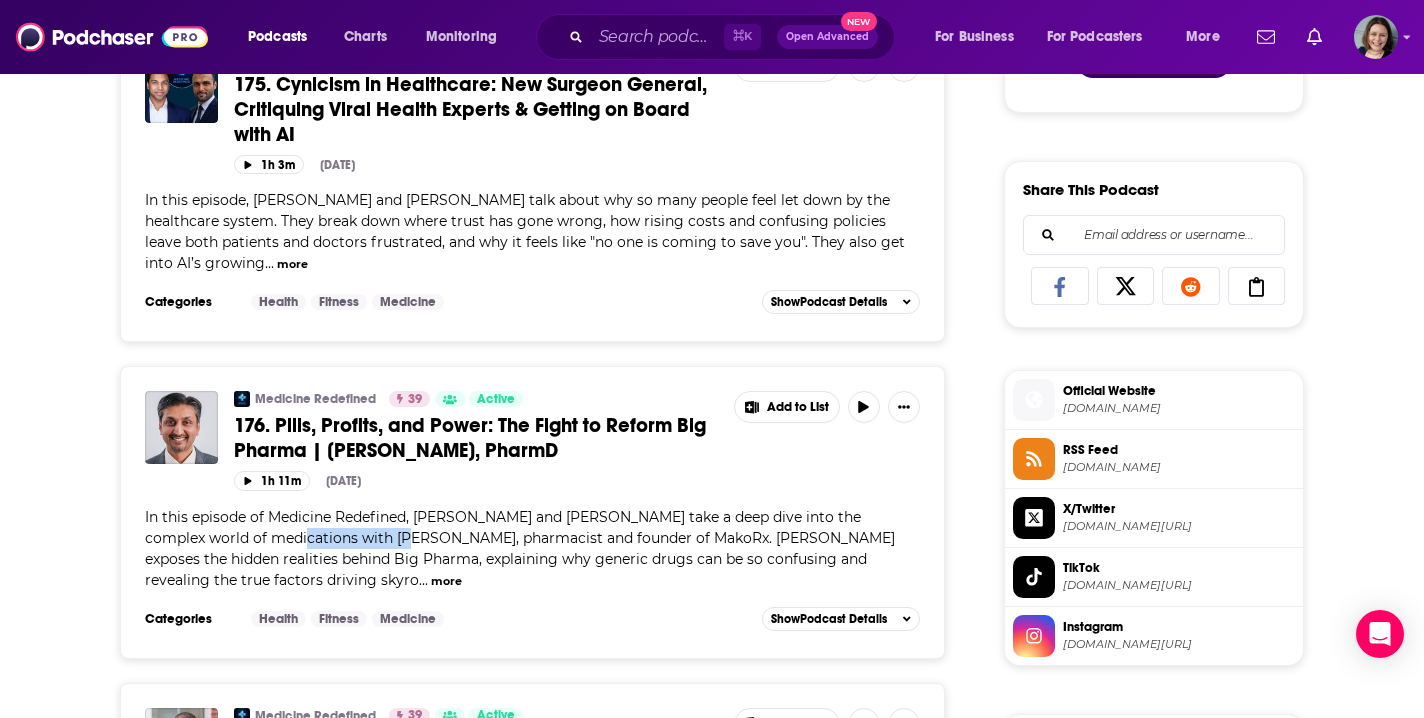 drag, startPoint x: 271, startPoint y: 517, endPoint x: 371, endPoint y: 519, distance: 100.02 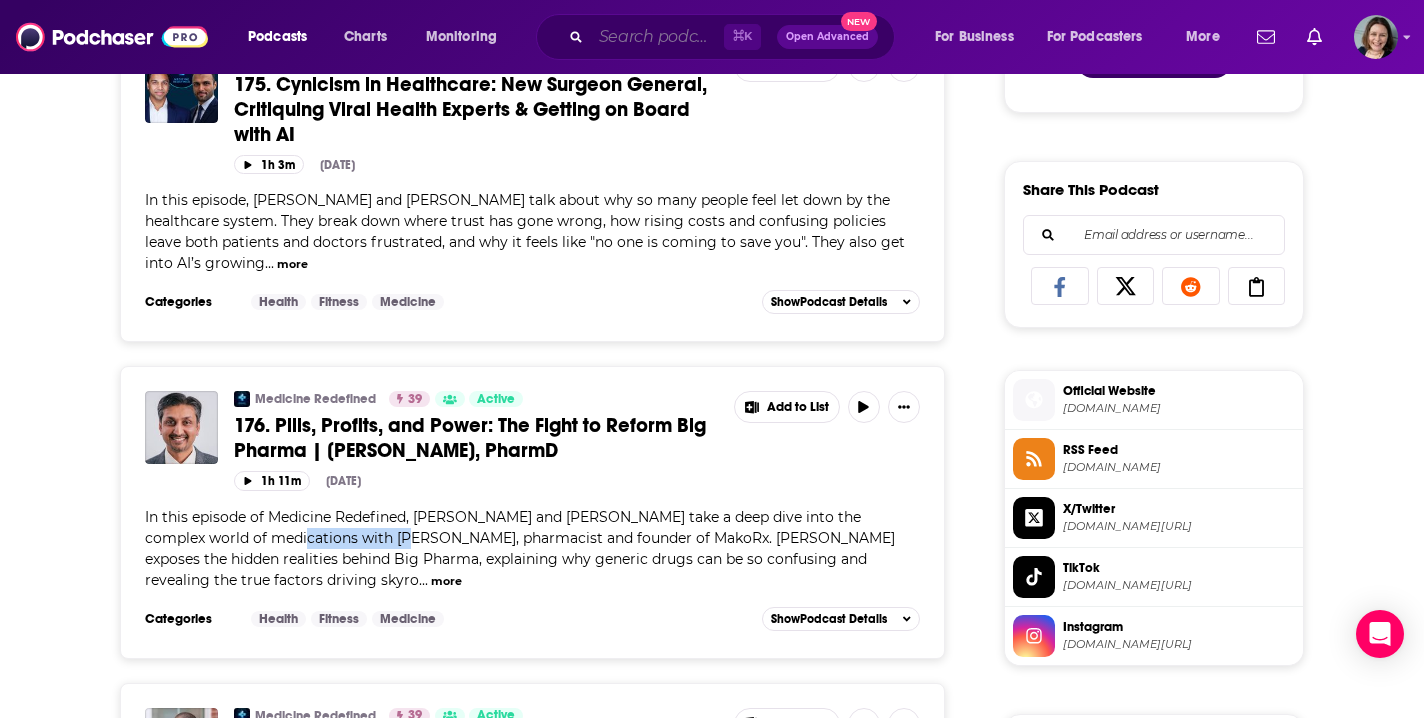 click at bounding box center [657, 37] 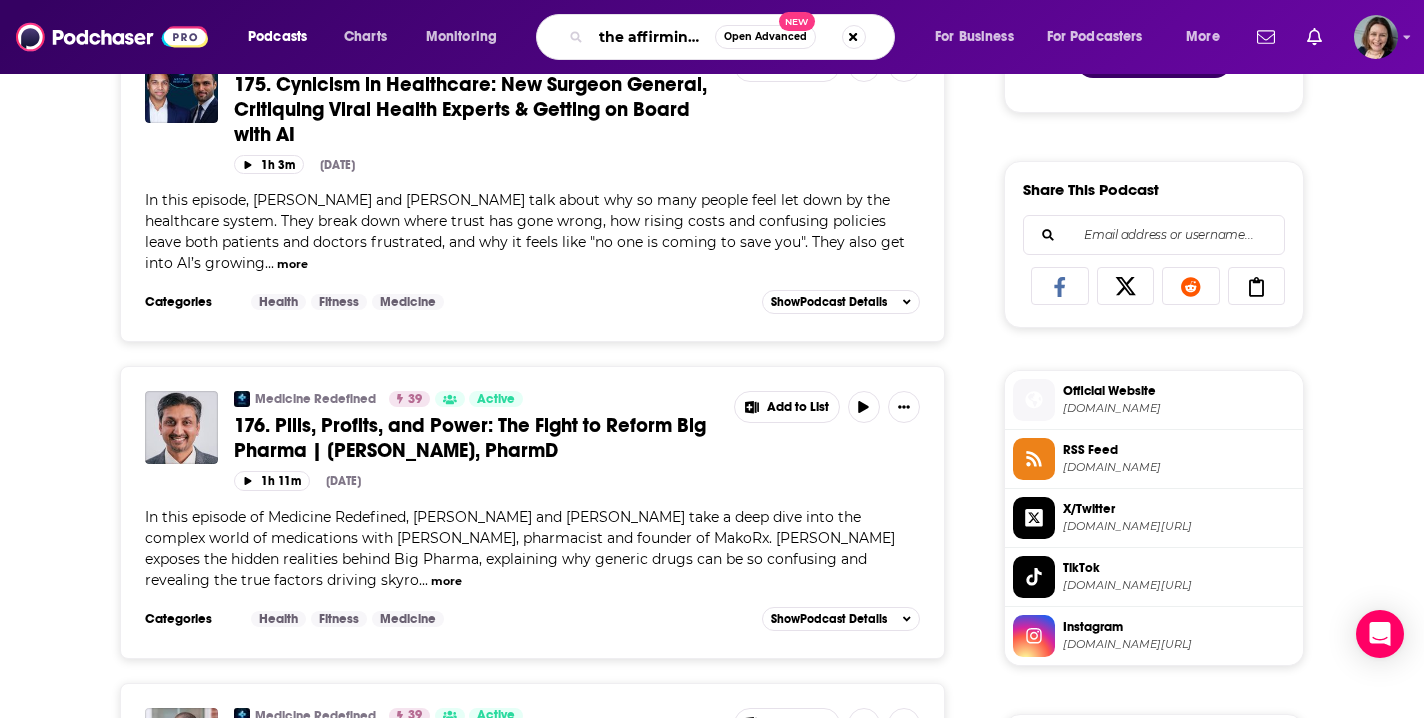 type on "the affirming minds podcas" 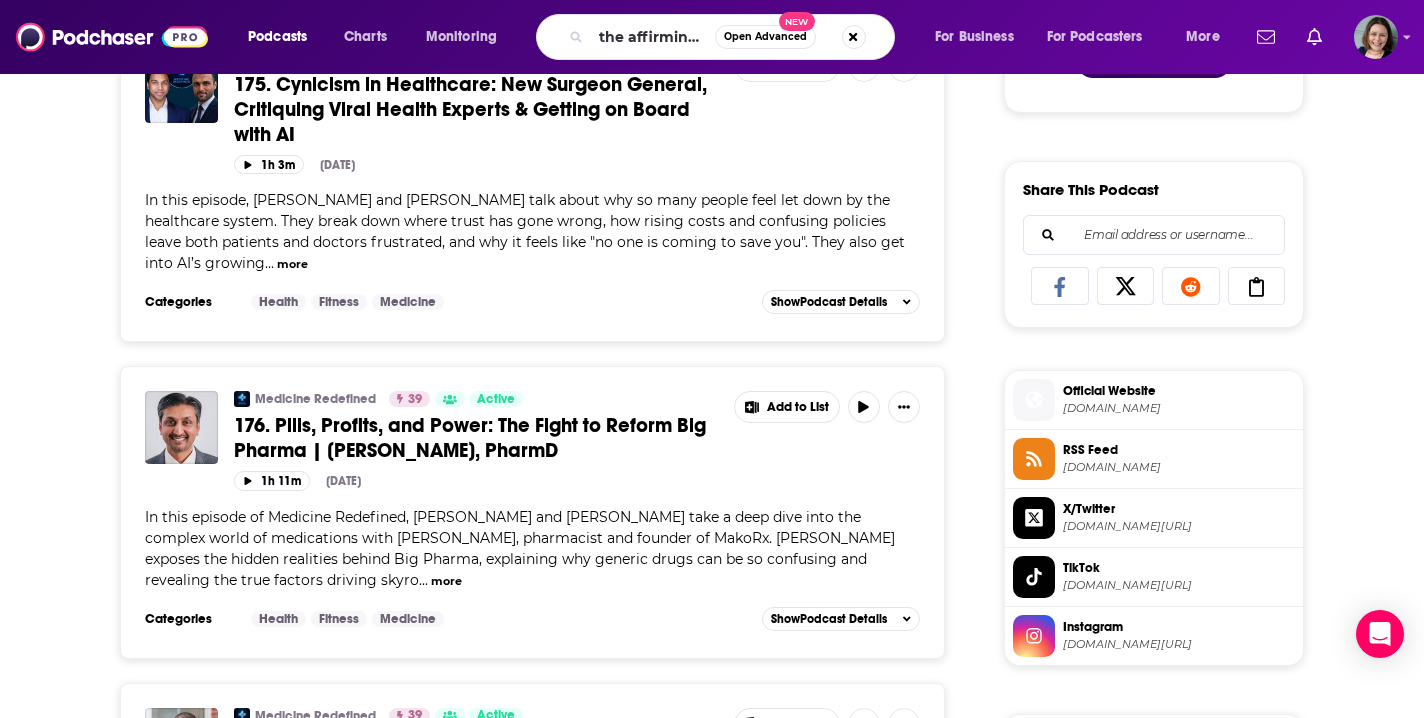 scroll, scrollTop: 0, scrollLeft: 0, axis: both 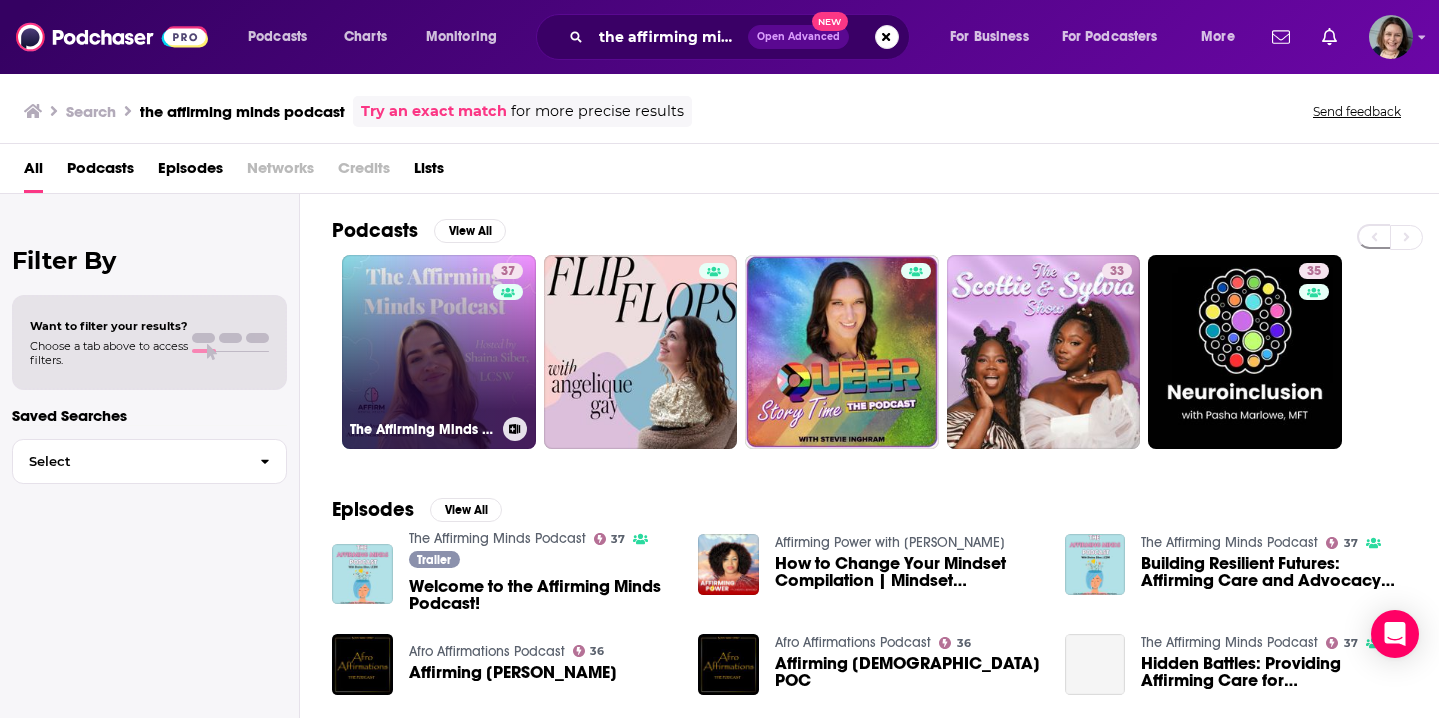 click on "37 The Affirming Minds Podcast" at bounding box center [439, 352] 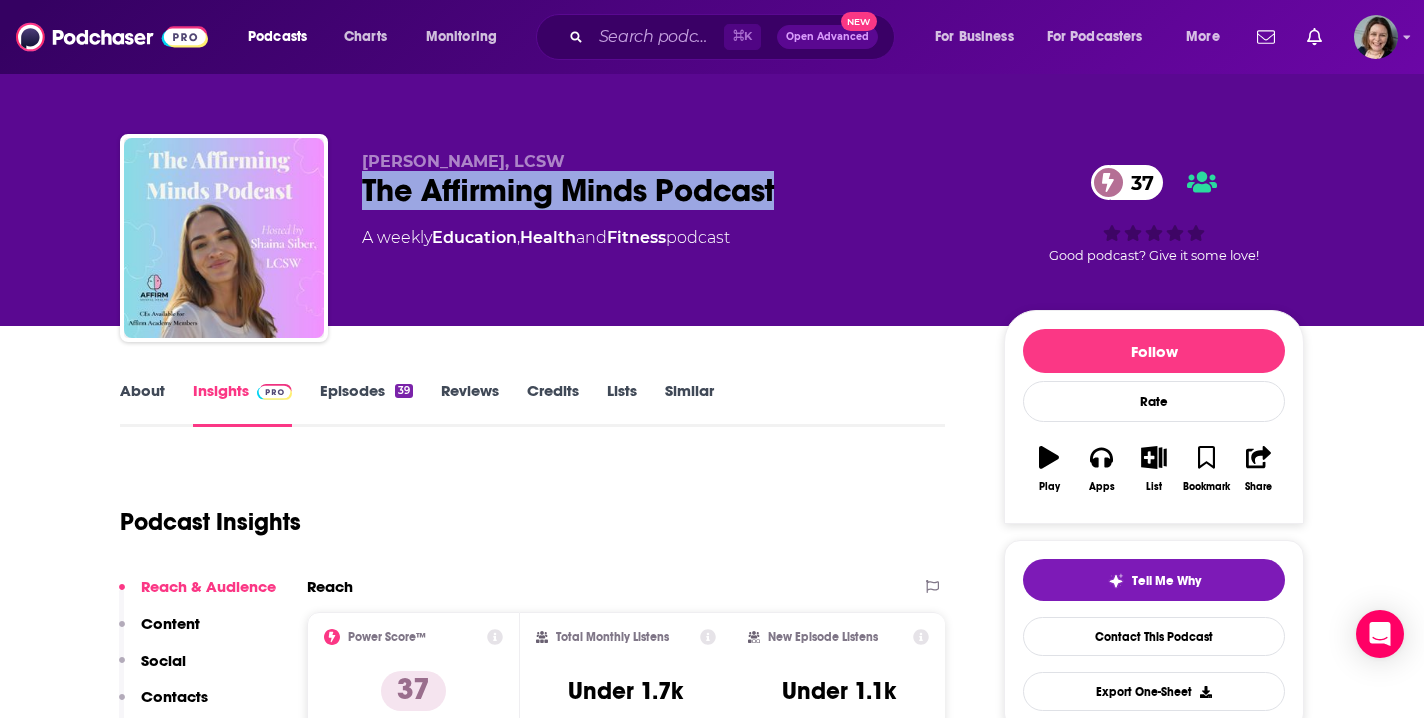 drag, startPoint x: 365, startPoint y: 190, endPoint x: 777, endPoint y: 191, distance: 412.00122 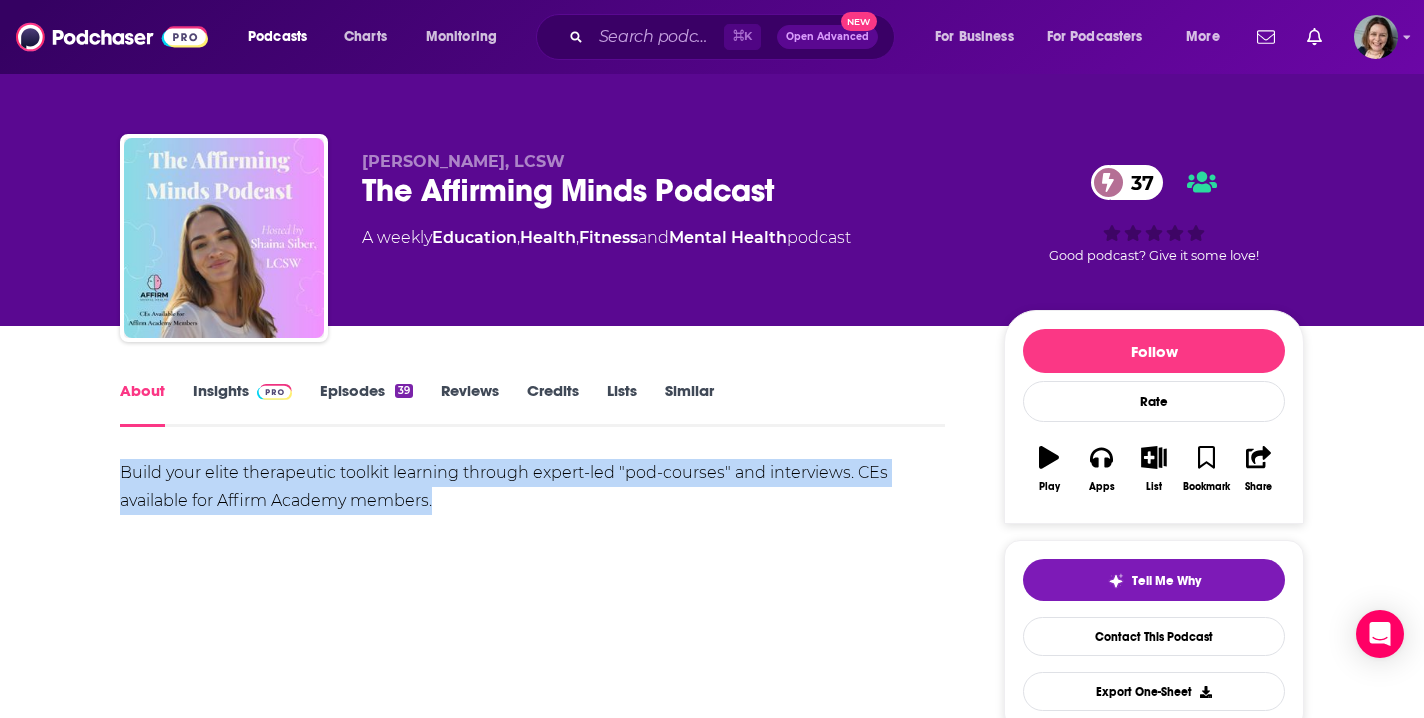 drag, startPoint x: 378, startPoint y: 496, endPoint x: 450, endPoint y: 505, distance: 72.56032 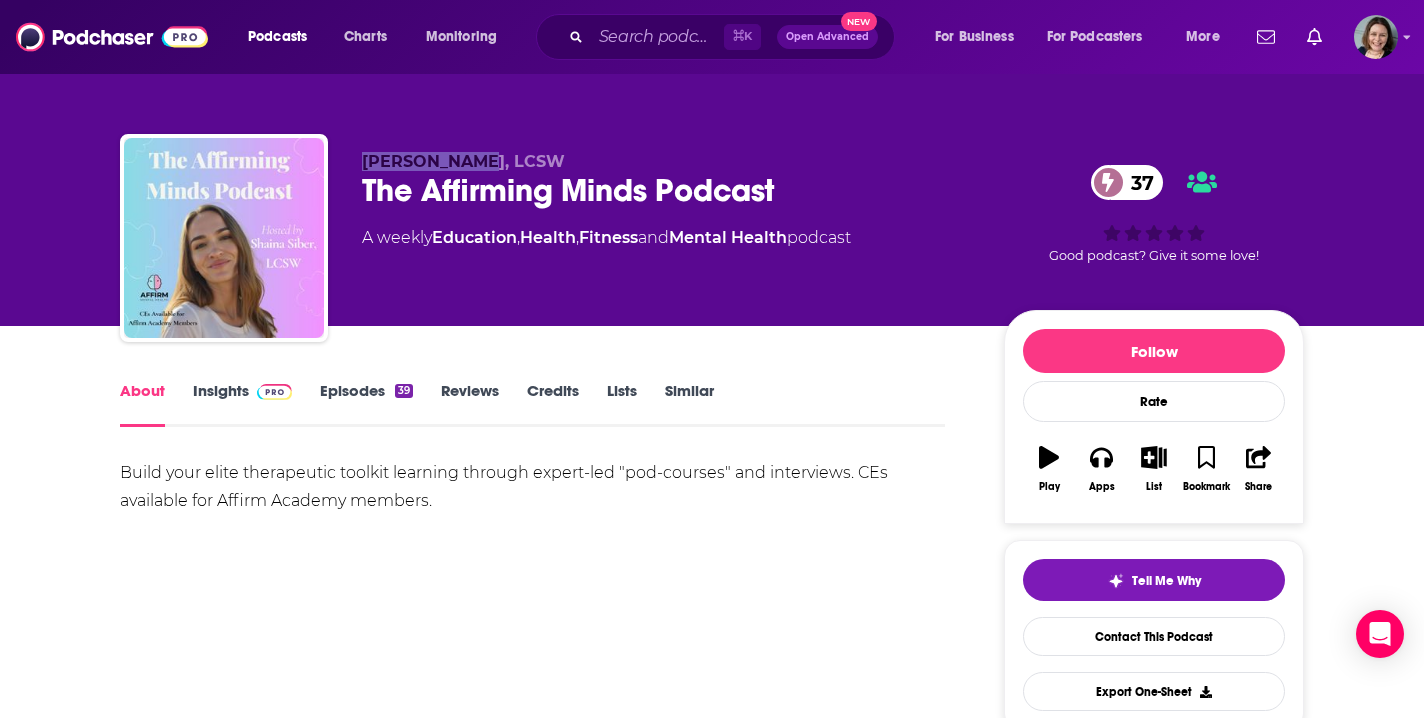 drag, startPoint x: 363, startPoint y: 163, endPoint x: 465, endPoint y: 167, distance: 102.0784 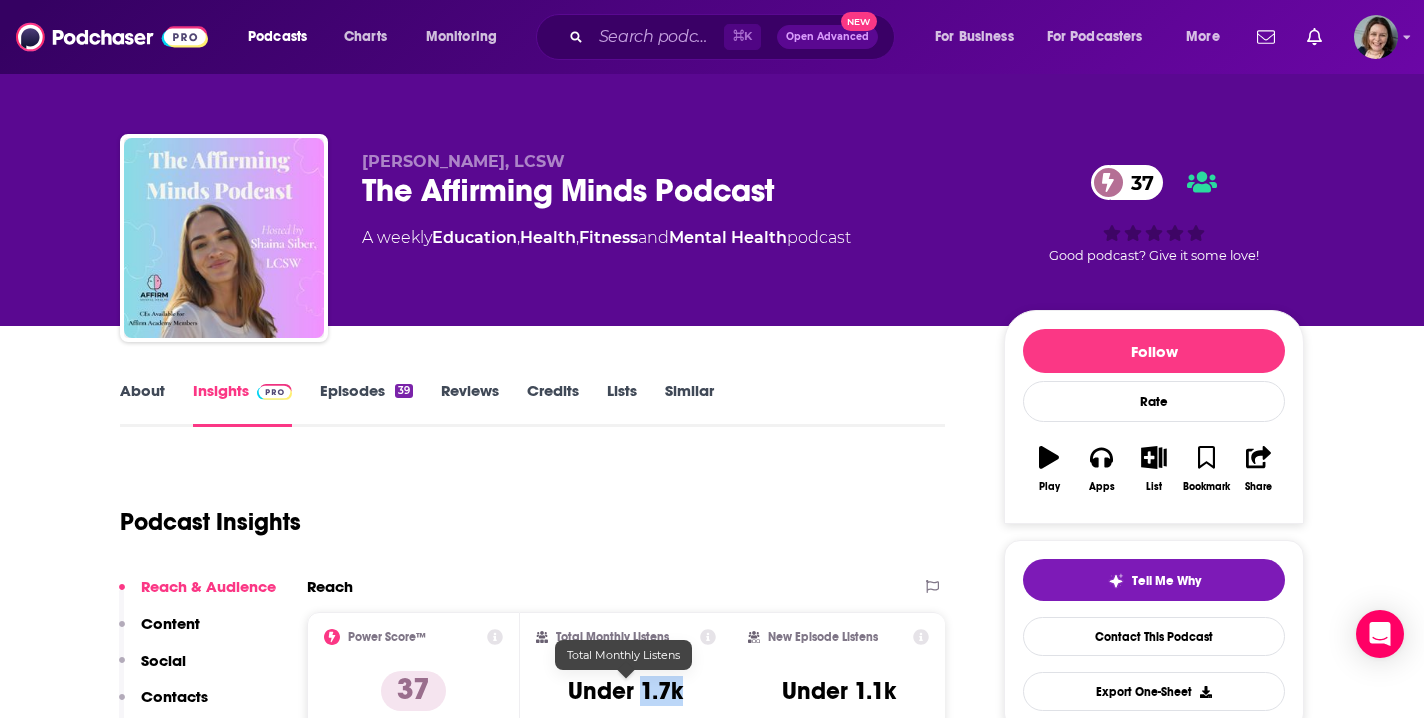 drag, startPoint x: 642, startPoint y: 691, endPoint x: 688, endPoint y: 690, distance: 46.010868 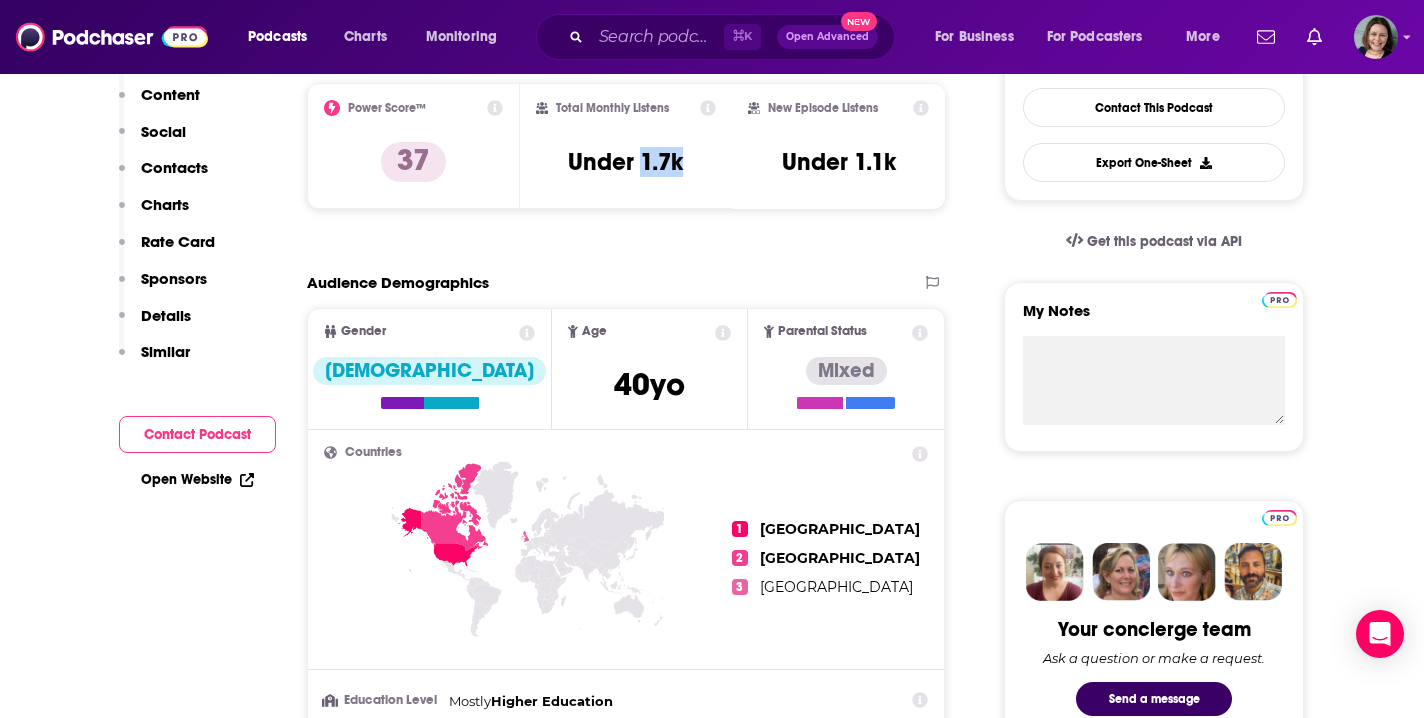 scroll, scrollTop: 0, scrollLeft: 0, axis: both 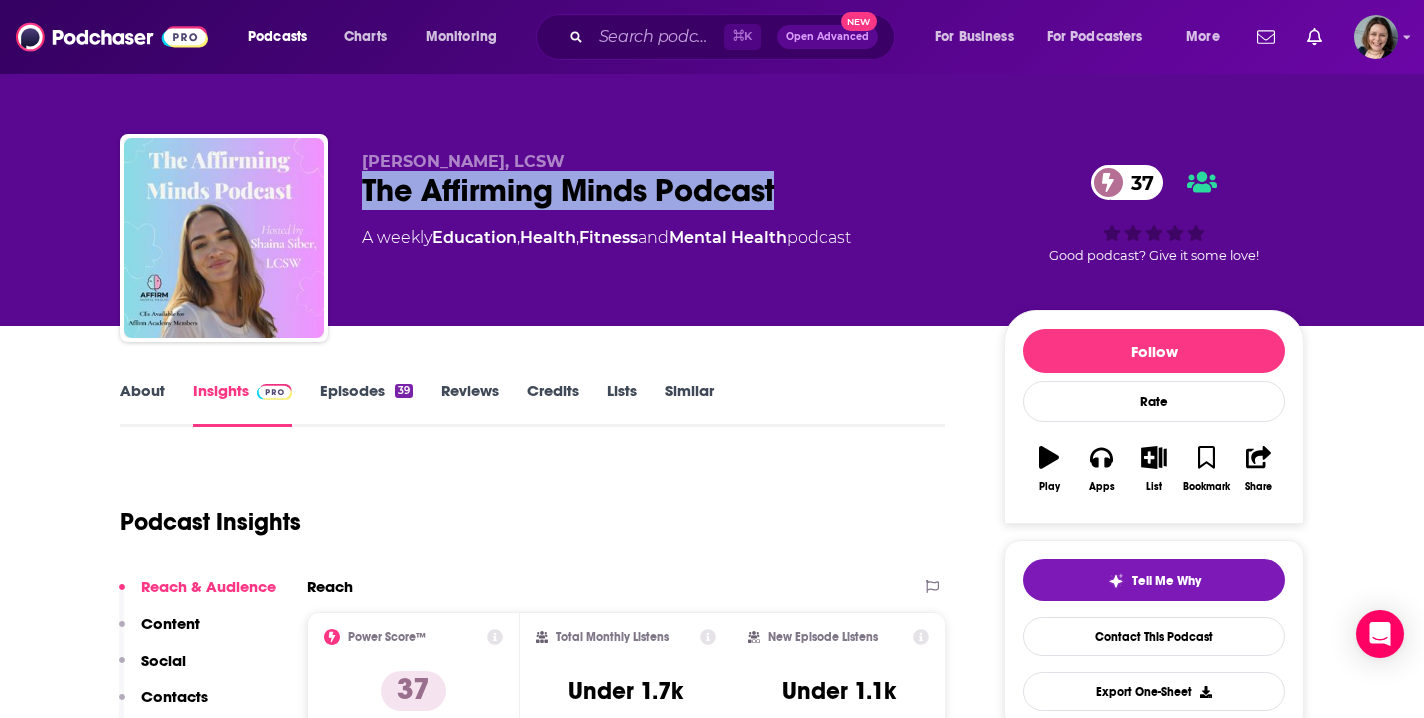drag, startPoint x: 779, startPoint y: 186, endPoint x: 367, endPoint y: 184, distance: 412.00485 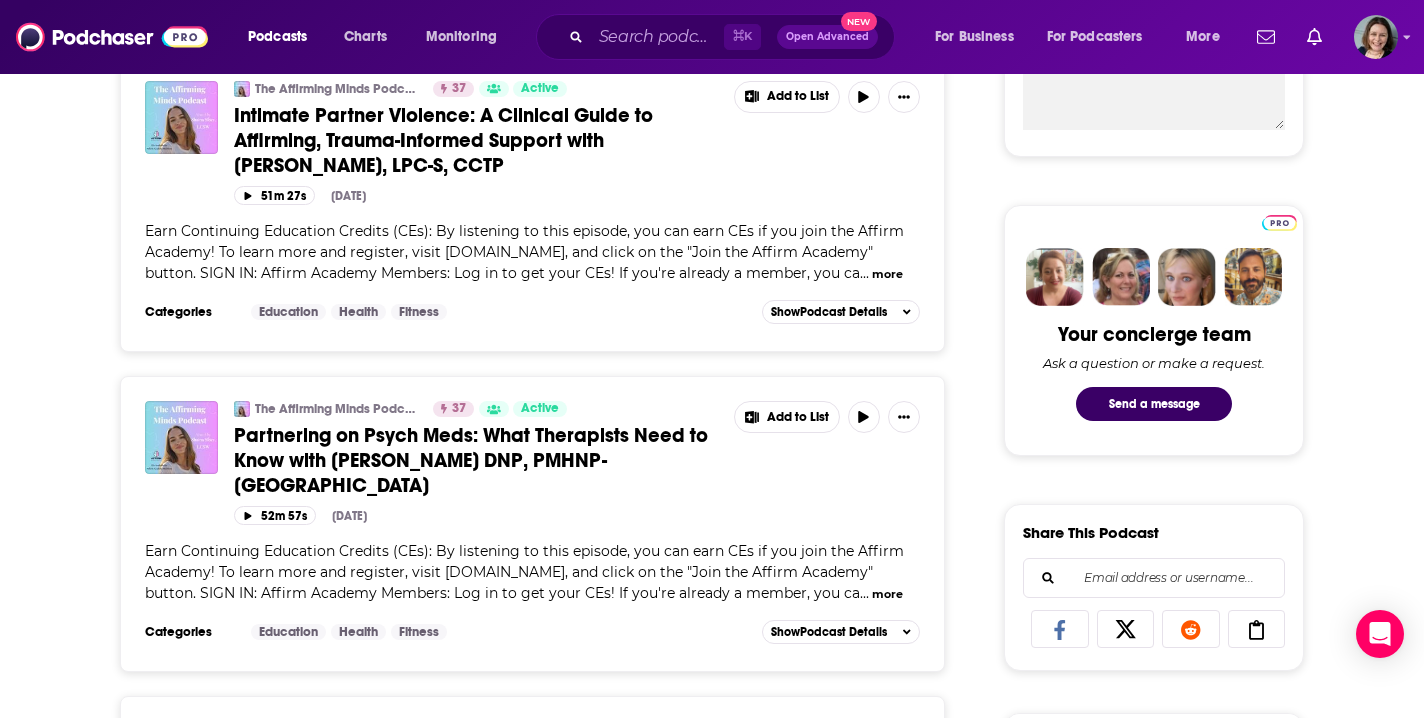 scroll, scrollTop: 811, scrollLeft: 0, axis: vertical 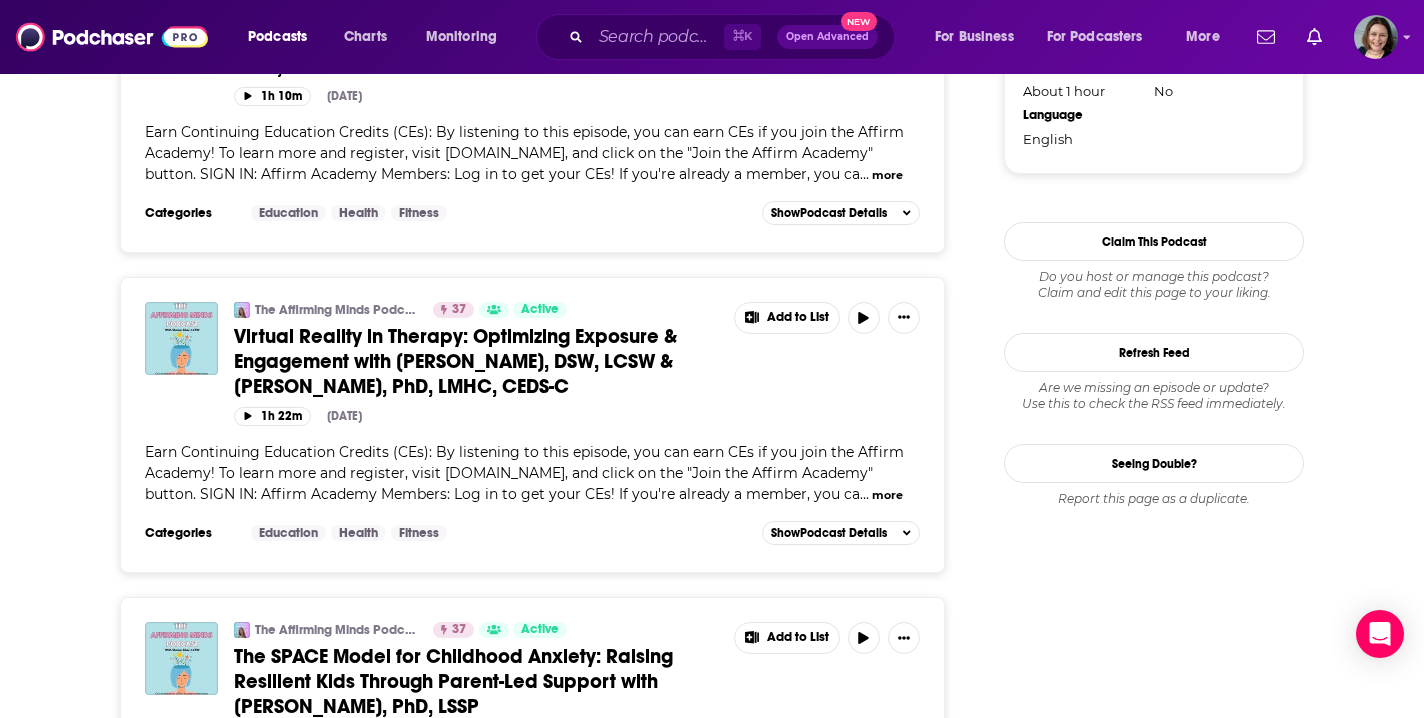 click on "Virtual Reality in Therapy:  Optimizing Exposure & Engagement with Gwilym Roddick, DSW, LCSW & Melanie Smith, PhD, LMHC, CEDS-C" at bounding box center (455, 361) 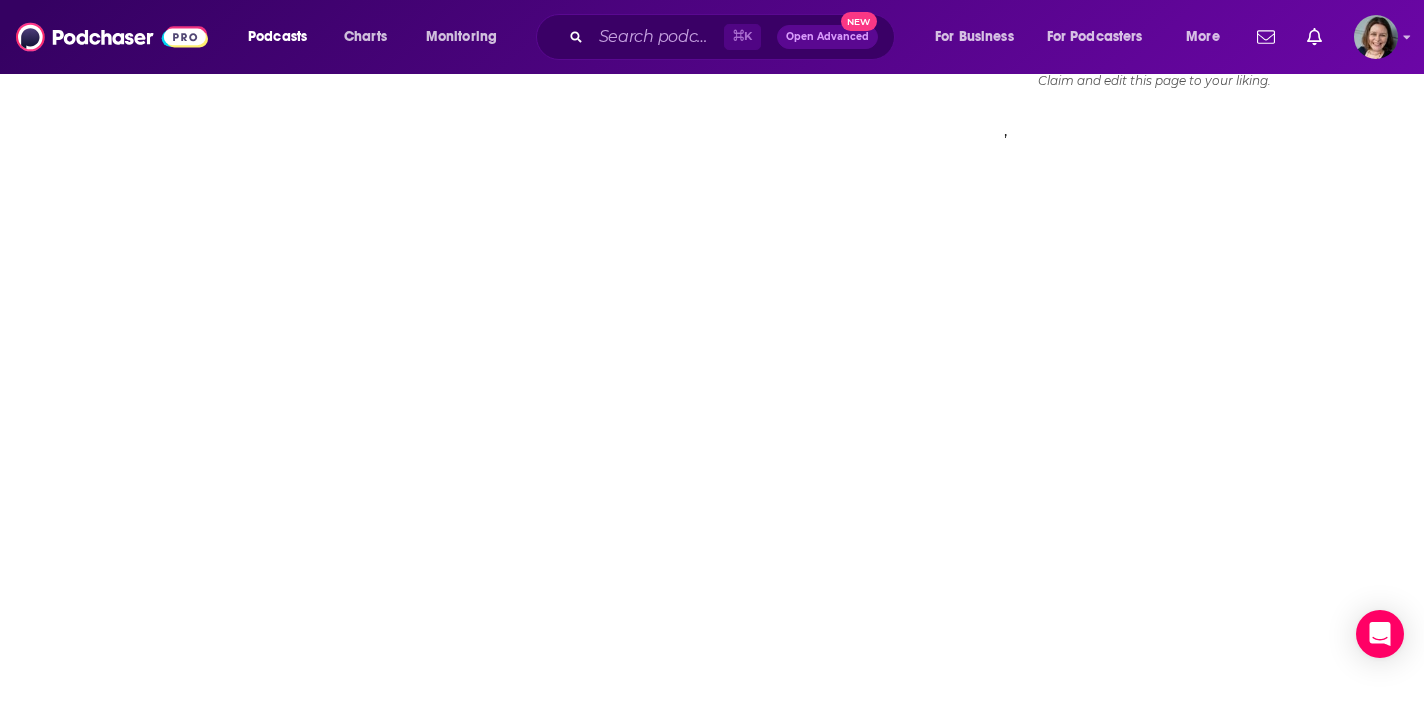 scroll, scrollTop: 0, scrollLeft: 0, axis: both 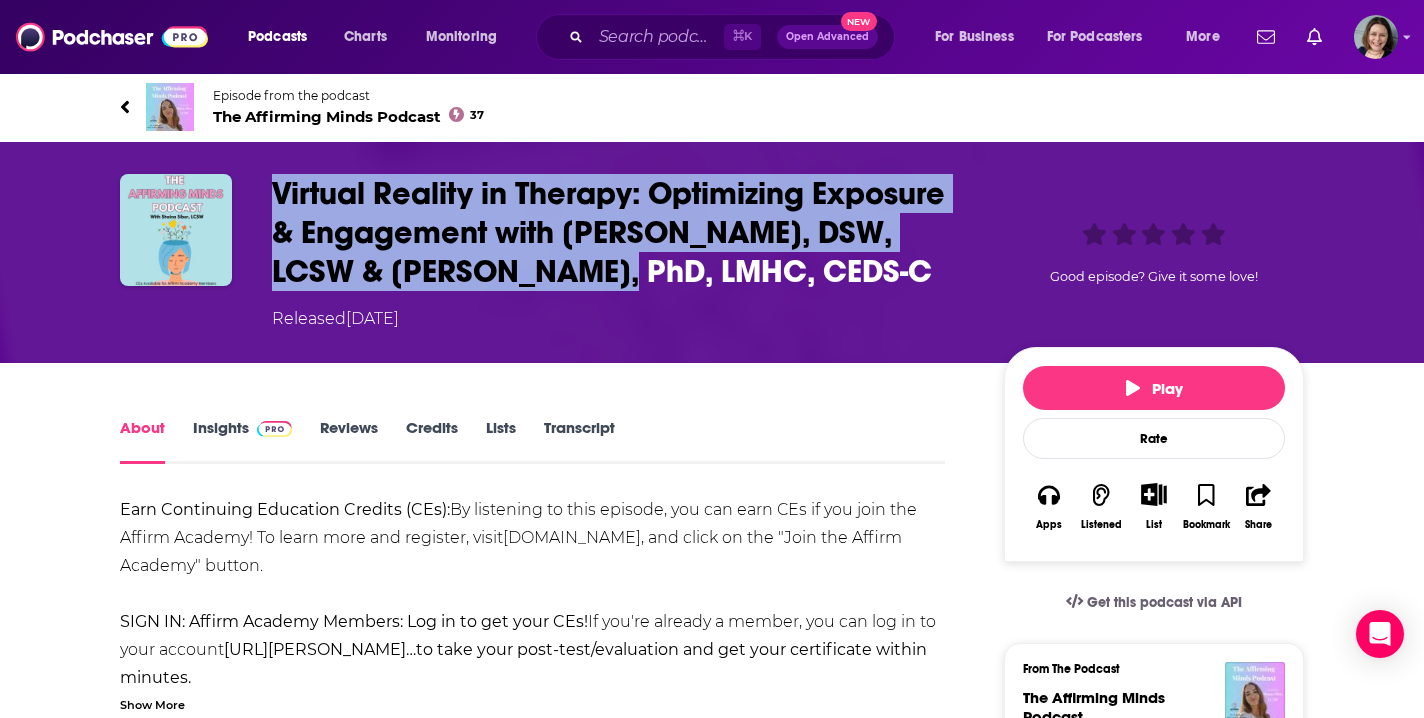 drag, startPoint x: 286, startPoint y: 187, endPoint x: 601, endPoint y: 279, distance: 328.16003 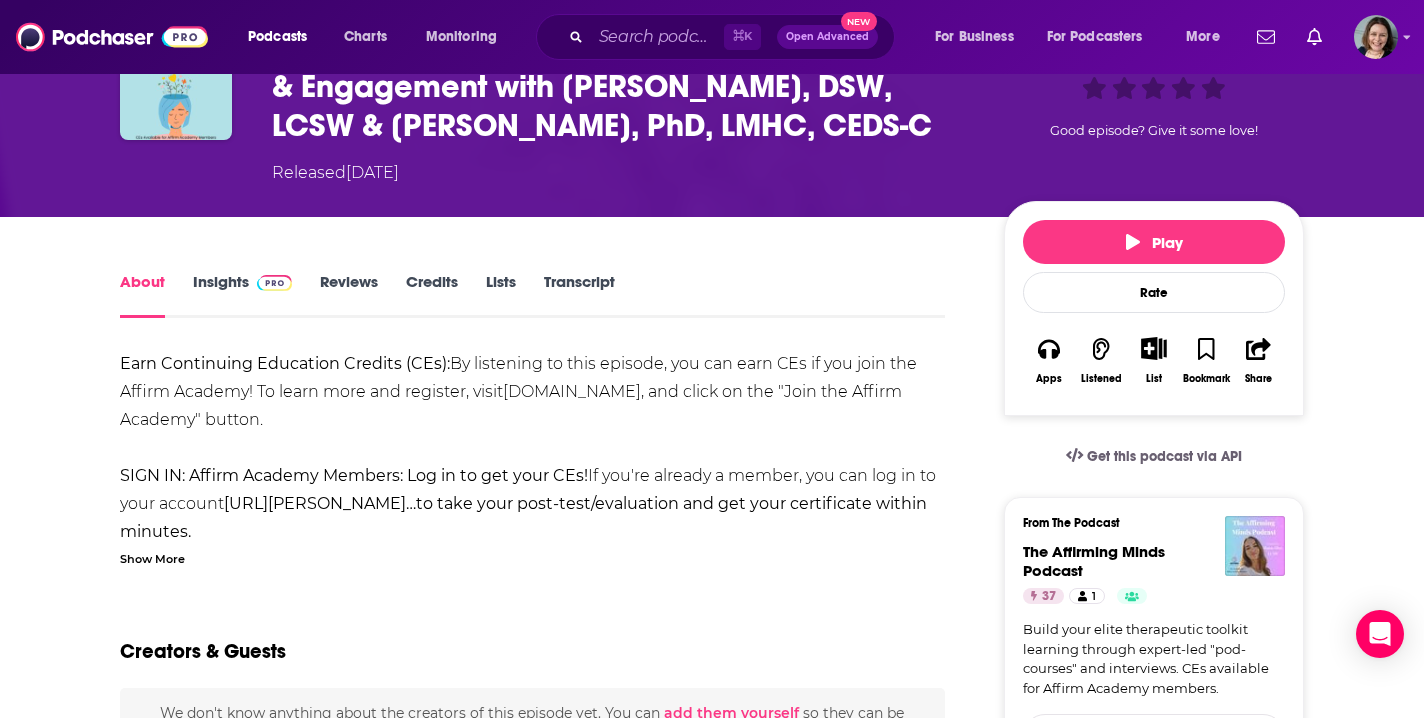 click on "Show More" at bounding box center (152, 557) 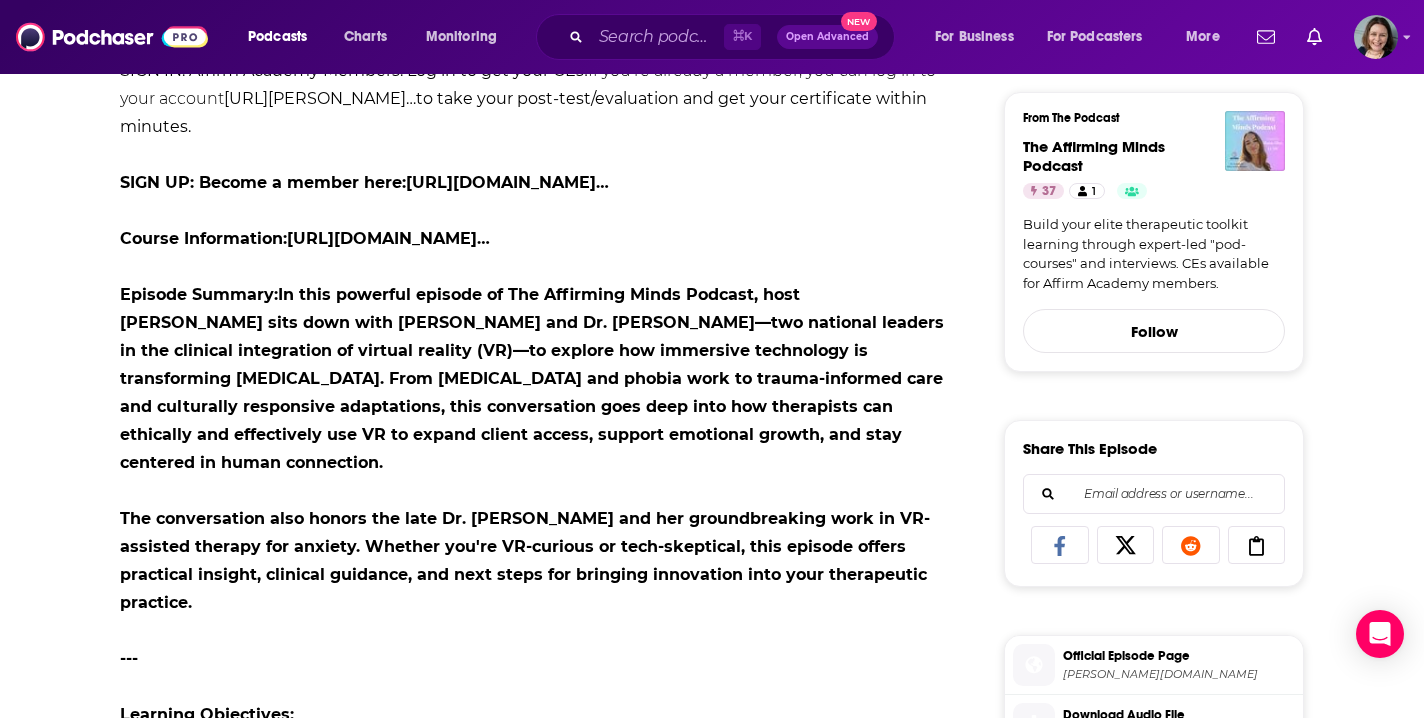 scroll, scrollTop: 561, scrollLeft: 0, axis: vertical 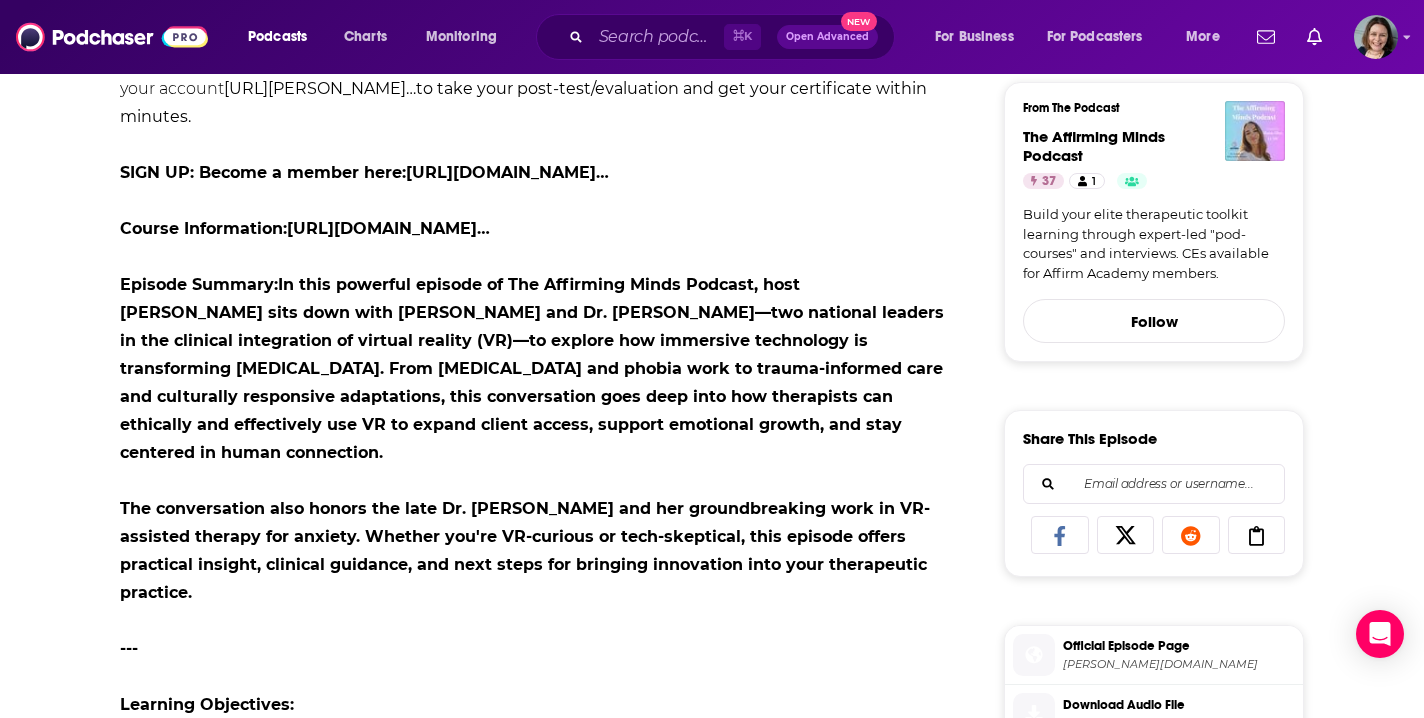 drag, startPoint x: 281, startPoint y: 284, endPoint x: 307, endPoint y: 441, distance: 159.1383 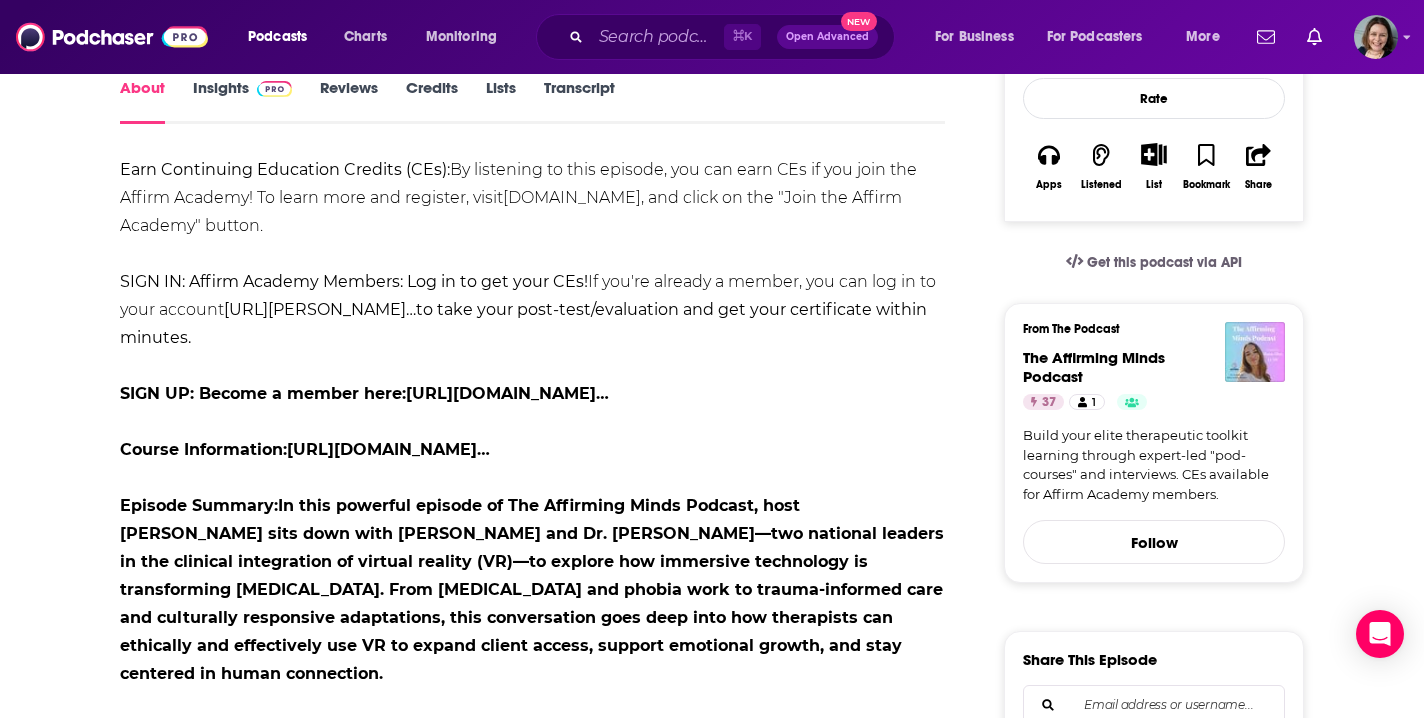 scroll, scrollTop: 350, scrollLeft: 0, axis: vertical 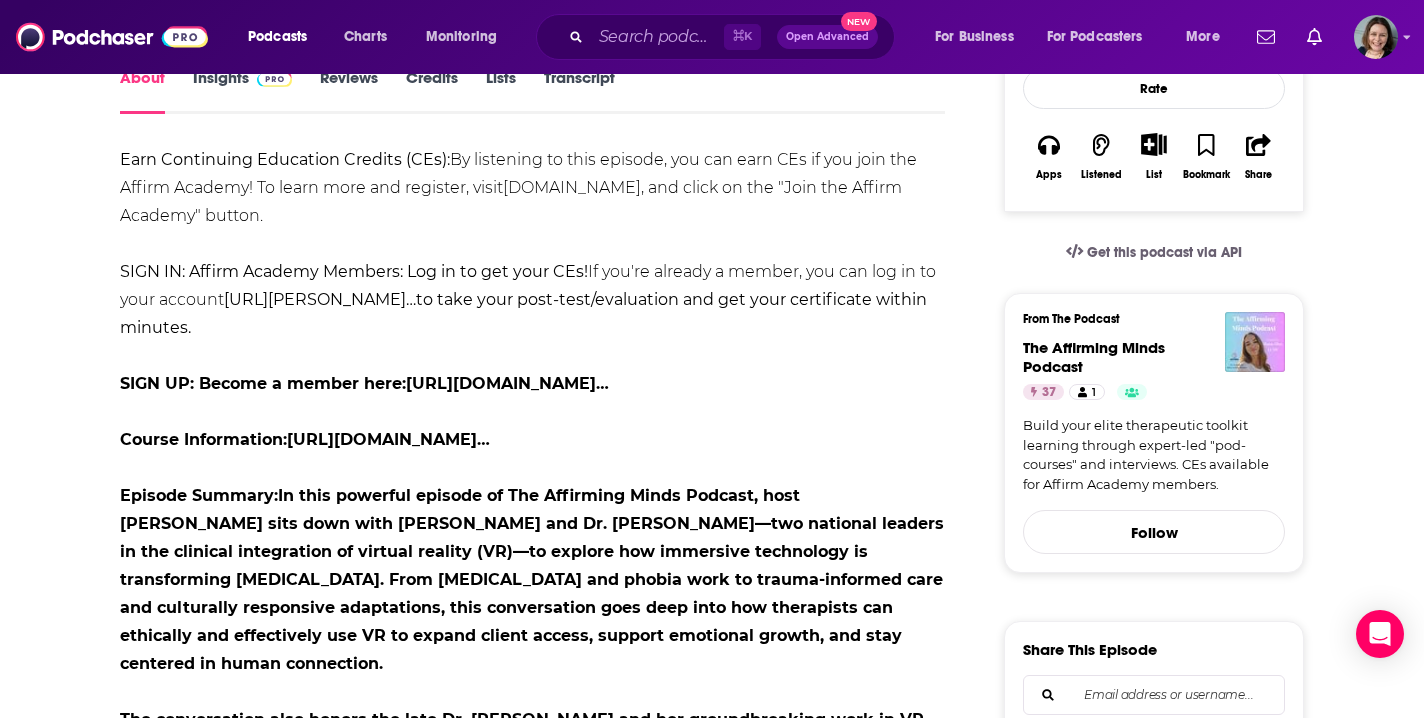 click on "Episode Summary:" at bounding box center [199, 495] 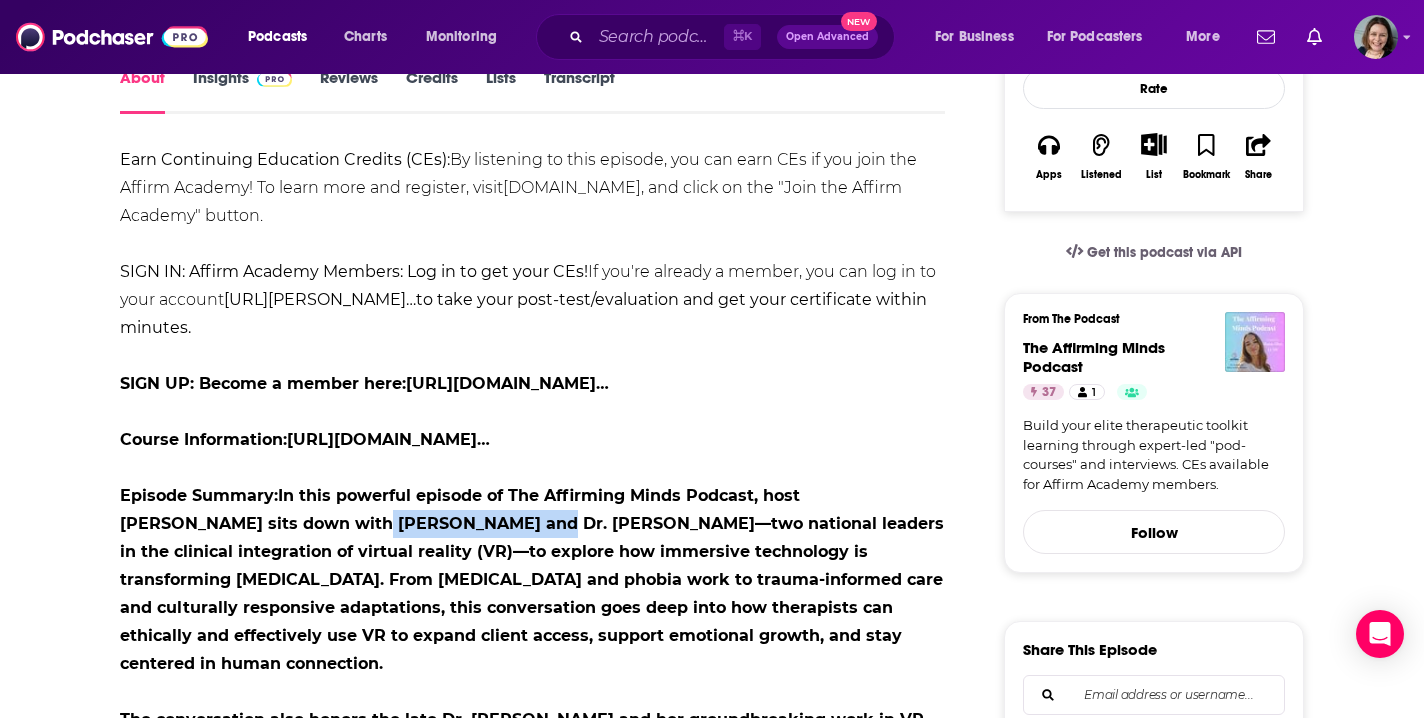 drag, startPoint x: 217, startPoint y: 524, endPoint x: 378, endPoint y: 522, distance: 161.01242 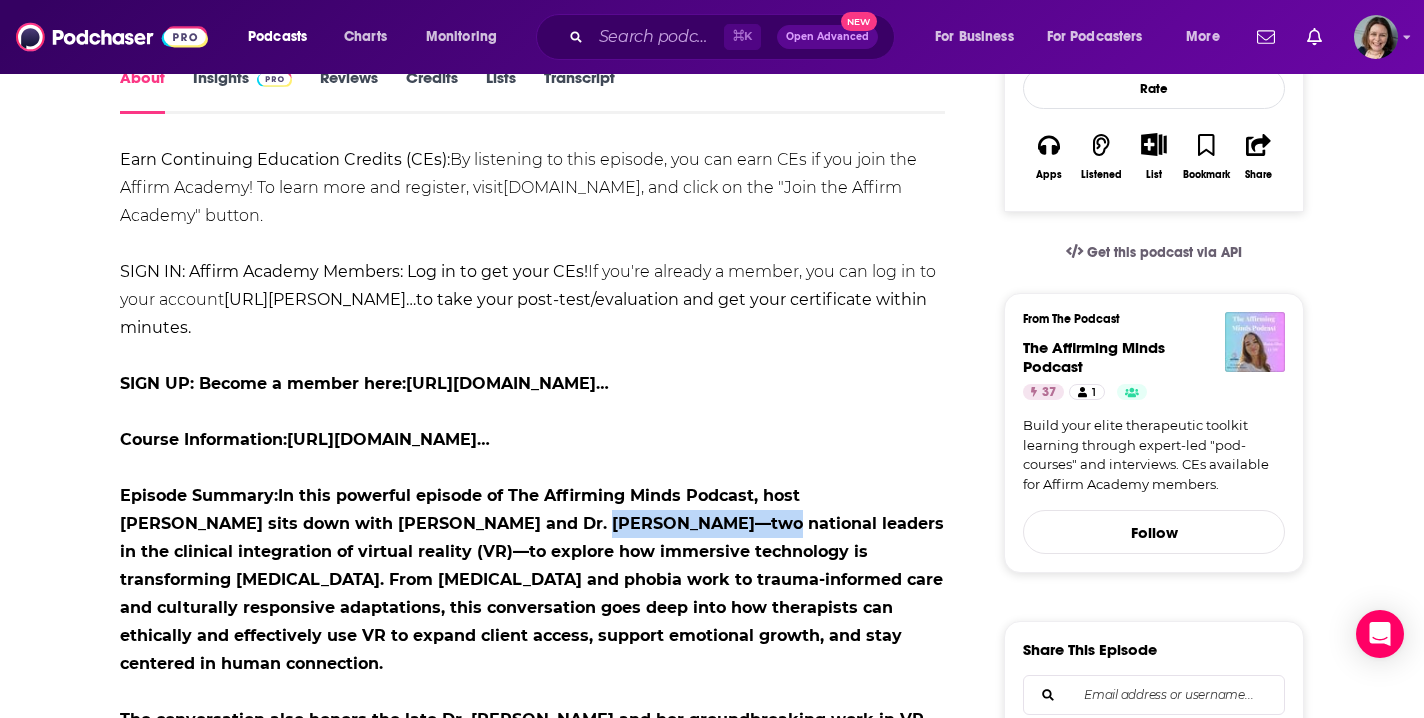 drag, startPoint x: 422, startPoint y: 523, endPoint x: 565, endPoint y: 524, distance: 143.0035 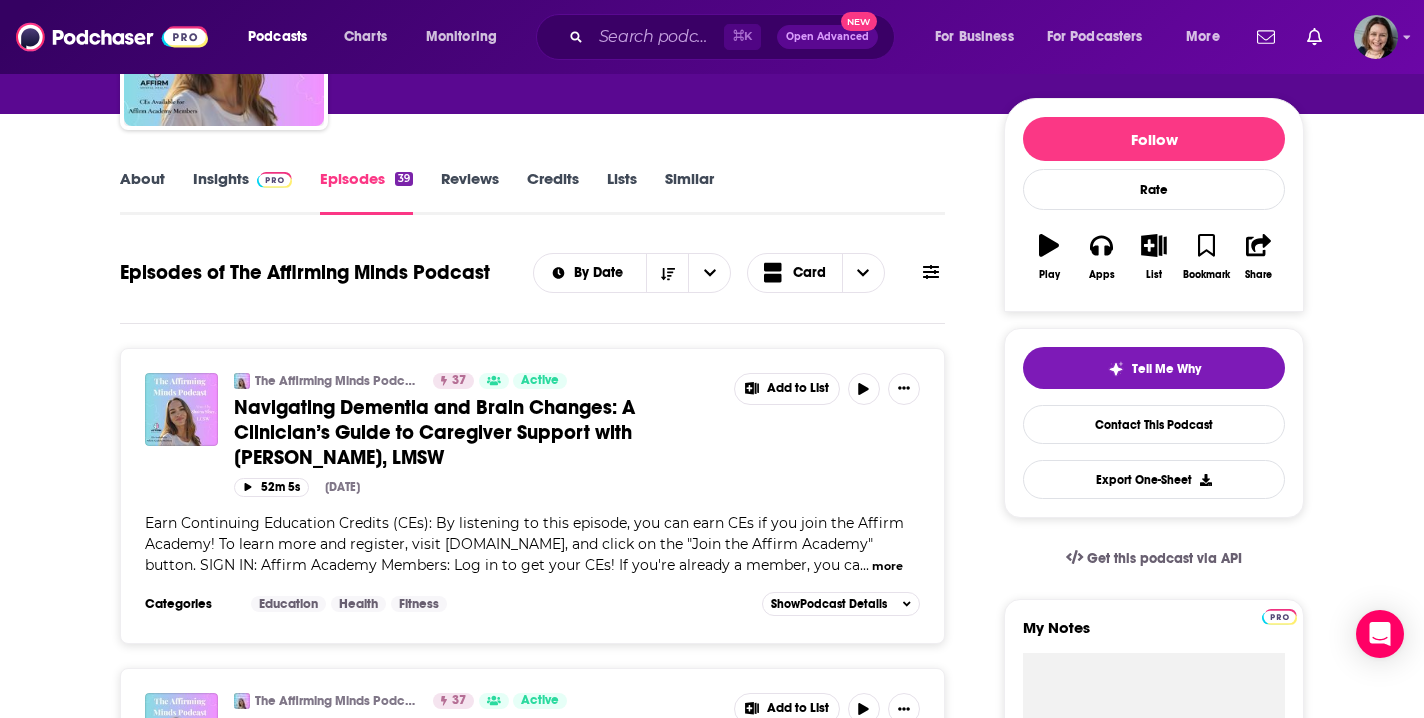 scroll, scrollTop: 0, scrollLeft: 0, axis: both 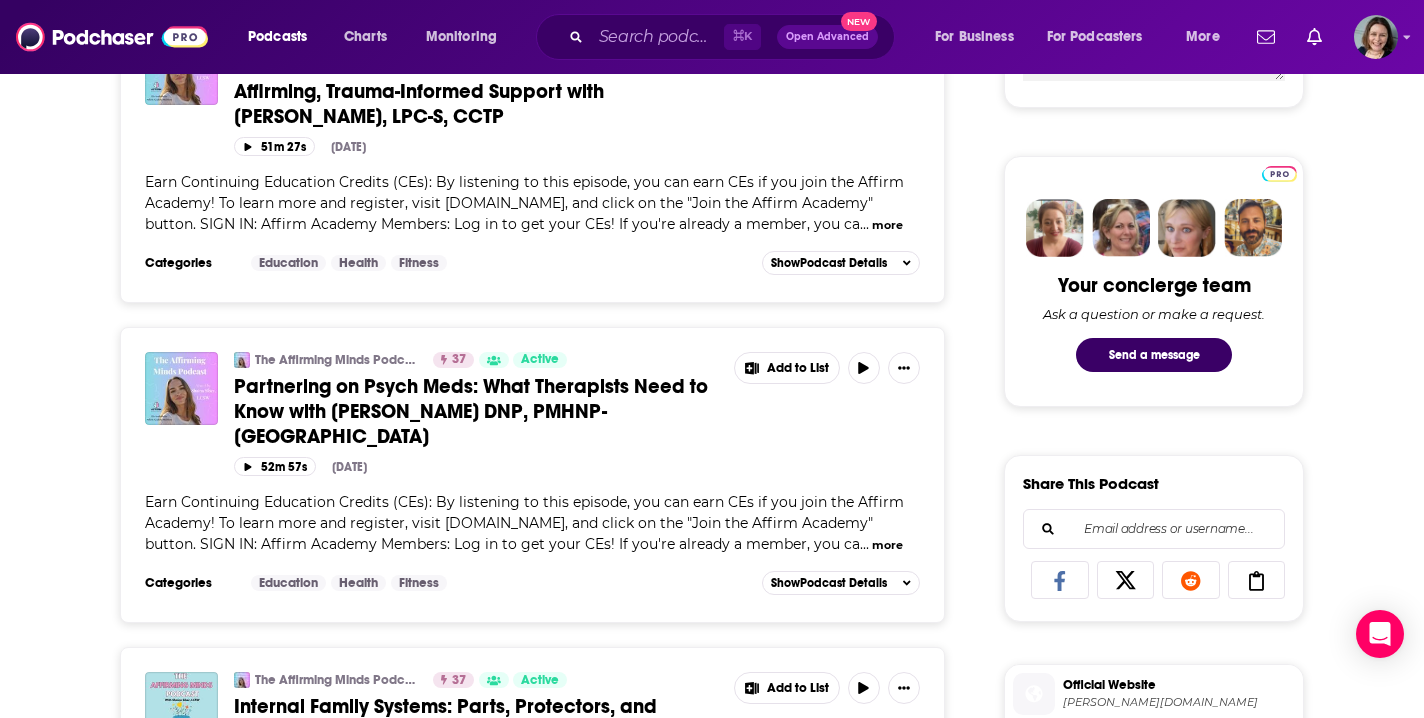 click on "more" at bounding box center [887, 545] 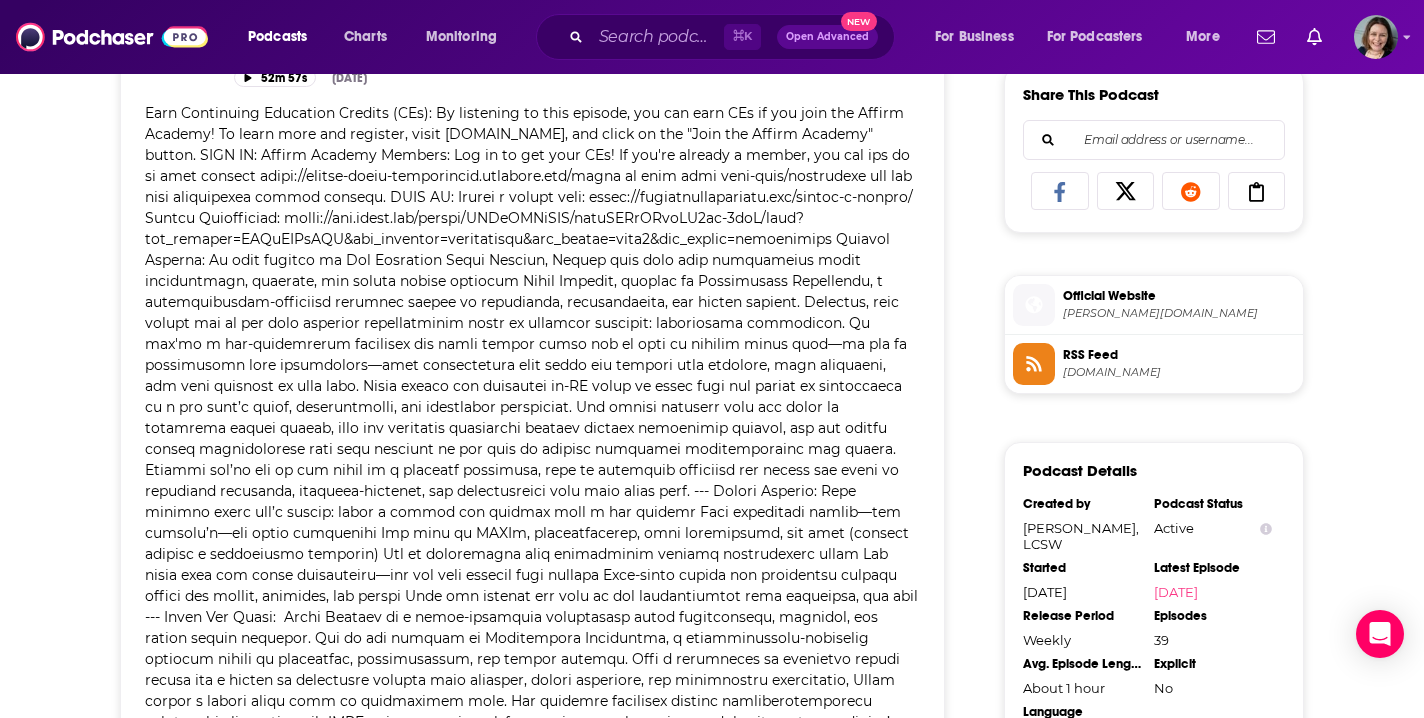 scroll, scrollTop: 1303, scrollLeft: 0, axis: vertical 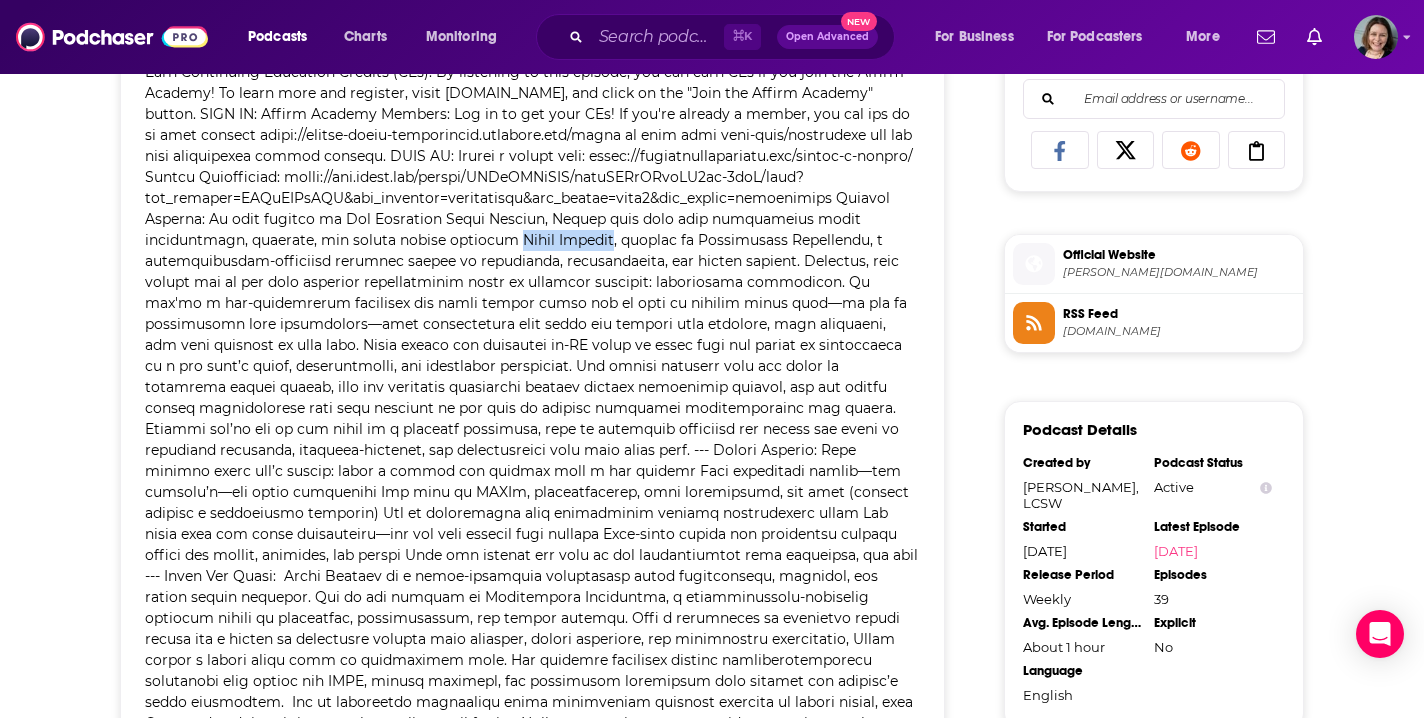 drag, startPoint x: 508, startPoint y: 280, endPoint x: 594, endPoint y: 280, distance: 86 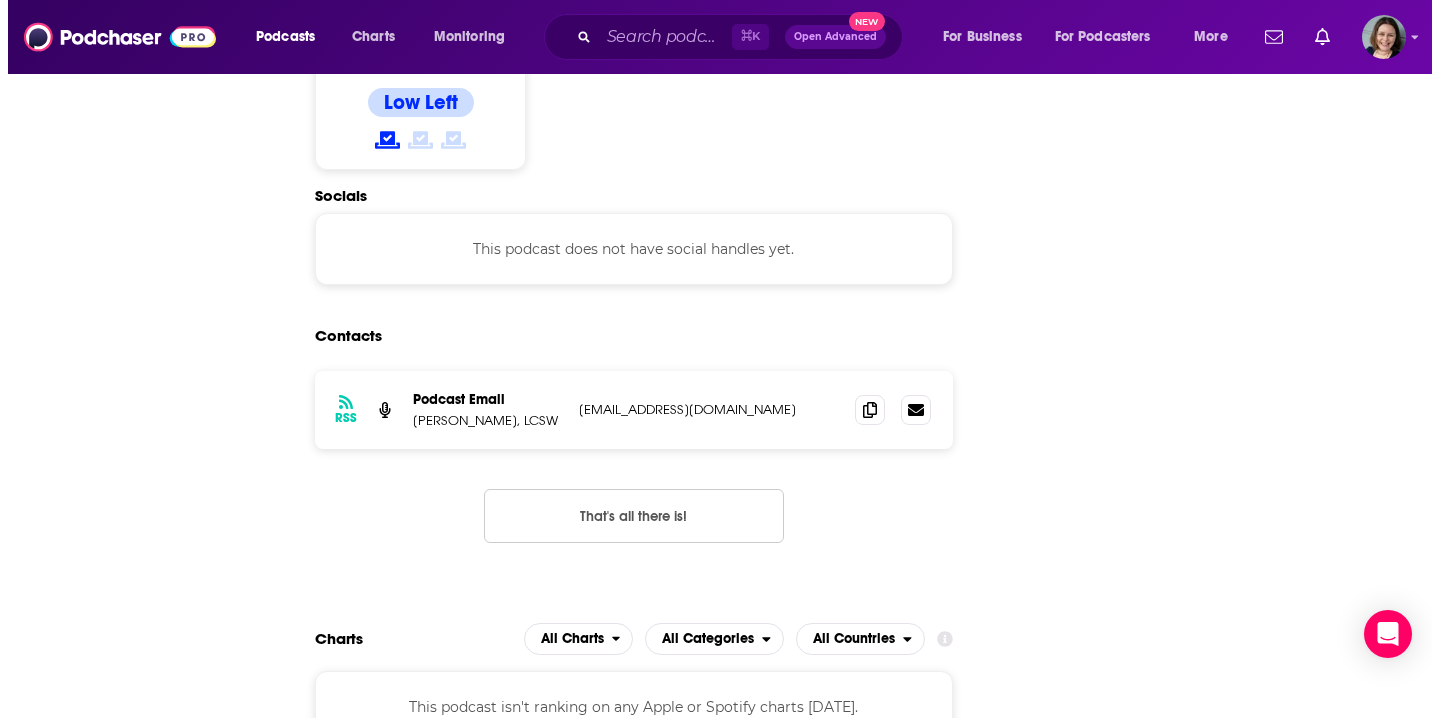 scroll, scrollTop: 0, scrollLeft: 0, axis: both 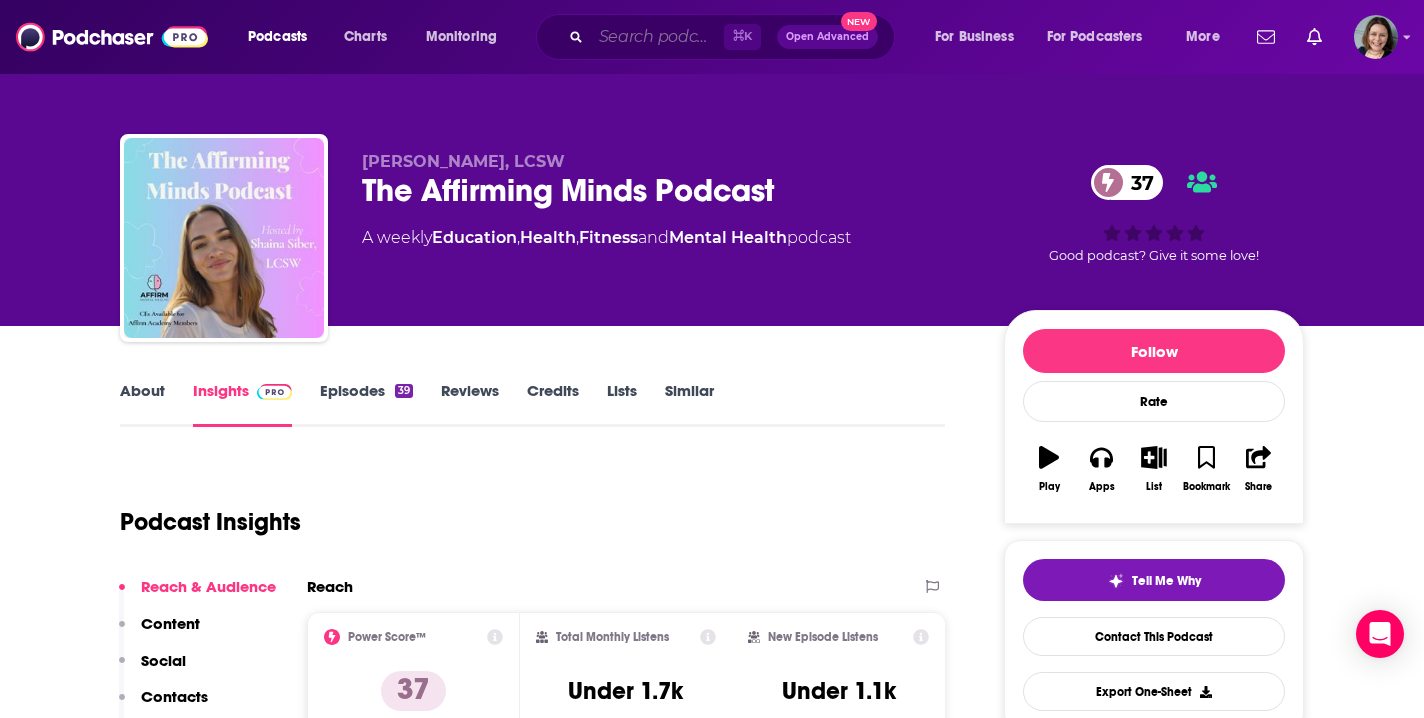 click at bounding box center (657, 37) 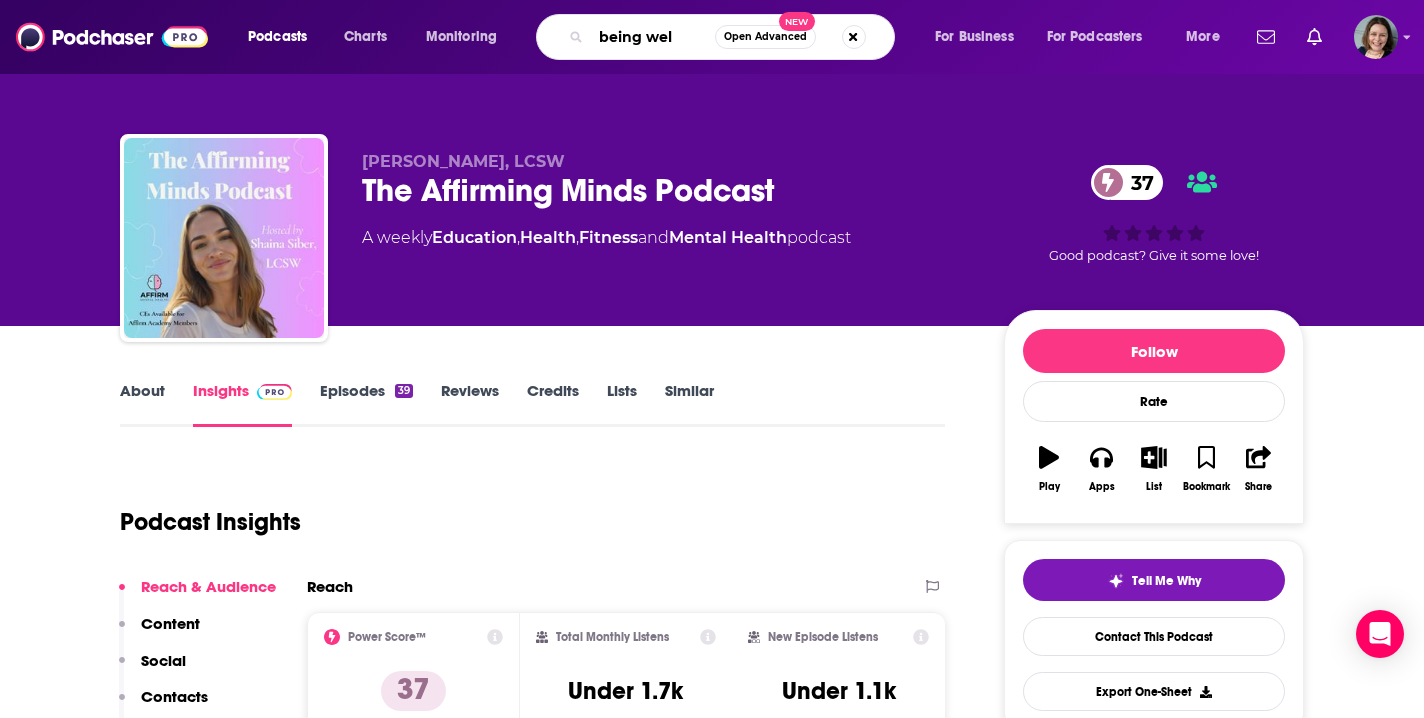 type on "being well" 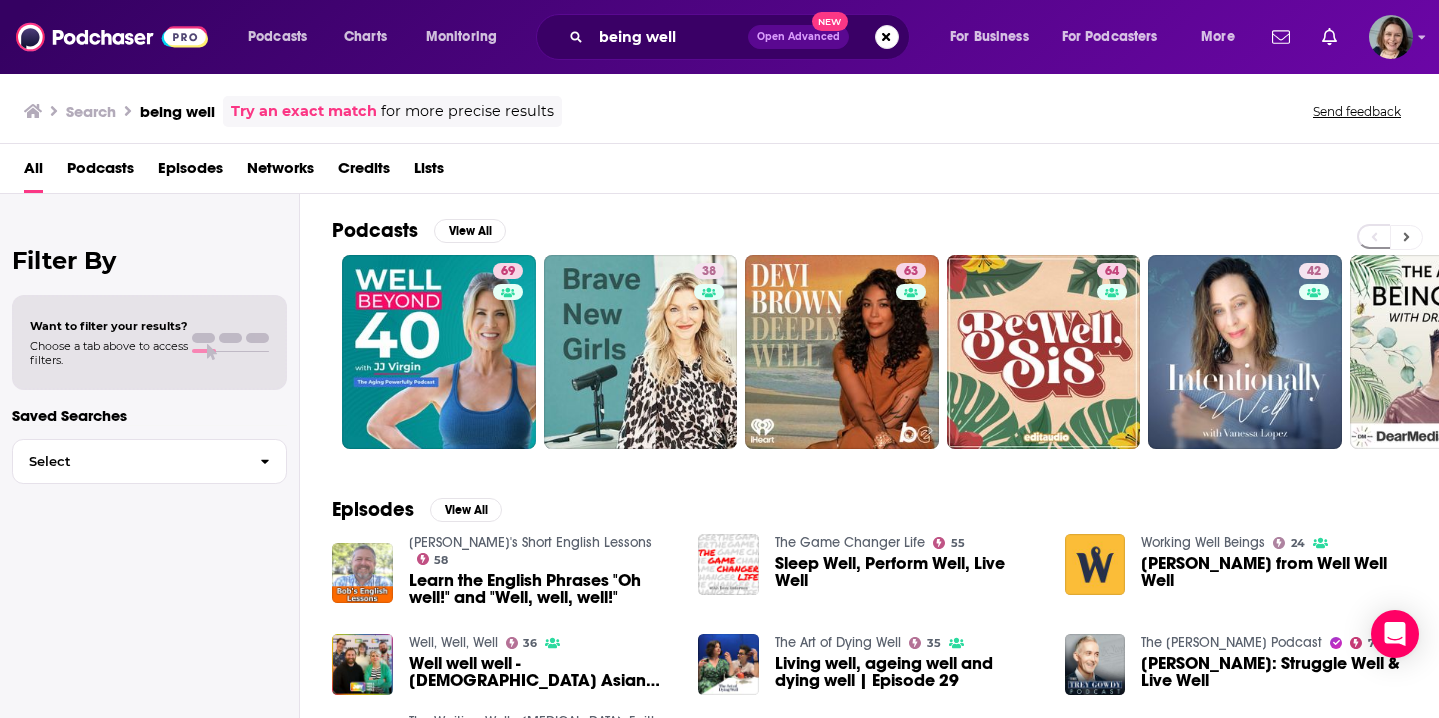 click 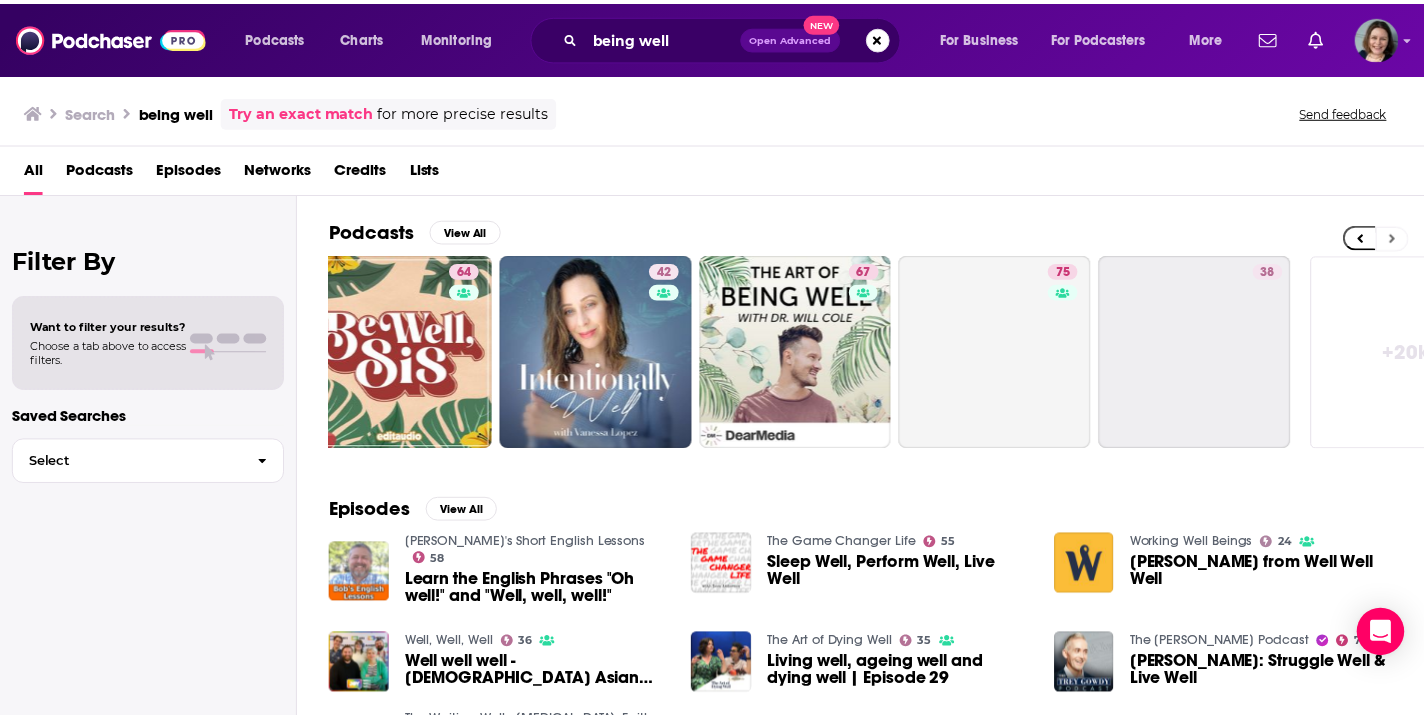scroll, scrollTop: 0, scrollLeft: 722, axis: horizontal 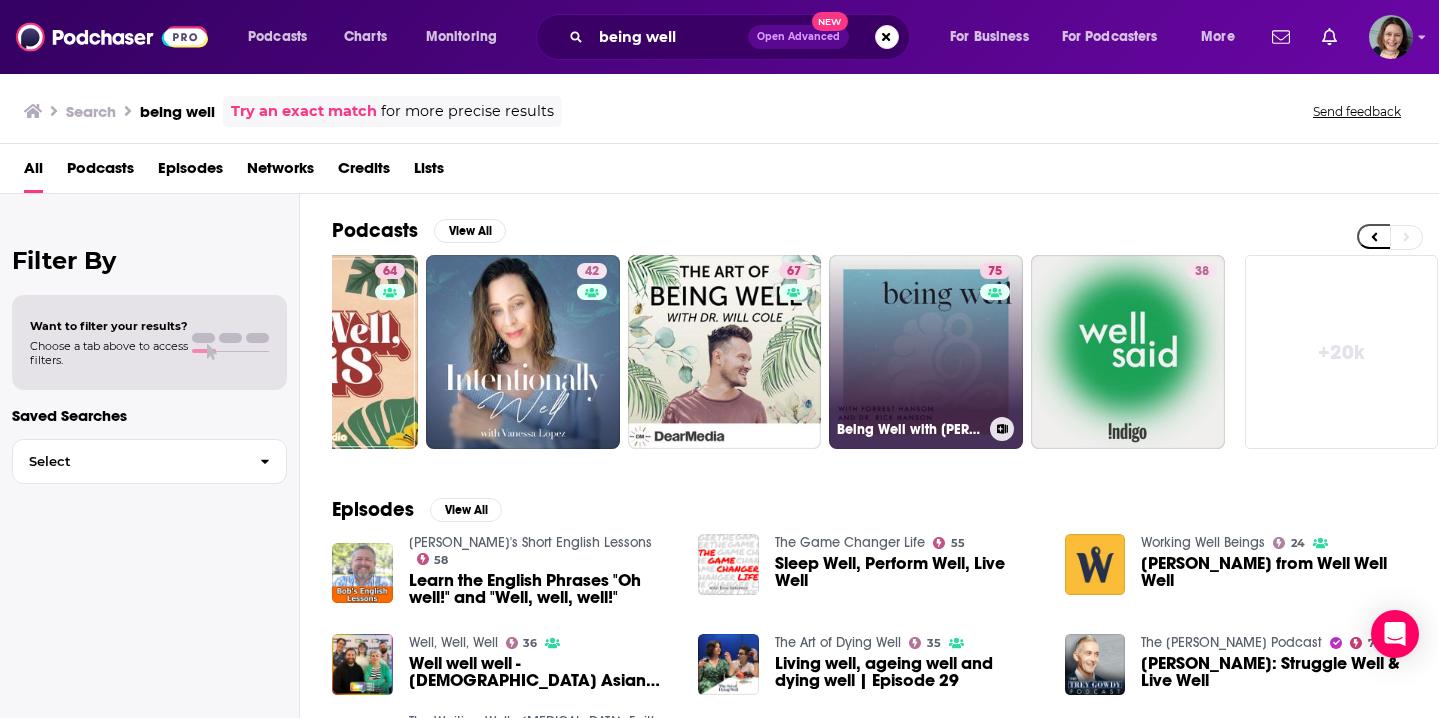 click on "75 Being Well with Forrest Hanson and Dr. Rick Hanson" at bounding box center [926, 352] 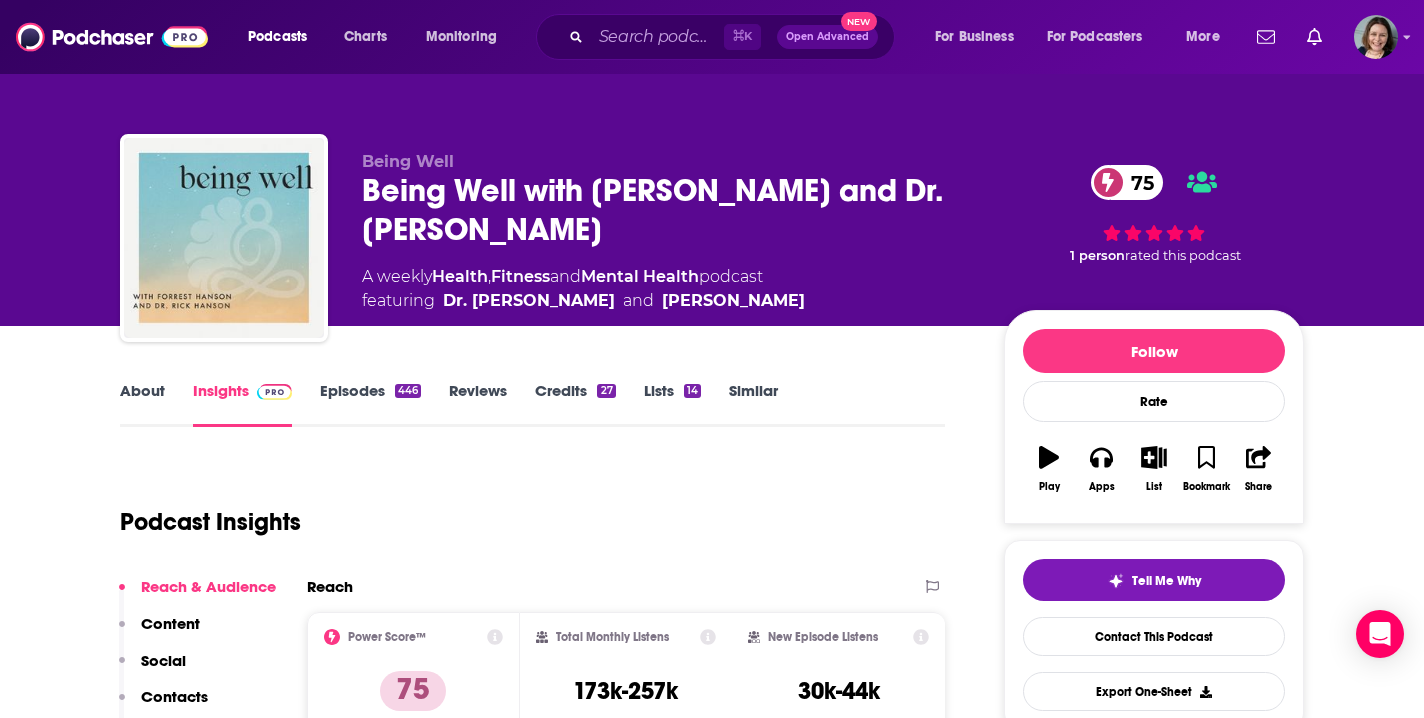 click on "Episodes 446" at bounding box center [370, 404] 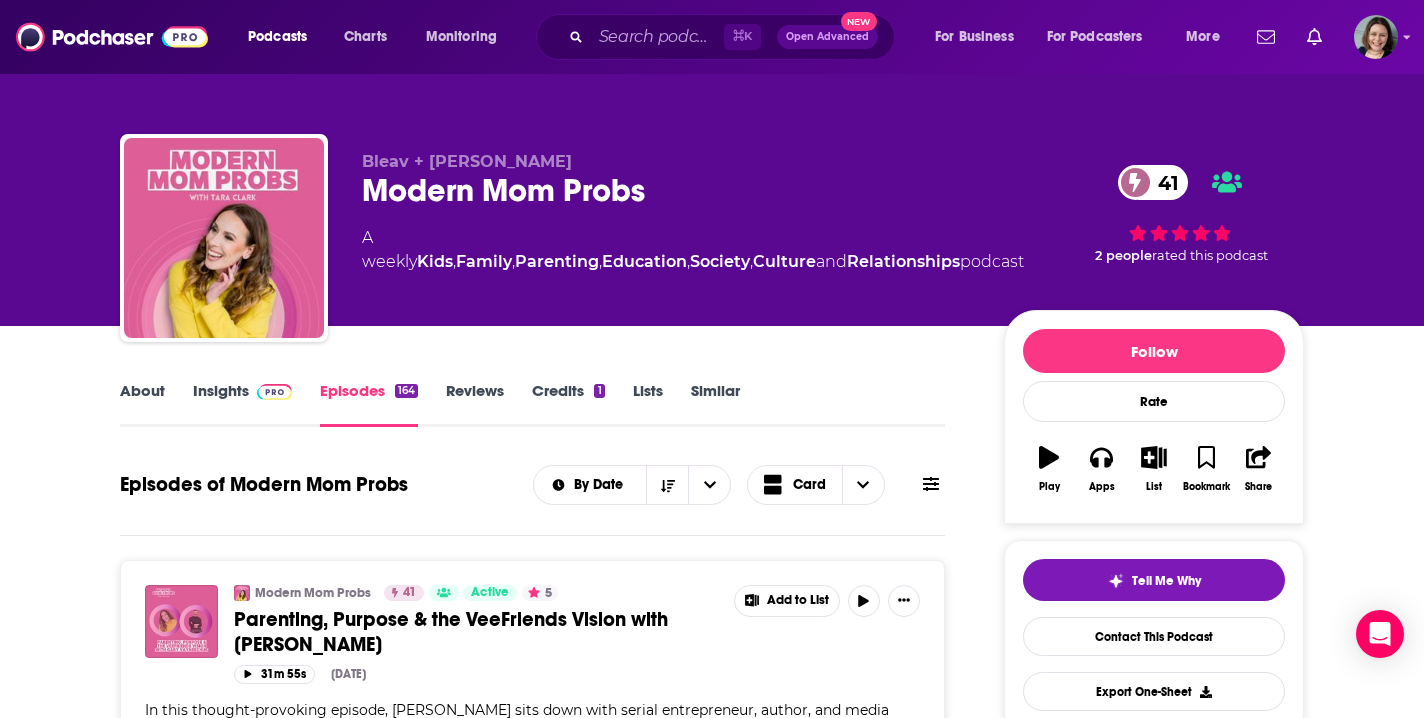 scroll, scrollTop: 1813, scrollLeft: 0, axis: vertical 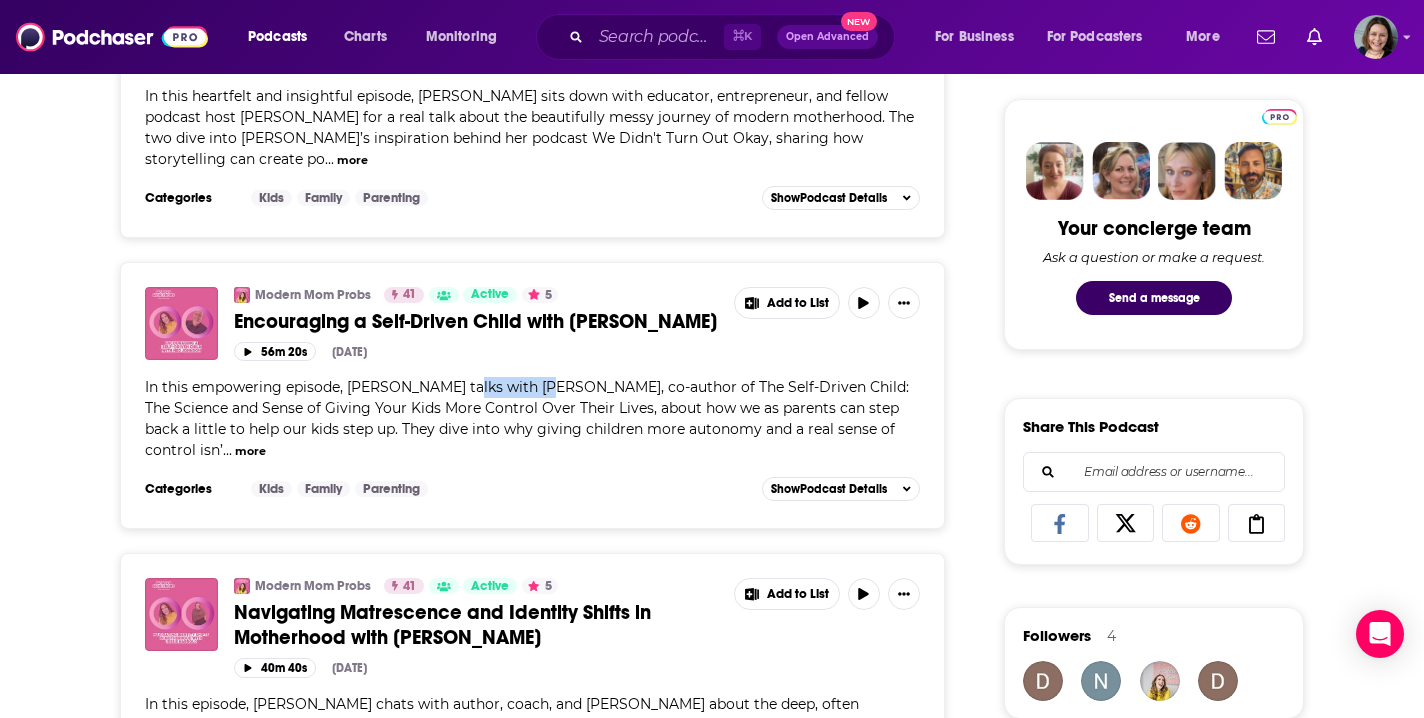 drag, startPoint x: 454, startPoint y: 366, endPoint x: 545, endPoint y: 371, distance: 91.13726 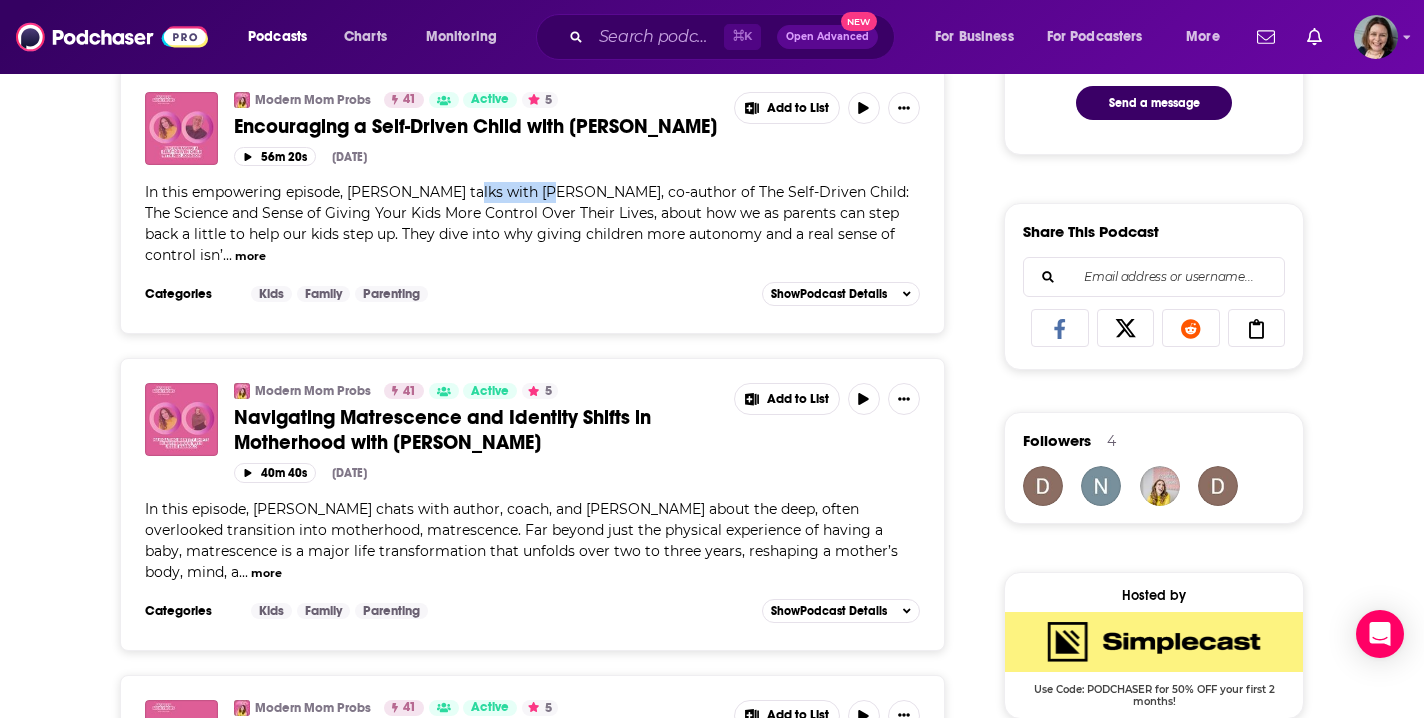 scroll, scrollTop: 1136, scrollLeft: 0, axis: vertical 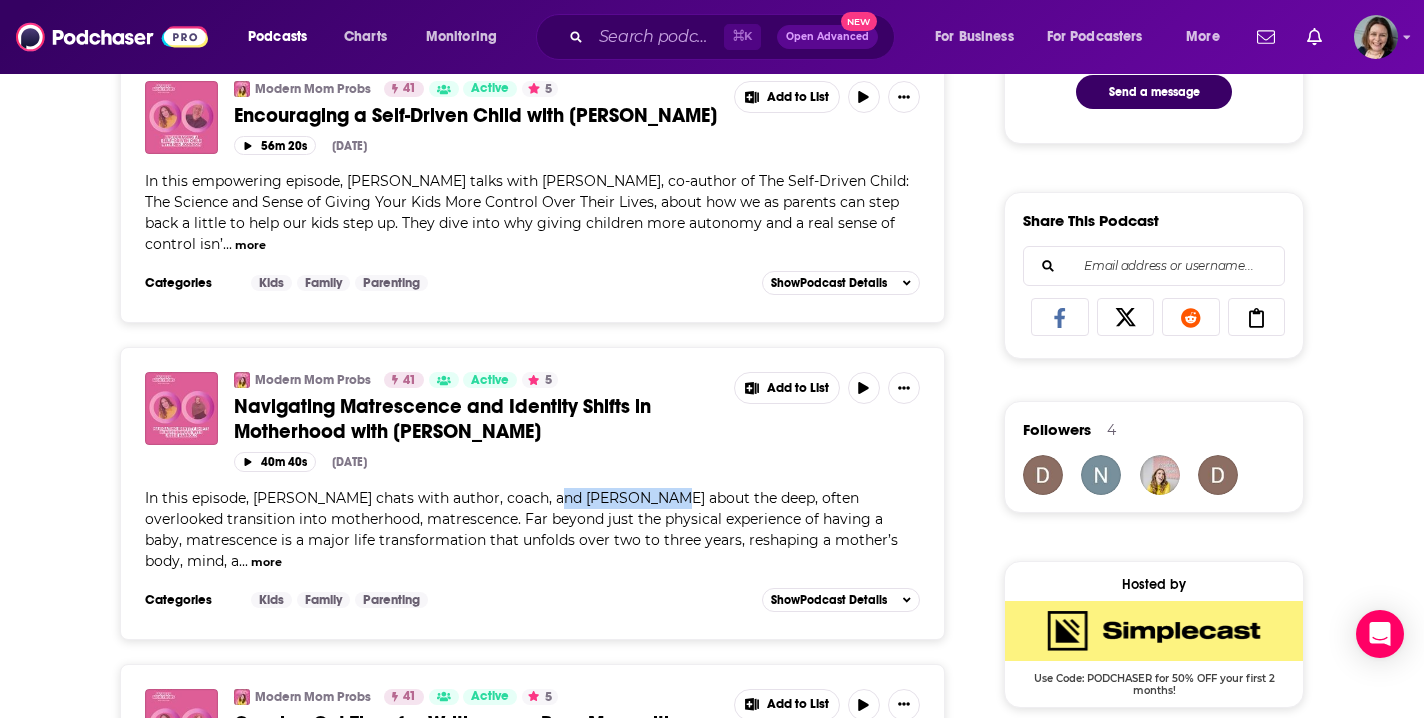 drag, startPoint x: 542, startPoint y: 454, endPoint x: 636, endPoint y: 460, distance: 94.19129 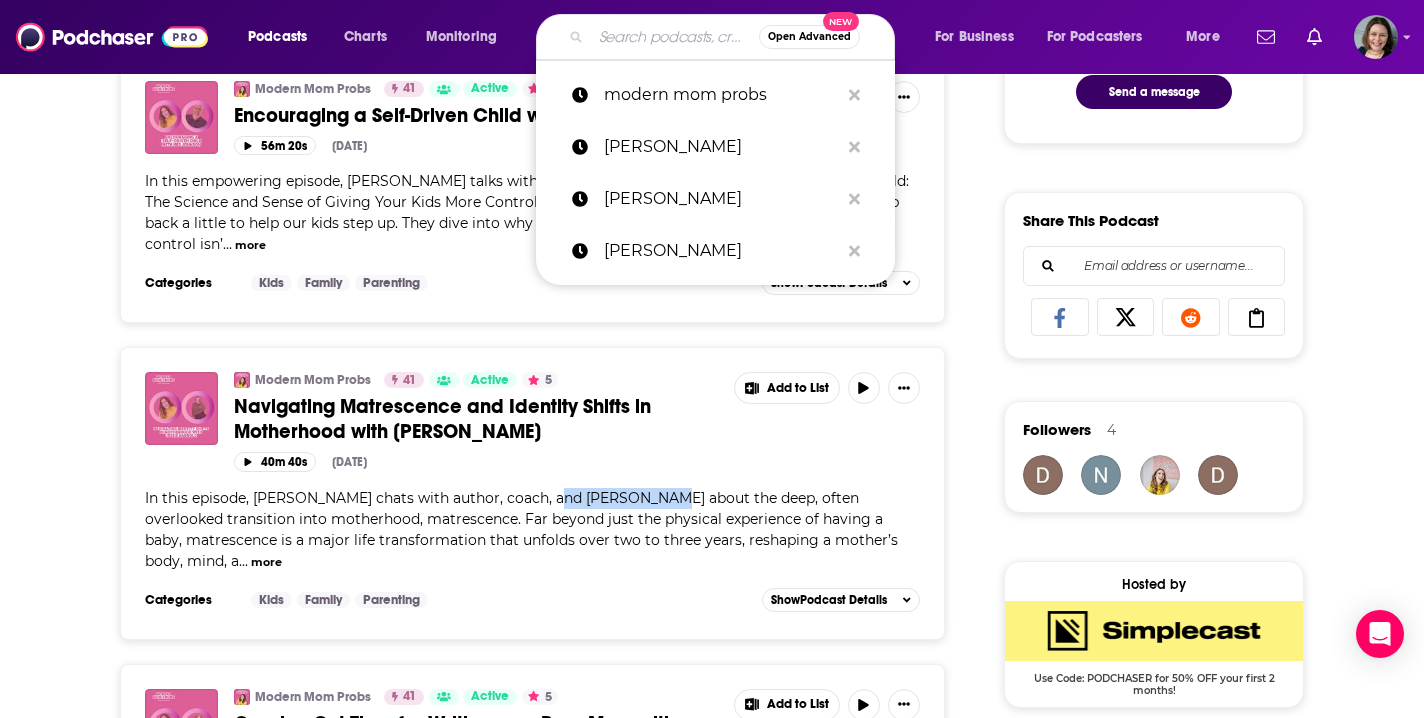 click at bounding box center [675, 37] 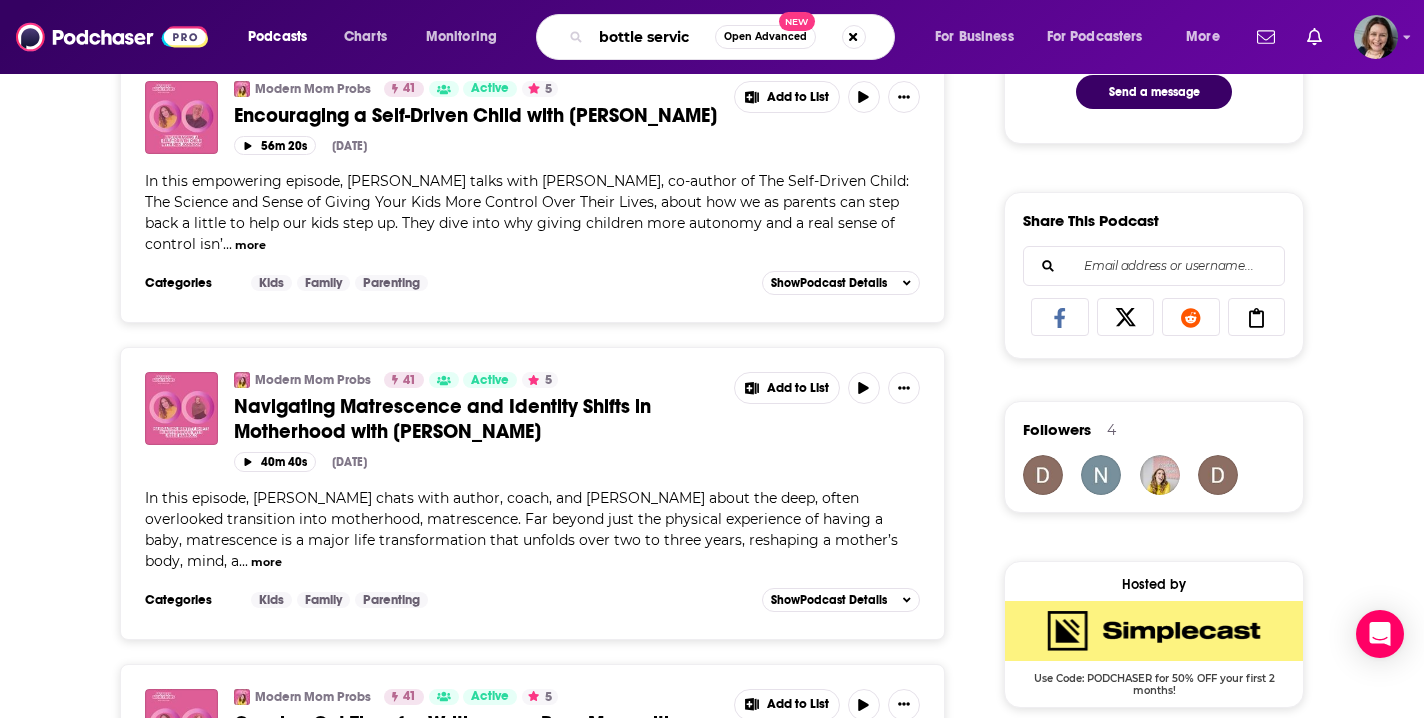 type on "bottle service" 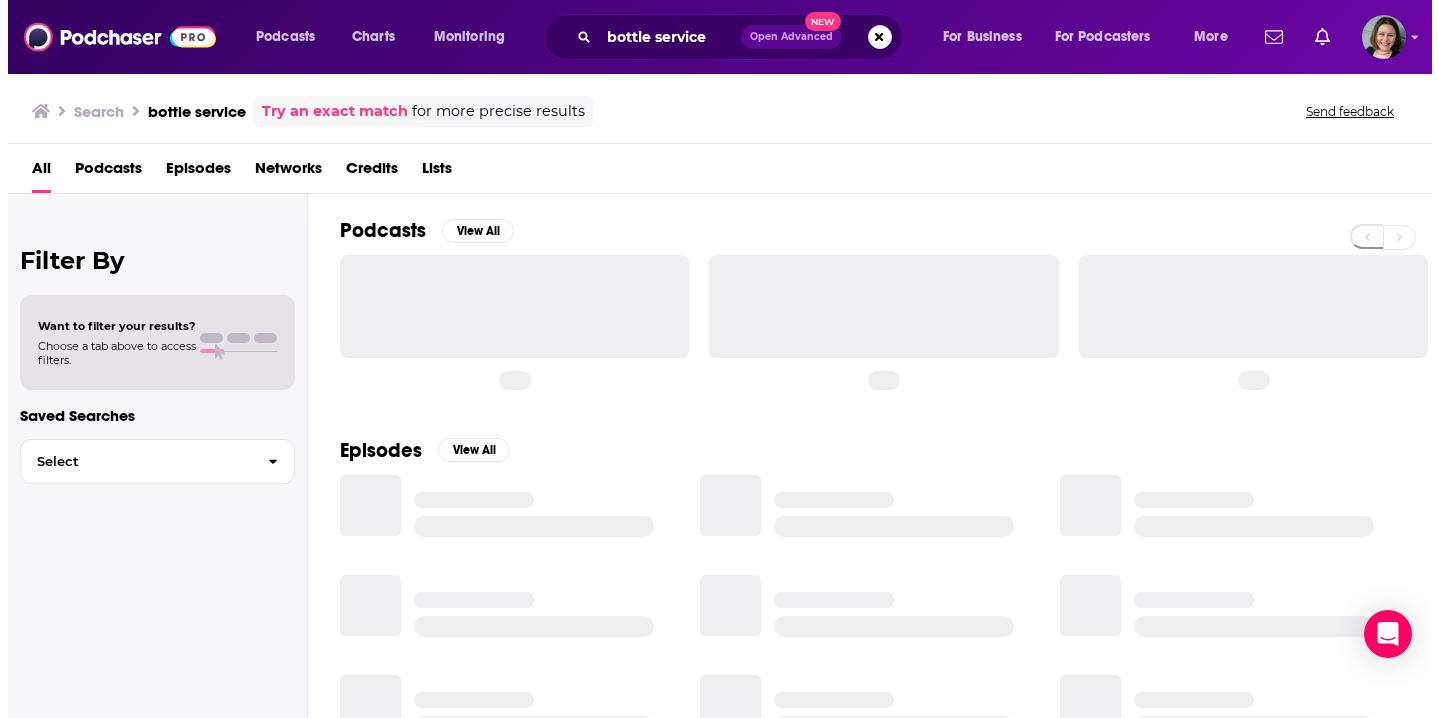 scroll, scrollTop: 0, scrollLeft: 0, axis: both 